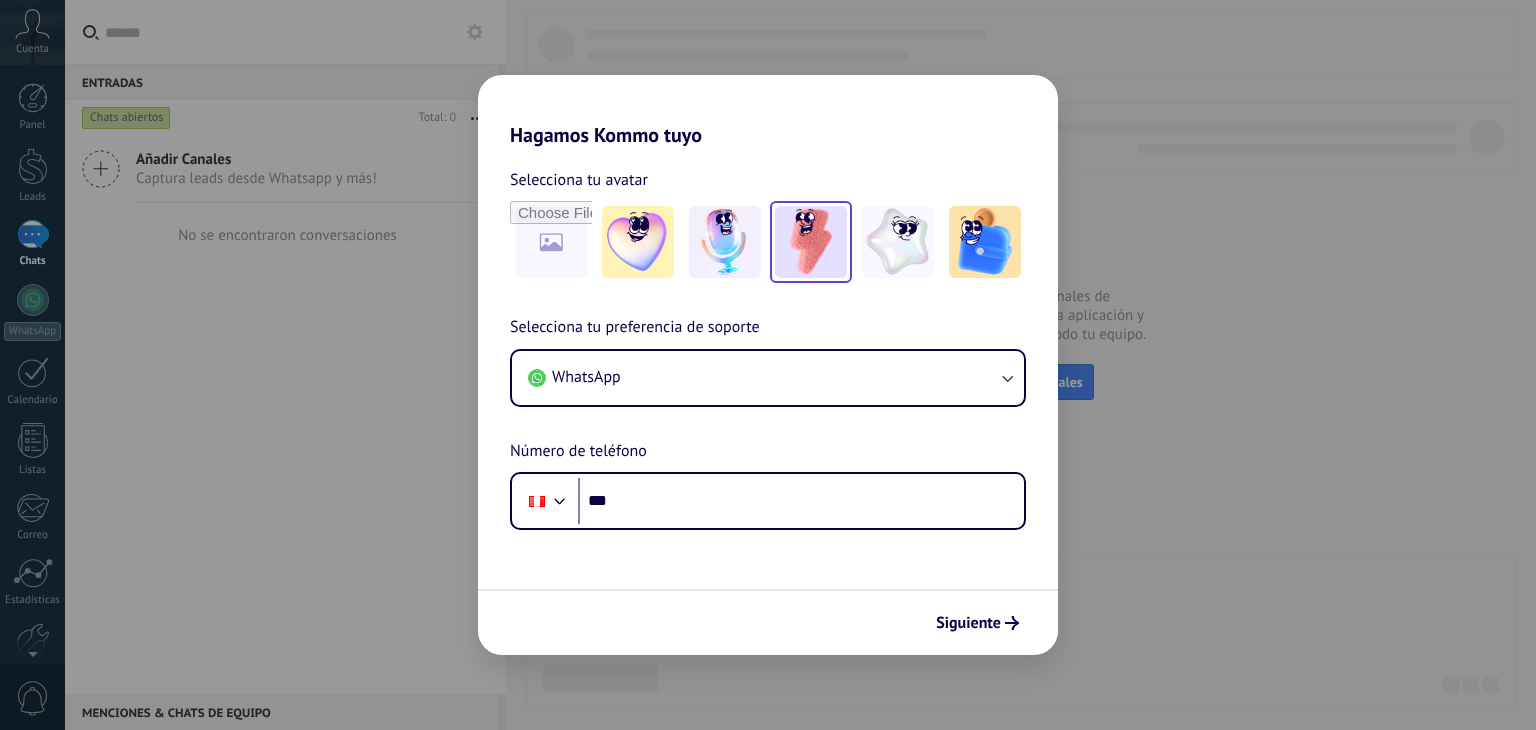 scroll, scrollTop: 0, scrollLeft: 0, axis: both 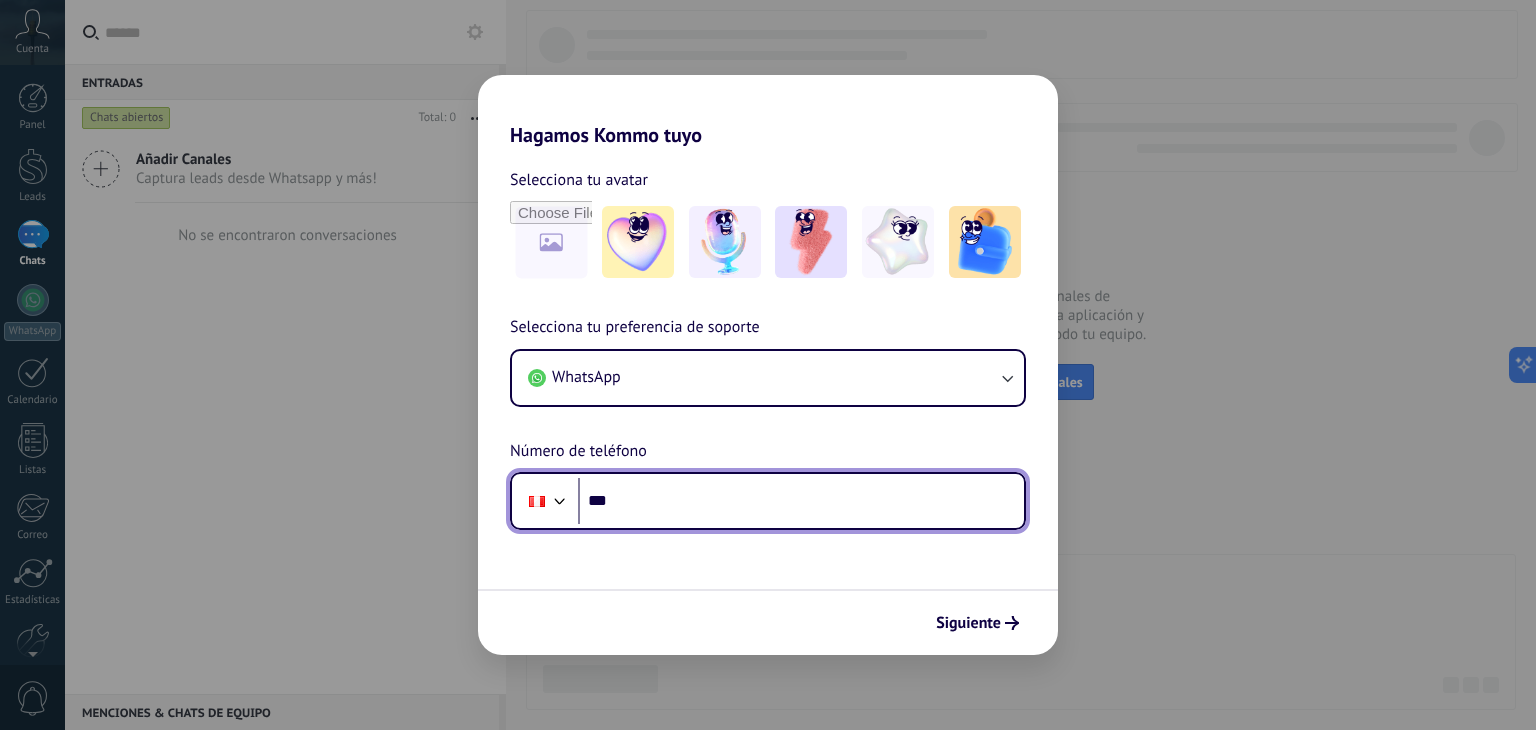 click on "***" at bounding box center [801, 501] 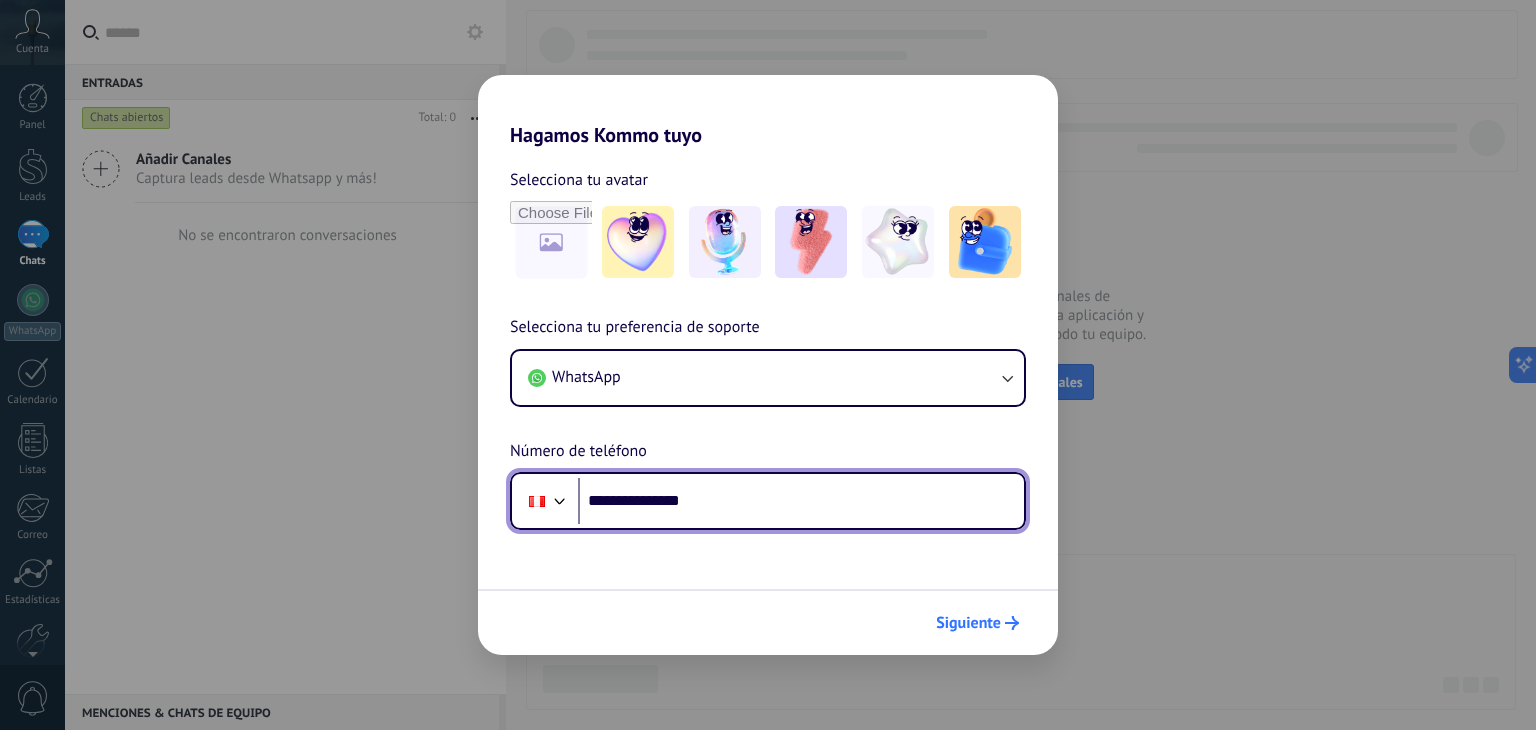 type on "**********" 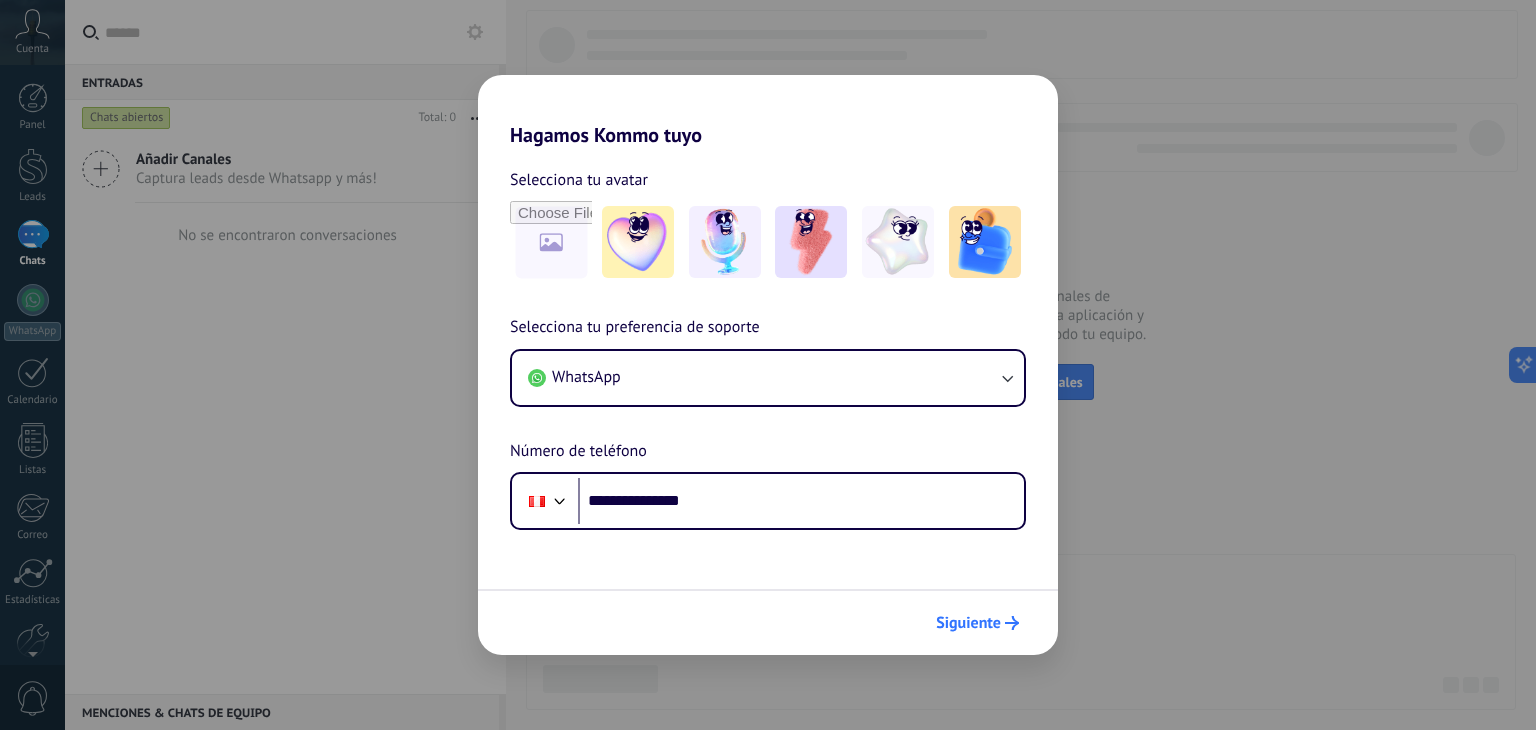 click on "Siguiente" at bounding box center [968, 623] 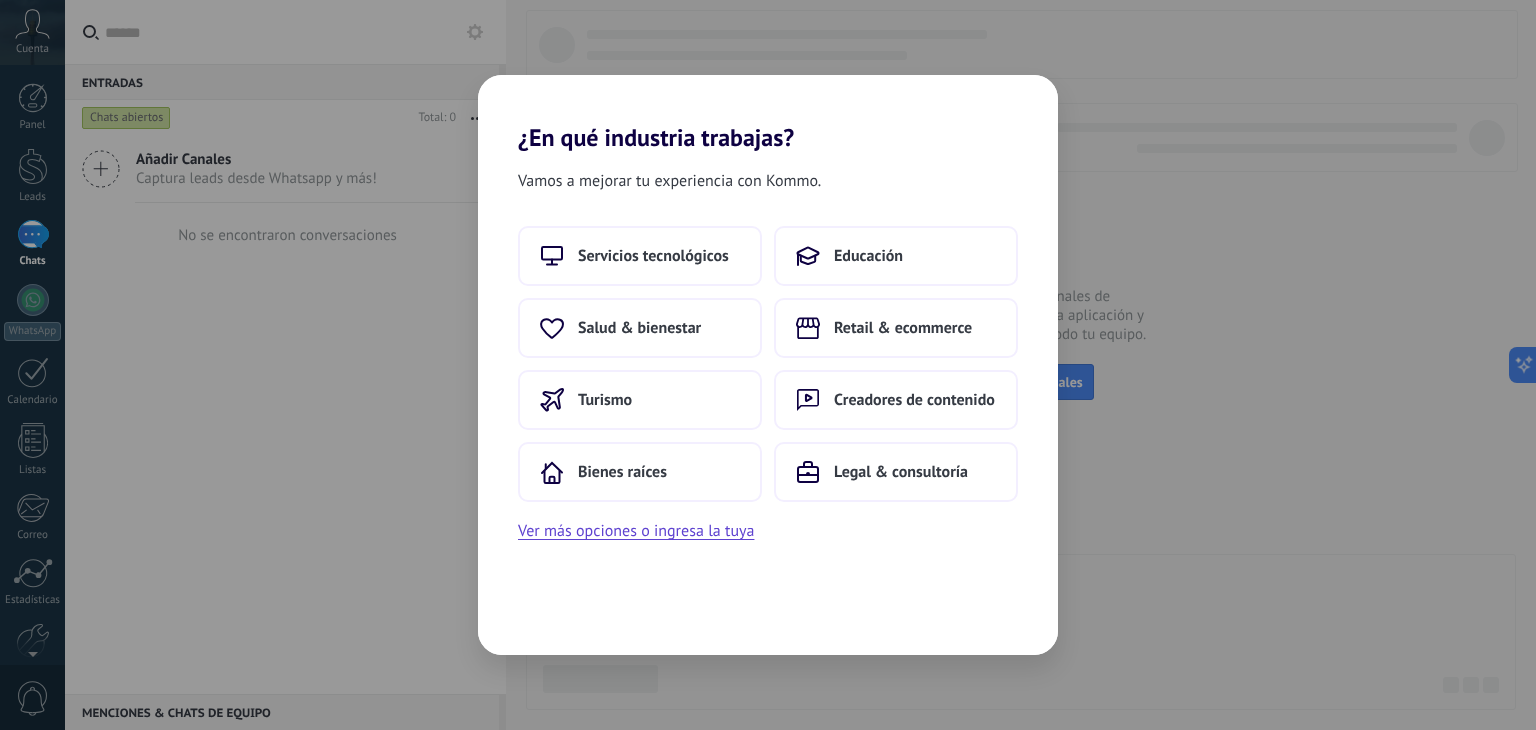 scroll, scrollTop: 0, scrollLeft: 0, axis: both 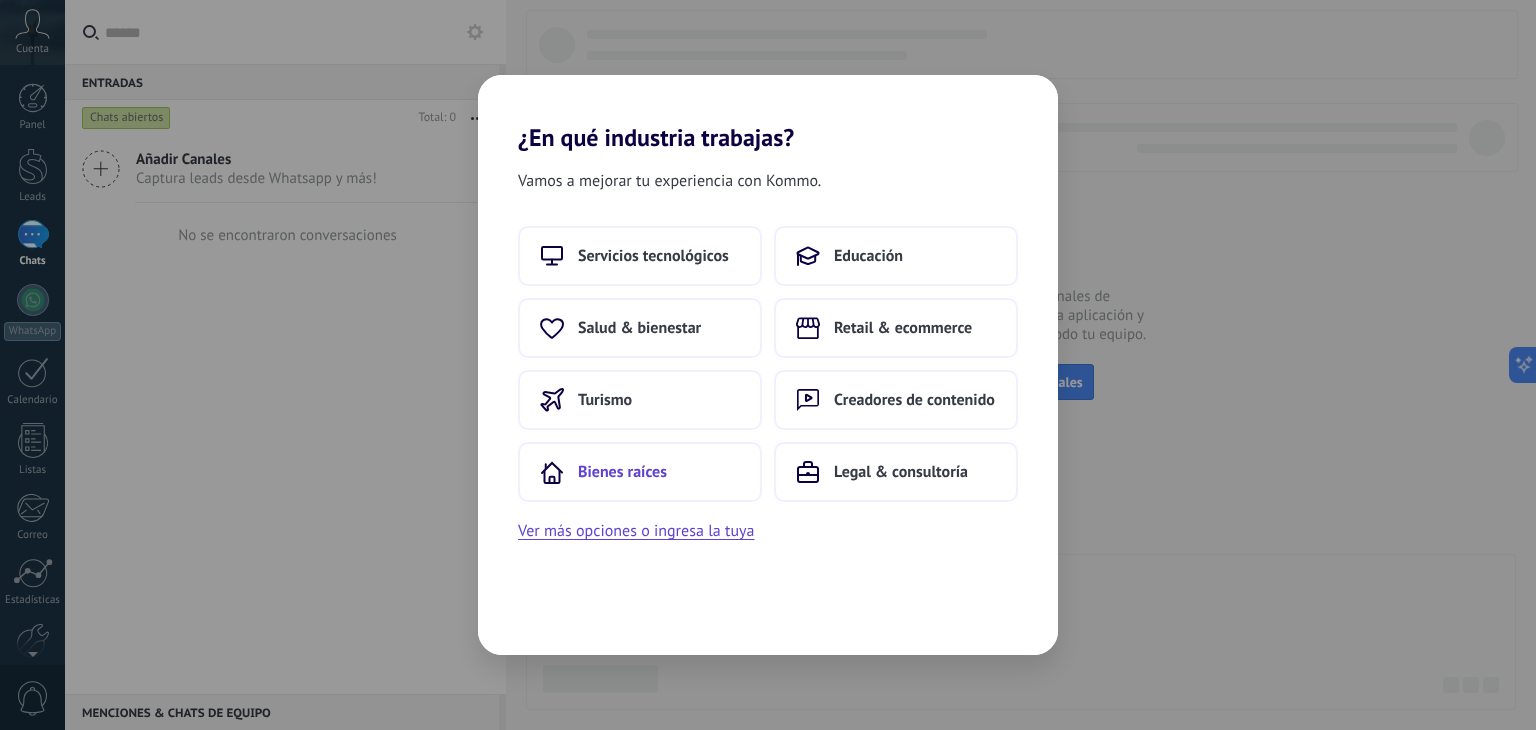 click on "Bienes raíces" at bounding box center (640, 472) 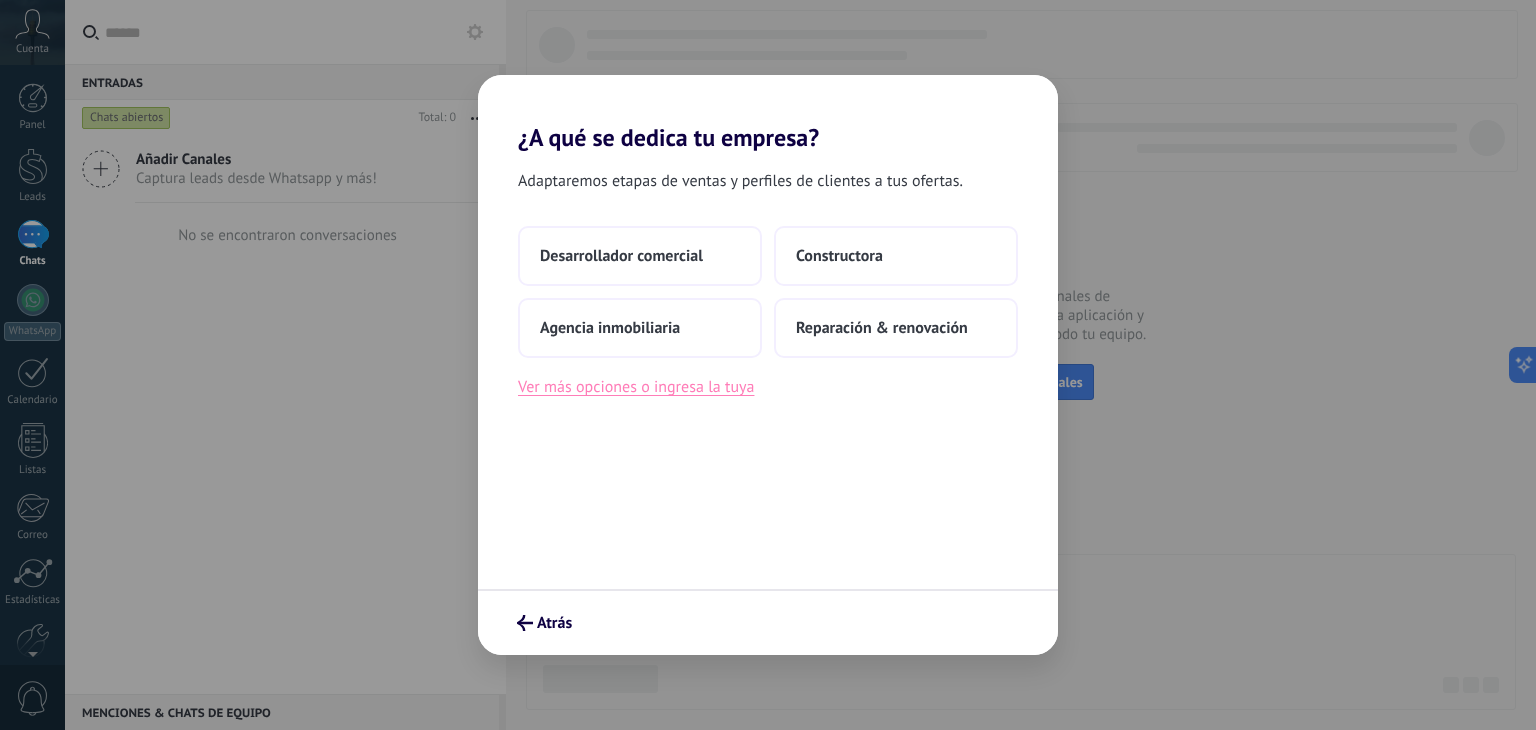 click on "Ver más opciones o ingresa la tuya" at bounding box center [636, 387] 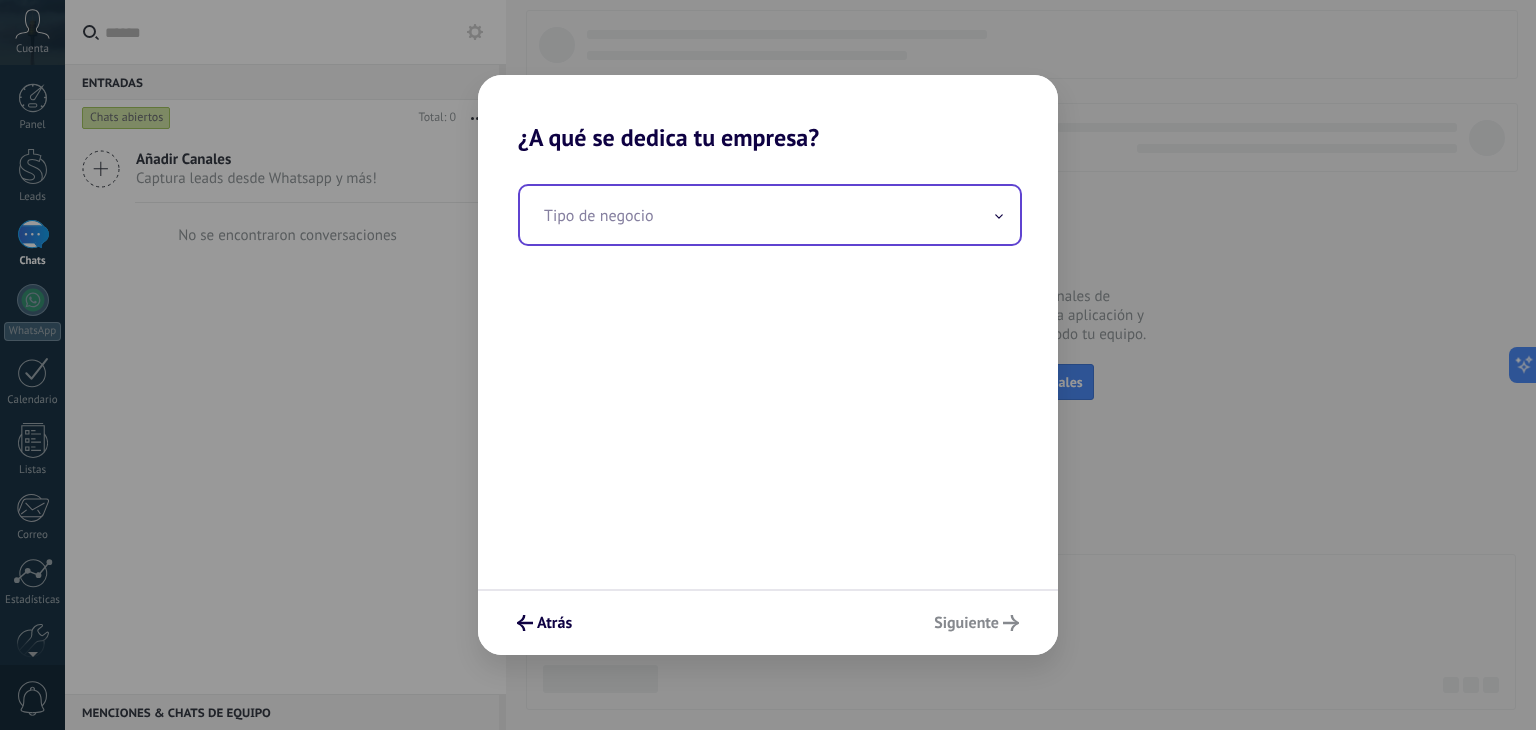 click at bounding box center [770, 215] 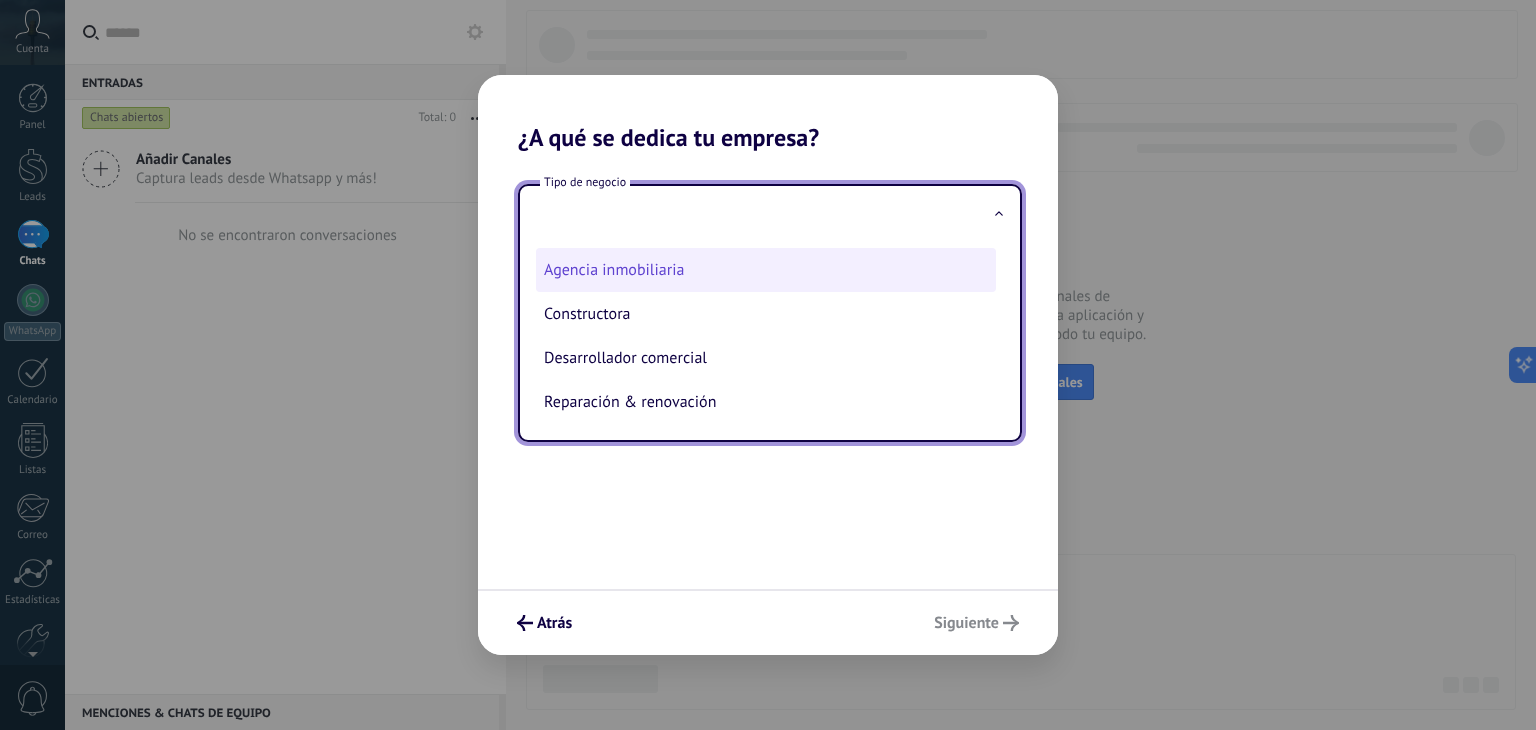click on "Agencia inmobiliaria" at bounding box center [766, 270] 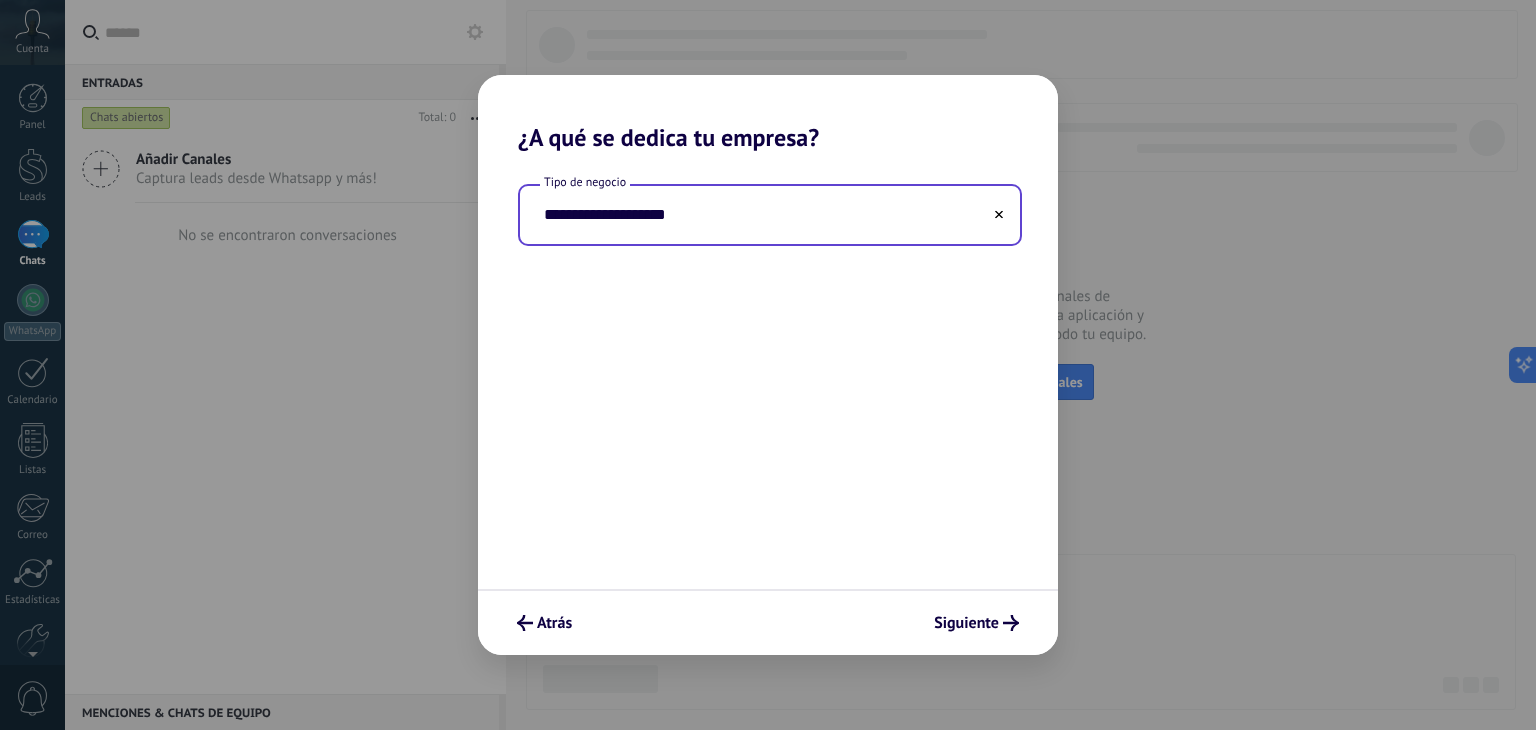 click on "**********" at bounding box center [770, 215] 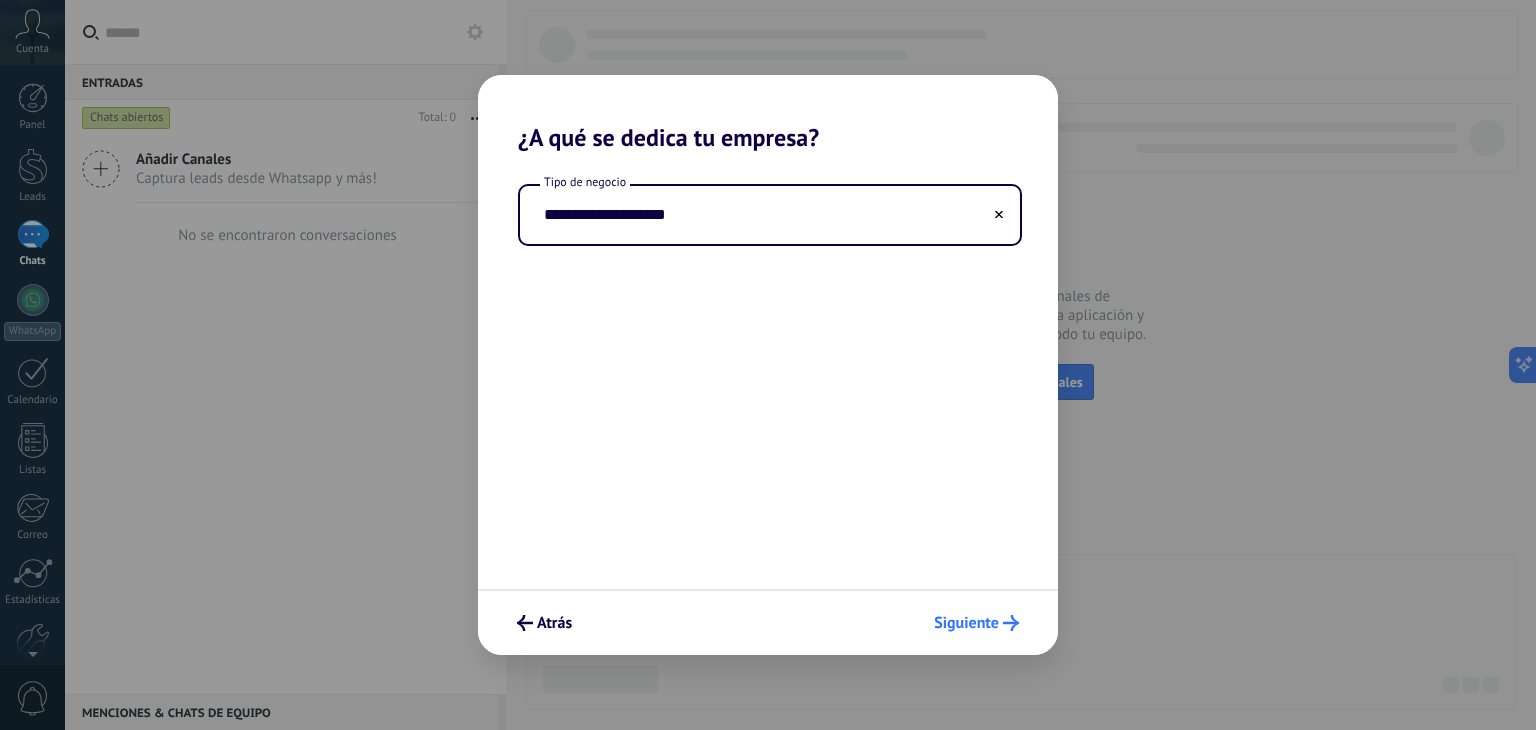 click on "Siguiente" at bounding box center (966, 623) 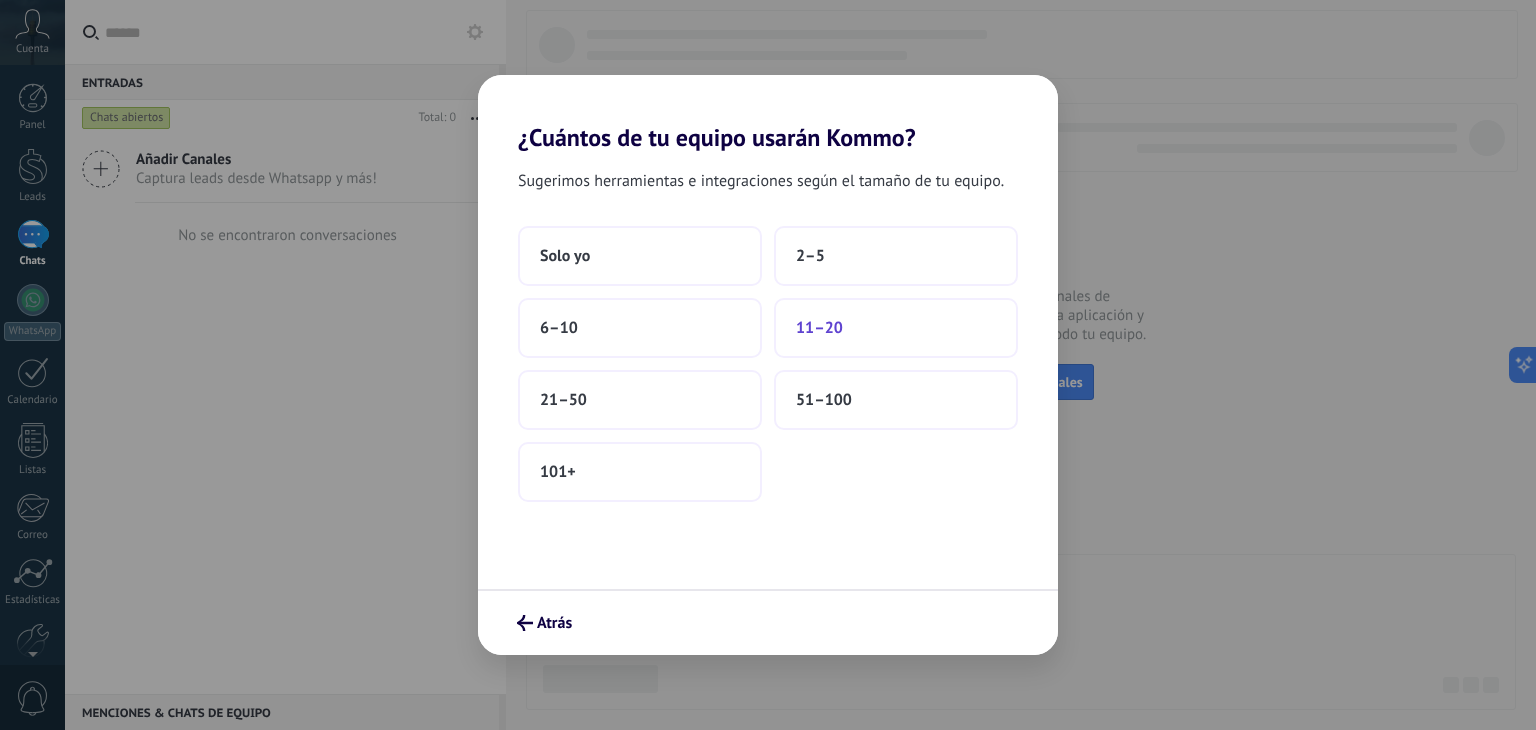 click on "11–20" at bounding box center [819, 328] 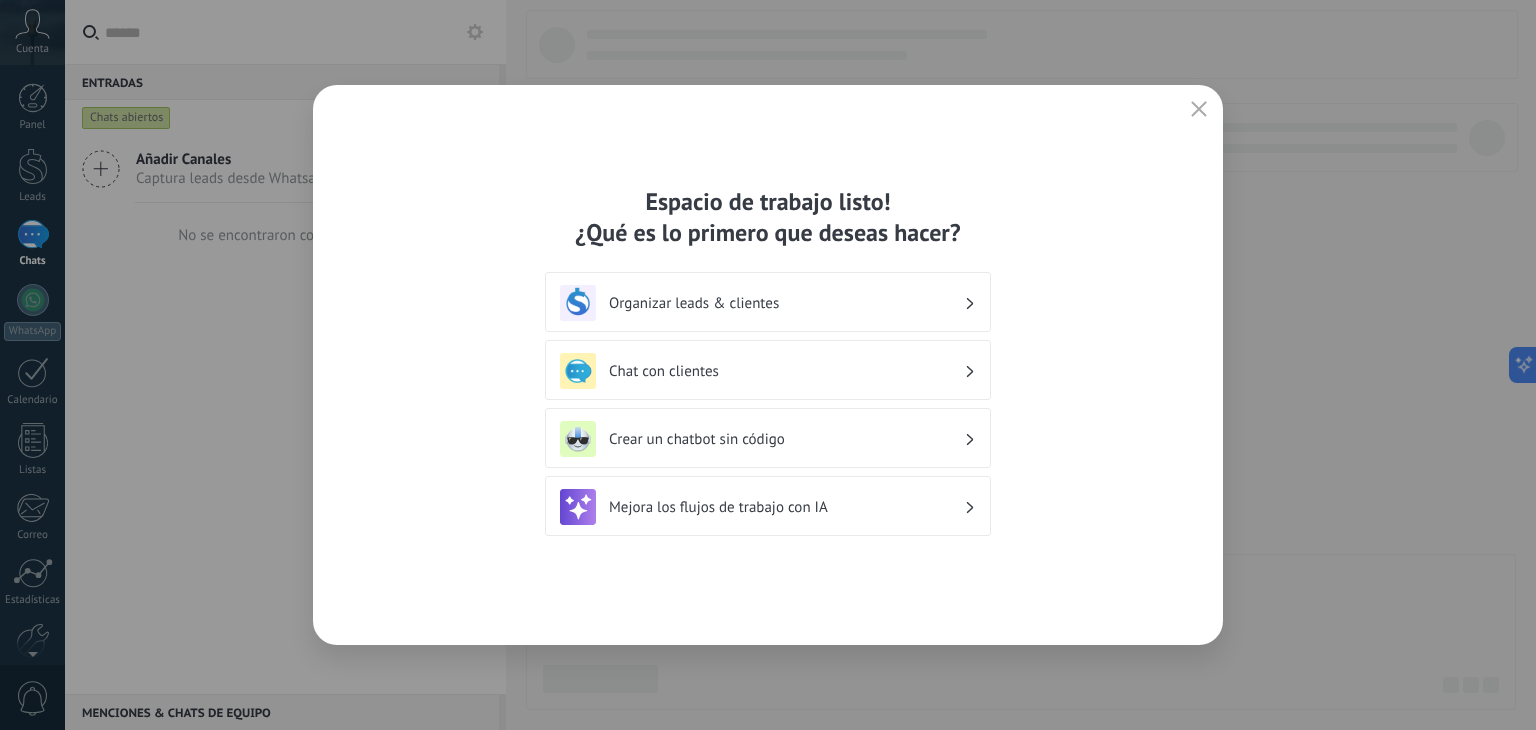 click on "Organizar leads & clientes" at bounding box center [786, 303] 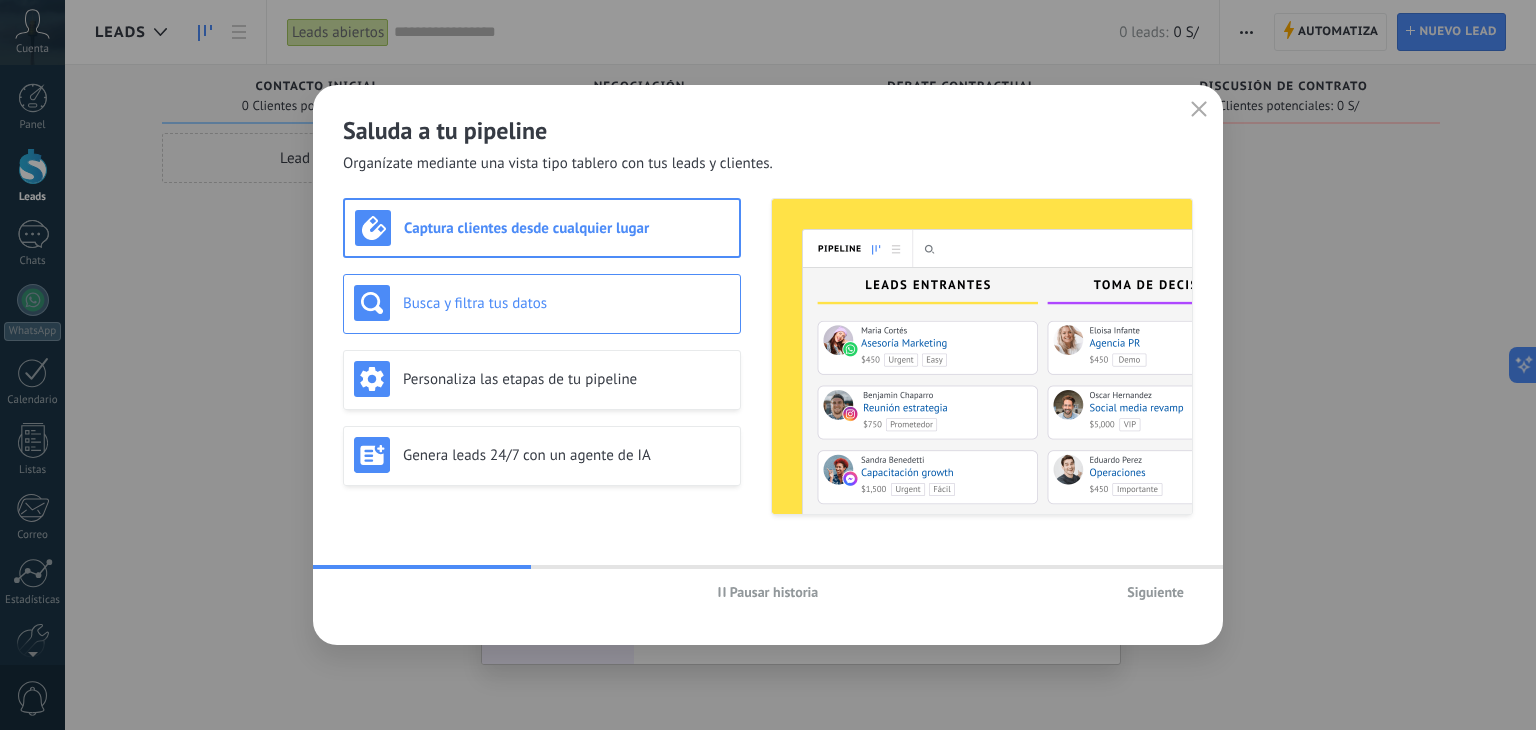 click on "Busca y filtra tus datos" at bounding box center (566, 303) 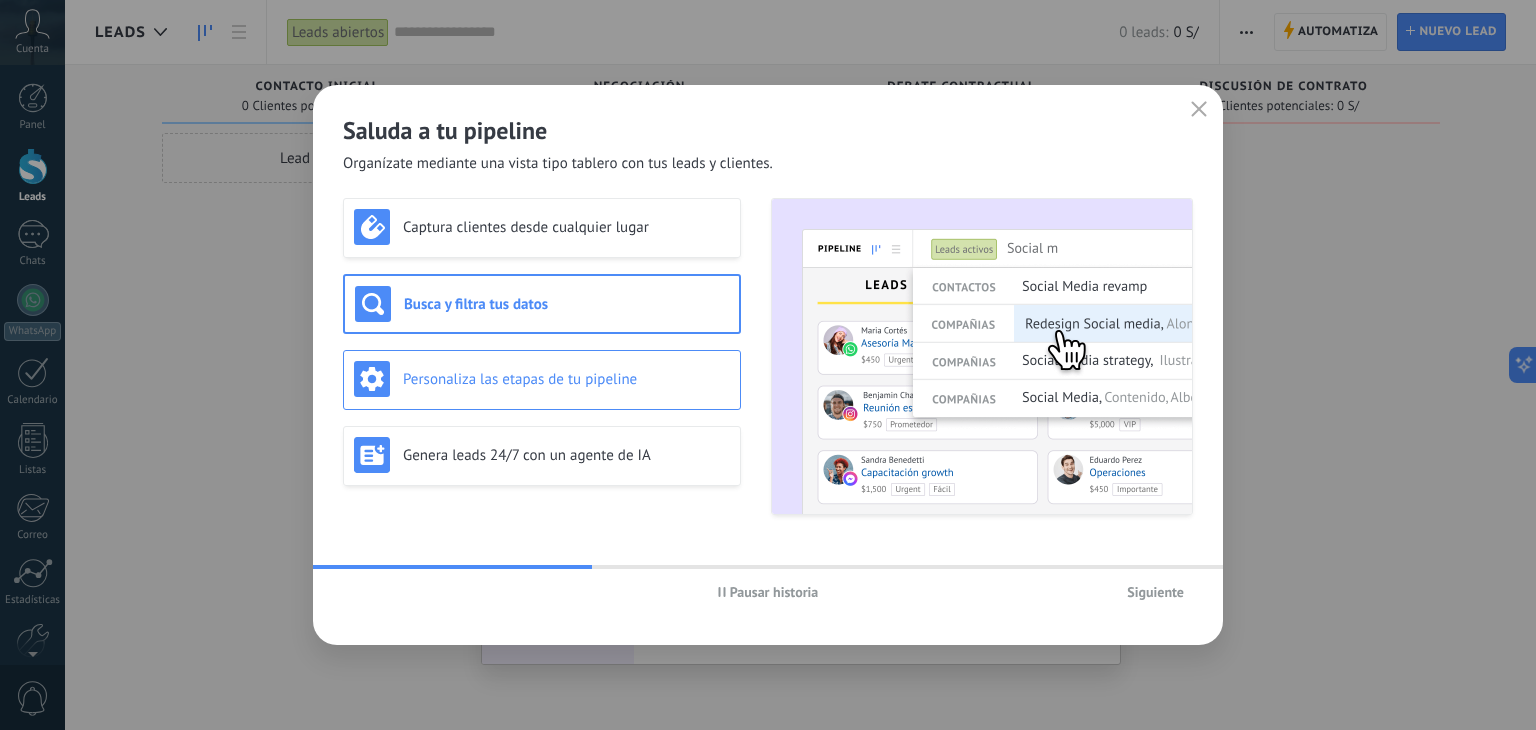 click on "Personaliza las etapas de tu pipeline" at bounding box center (566, 379) 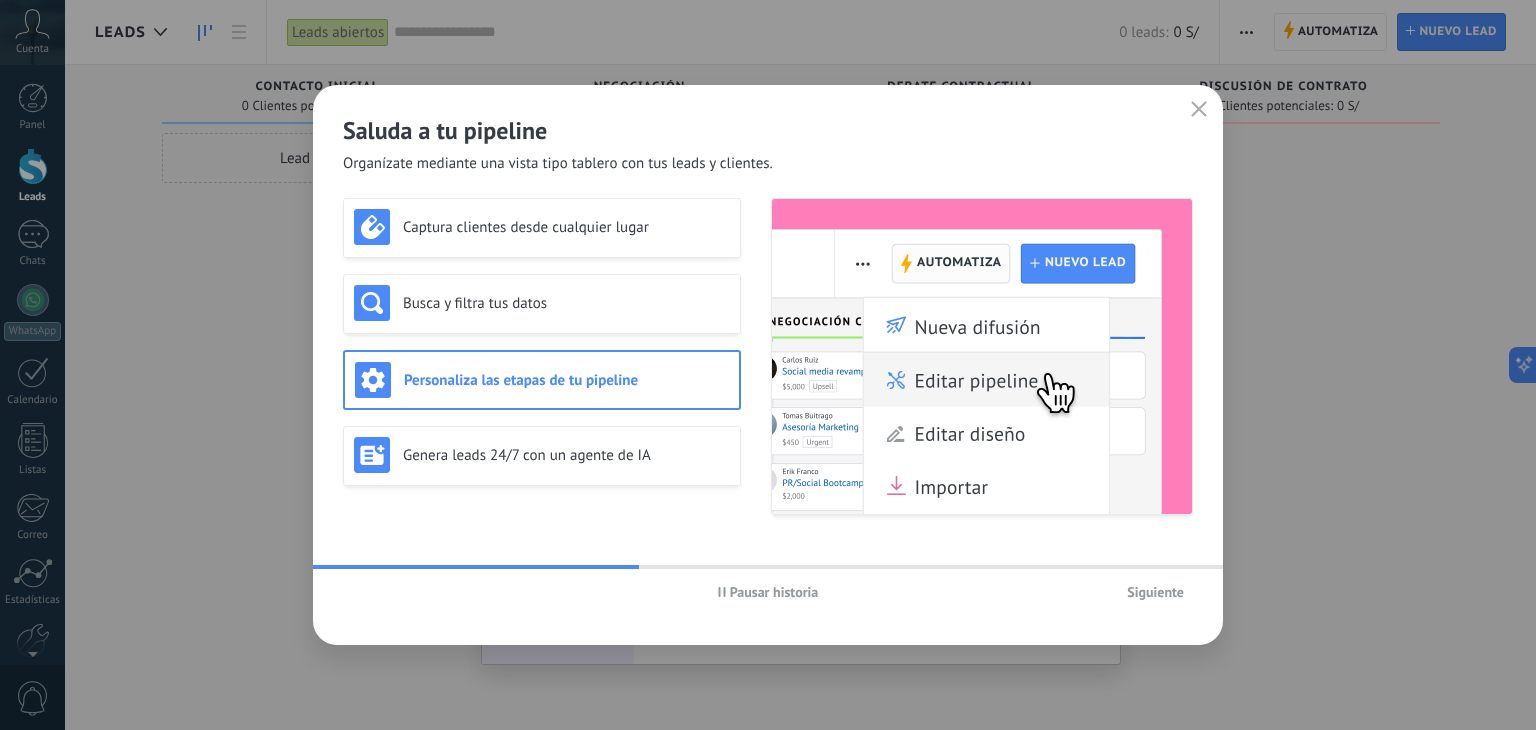 click on "Personaliza las etapas de tu pipeline" at bounding box center [542, 380] 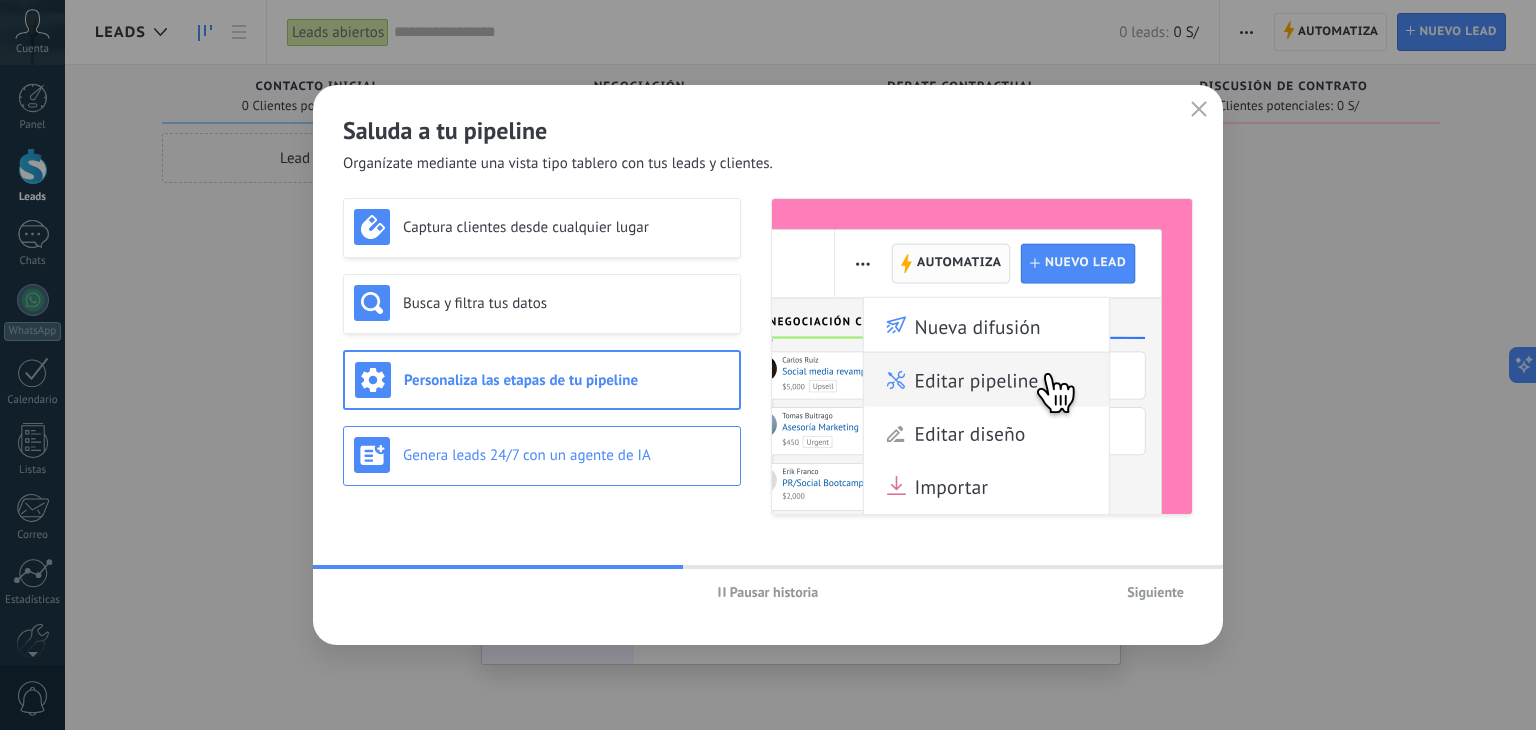 click on "Genera leads 24/7 con un agente de IA" at bounding box center (566, 455) 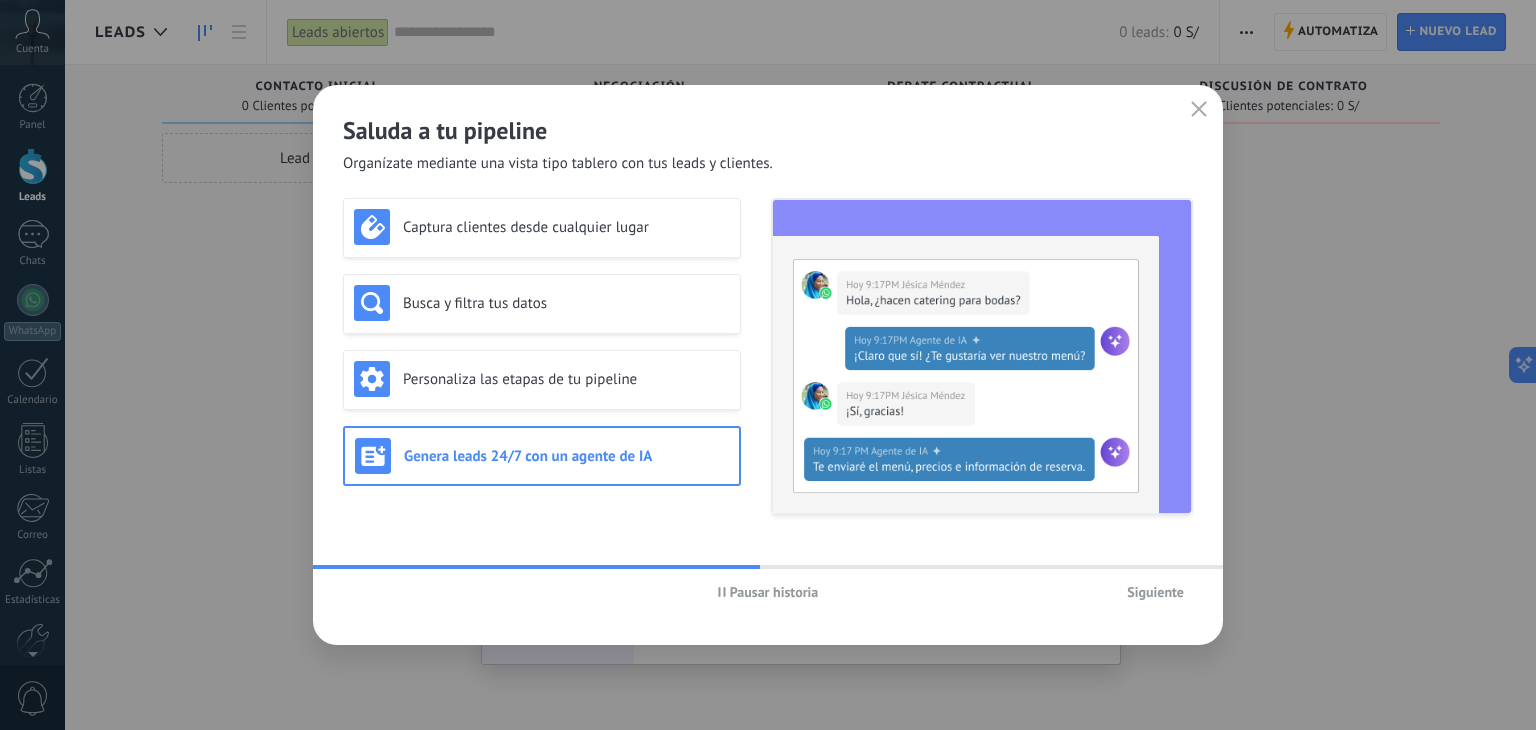 click at bounding box center (1199, 110) 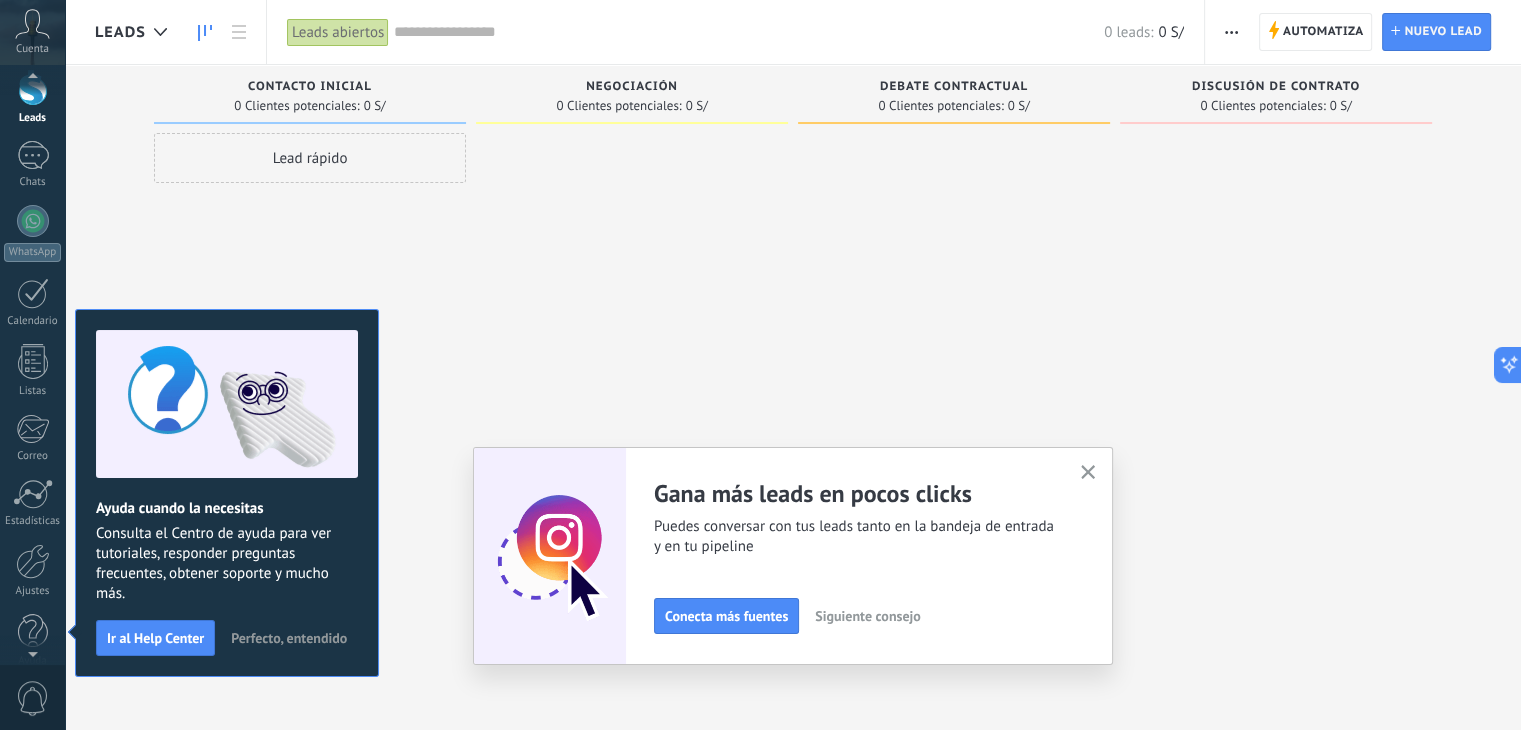 scroll, scrollTop: 0, scrollLeft: 0, axis: both 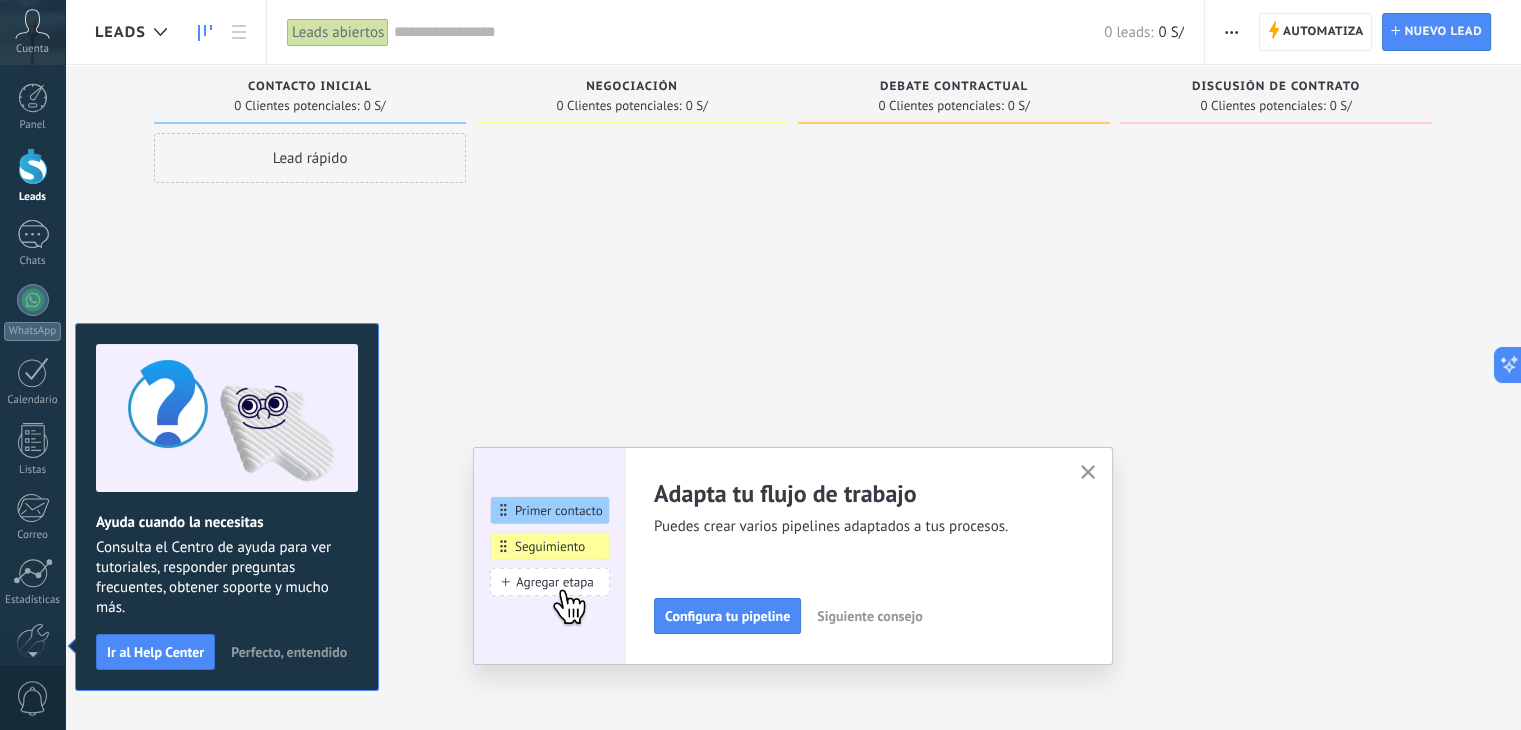 click 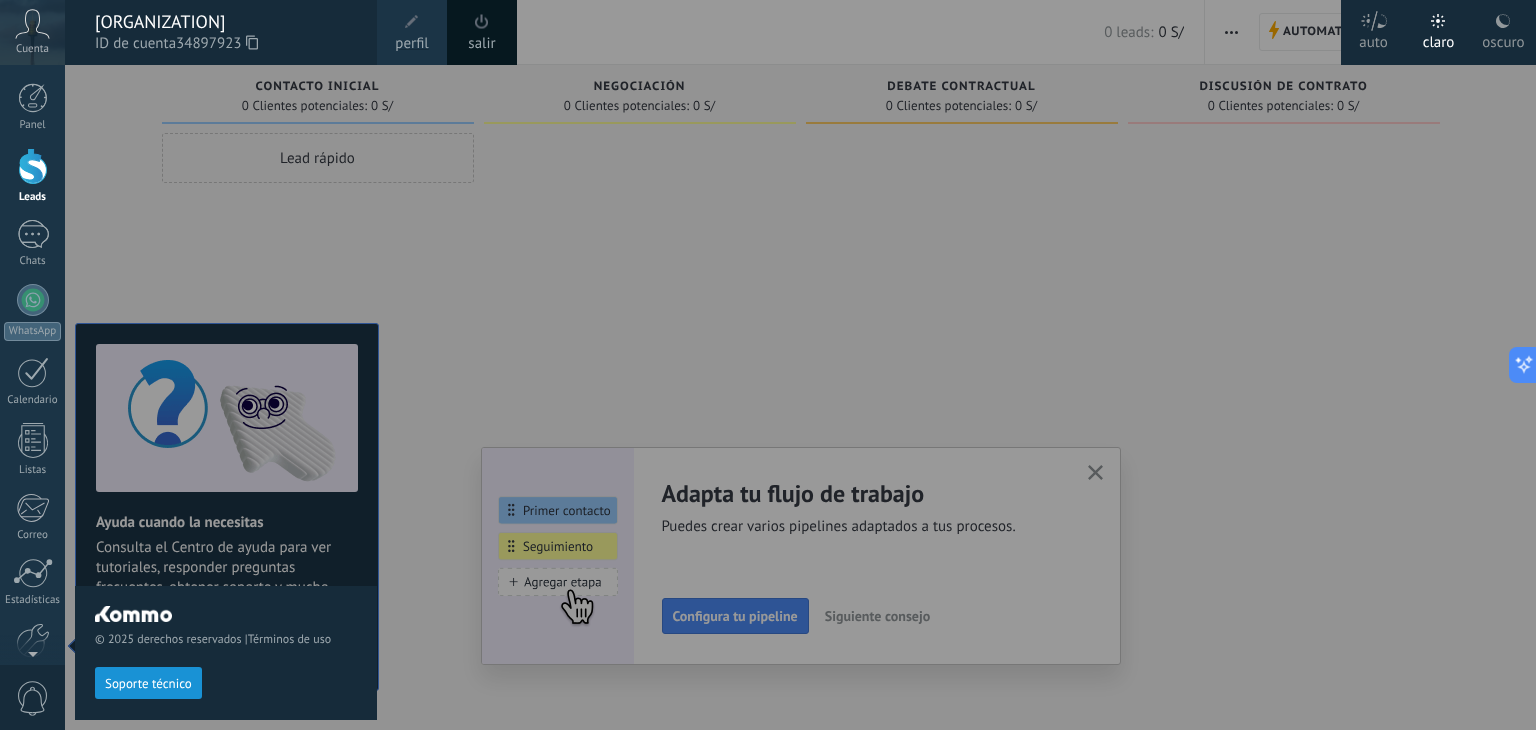 click at bounding box center [833, 365] 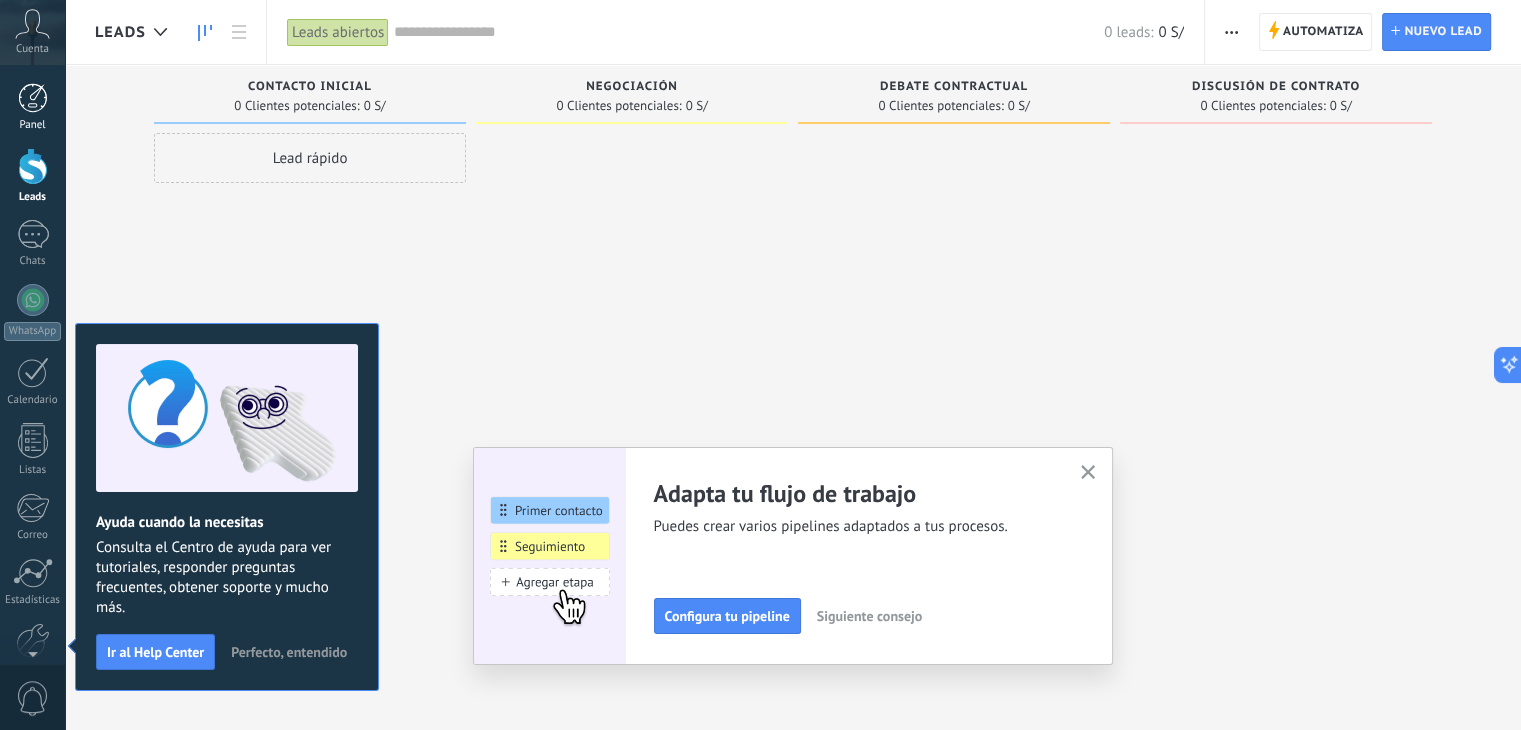 click on "Panel" at bounding box center [32, 107] 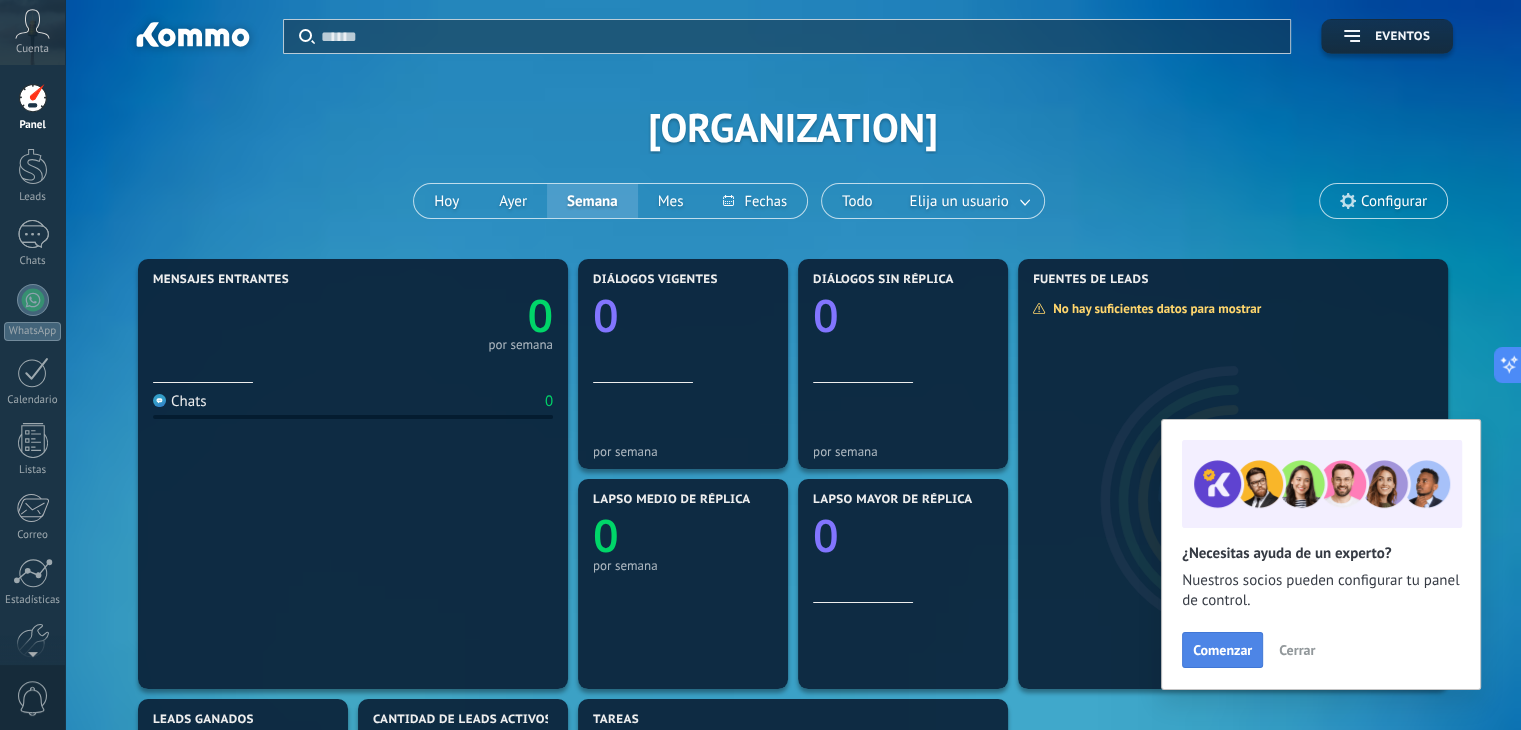 click on "Comenzar" at bounding box center [1222, 650] 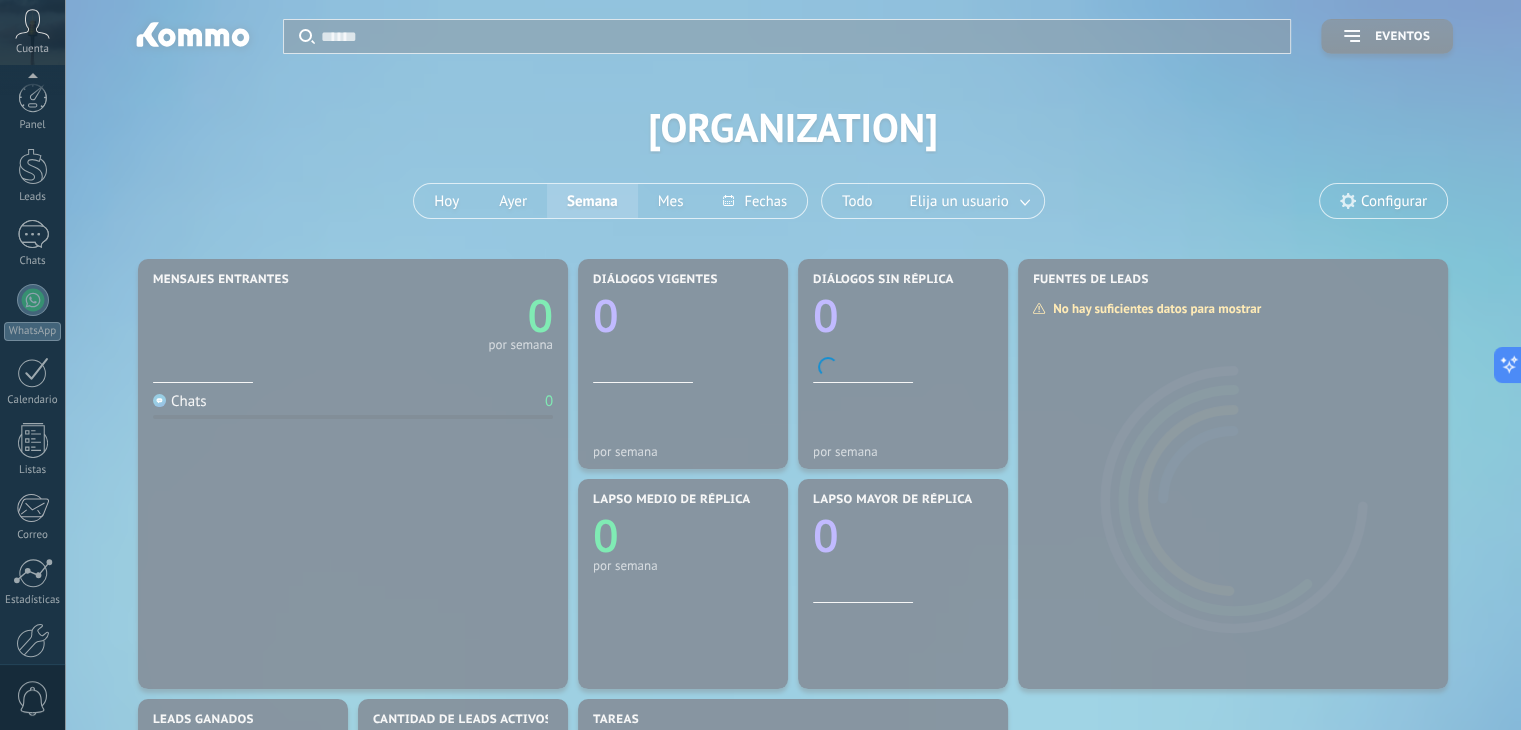 scroll, scrollTop: 101, scrollLeft: 0, axis: vertical 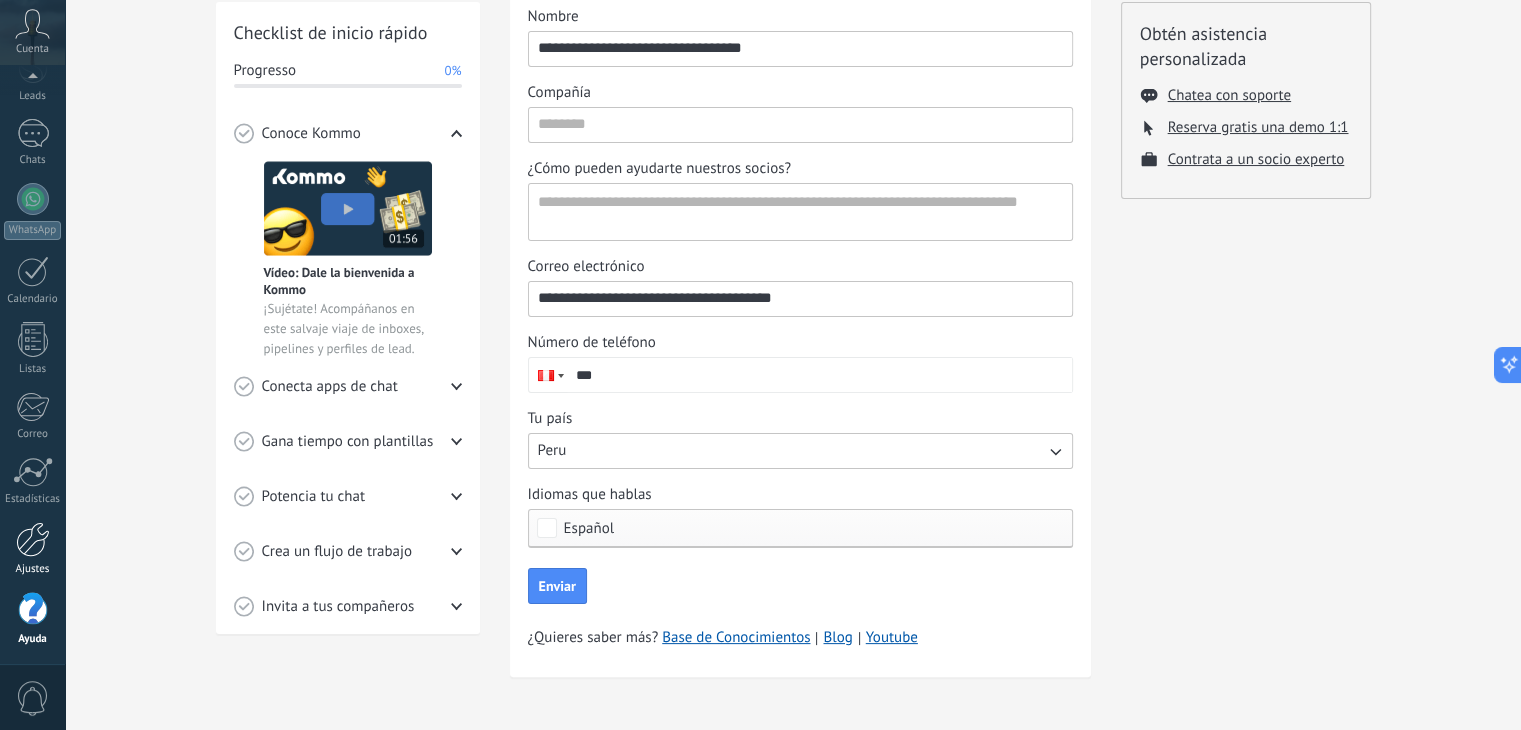 click at bounding box center (33, 539) 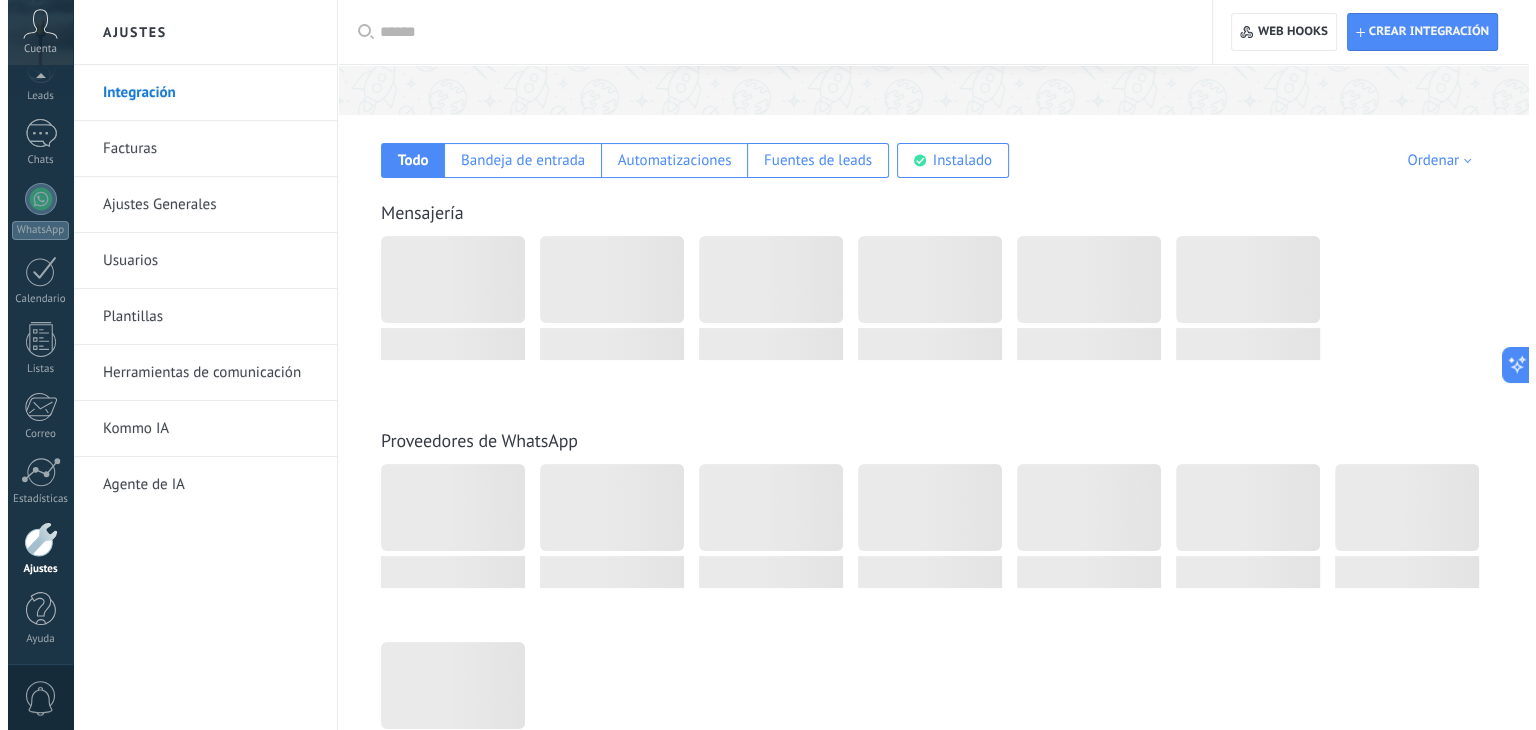 scroll, scrollTop: 0, scrollLeft: 0, axis: both 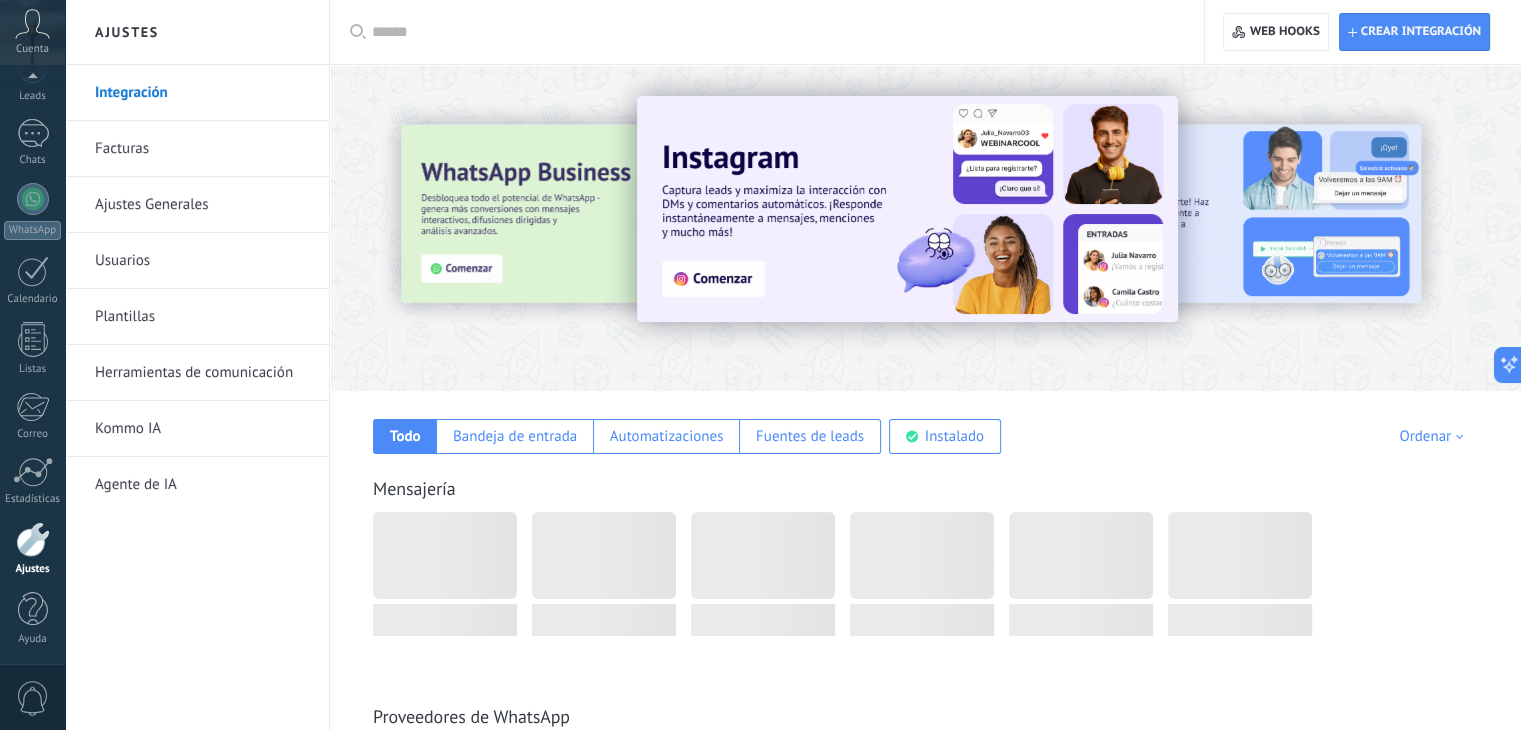 click on "Usuarios" at bounding box center (202, 261) 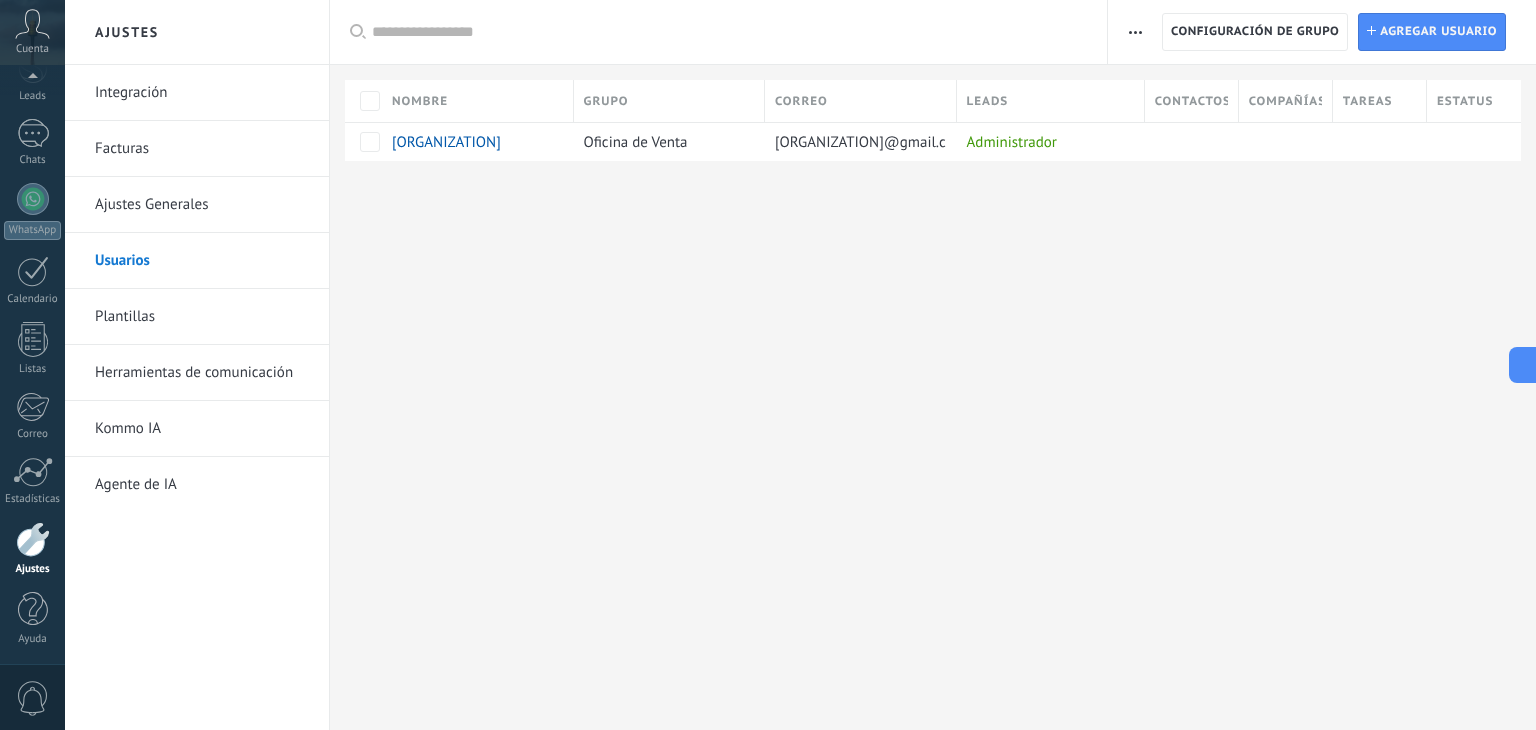 click at bounding box center (1135, 32) 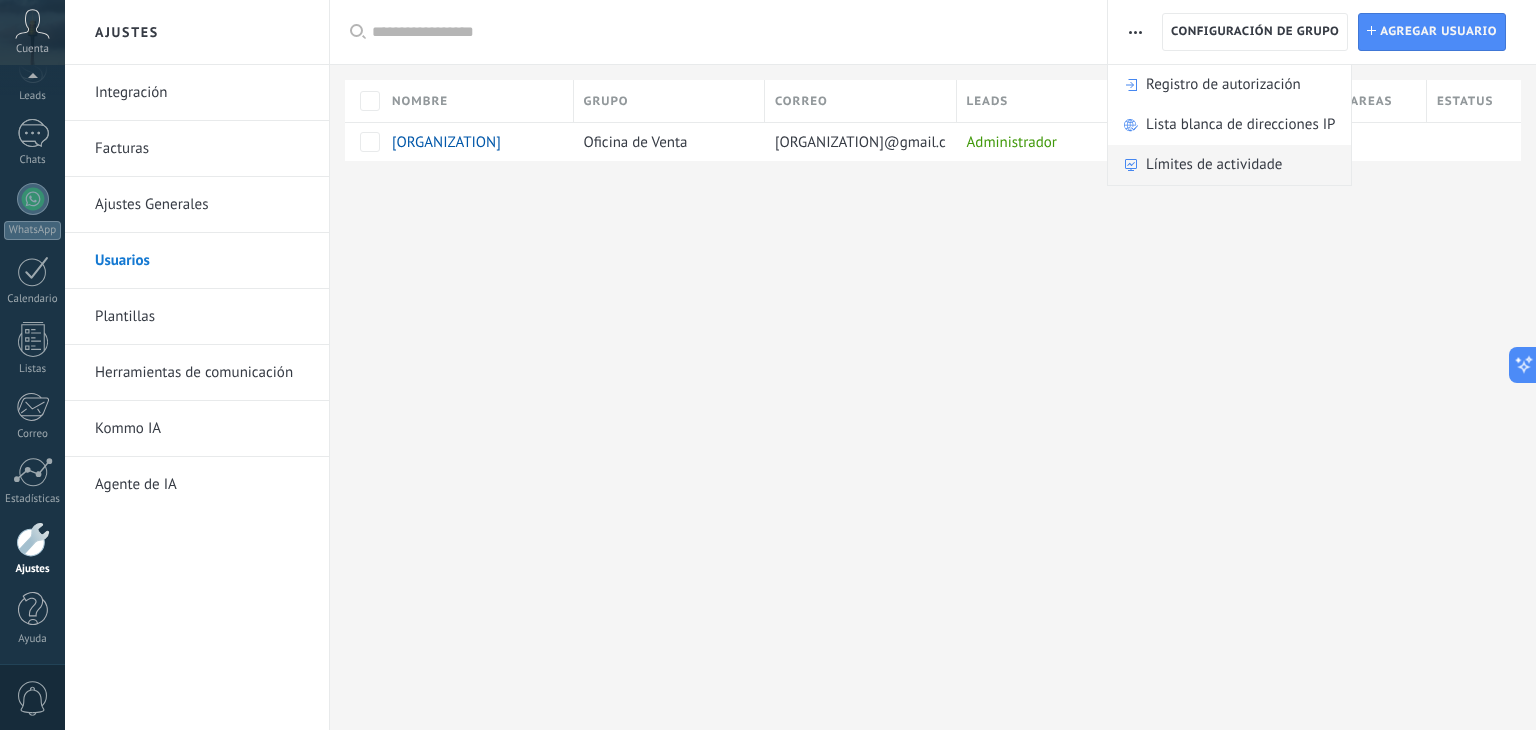 type 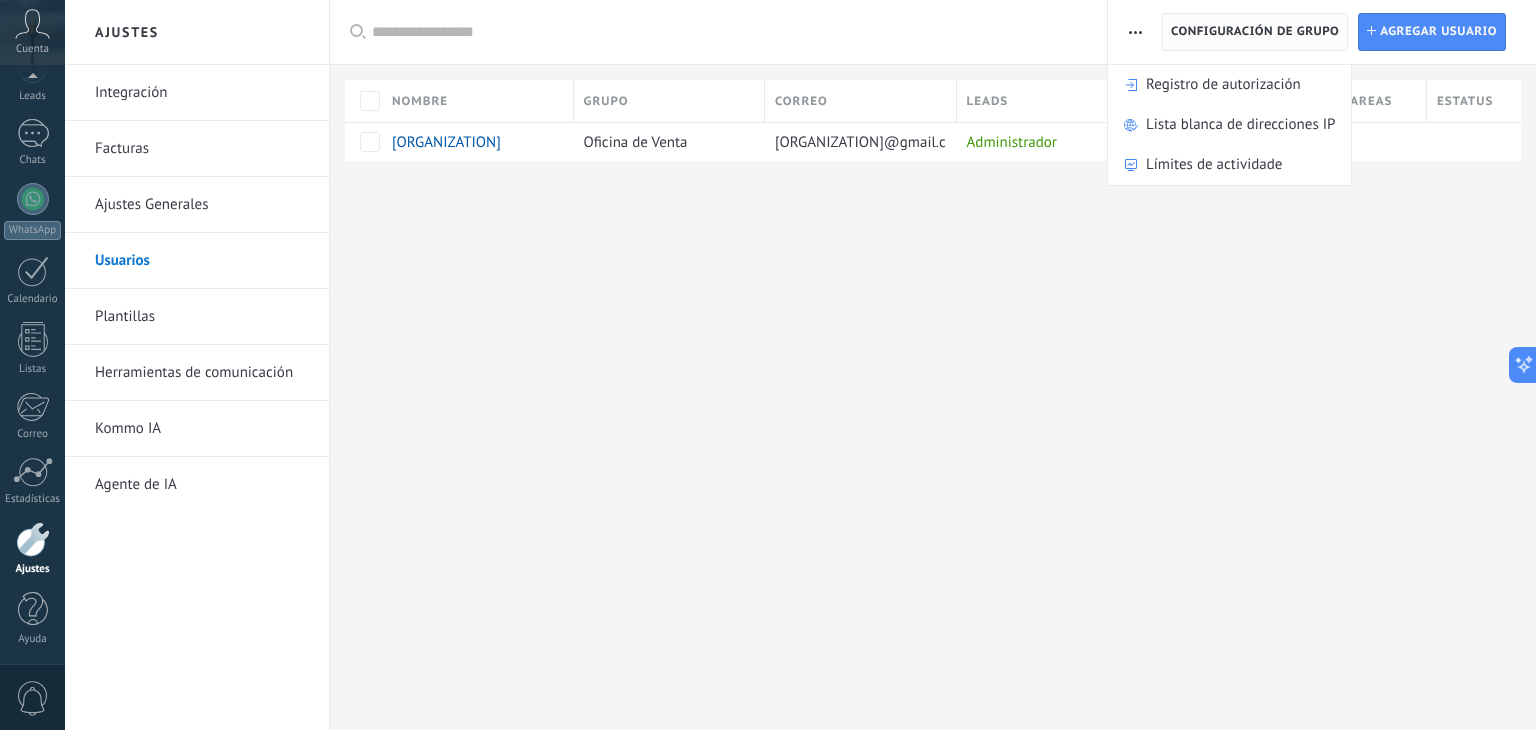 click on "Configuración de grupo" at bounding box center [1255, 32] 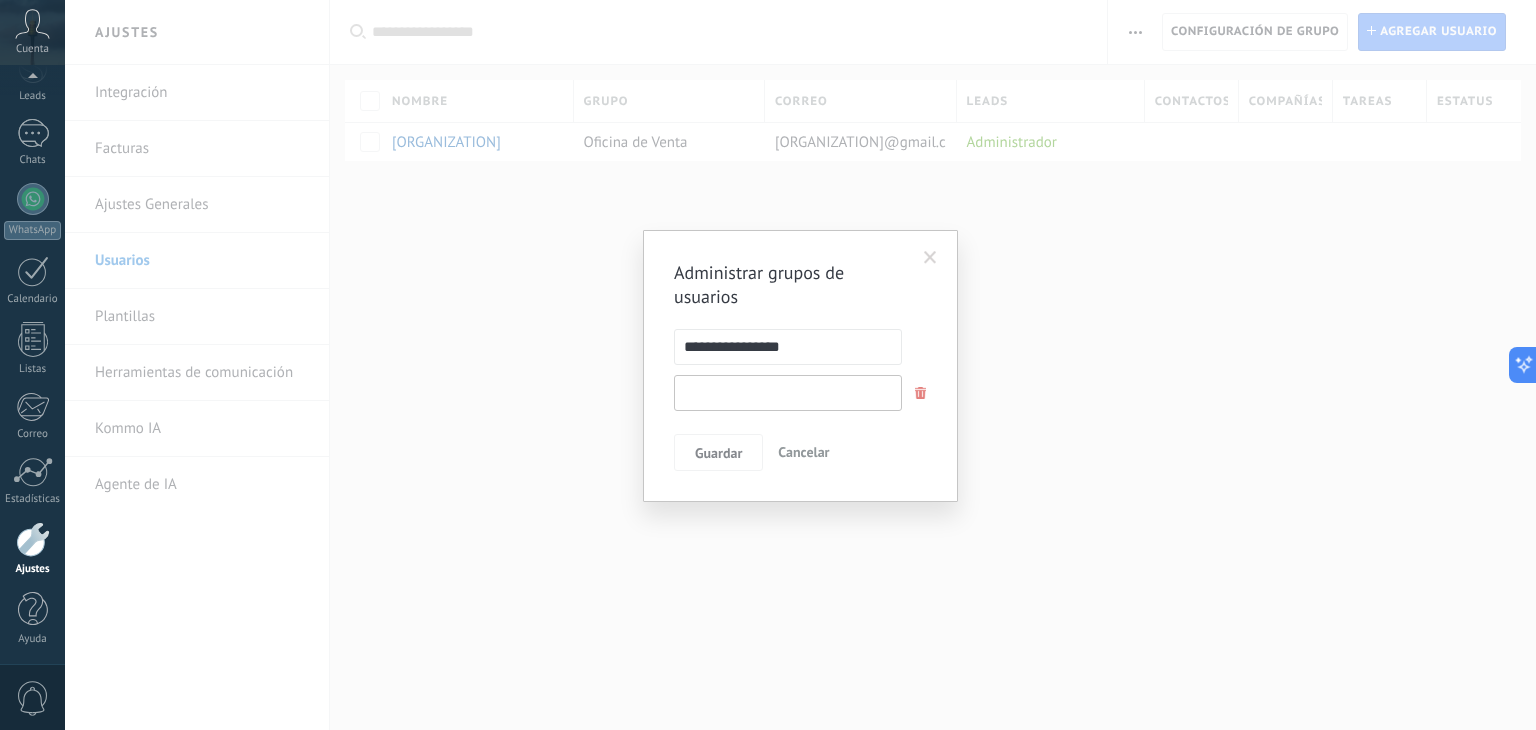 click at bounding box center (788, 393) 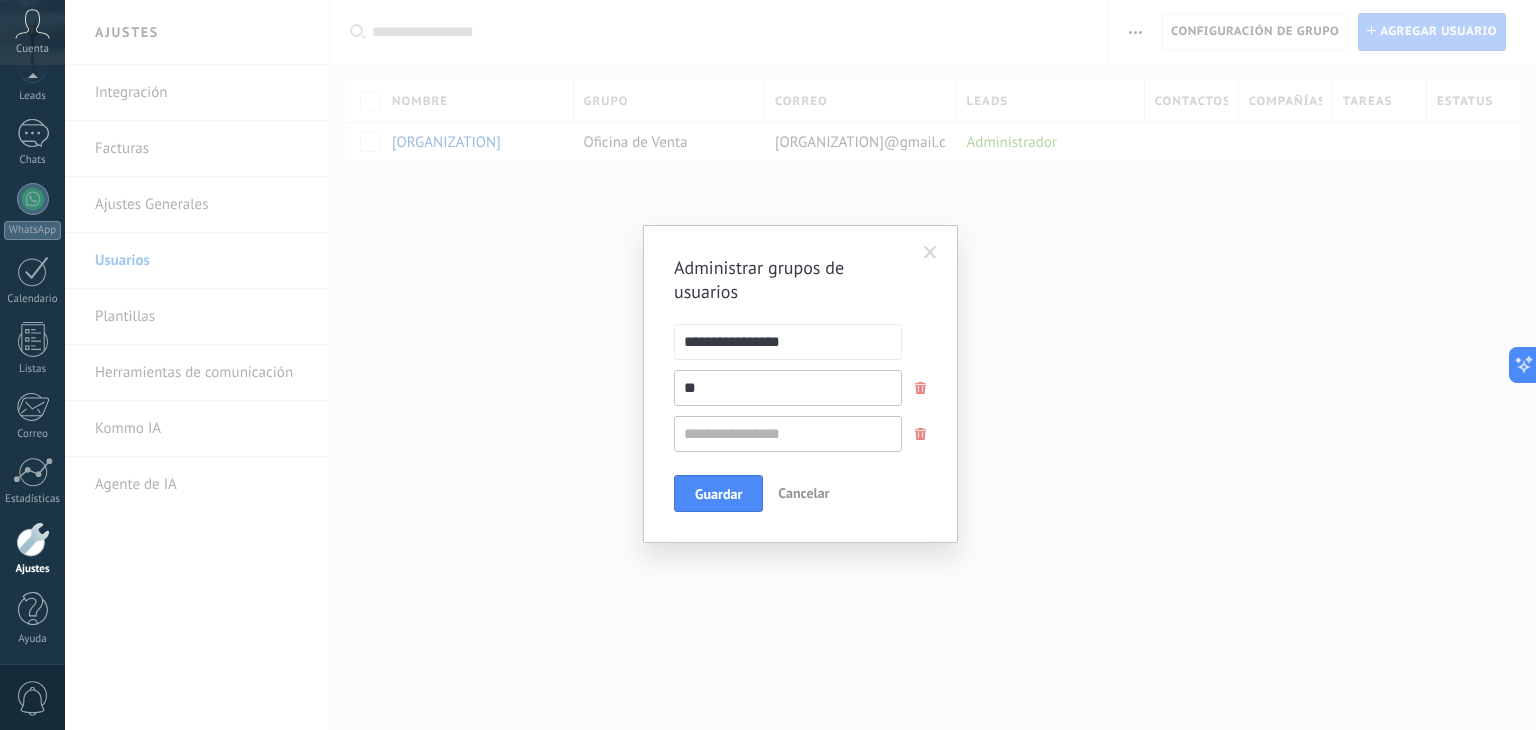 type on "*" 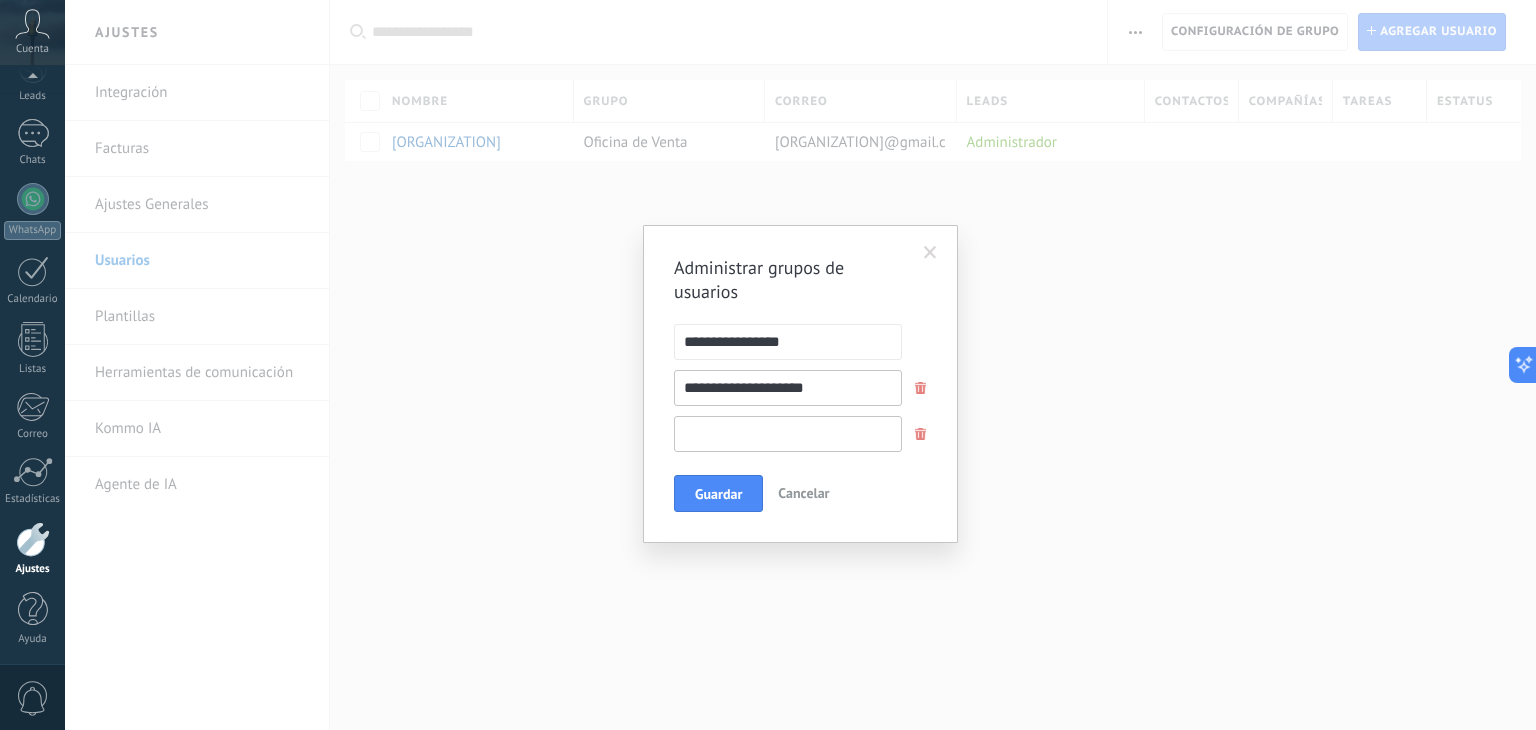 click at bounding box center (788, 434) 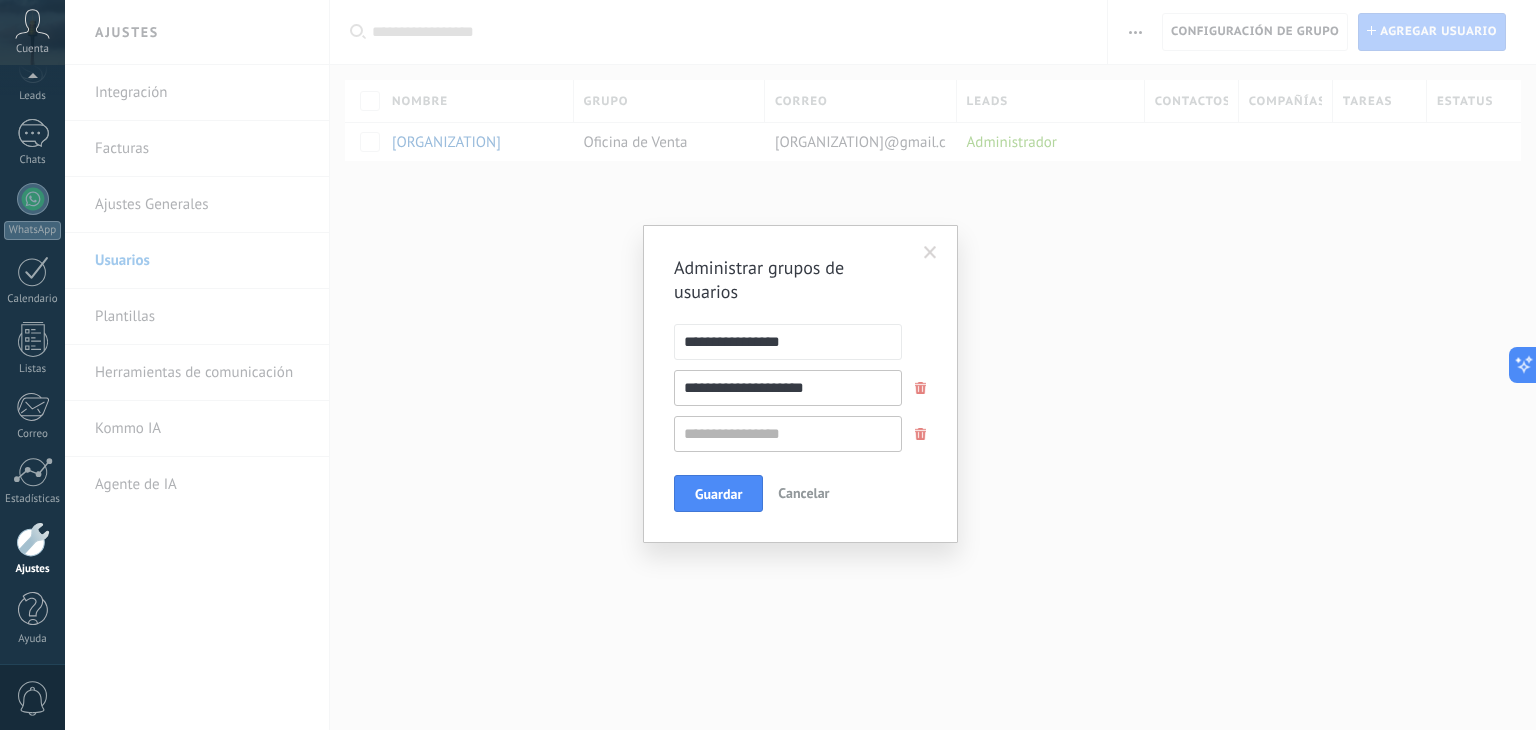 click on "**********" at bounding box center [788, 388] 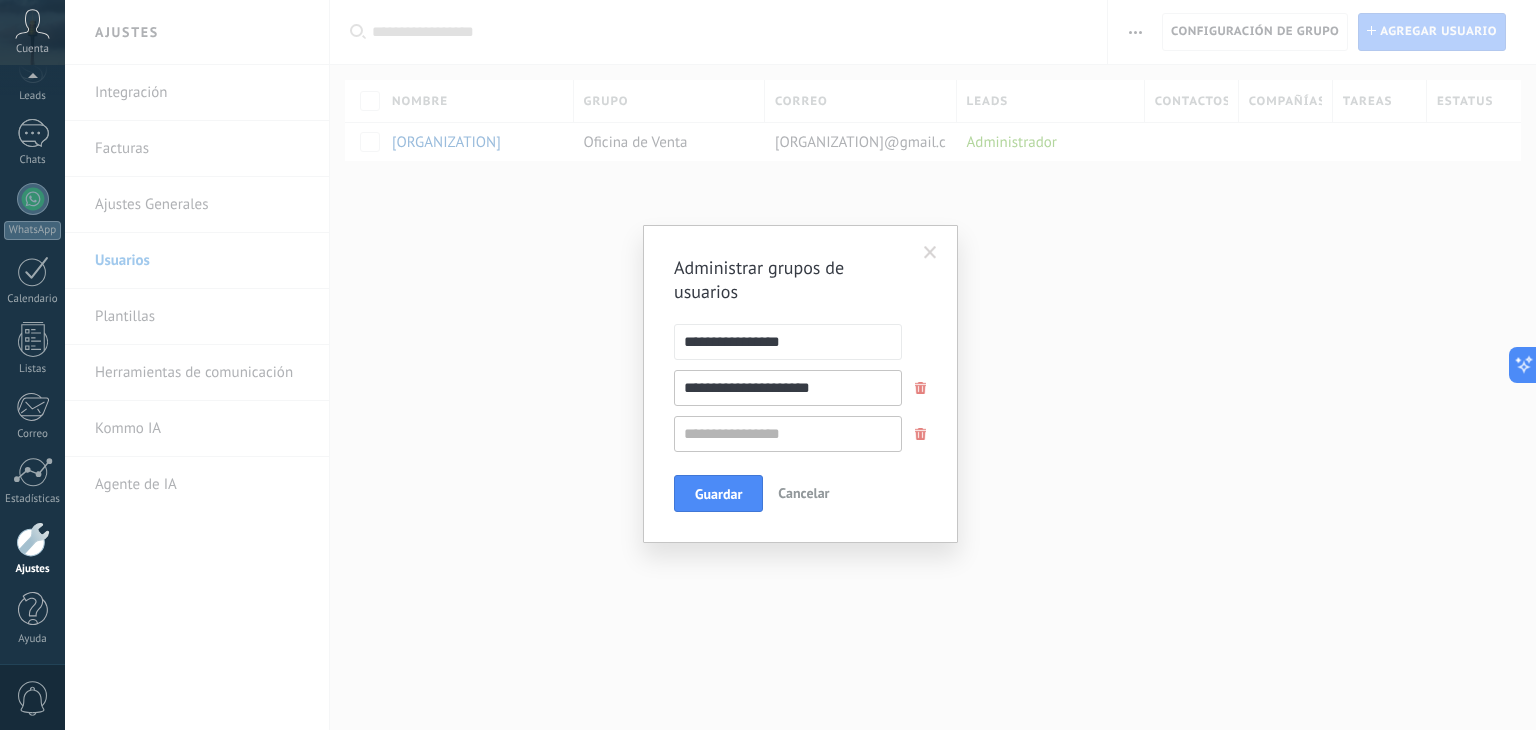 type on "**********" 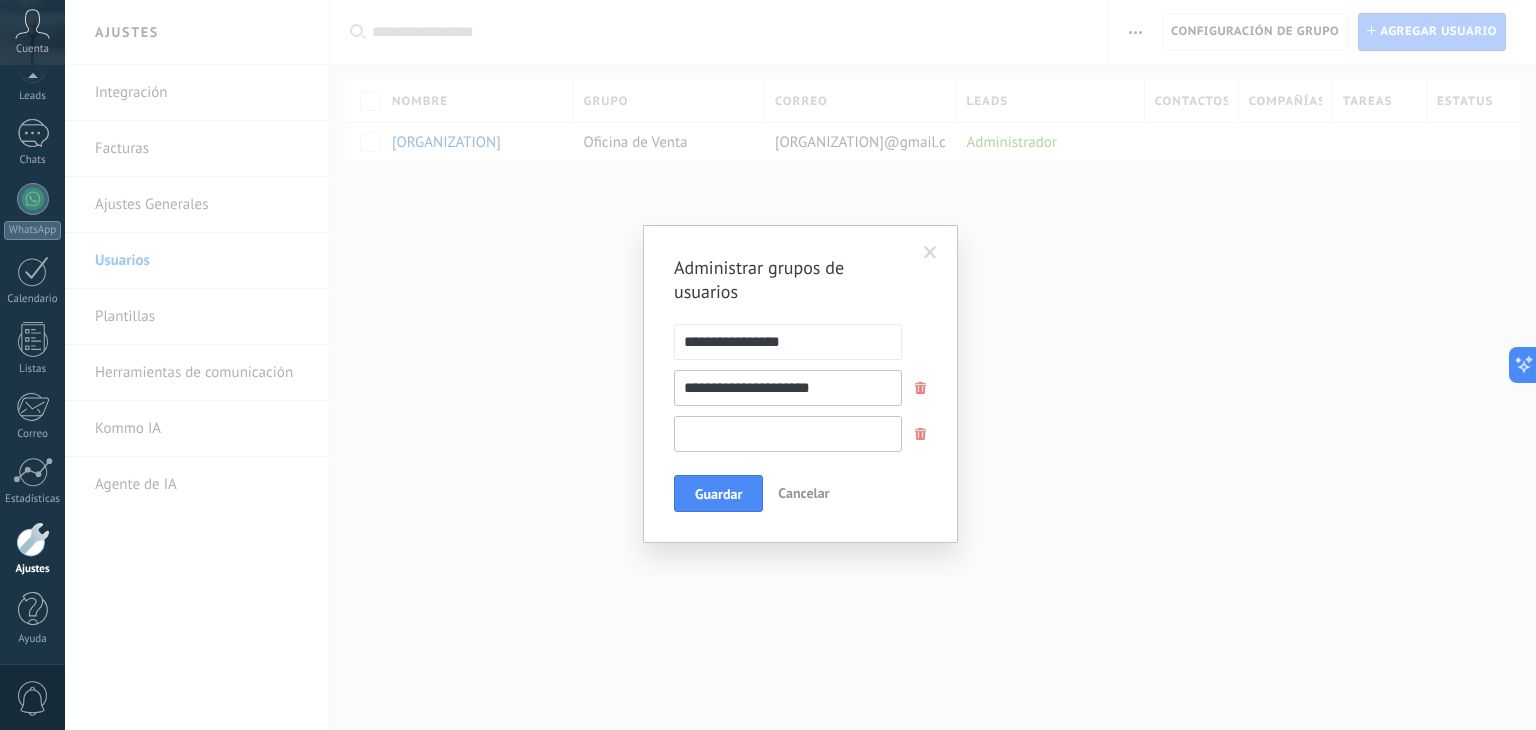 click at bounding box center [788, 434] 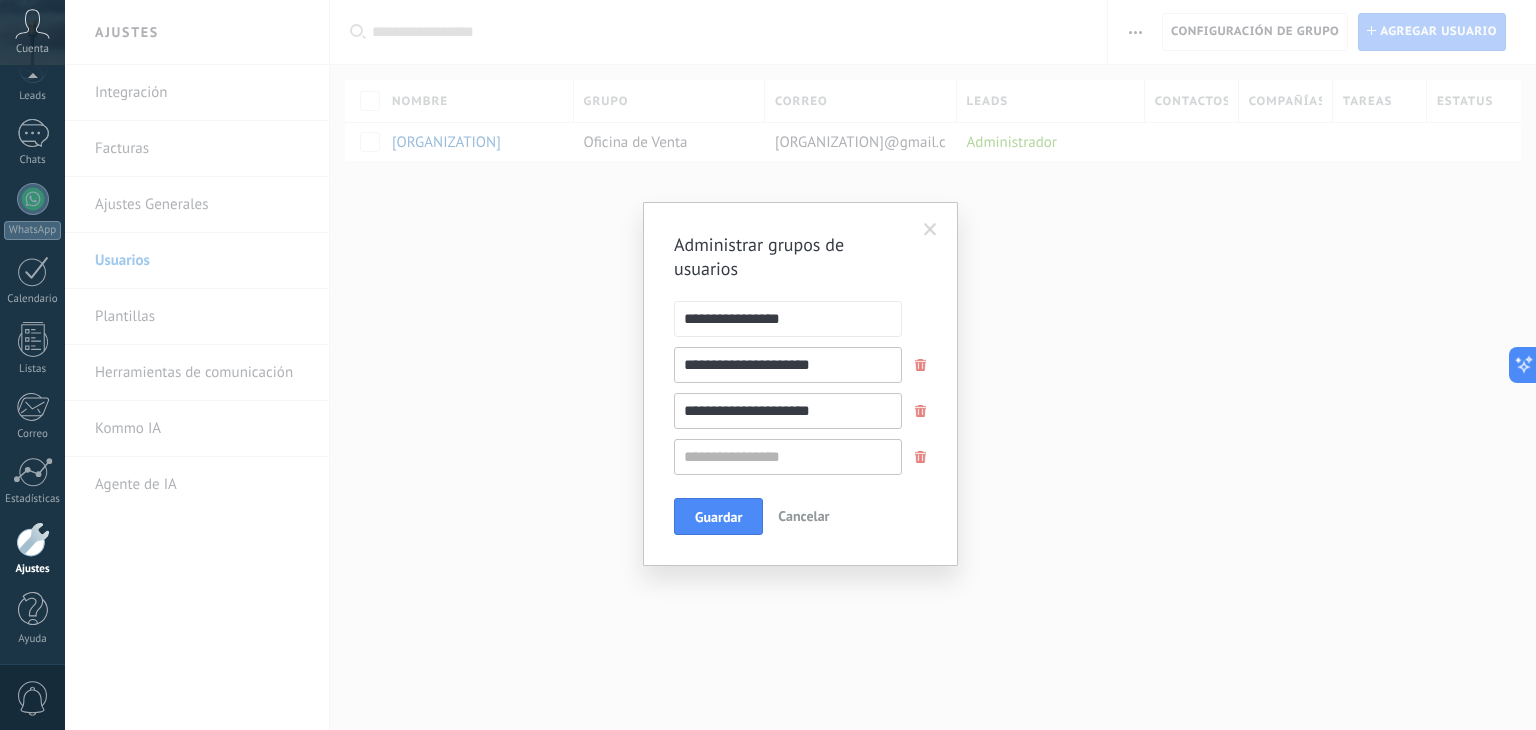 type on "**********" 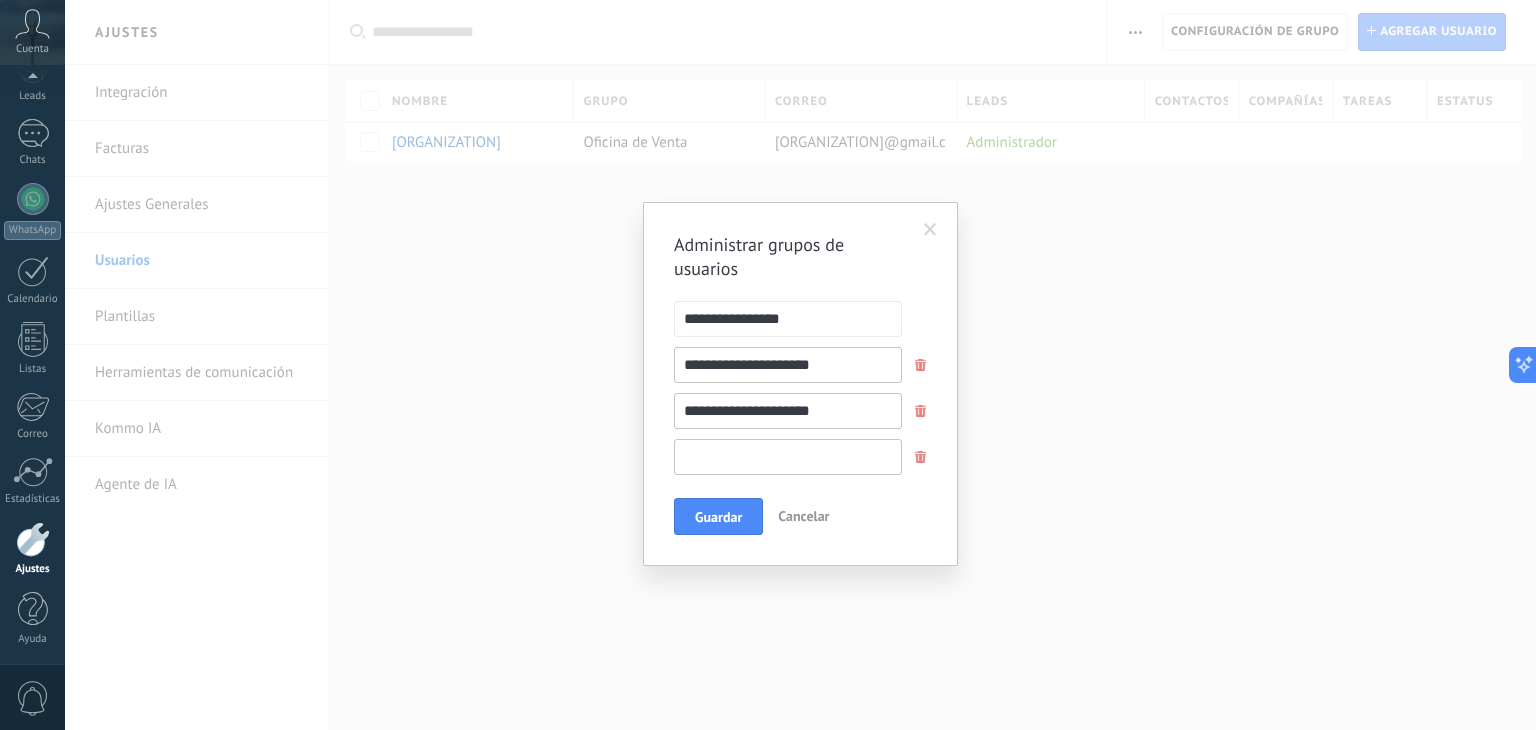 click at bounding box center (788, 457) 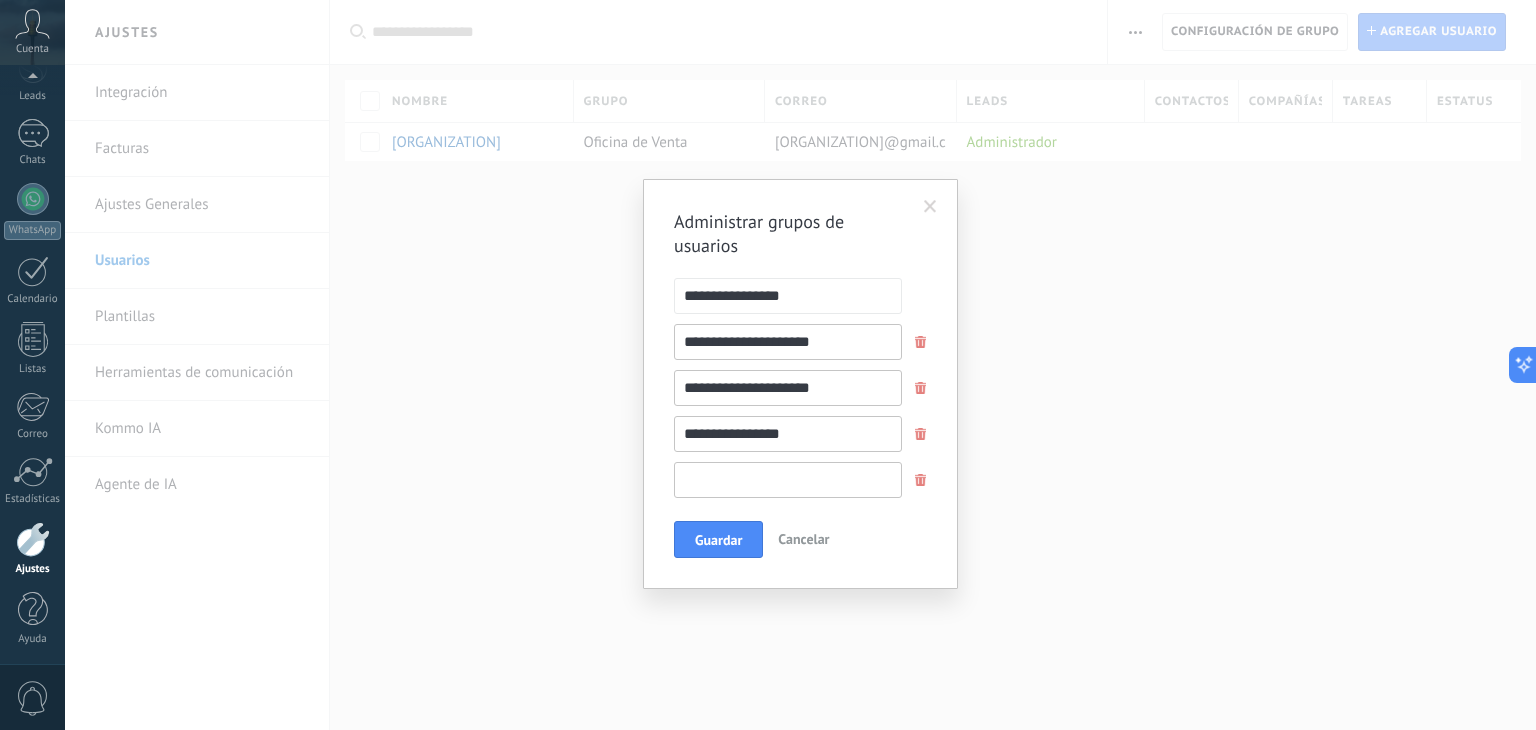 click at bounding box center [788, 480] 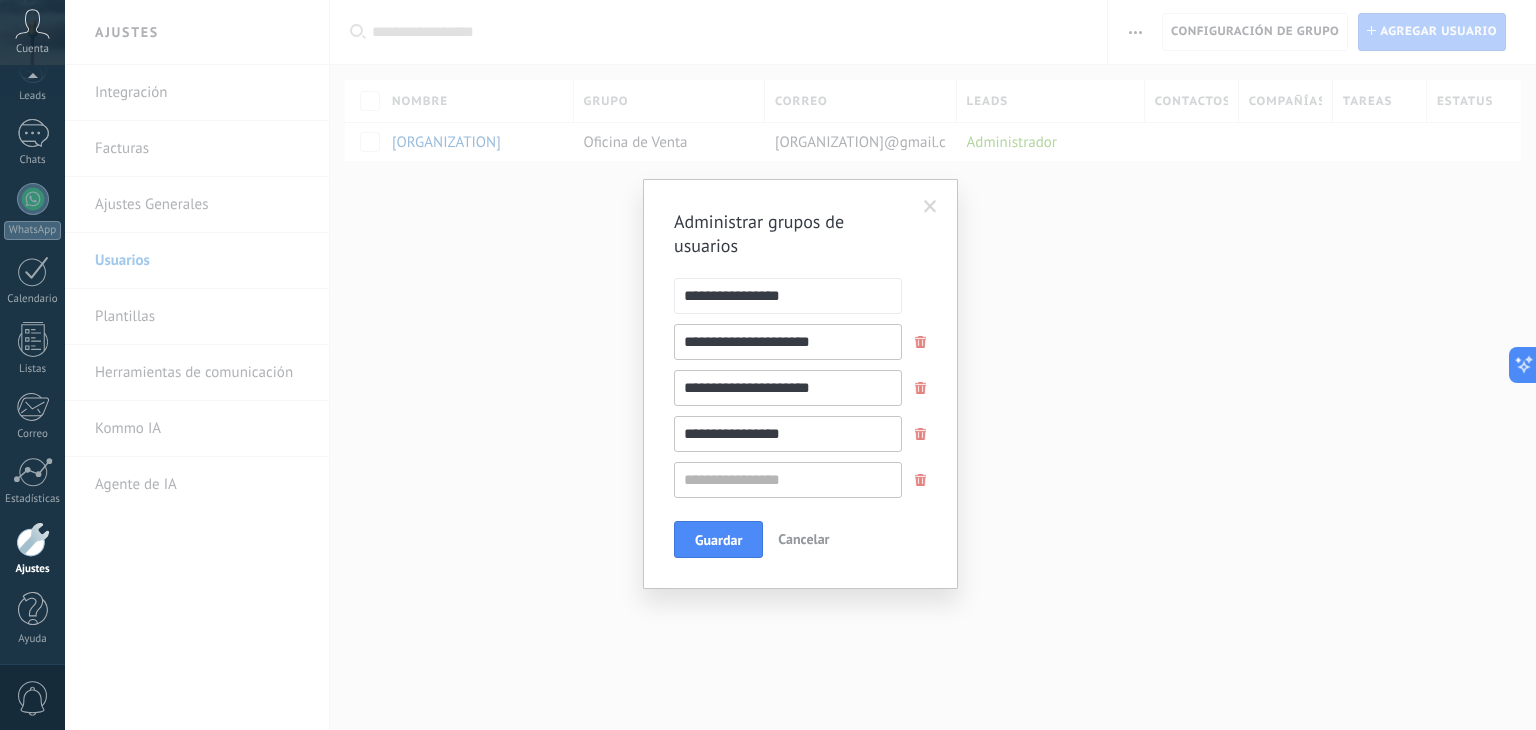 click on "**********" at bounding box center [788, 434] 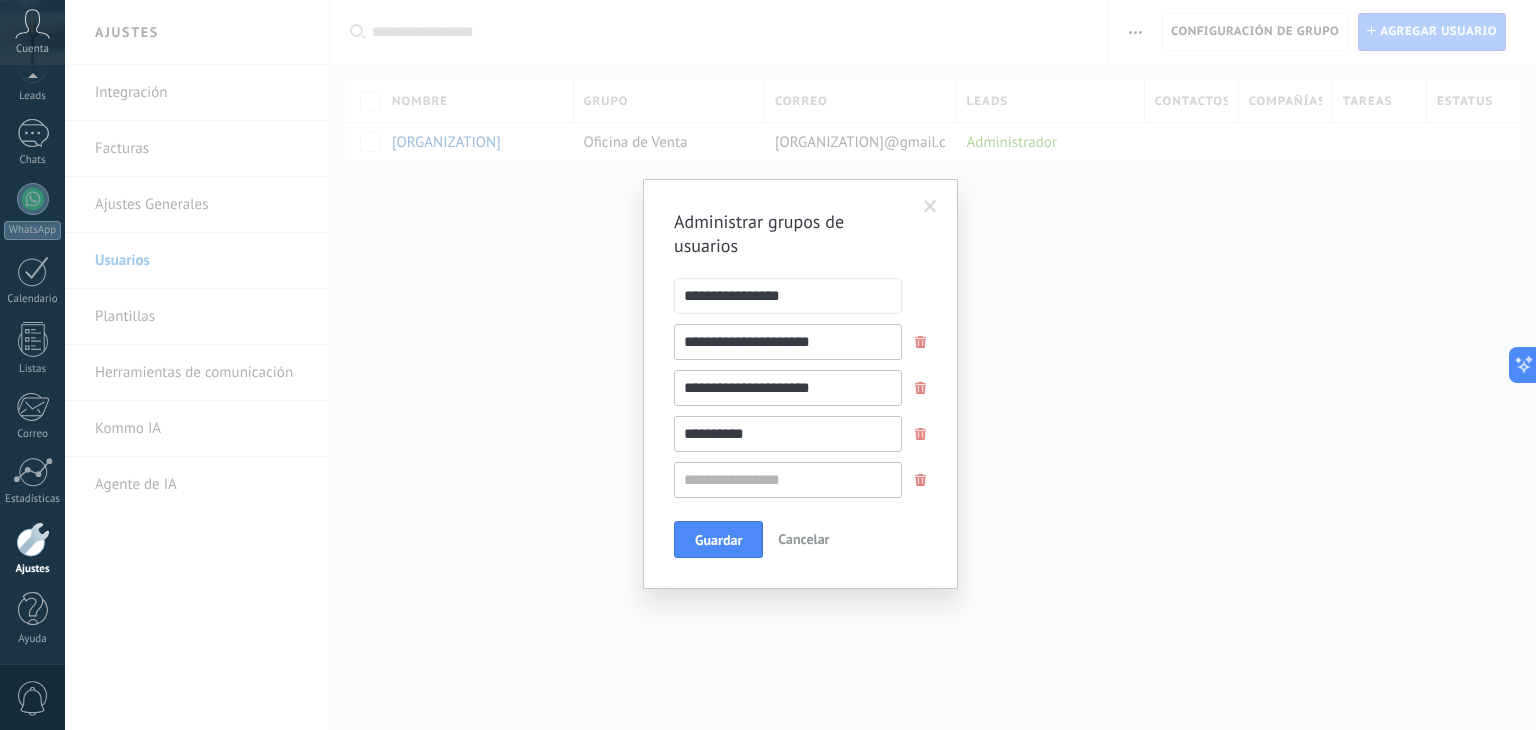 type on "*********" 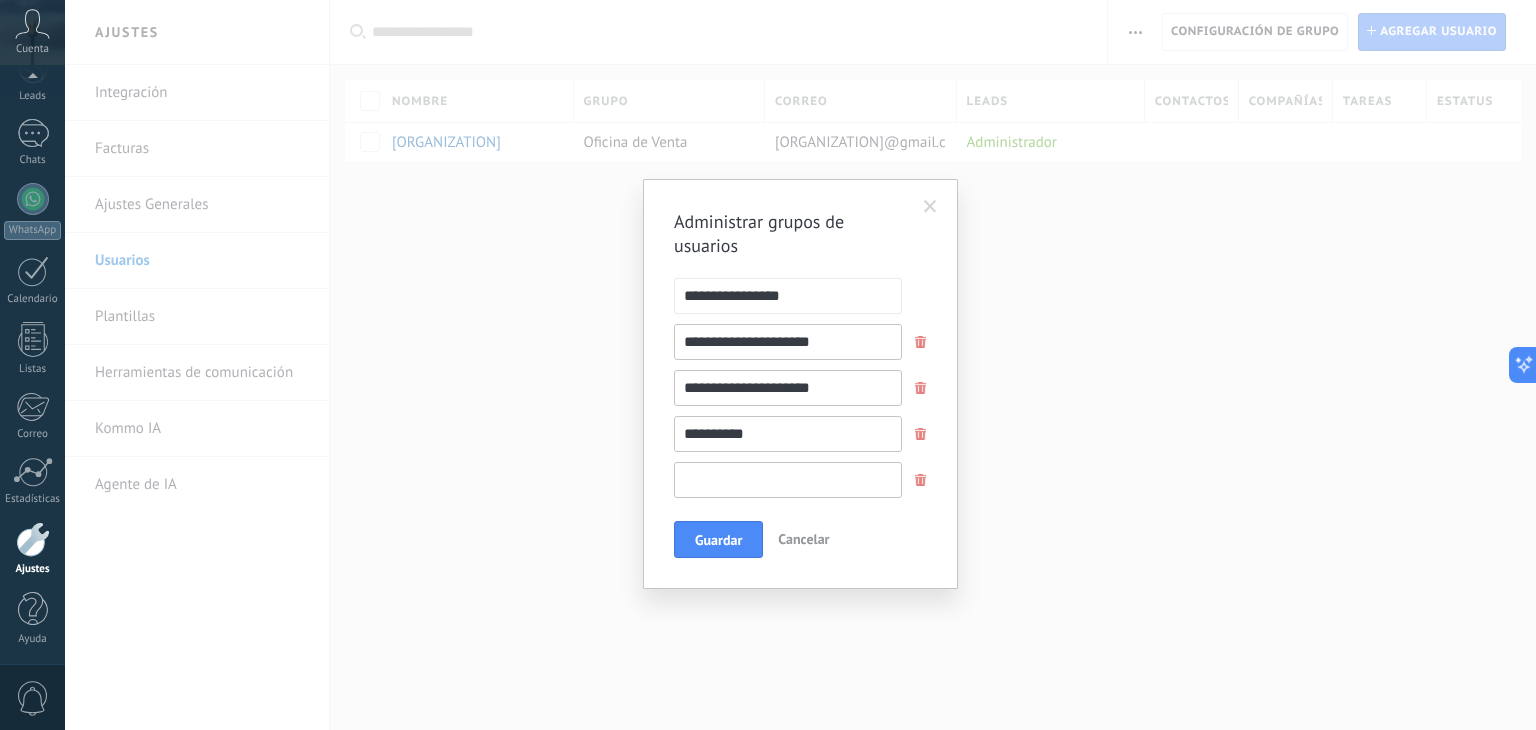 click at bounding box center (788, 480) 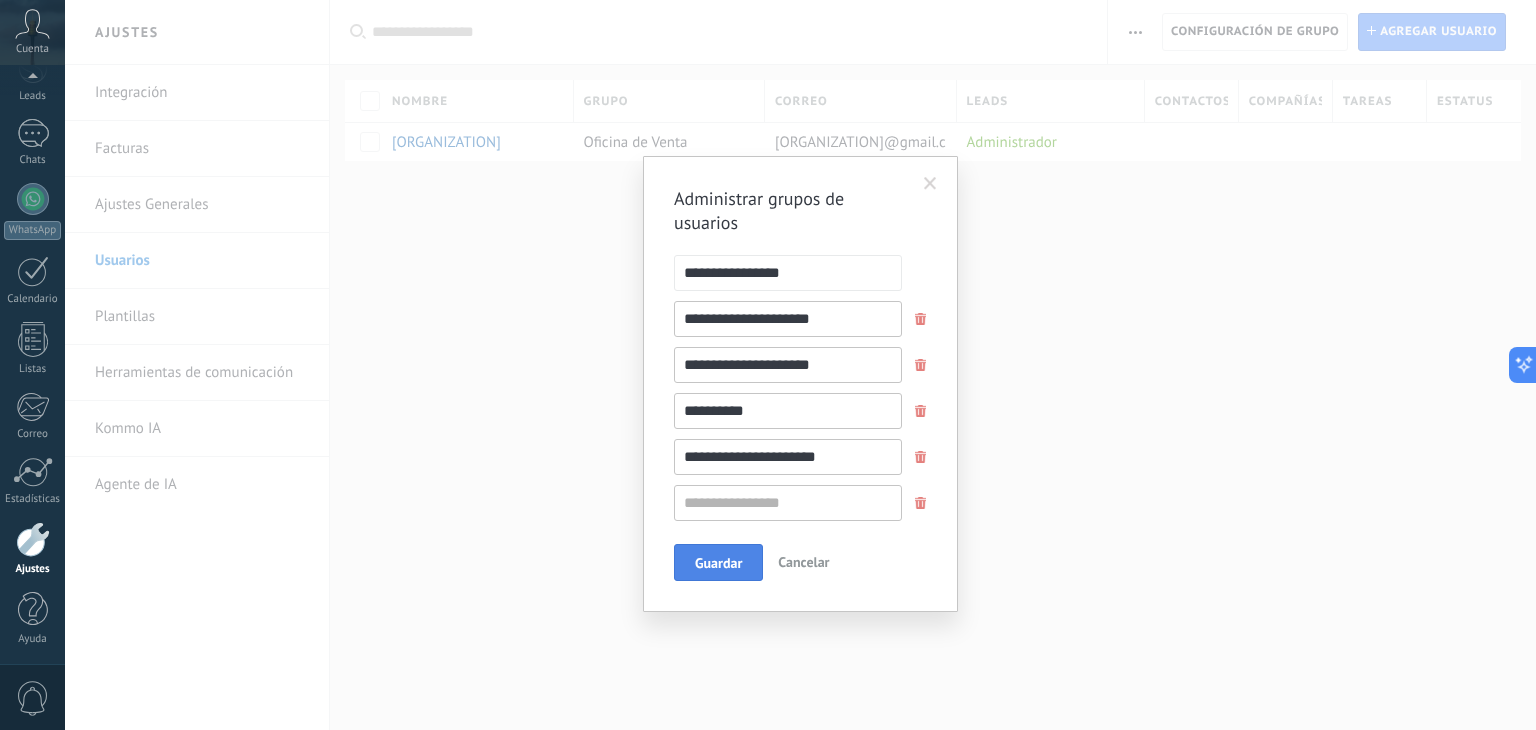 type on "**********" 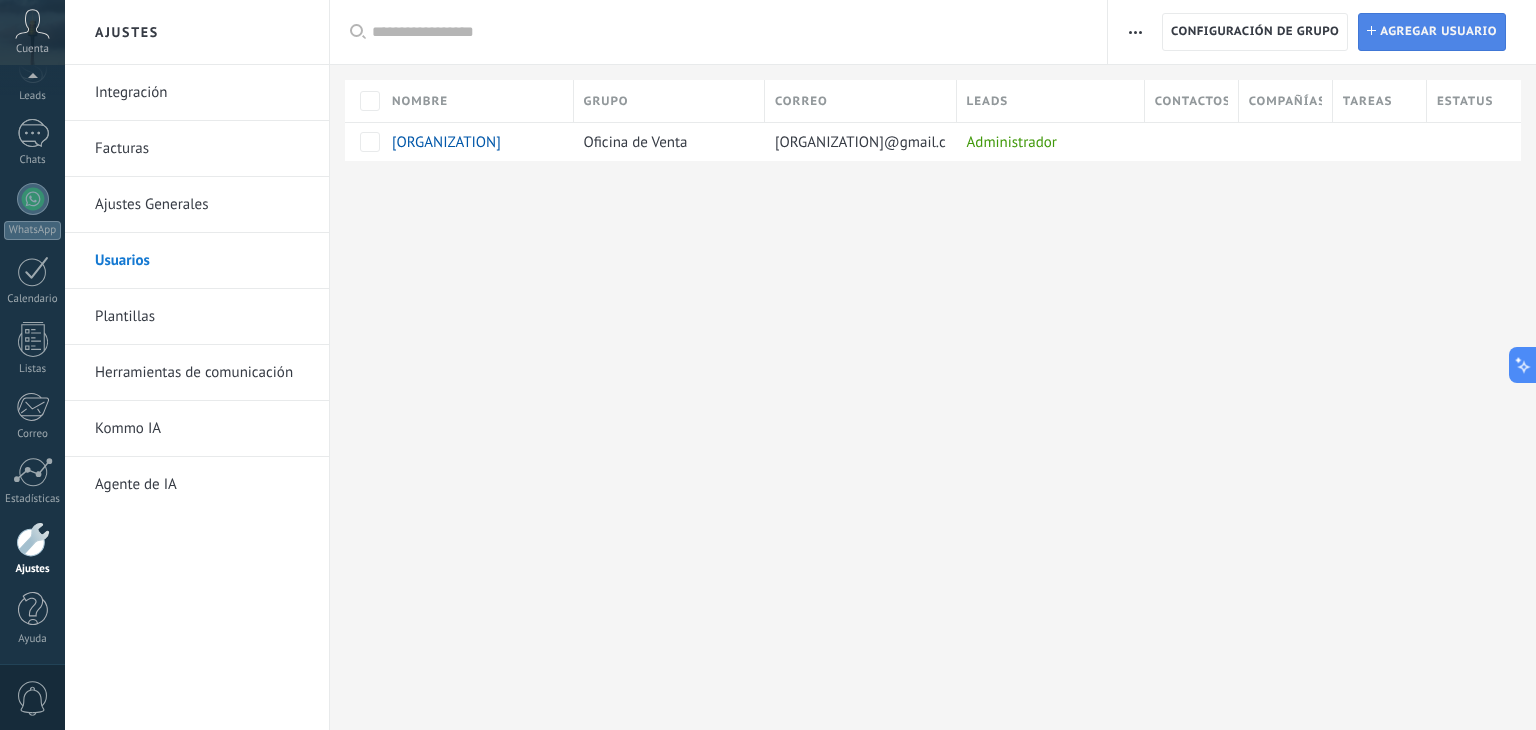 click on "Agregar usuario" at bounding box center (1438, 32) 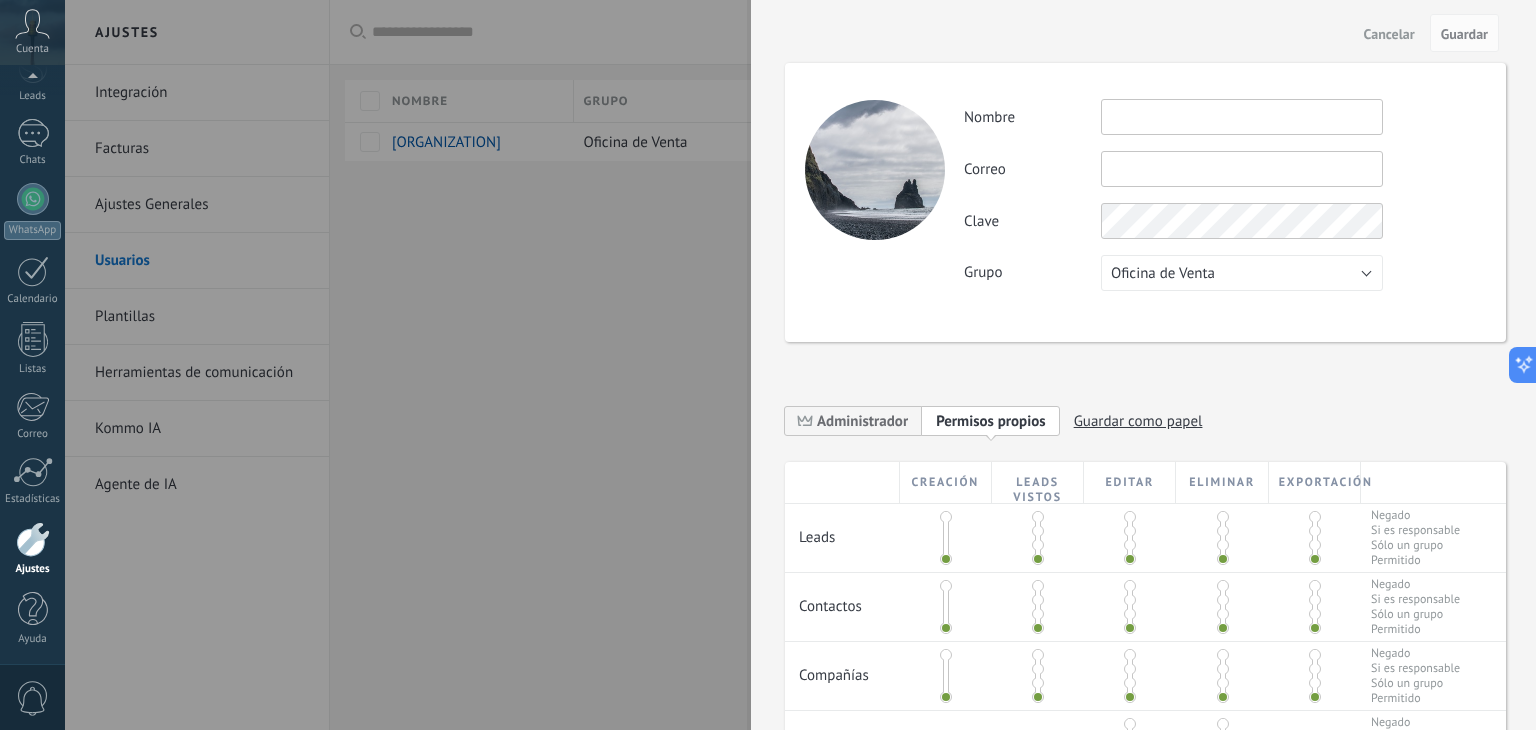 click at bounding box center [1242, 117] 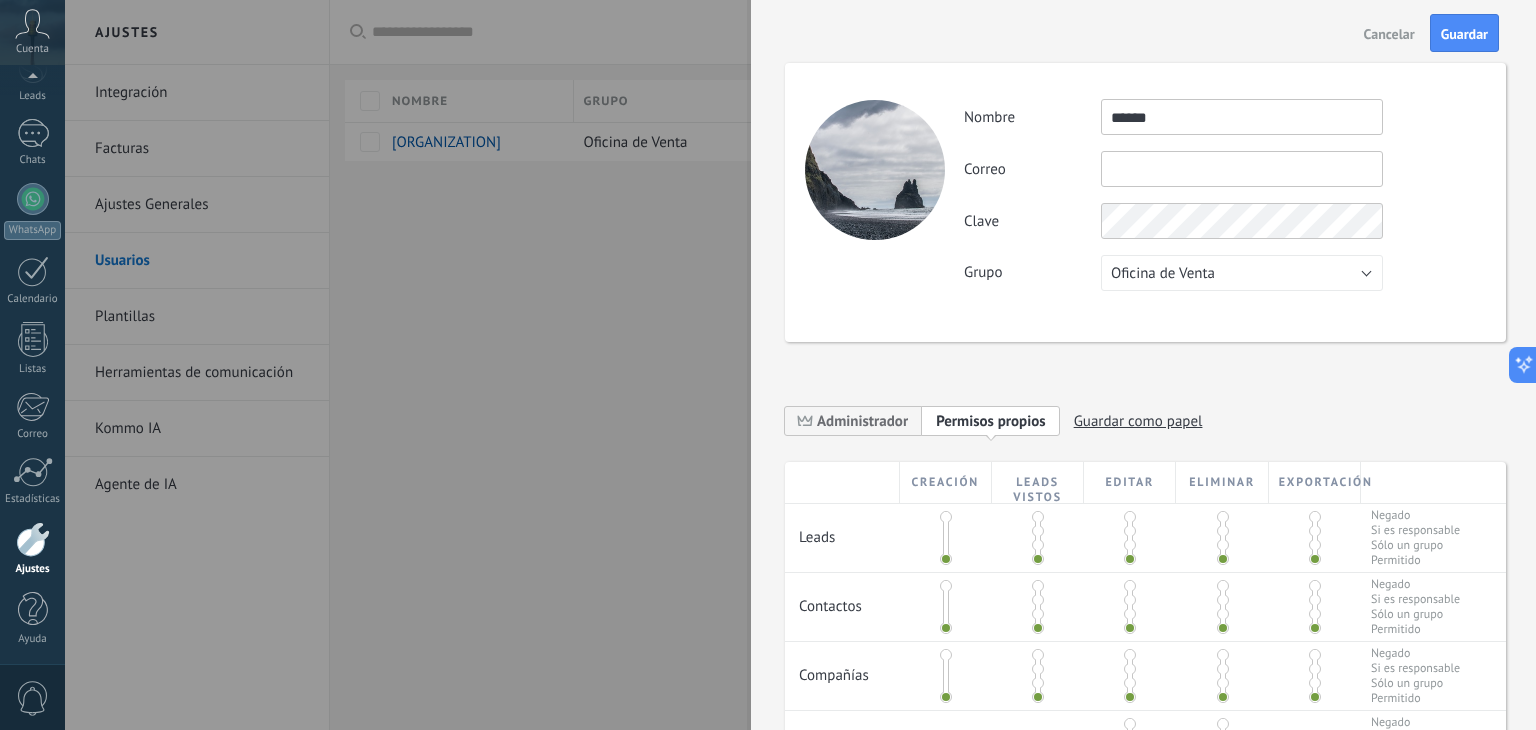 type on "*****" 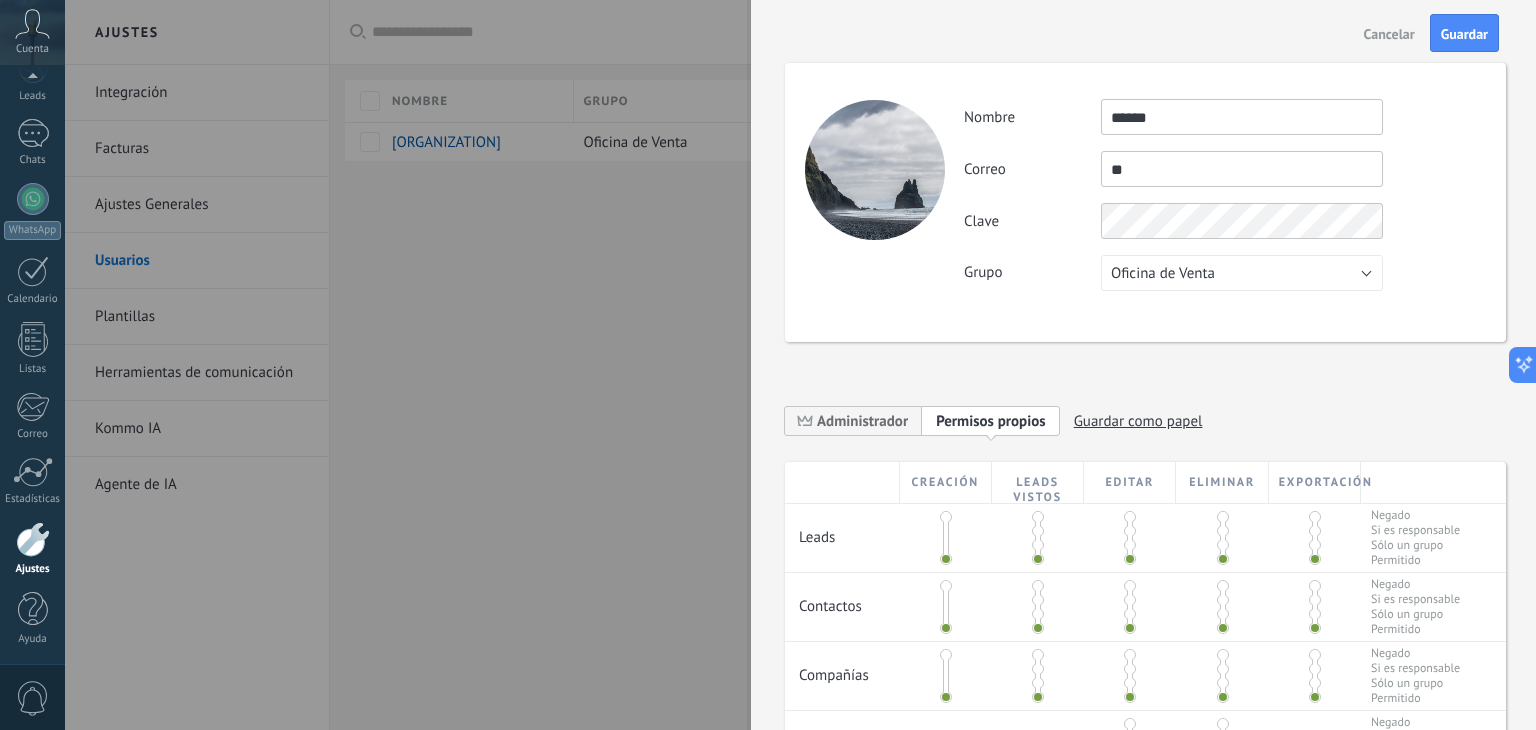type on "*" 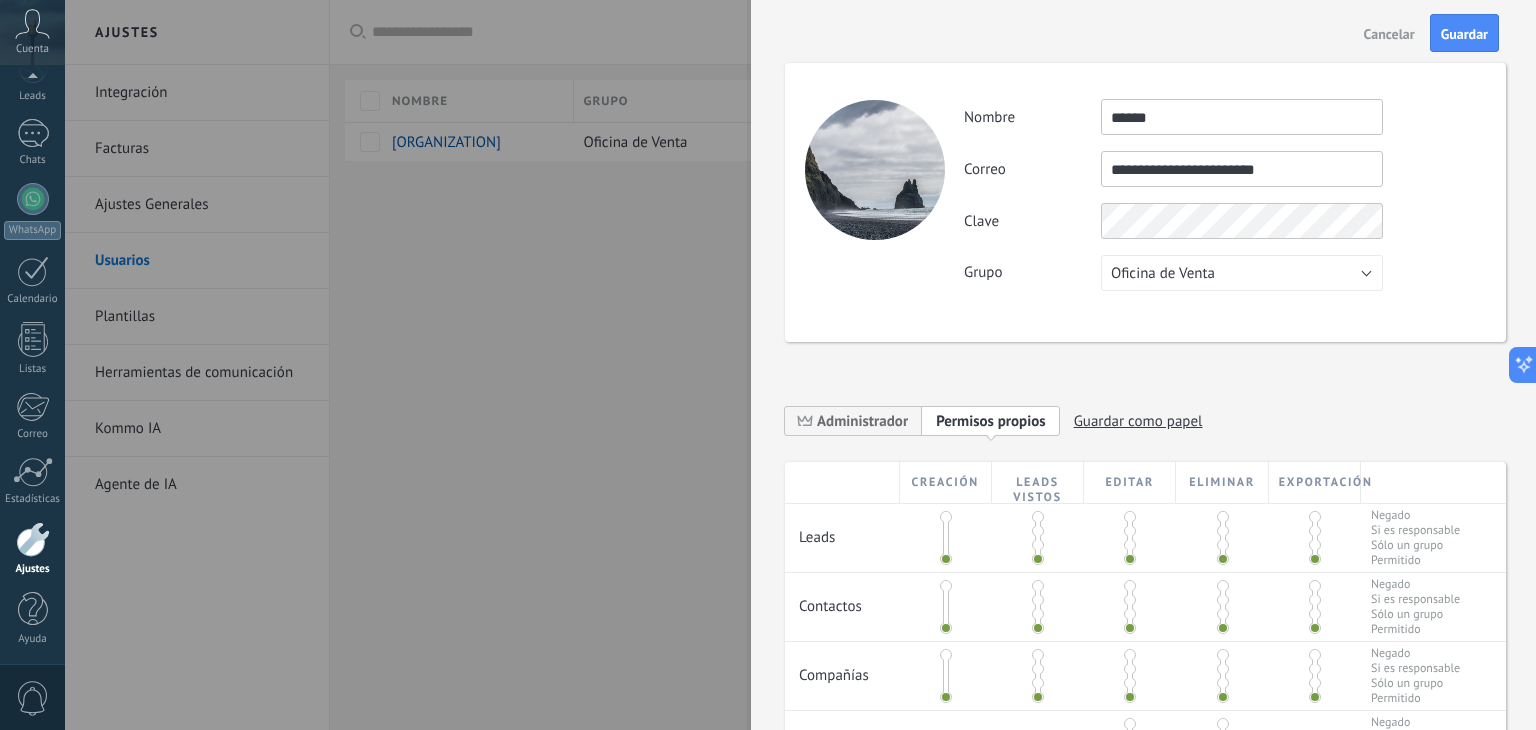 type on "**********" 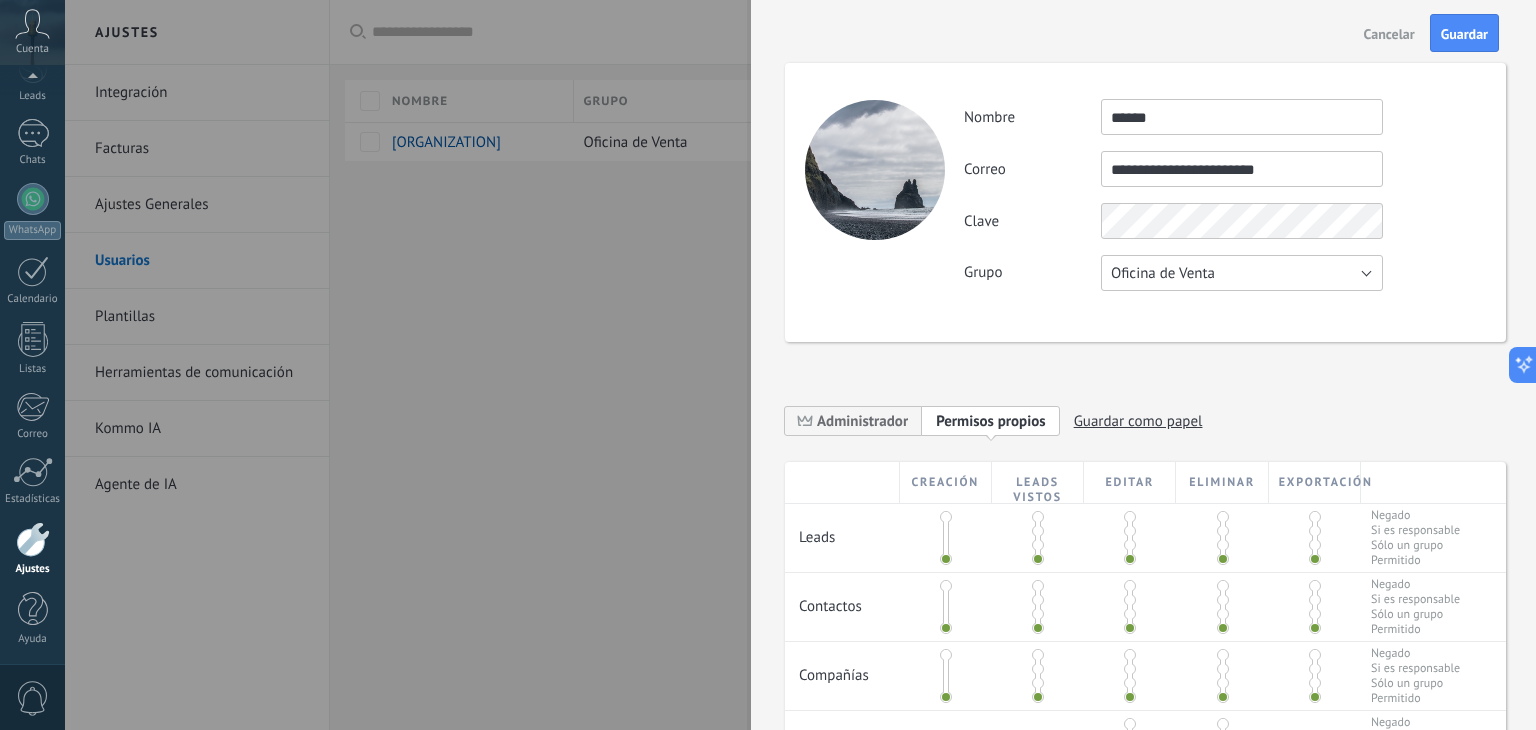 click on "**********" at bounding box center (1224, 195) 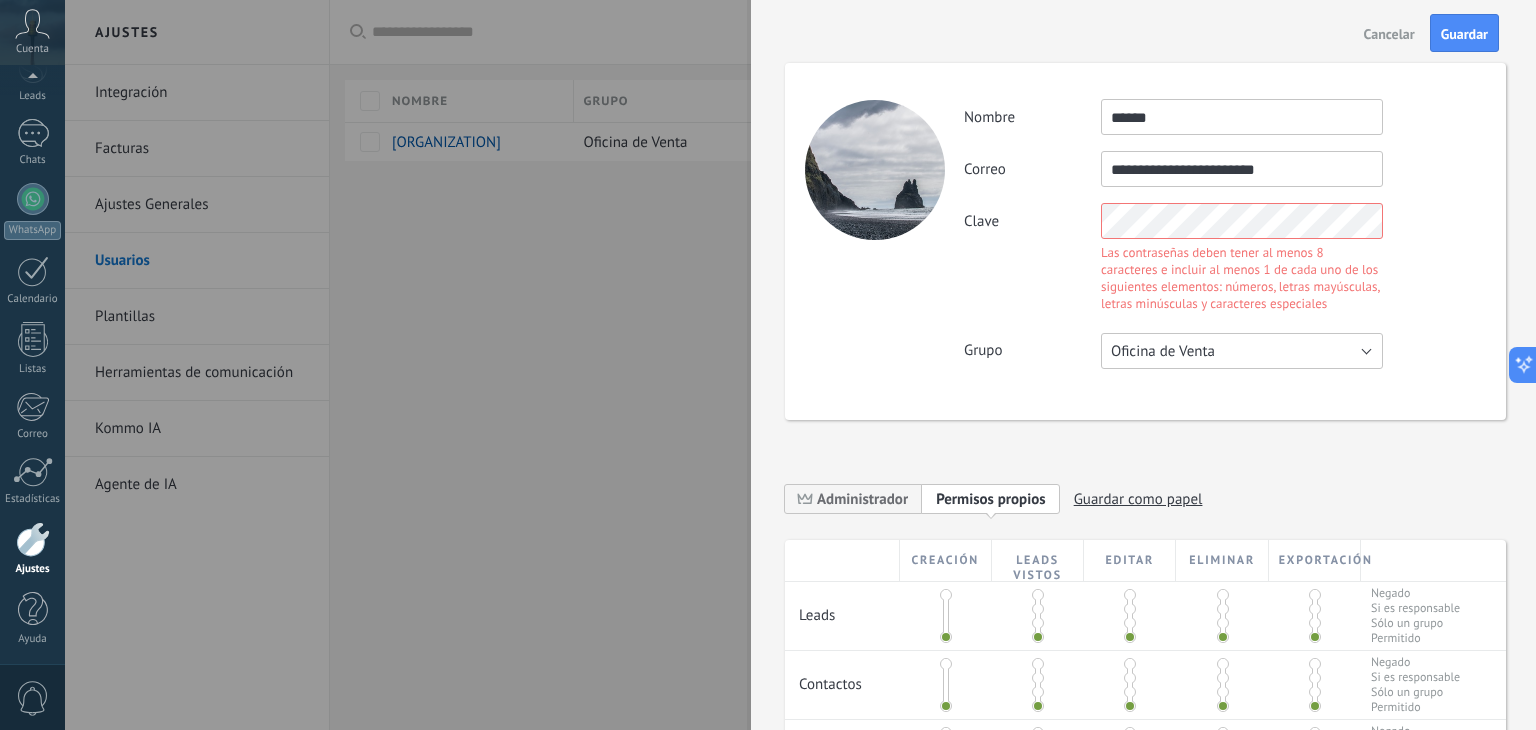 click on "Oficina de Venta" at bounding box center [1242, 351] 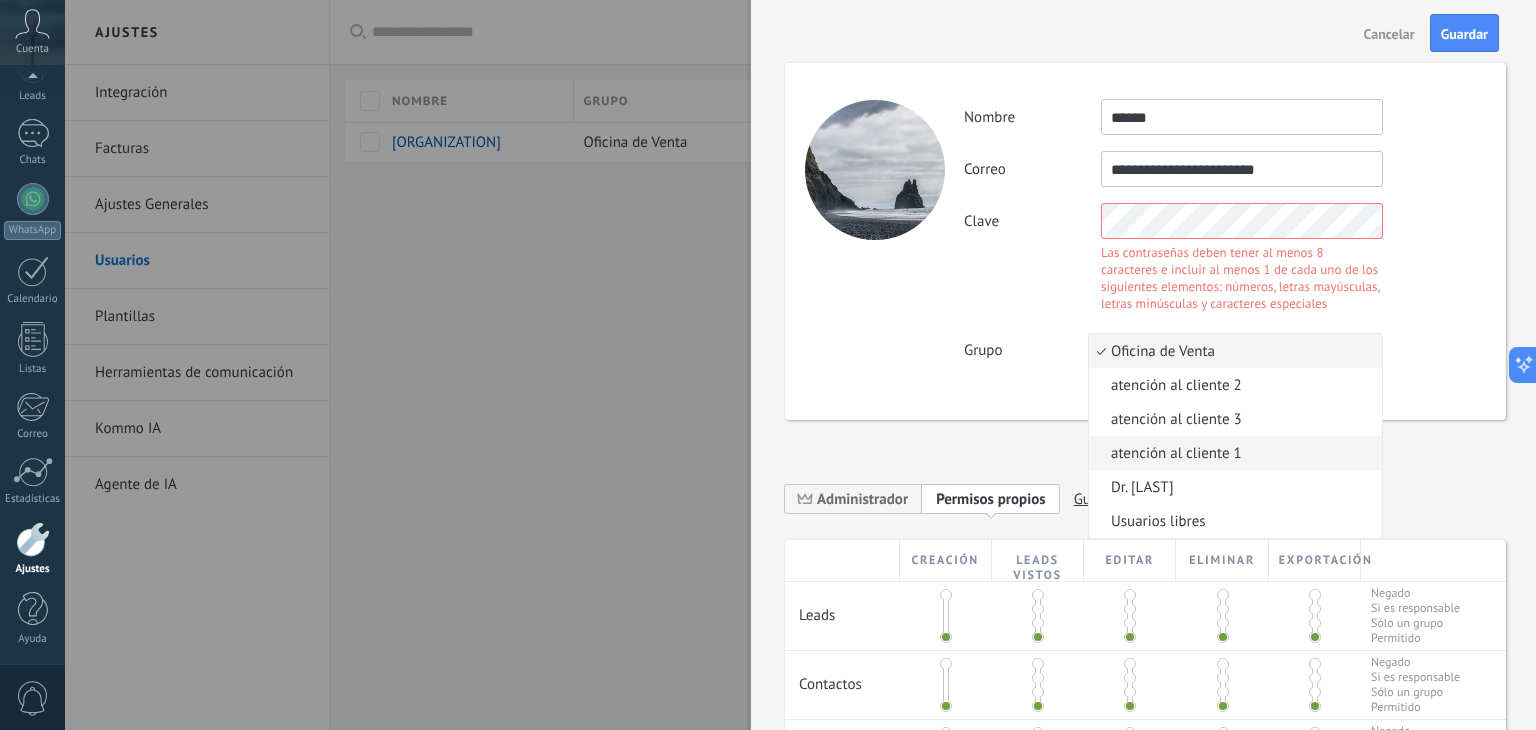 click on "atención al cliente 1" at bounding box center (1232, 453) 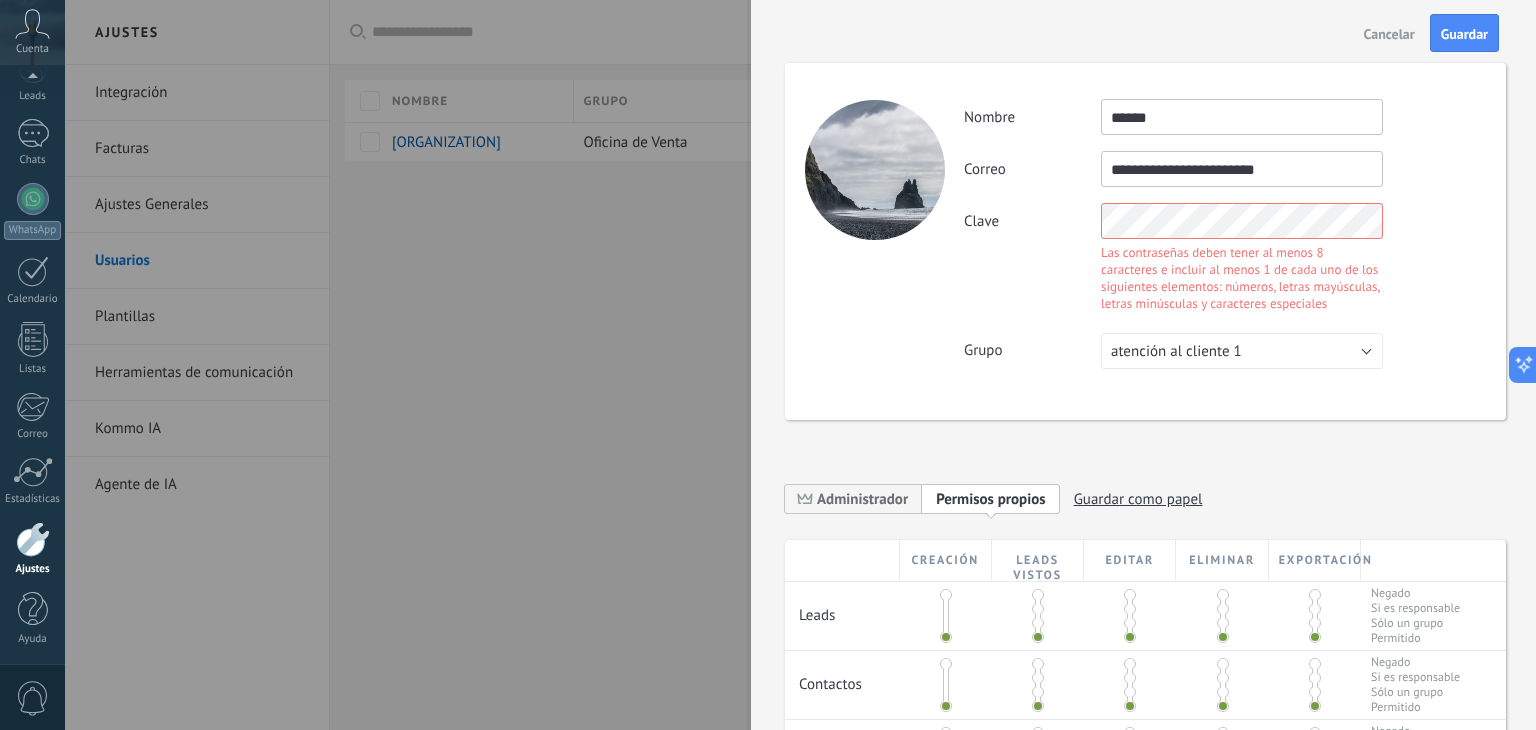 click on "Clave Las contraseñas deben tener al menos 8 caracteres e incluir al menos 1 de cada uno de los siguientes elementos: números, letras mayúsculas, letras minúsculas y caracteres especiales" at bounding box center [1224, 260] 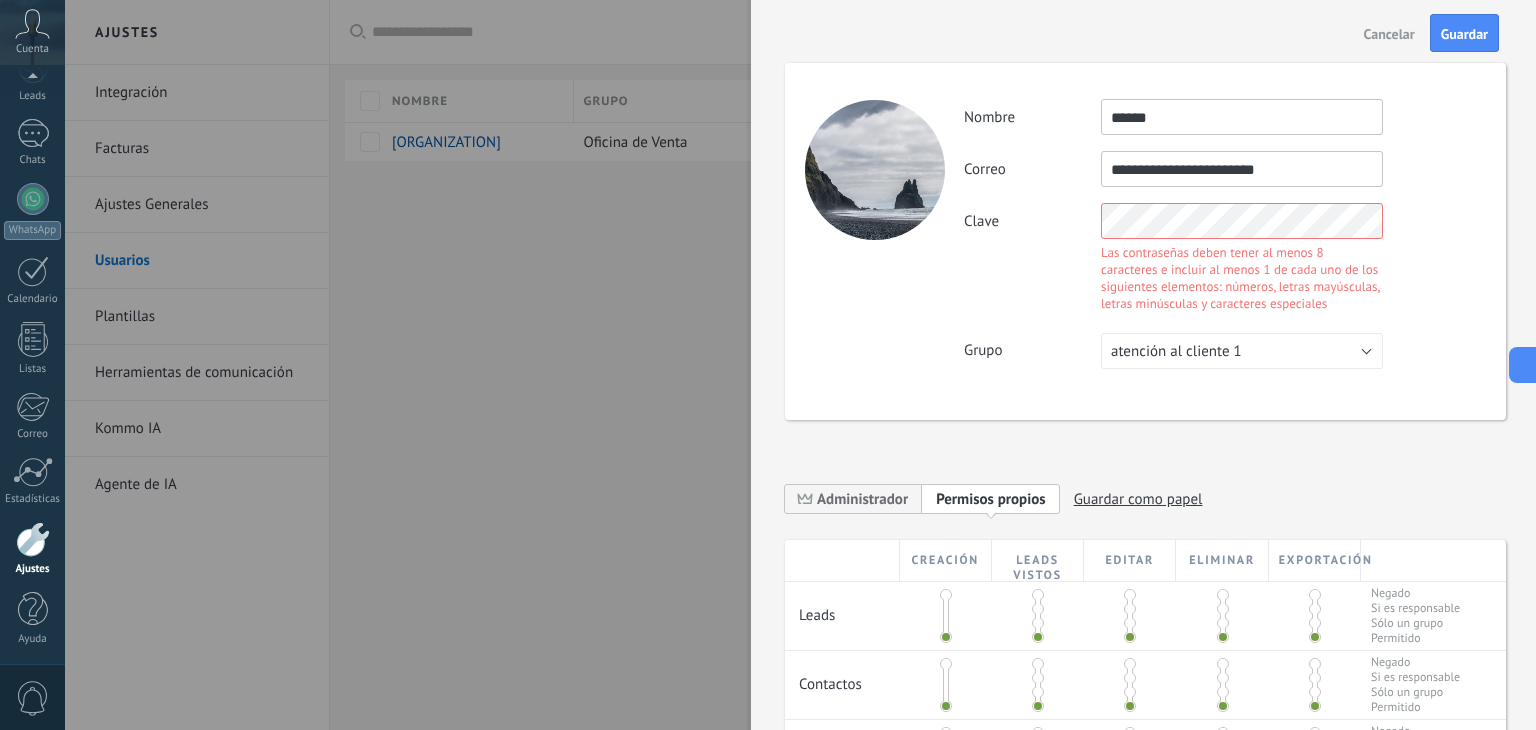 click on "Clave" at bounding box center [1032, 221] 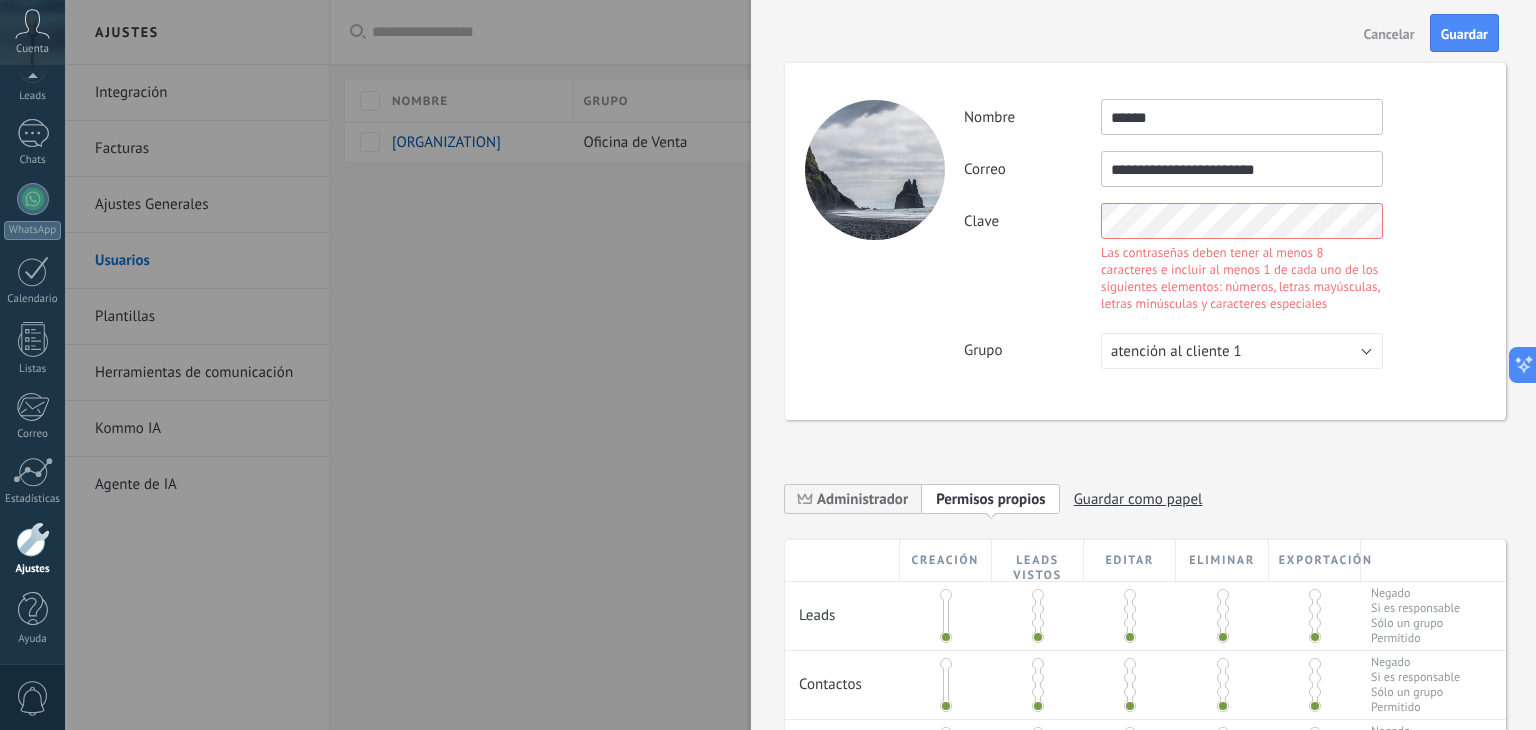 click on "Clave Las contraseñas deben tener al menos 8 caracteres e incluir al menos 1 de cada uno de los siguientes elementos: números, letras mayúsculas, letras minúsculas y caracteres especiales" at bounding box center [1224, 260] 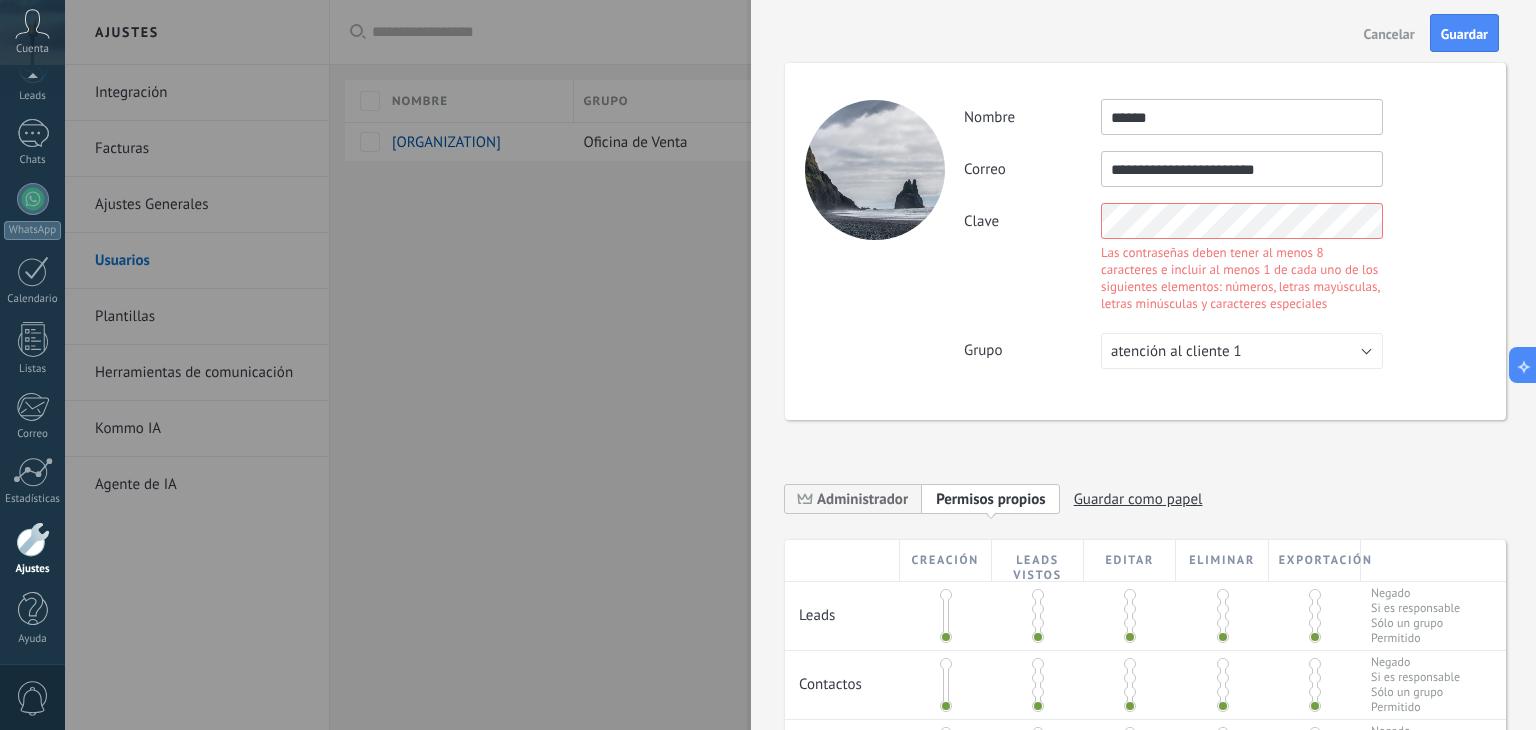 click on "Clave Las contraseñas deben tener al menos 8 caracteres e incluir al menos 1 de cada uno de los siguientes elementos: números, letras mayúsculas, letras minúsculas y caracteres especiales" at bounding box center [1224, 260] 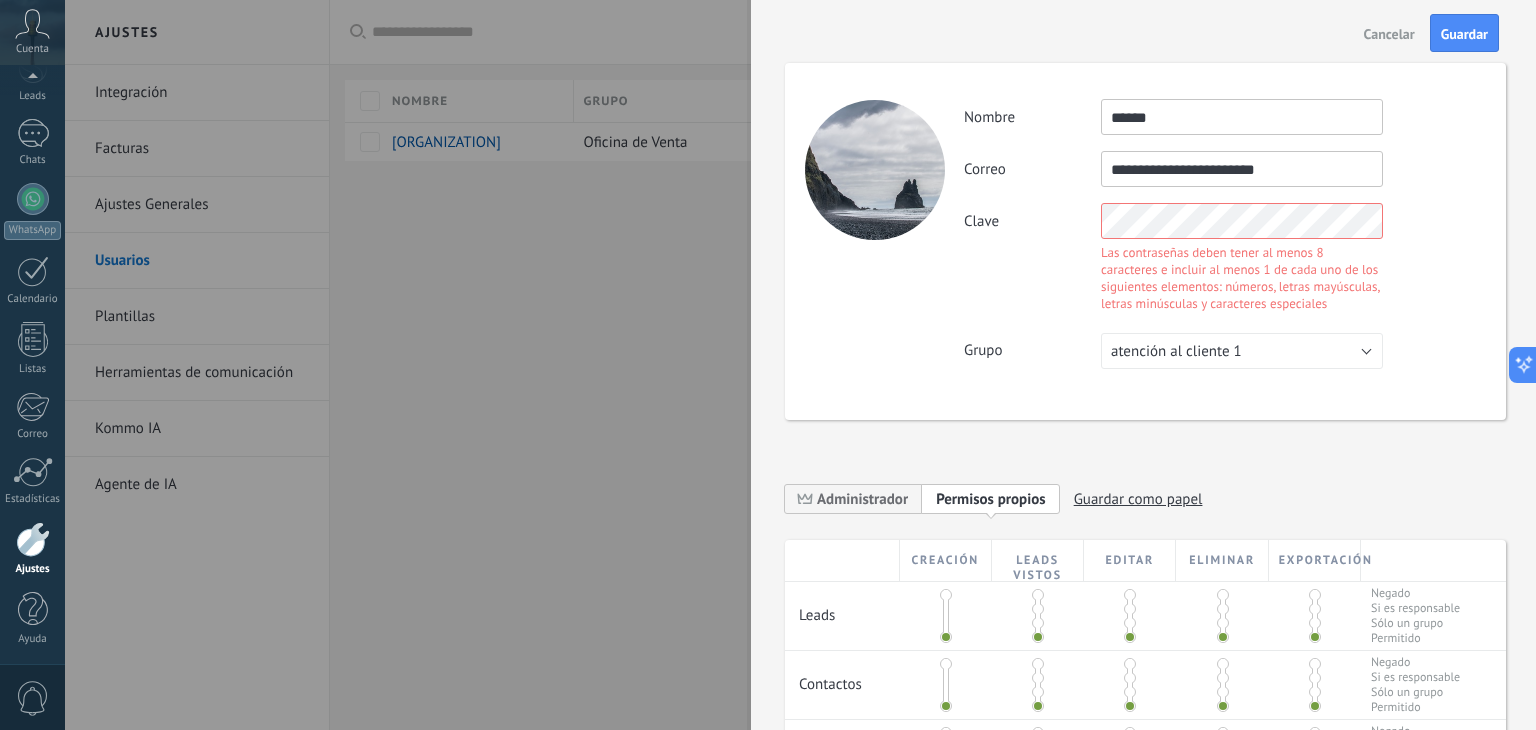 click on "Clave Las contraseñas deben tener al menos 8 caracteres e incluir al menos 1 de cada uno de los siguientes elementos: números, letras mayúsculas, letras minúsculas y caracteres especiales" at bounding box center (1224, 260) 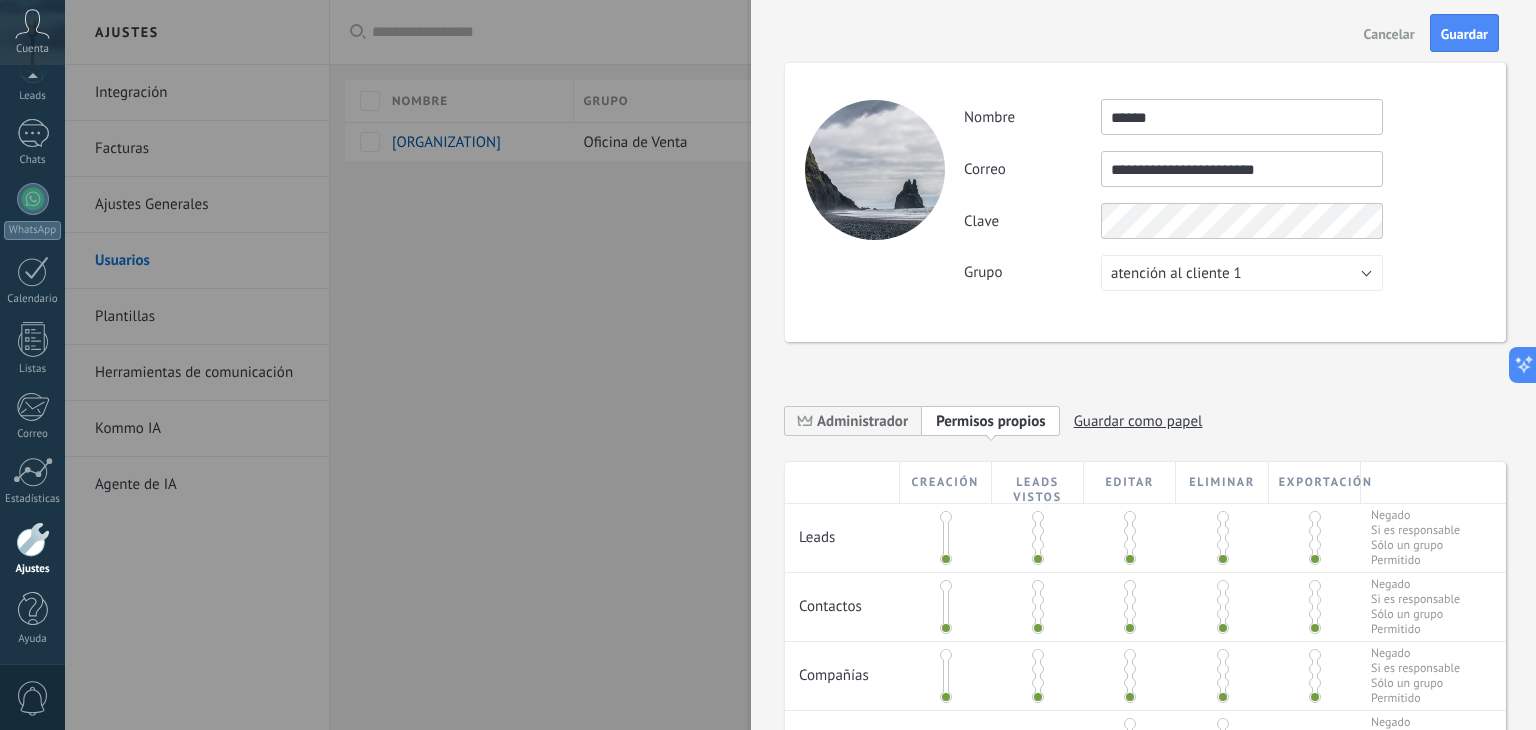 click on "Grupo" at bounding box center (1032, 272) 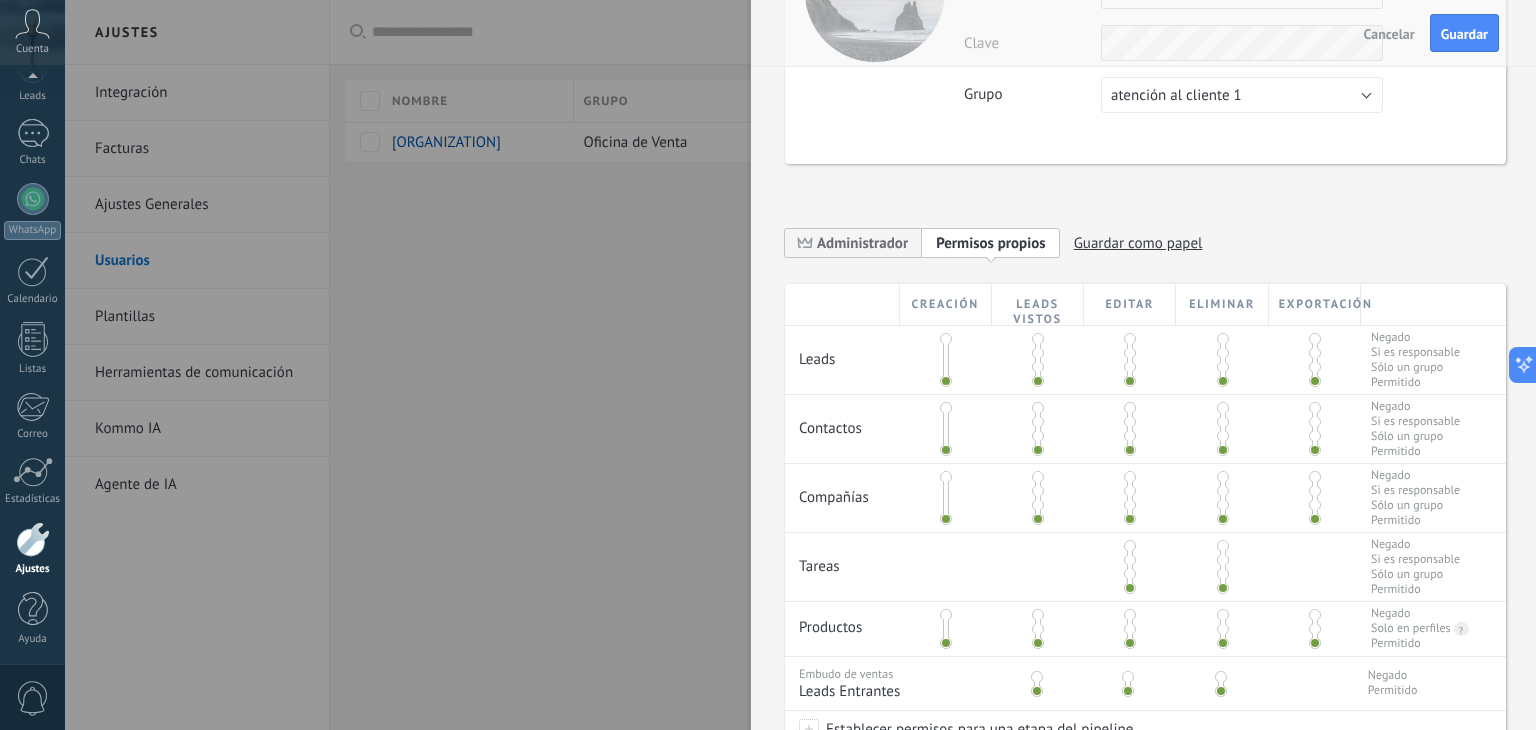 scroll, scrollTop: 200, scrollLeft: 0, axis: vertical 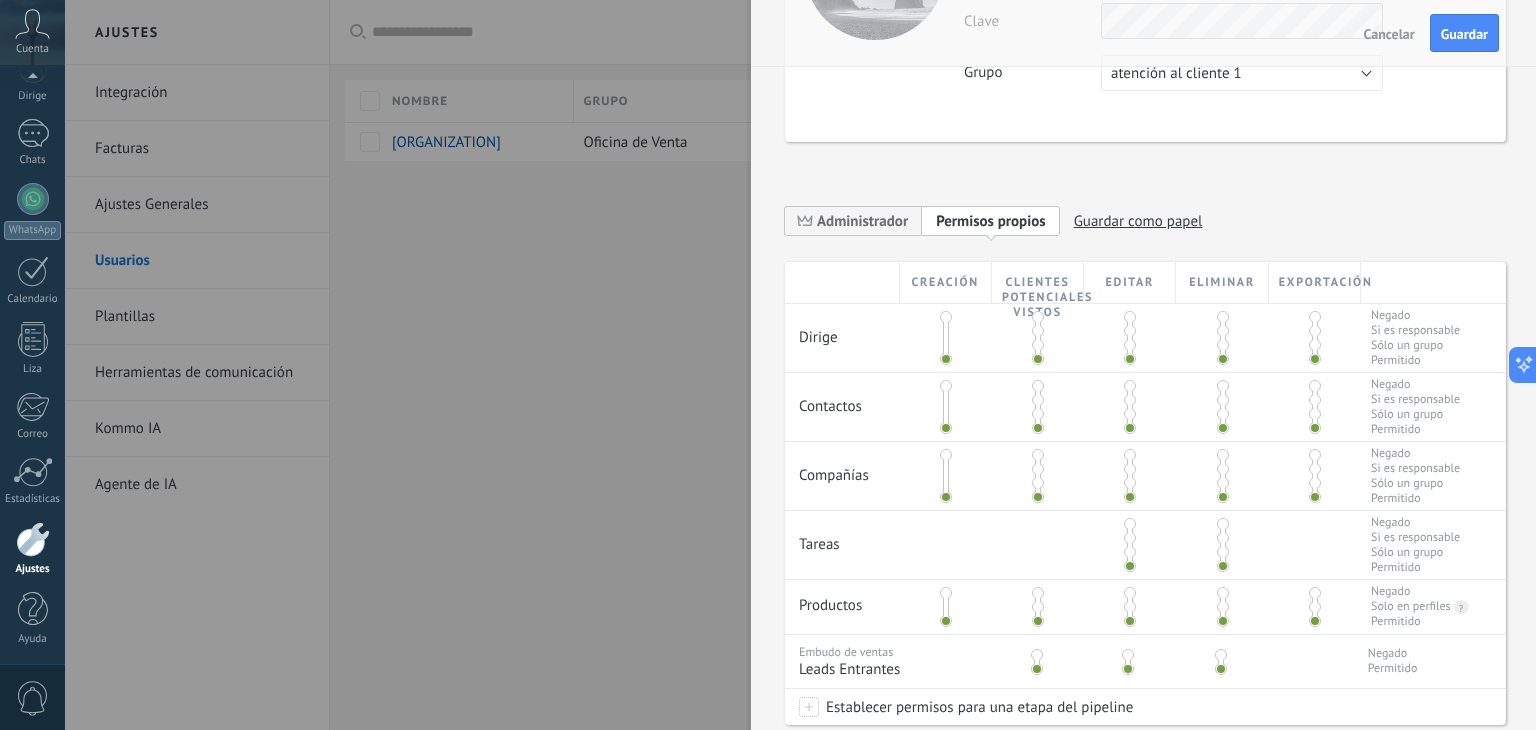 click at bounding box center [946, 338] 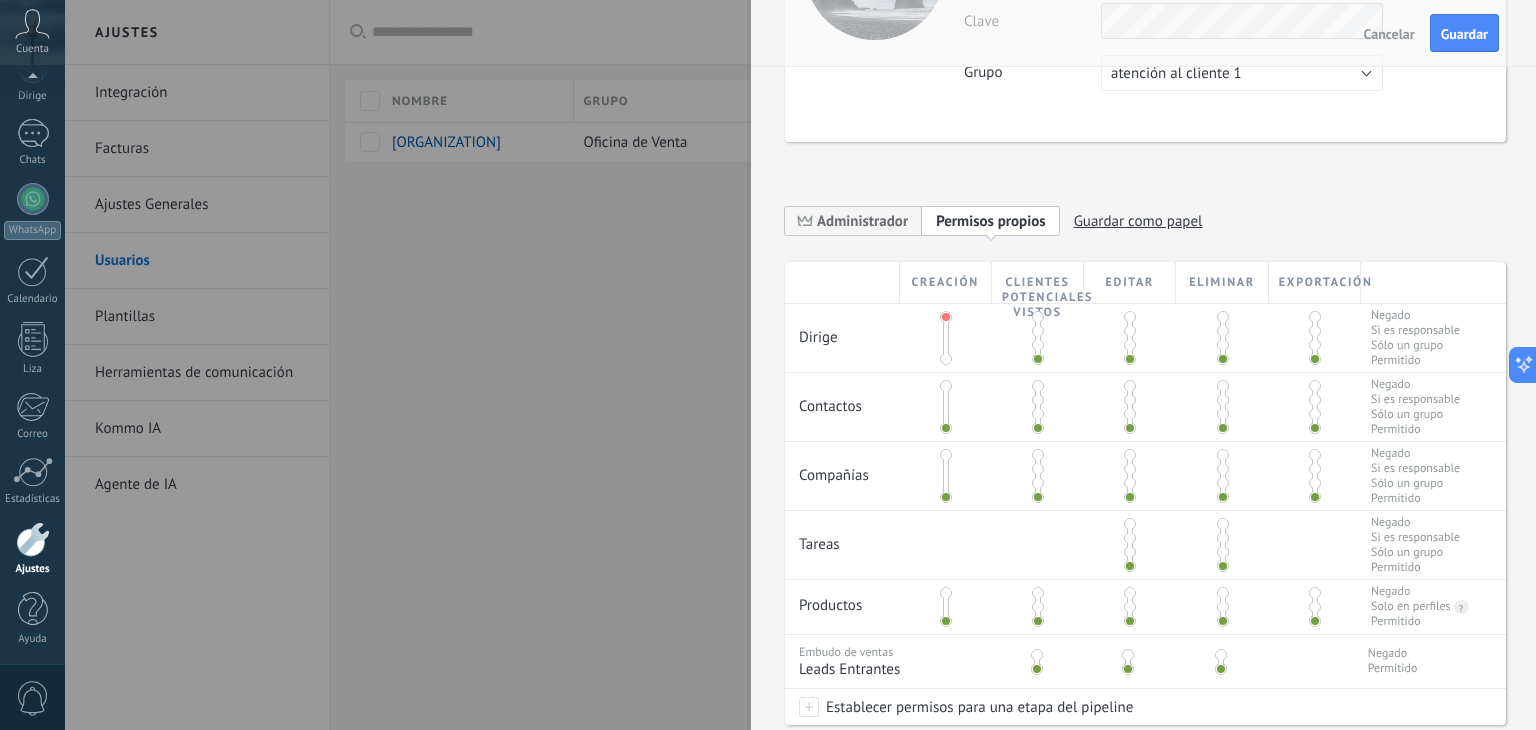 click at bounding box center (946, 338) 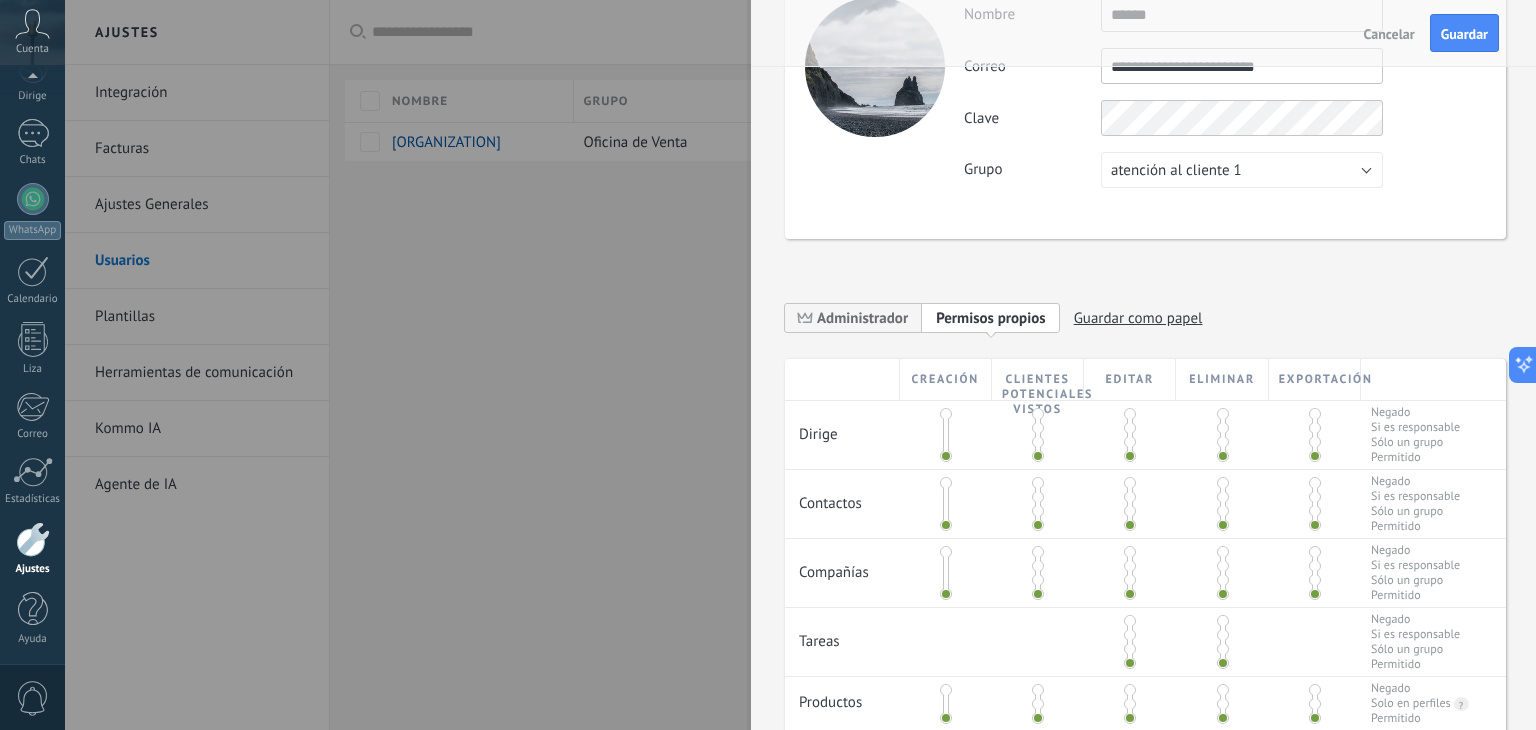 scroll, scrollTop: 0, scrollLeft: 0, axis: both 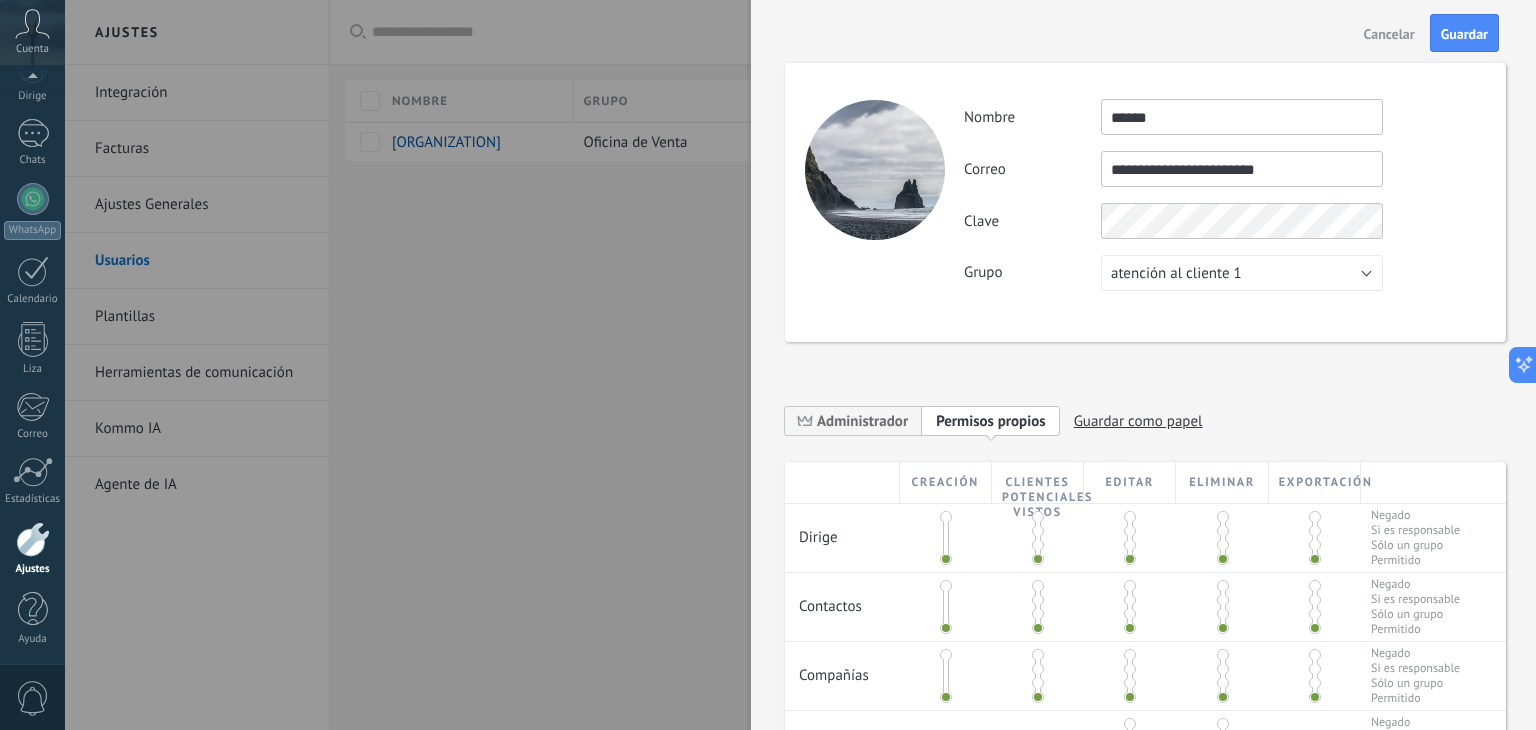 click at bounding box center (875, 170) 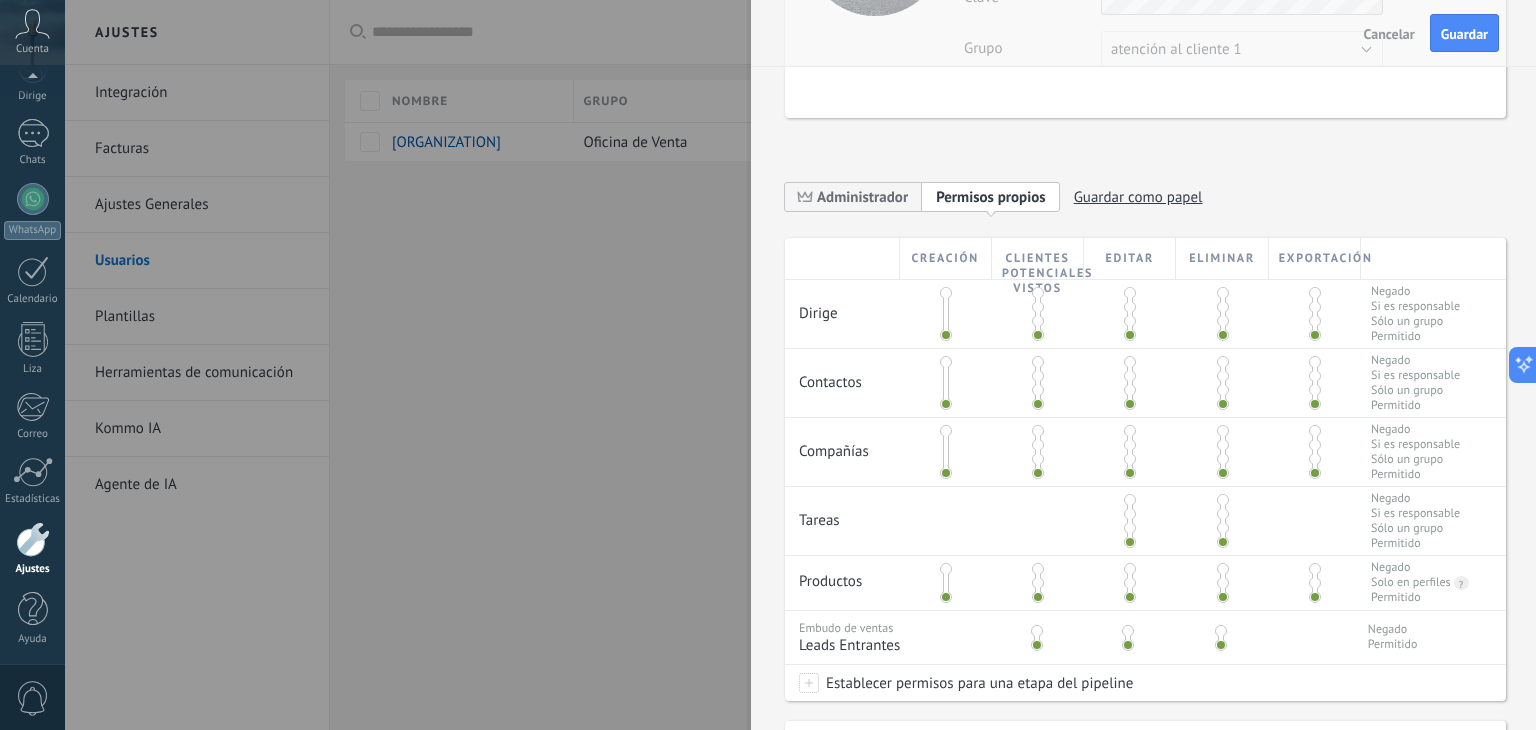 scroll, scrollTop: 258, scrollLeft: 0, axis: vertical 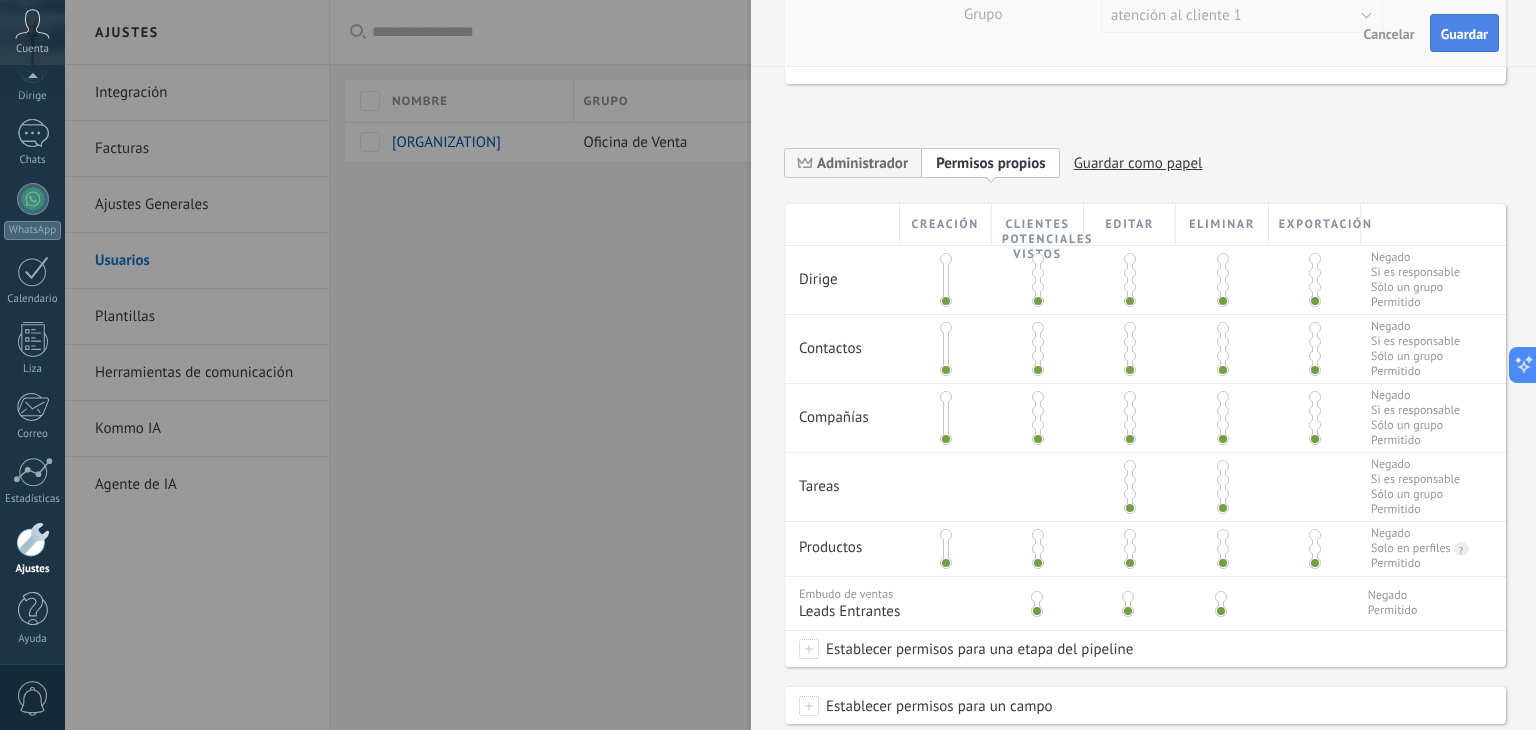 click on "Guardar" at bounding box center (1464, 34) 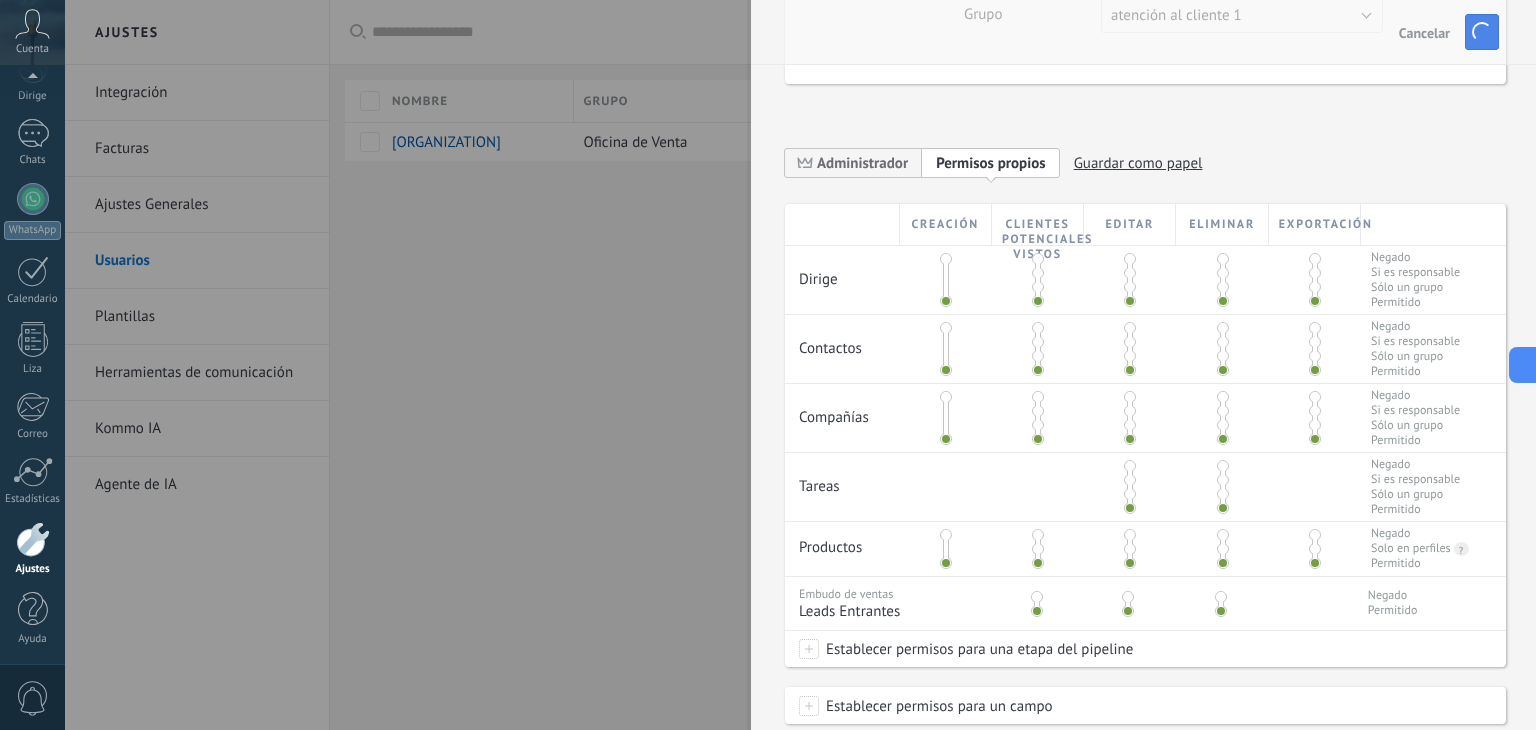 scroll, scrollTop: 0, scrollLeft: 0, axis: both 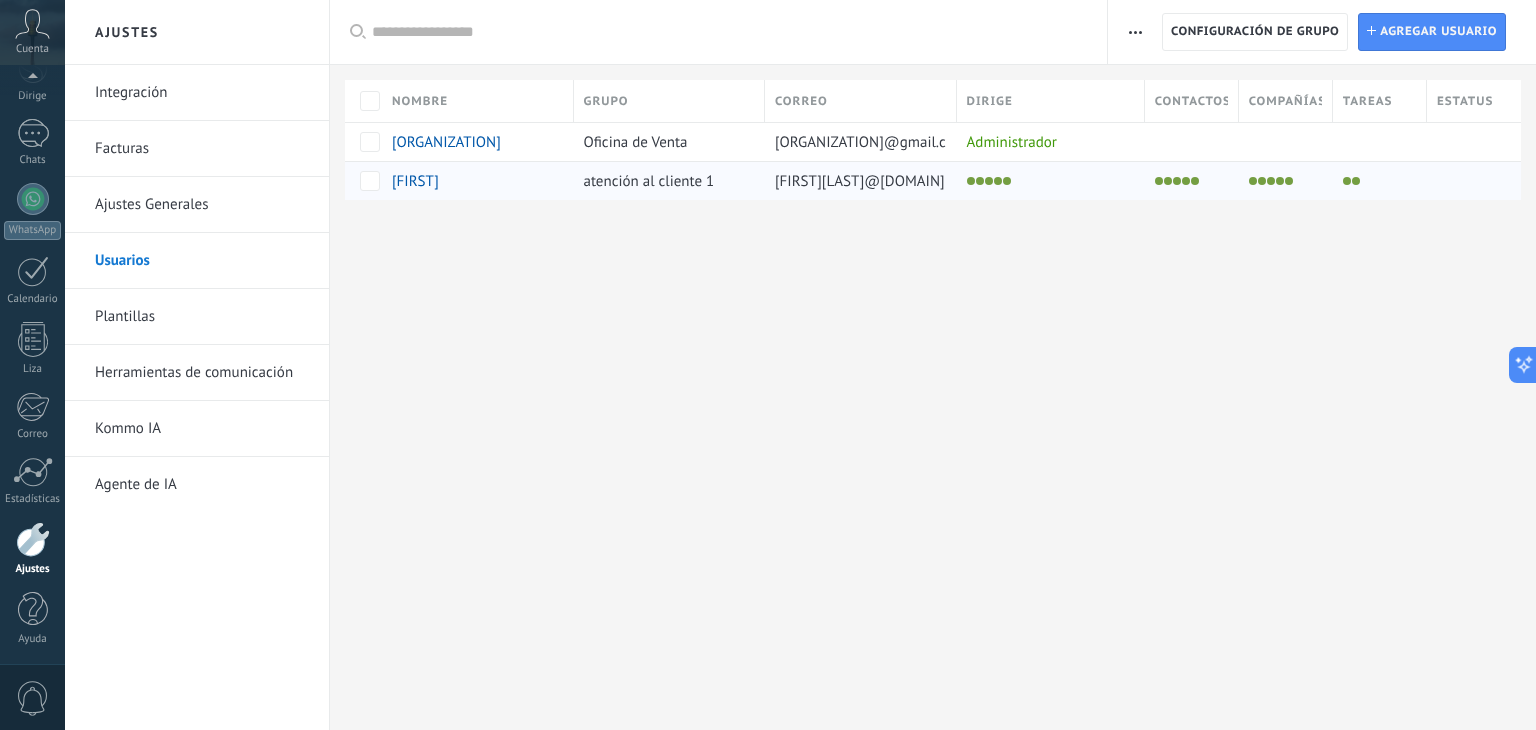 click on "[FIRST][LAST]@[DOMAIN]" at bounding box center (856, 181) 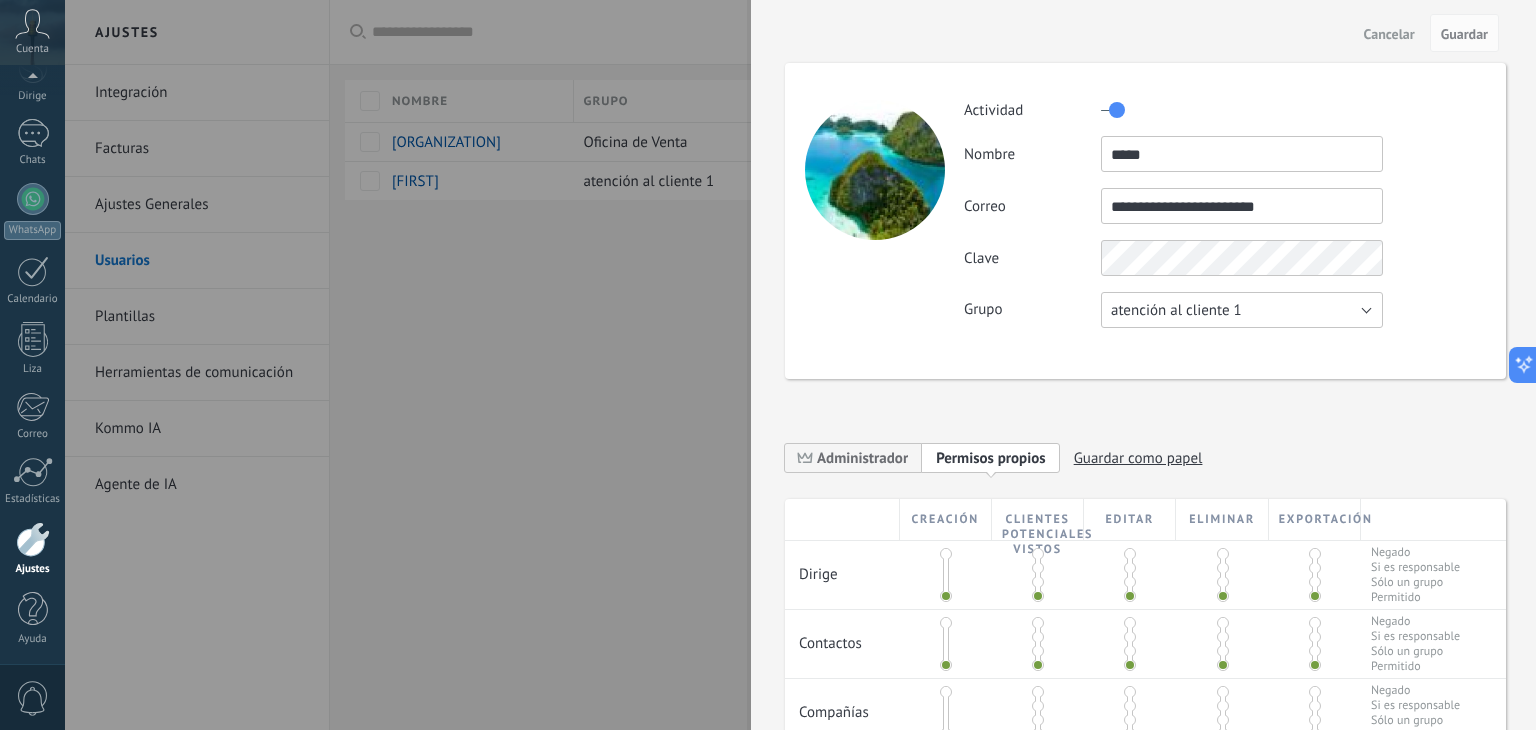 click on "atención al cliente 1" at bounding box center [1242, 310] 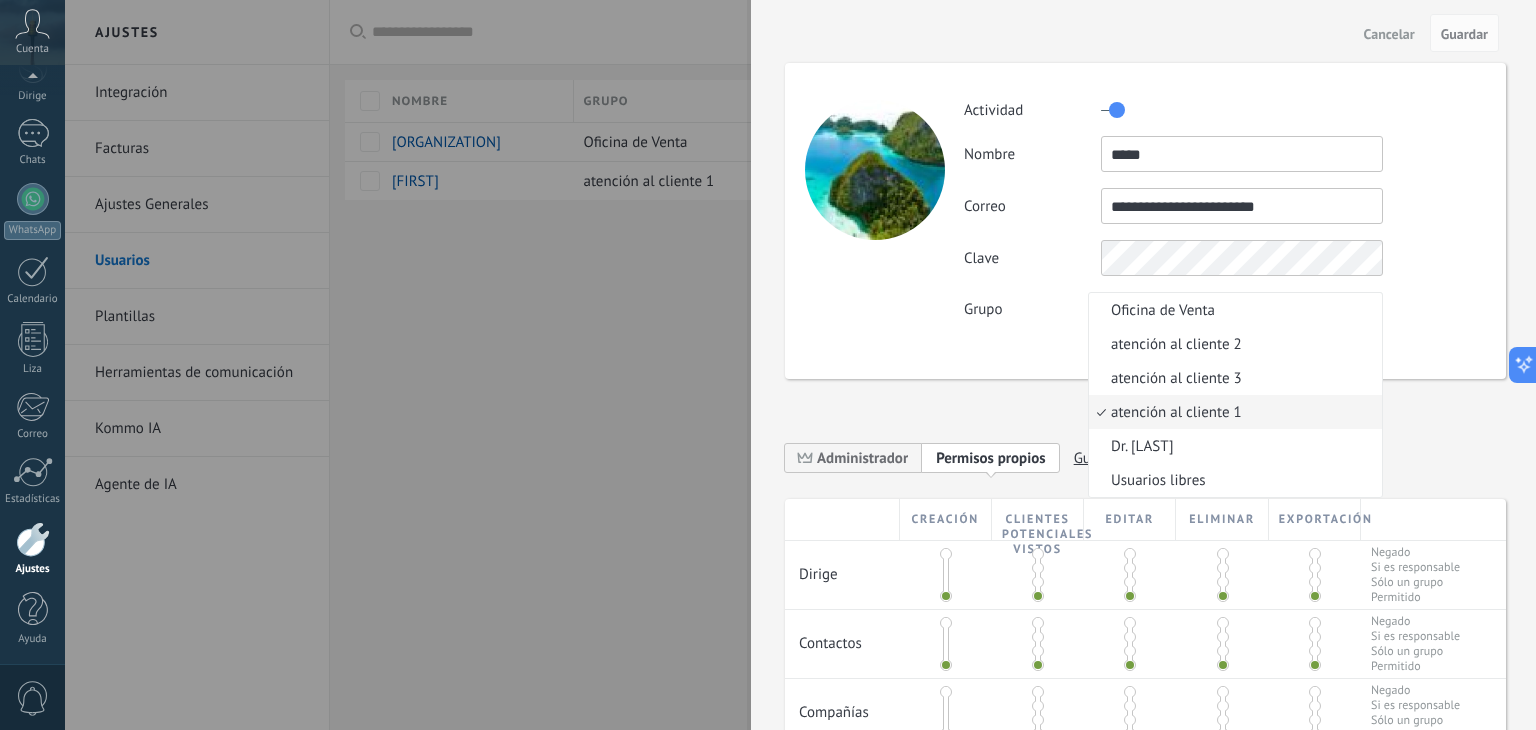 click on "Grupo Oficina de Venta atención al cliente 2 atención al cliente 3 atención al cliente 1 Dr. Edgar Usuarios libres atención al cliente 1" at bounding box center [1224, 310] 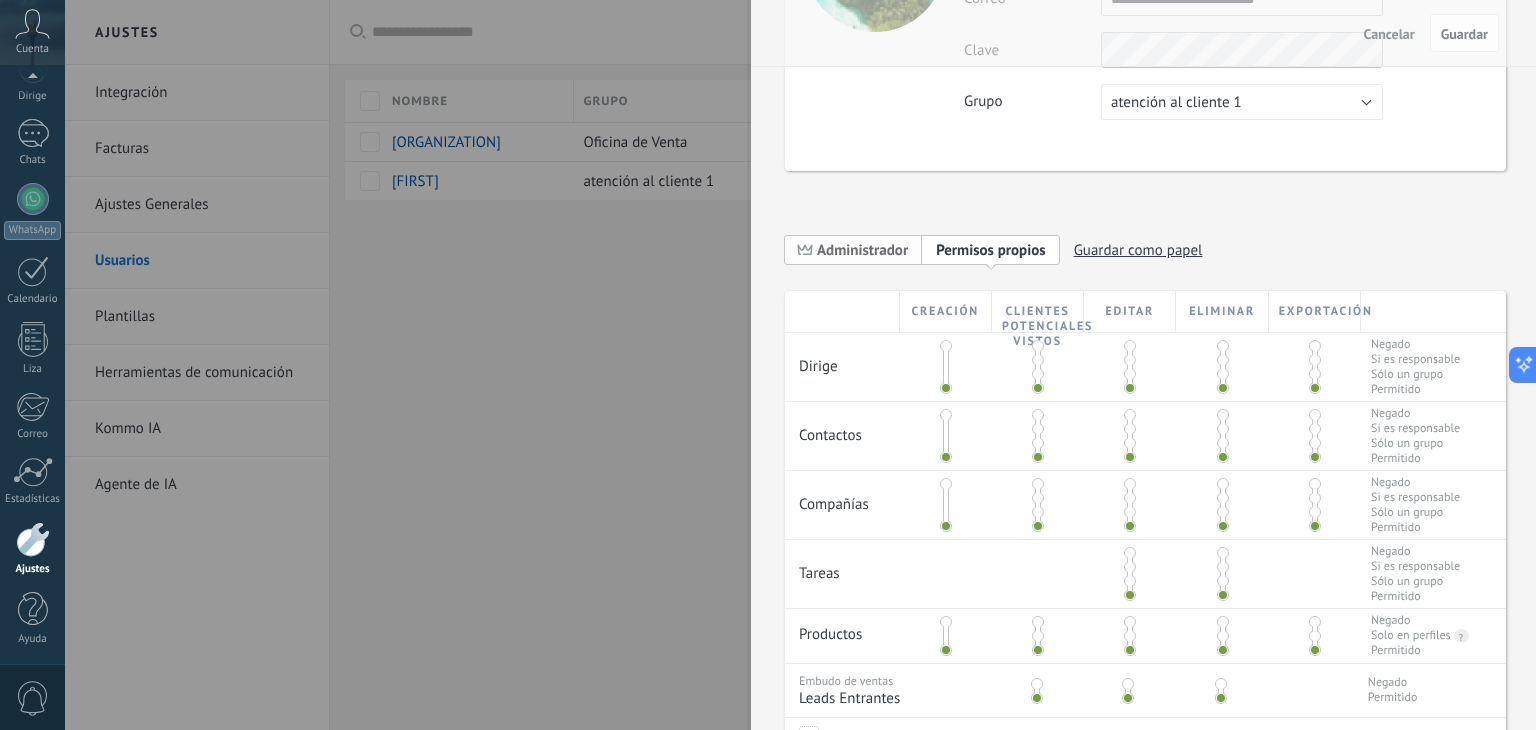 scroll, scrollTop: 200, scrollLeft: 0, axis: vertical 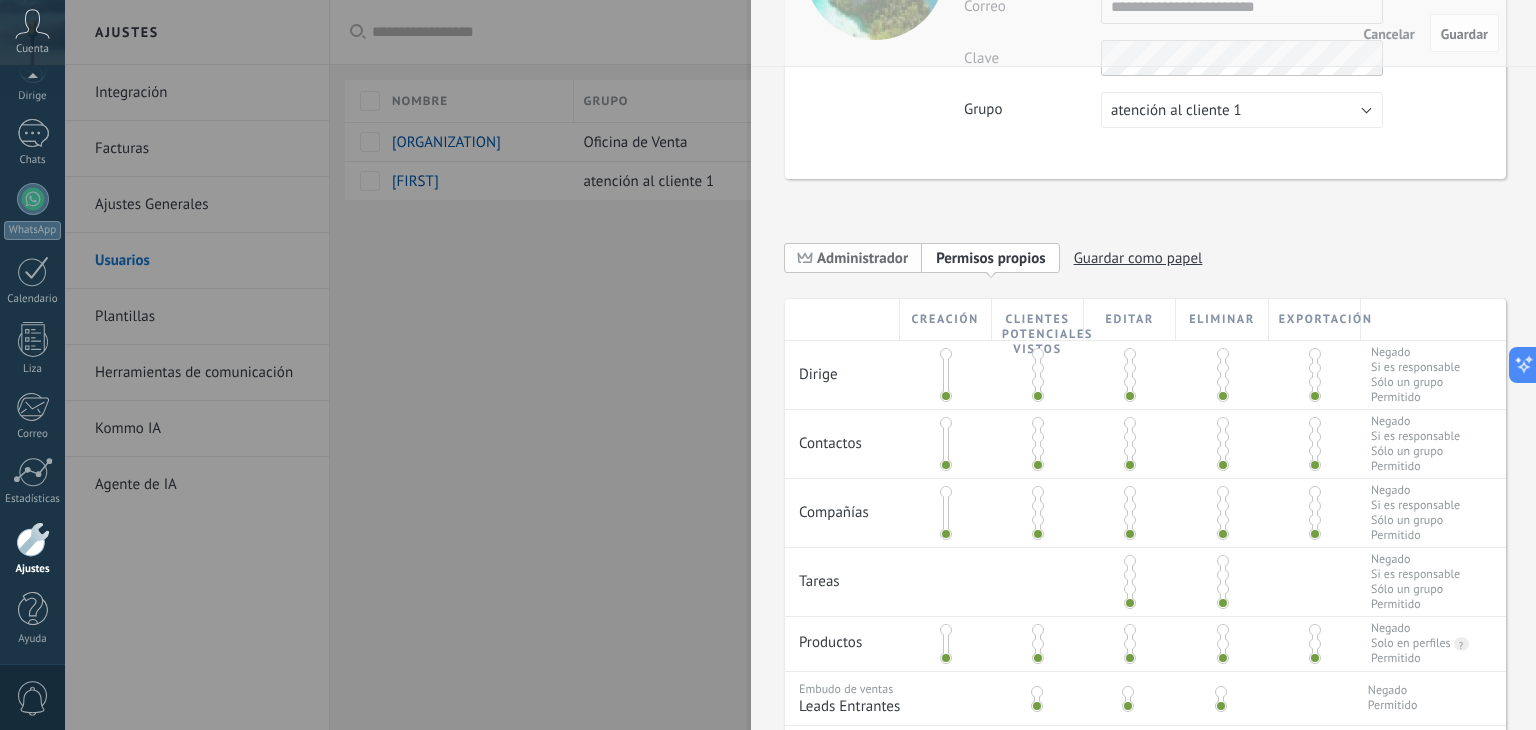 click on "Administrador" at bounding box center [862, 258] 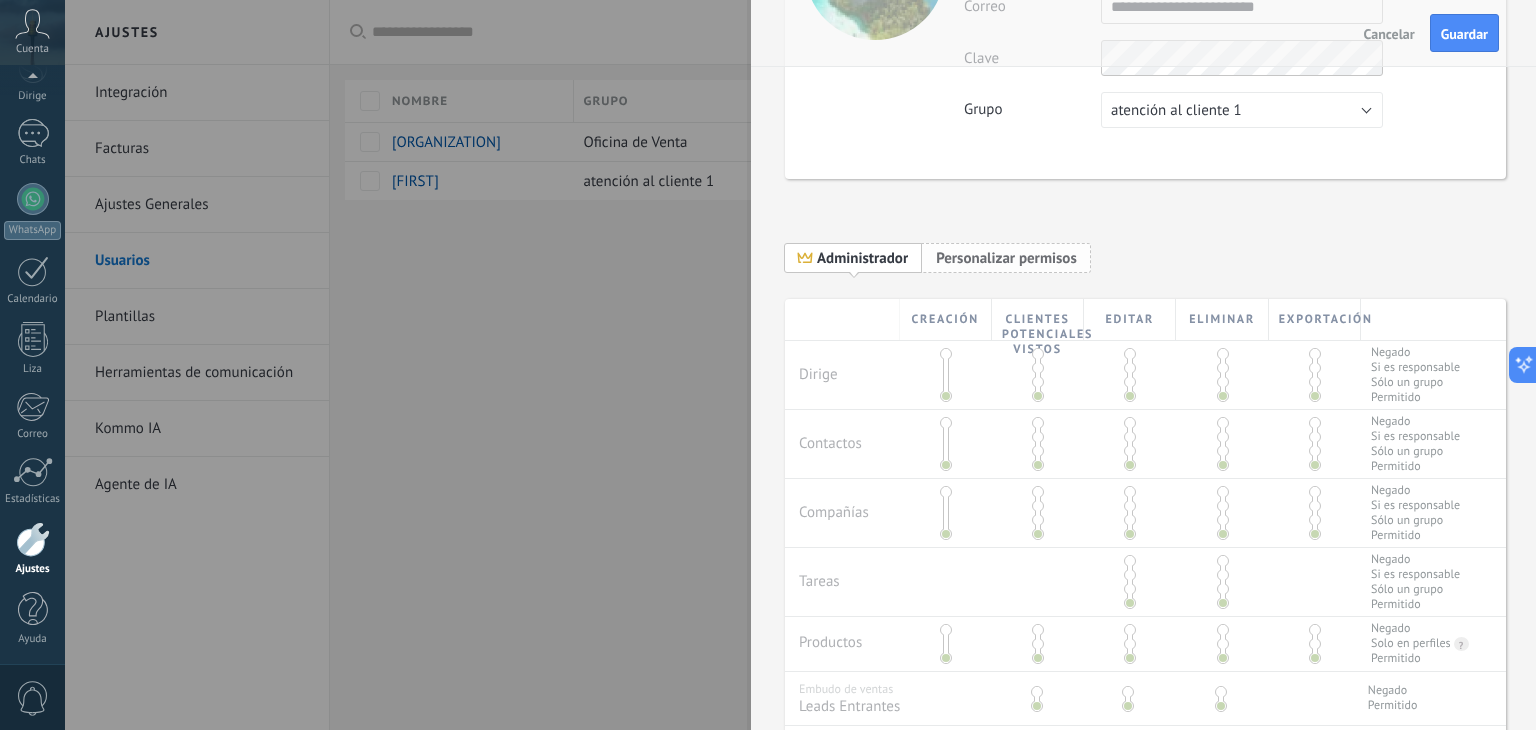click on "Personalizar permisos" at bounding box center (1006, 258) 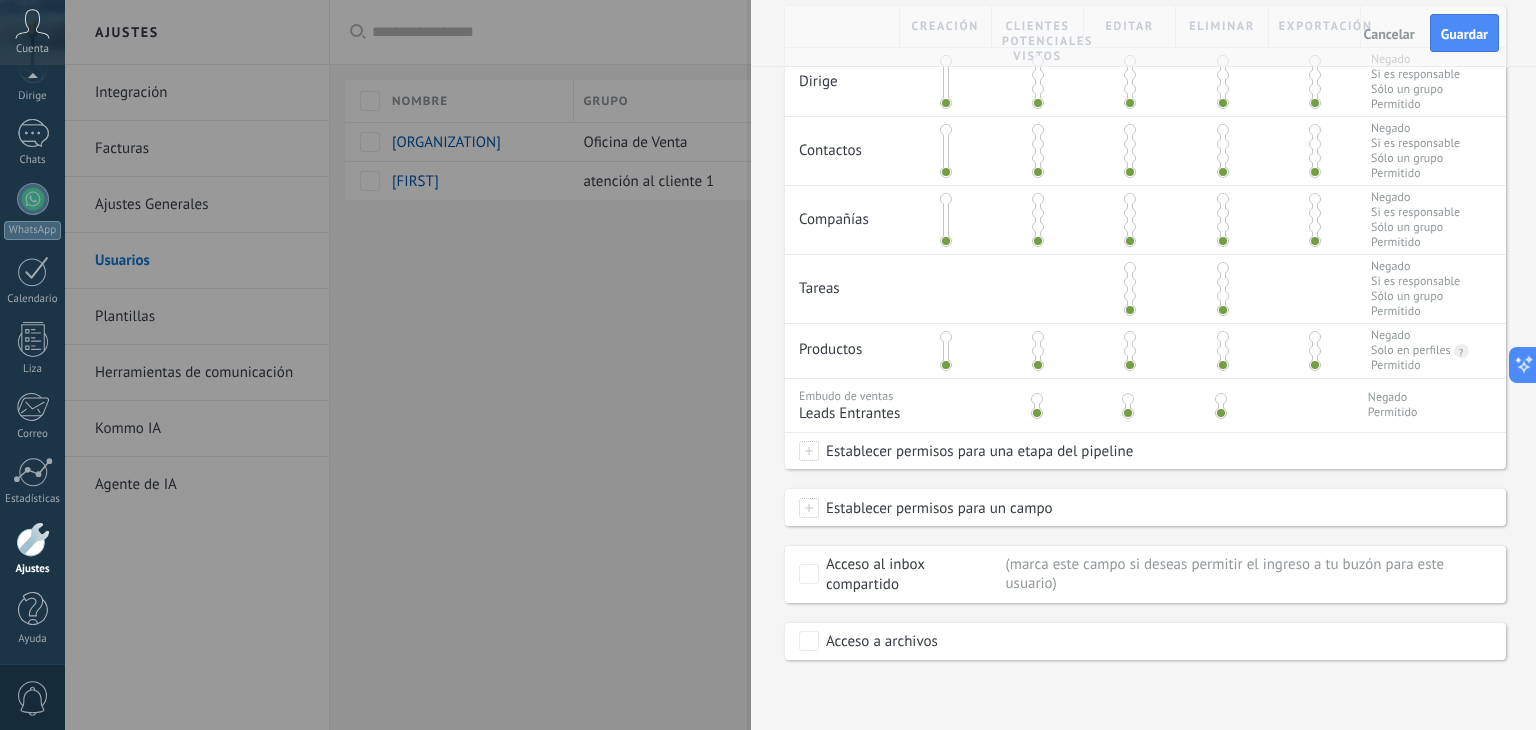 scroll, scrollTop: 495, scrollLeft: 0, axis: vertical 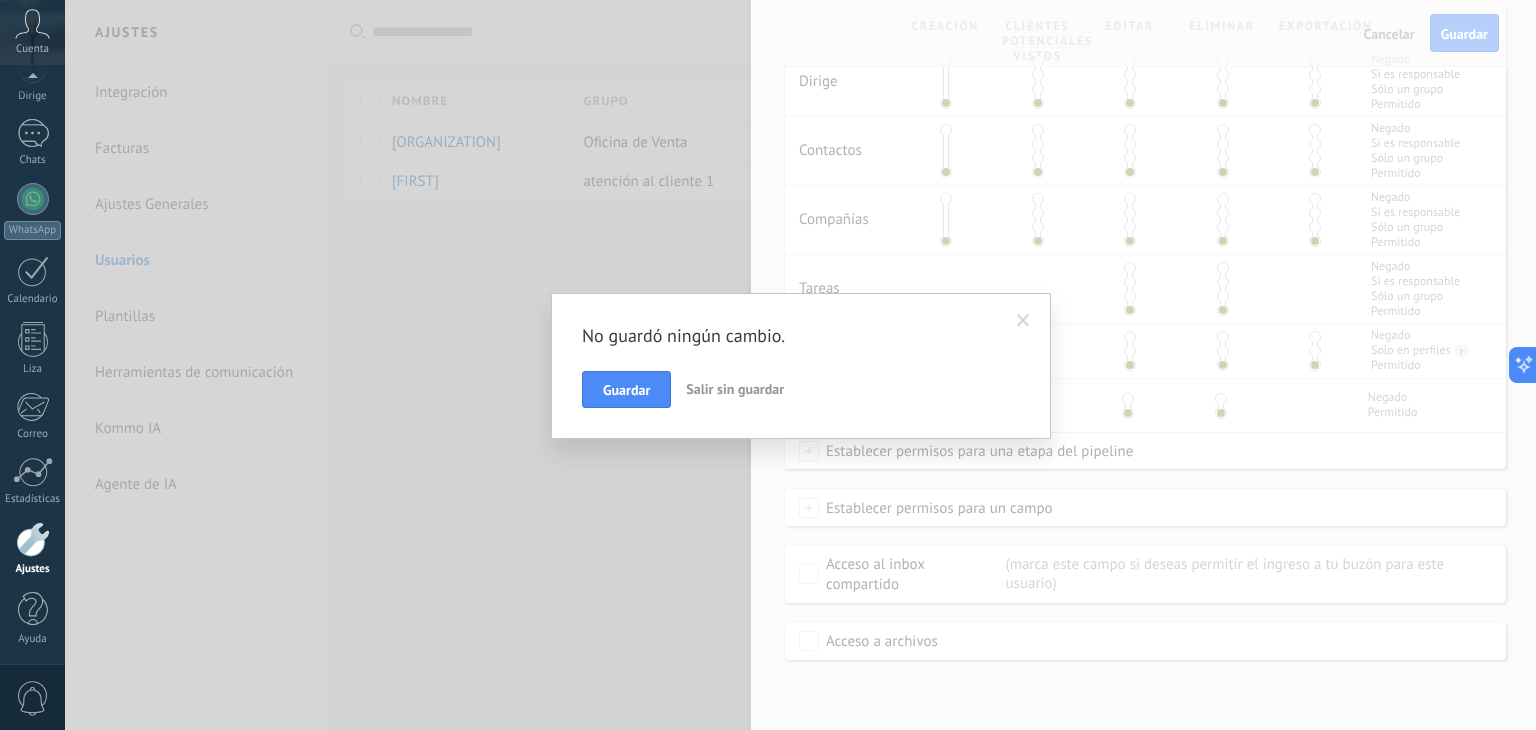 click at bounding box center [1023, 321] 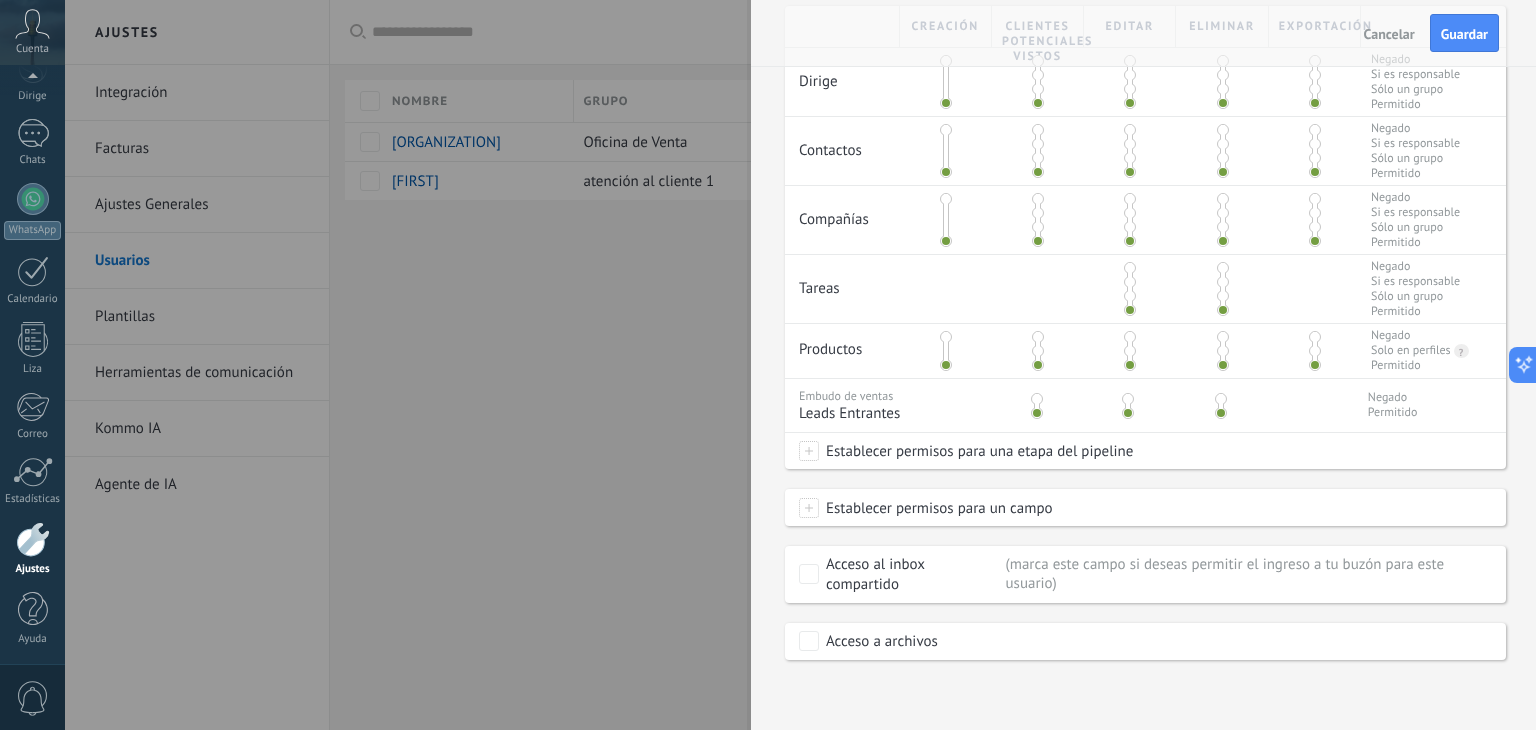 click on "Cancelar" at bounding box center (1389, 34) 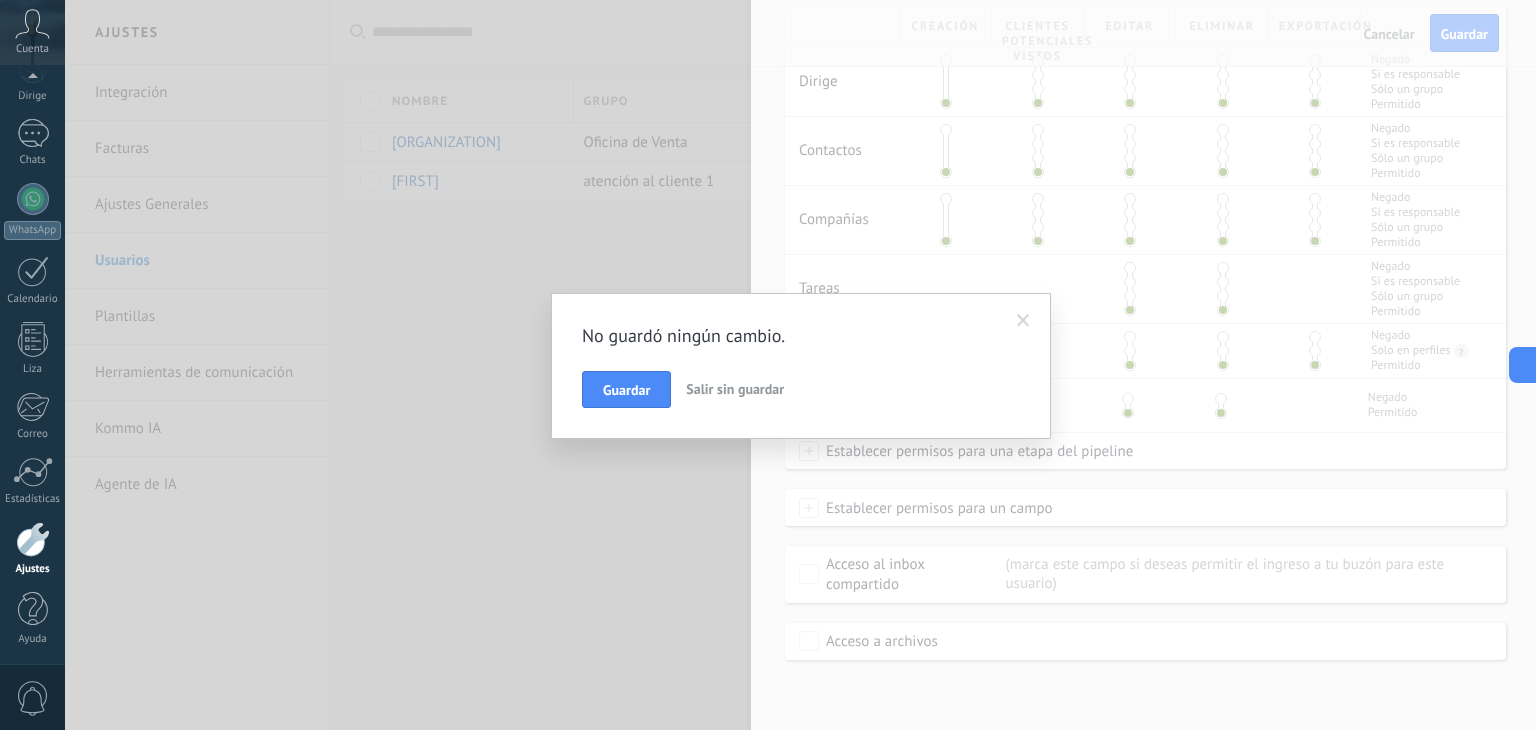 click on "Salir sin guardar" at bounding box center [735, 389] 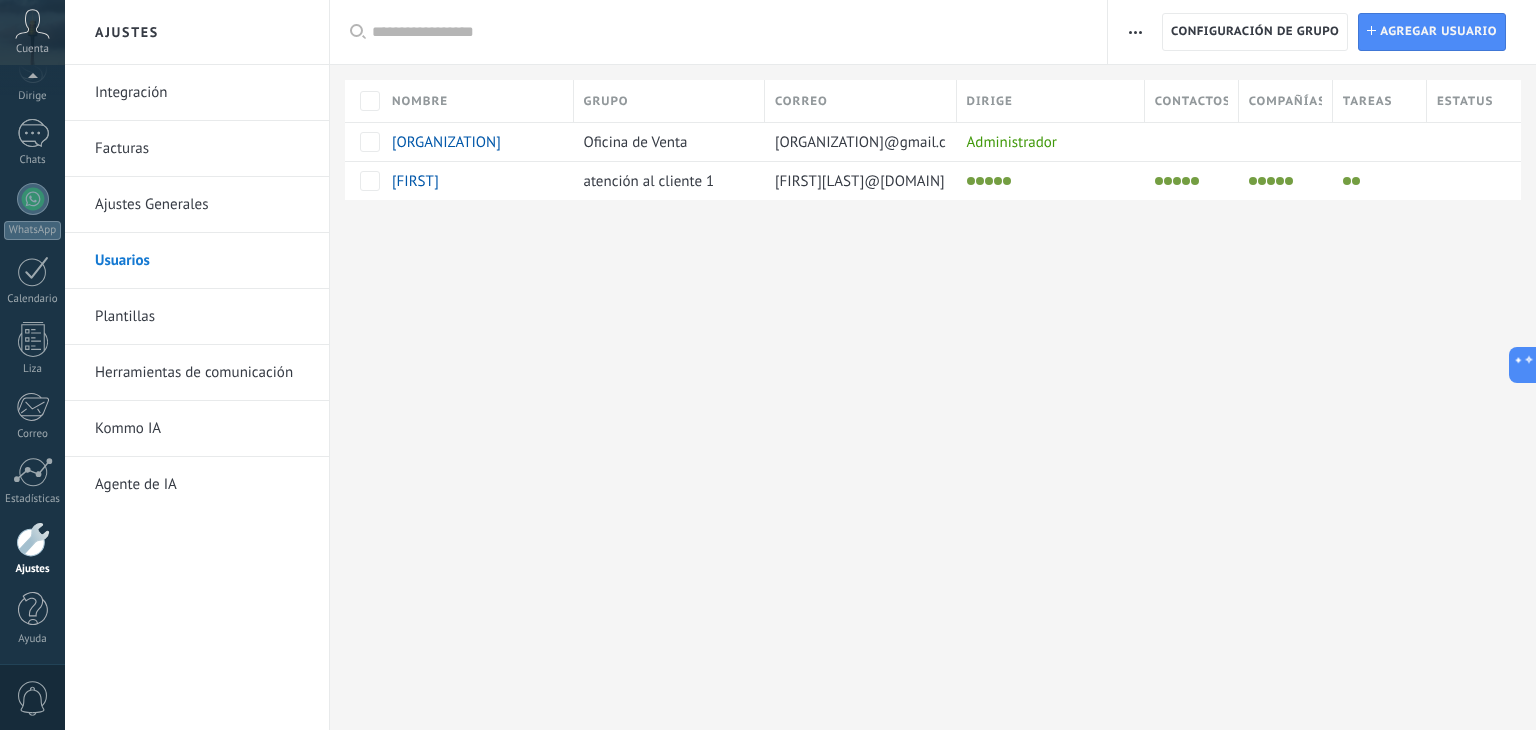 scroll, scrollTop: 0, scrollLeft: 0, axis: both 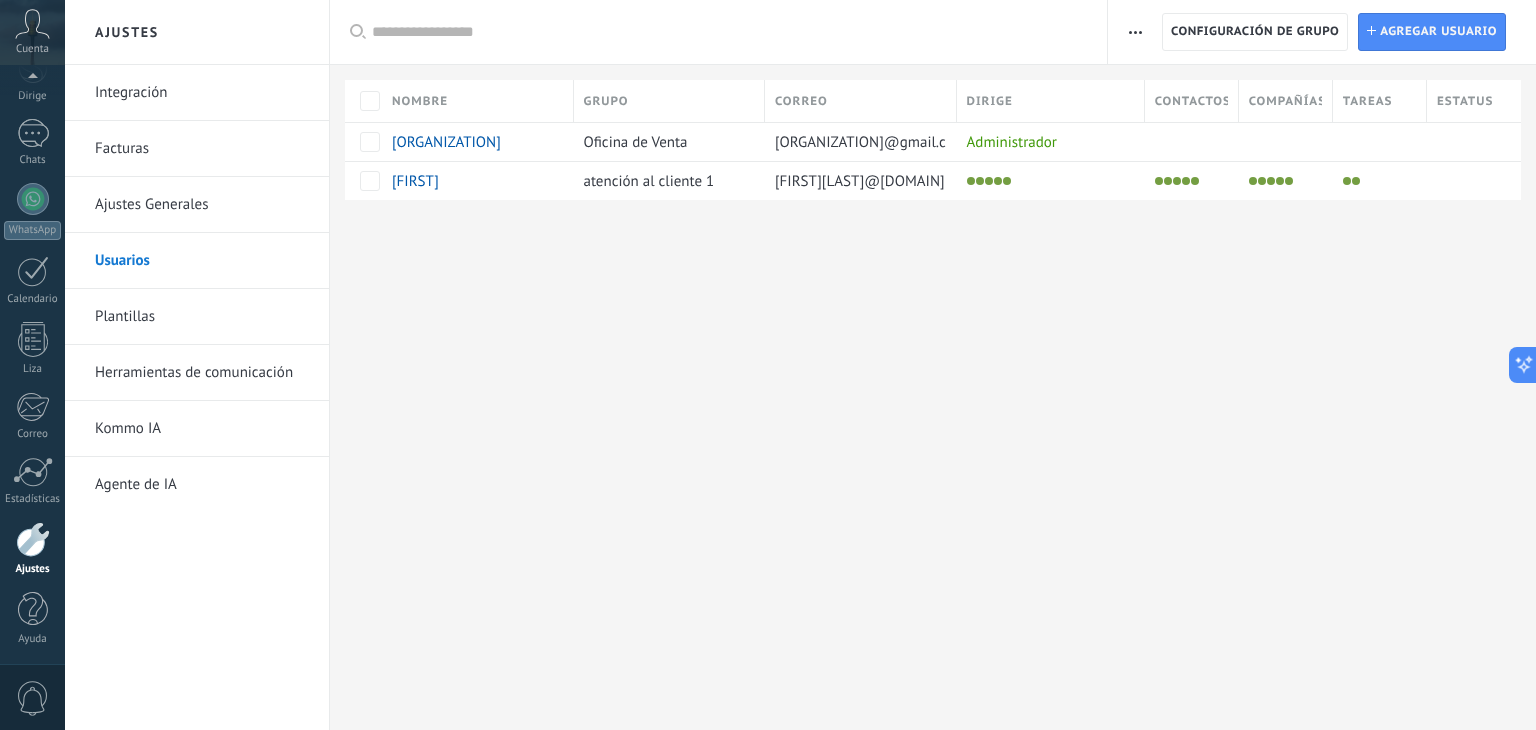 click on "Cuenta" at bounding box center [32, 49] 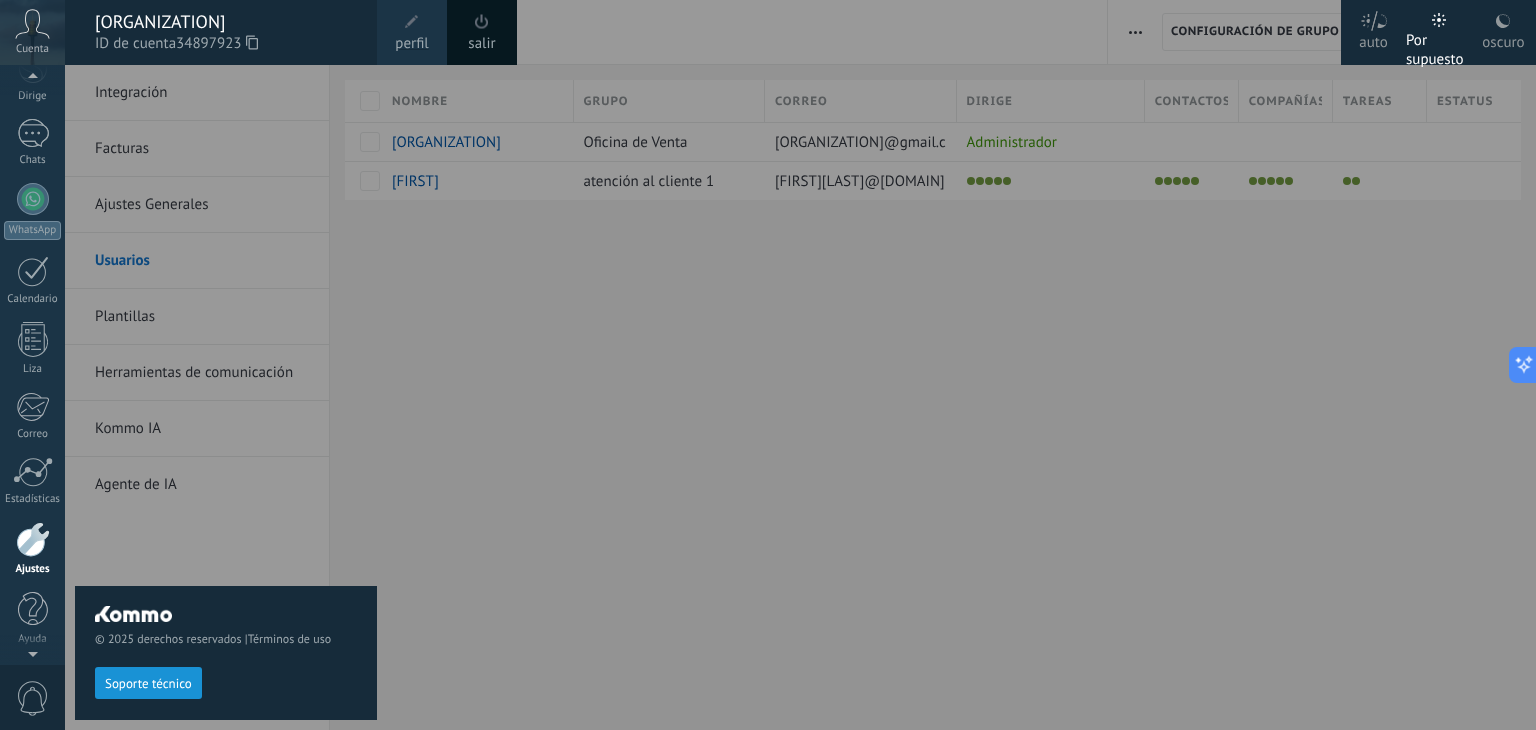 click at bounding box center (833, 365) 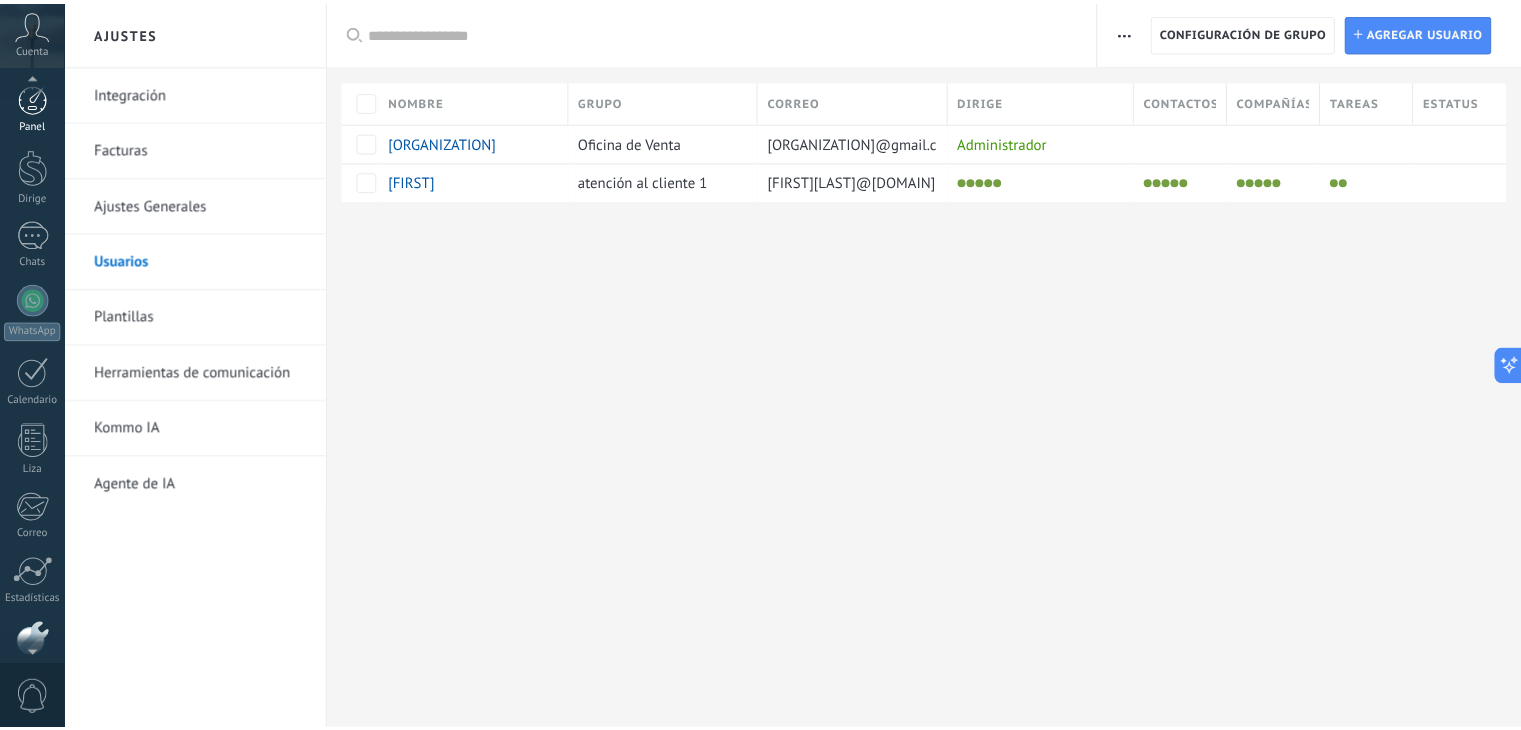 scroll, scrollTop: 0, scrollLeft: 0, axis: both 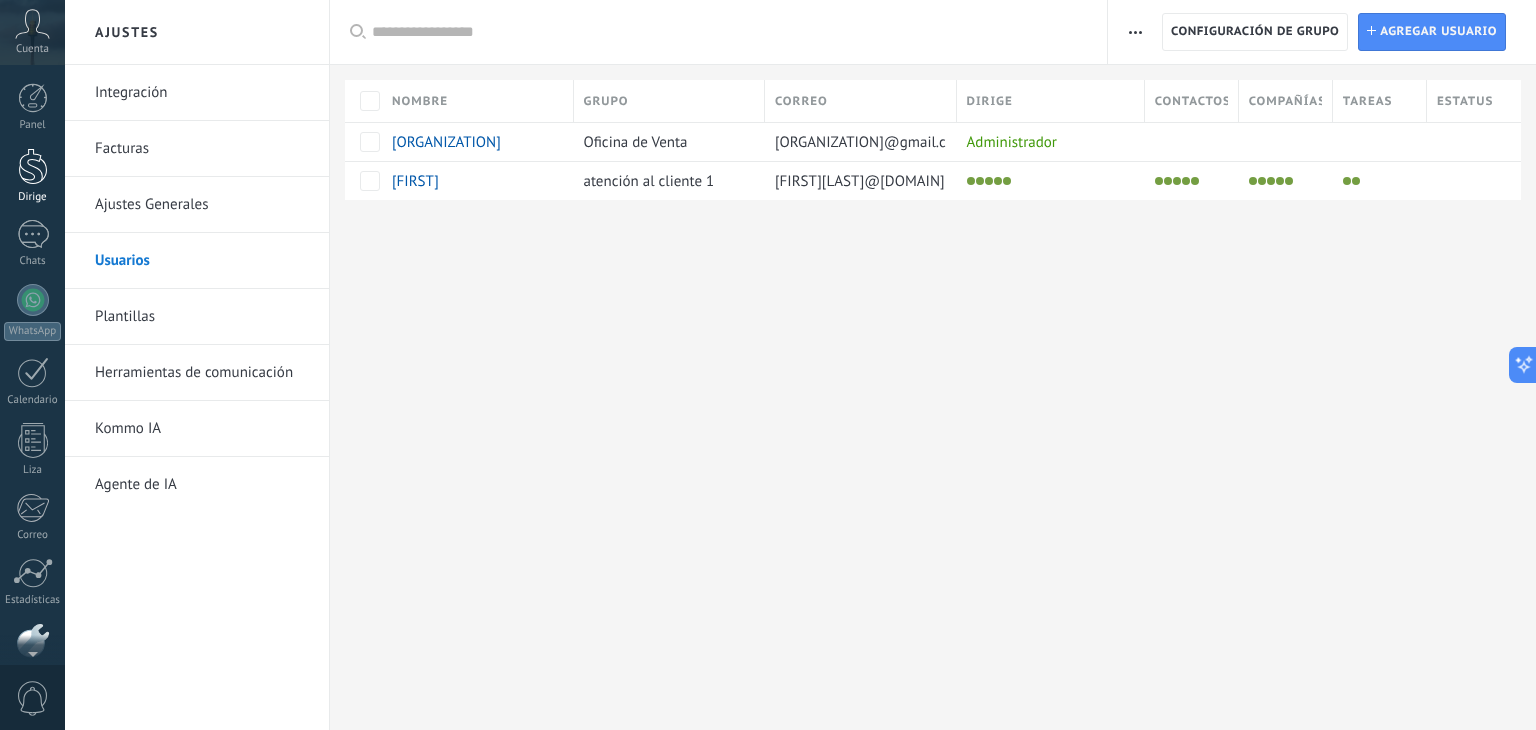 click at bounding box center (33, 166) 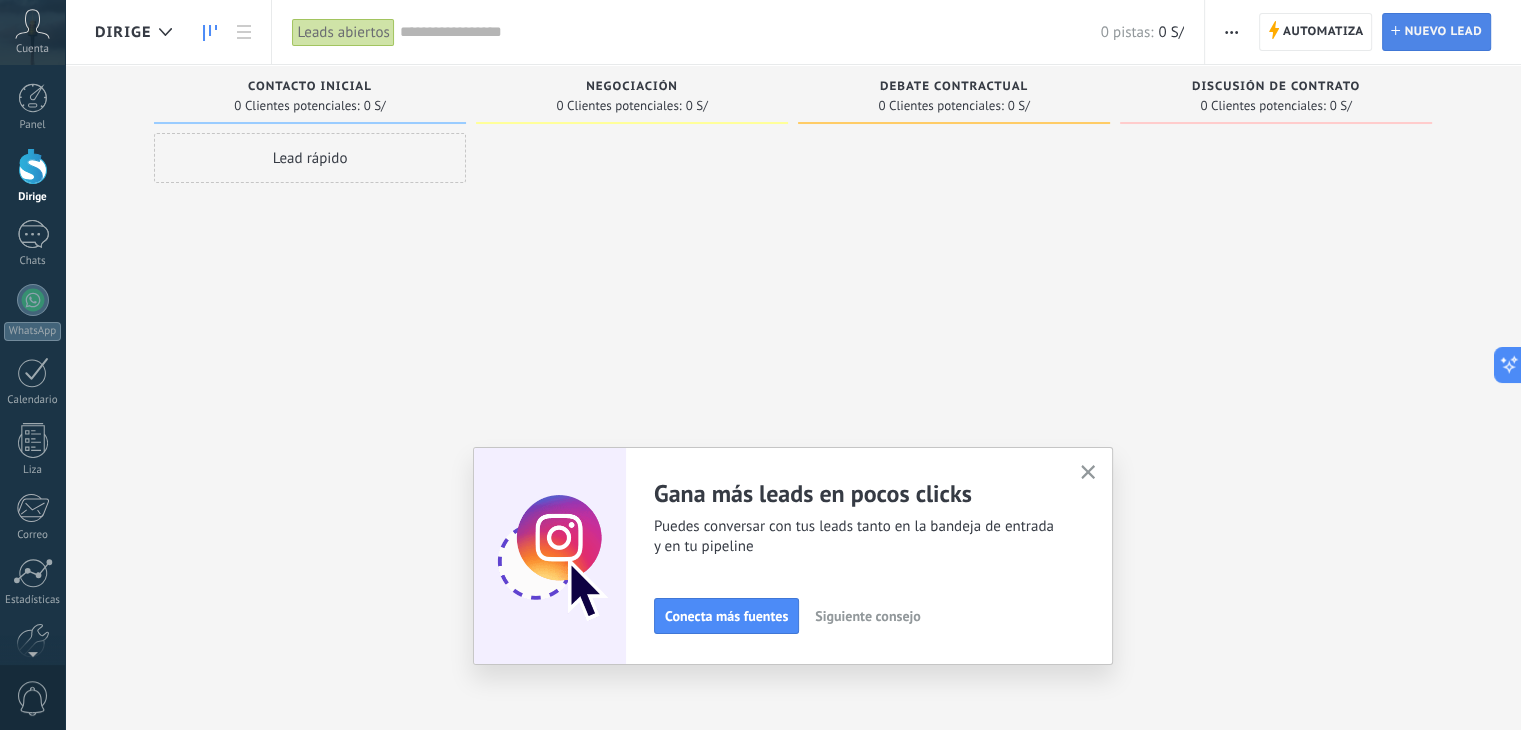 click on "Nuevo lead" at bounding box center (1443, 32) 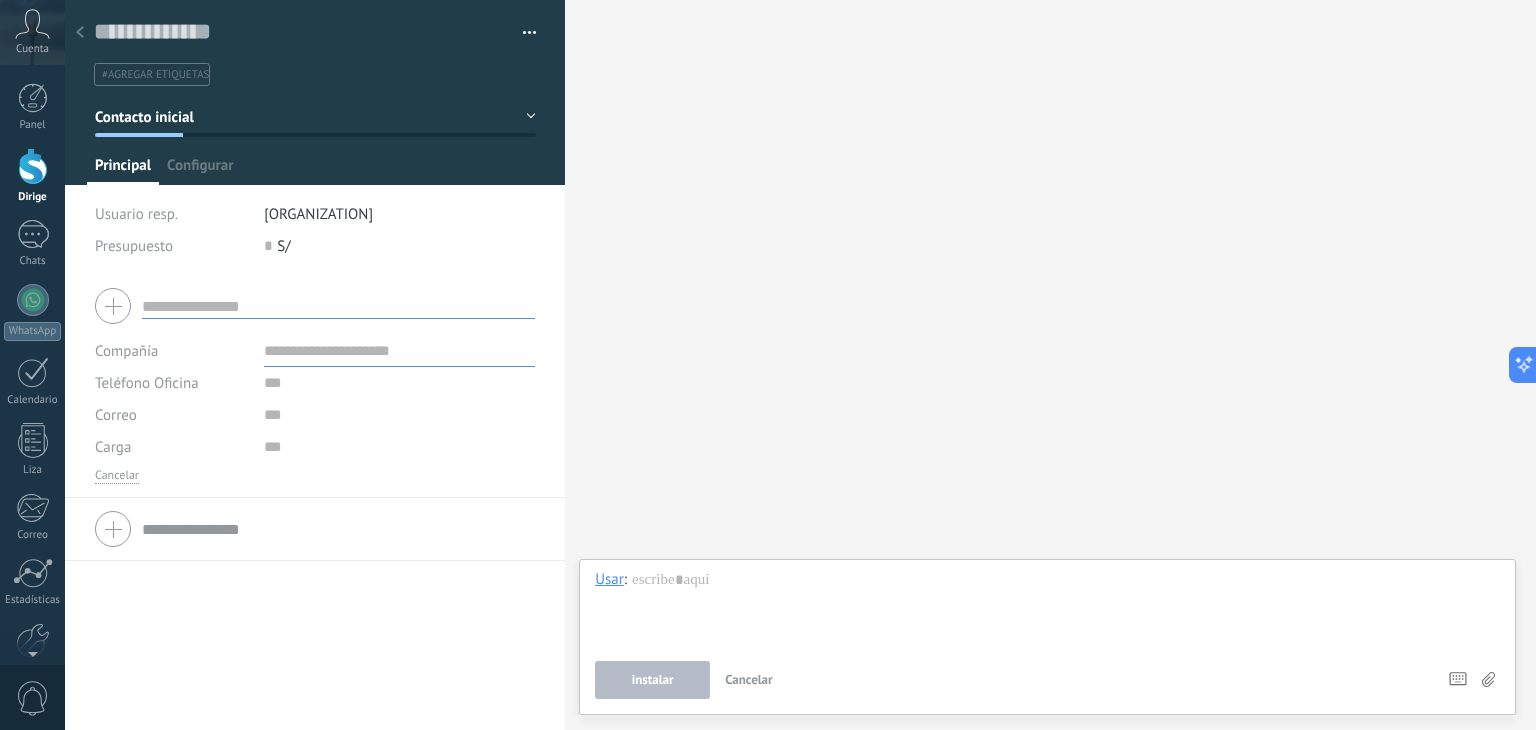 click at bounding box center (33, 166) 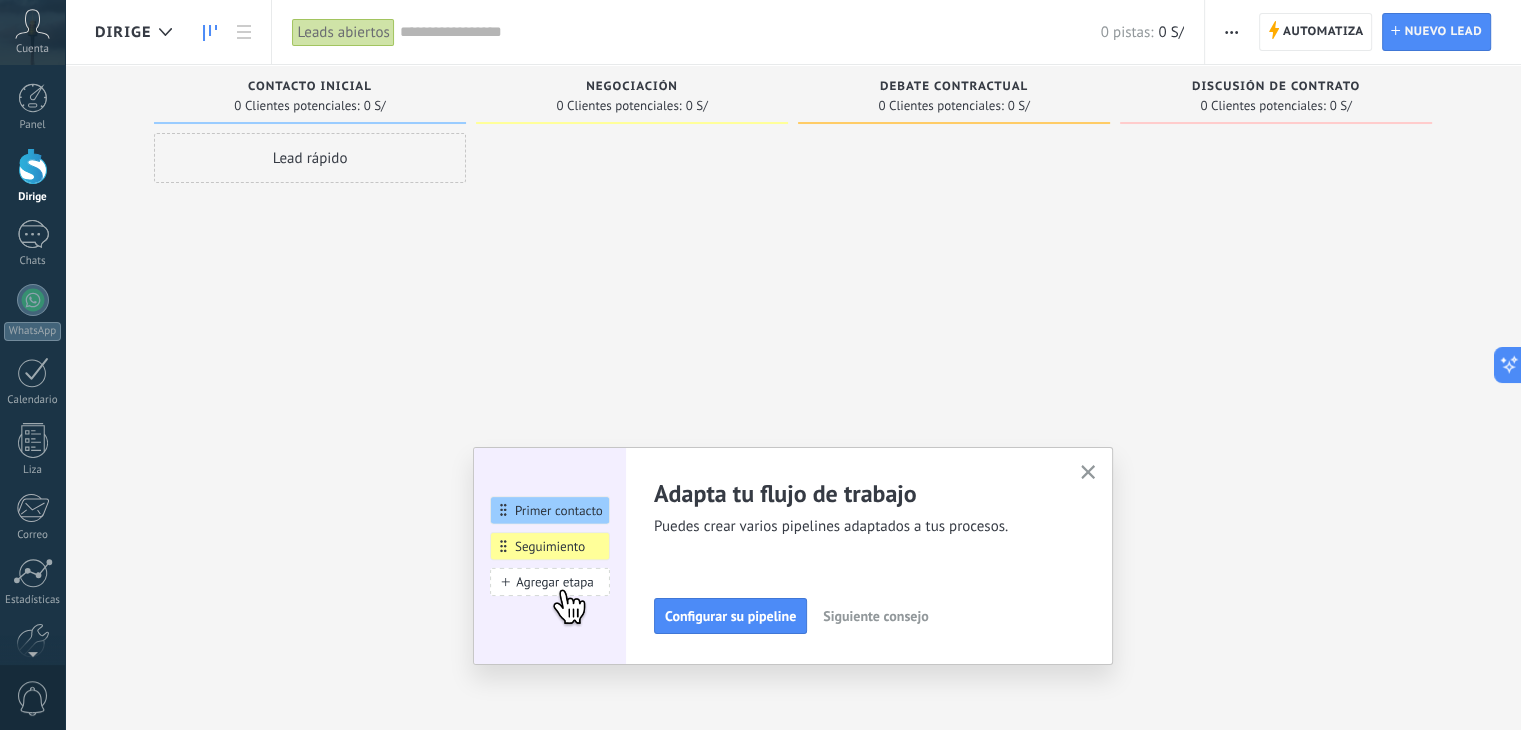 click at bounding box center [1231, 32] 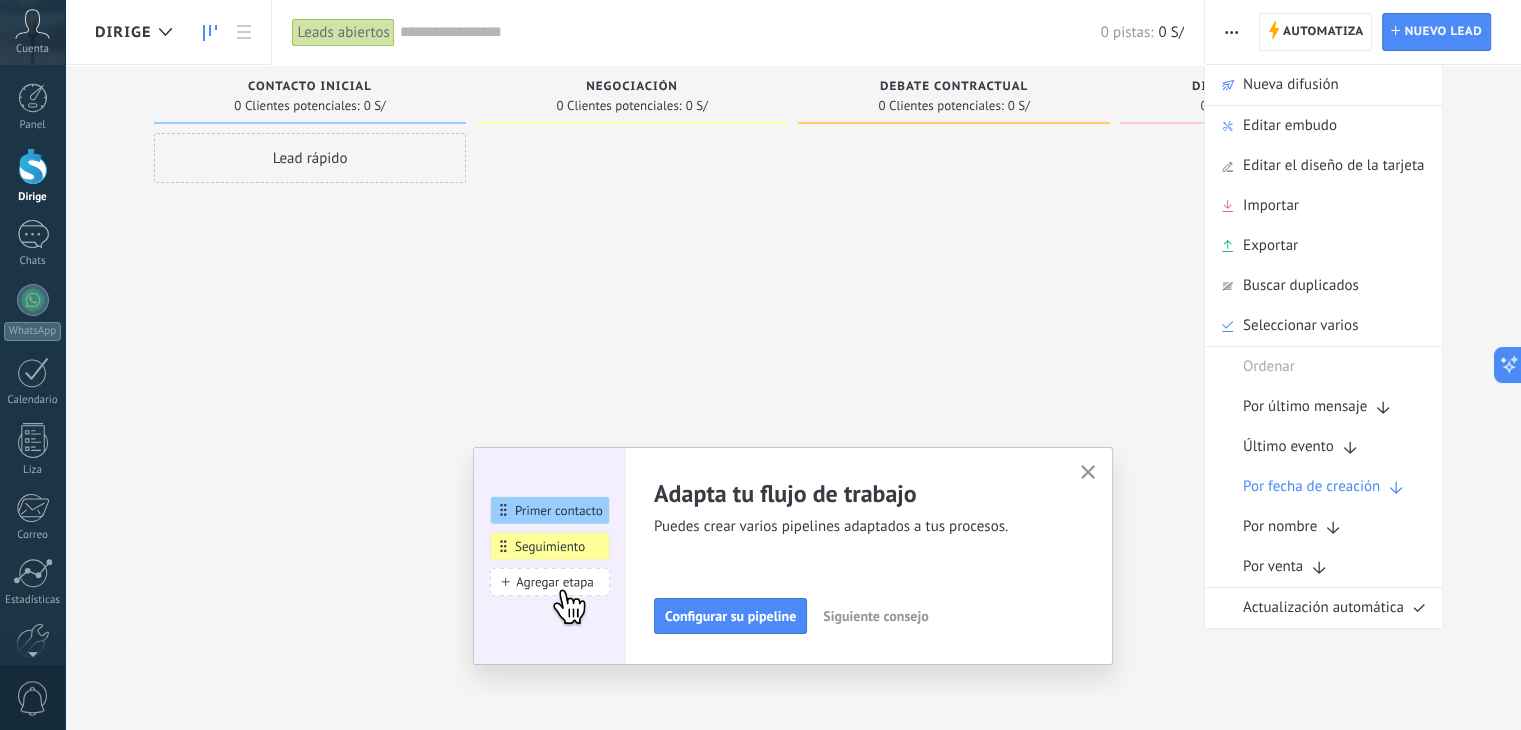 type 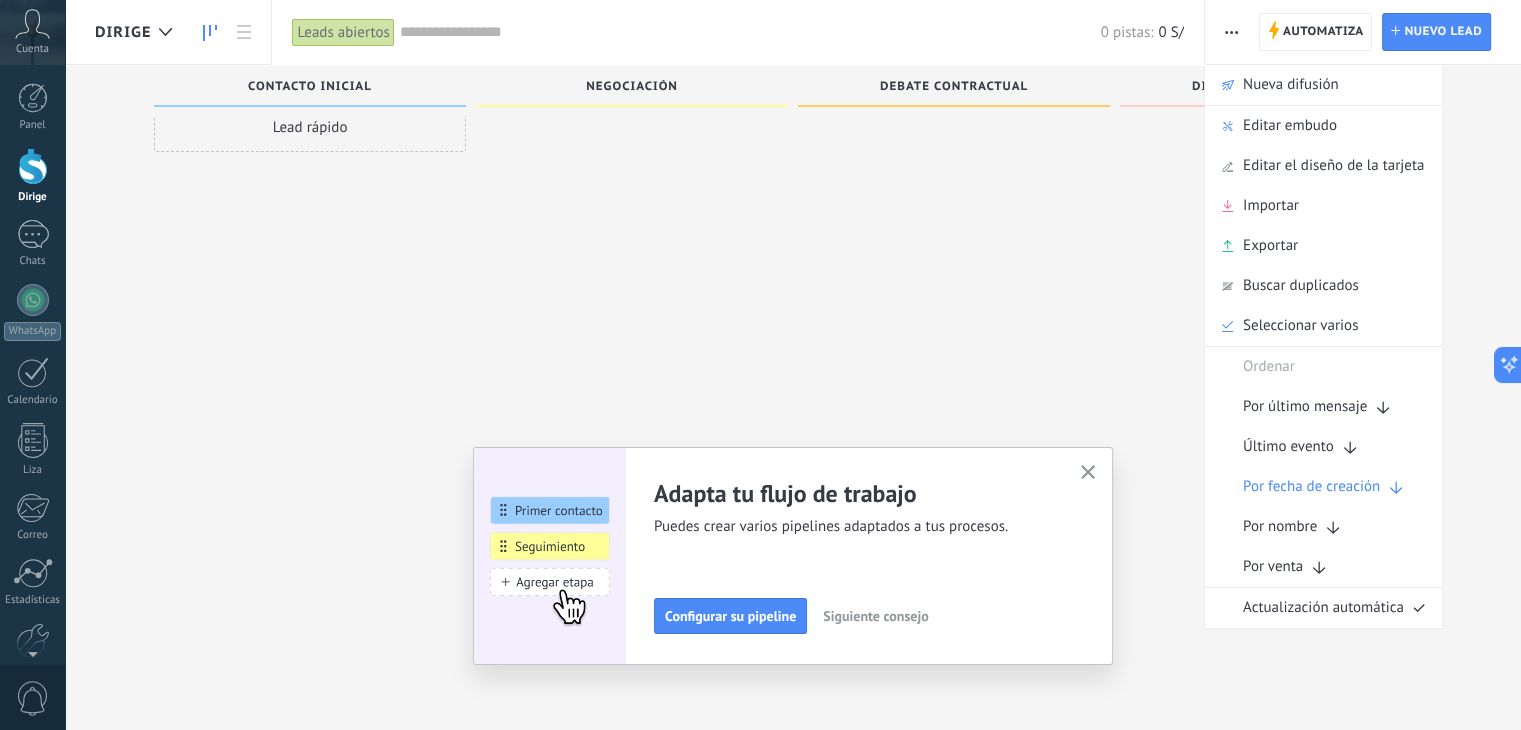scroll, scrollTop: 34, scrollLeft: 0, axis: vertical 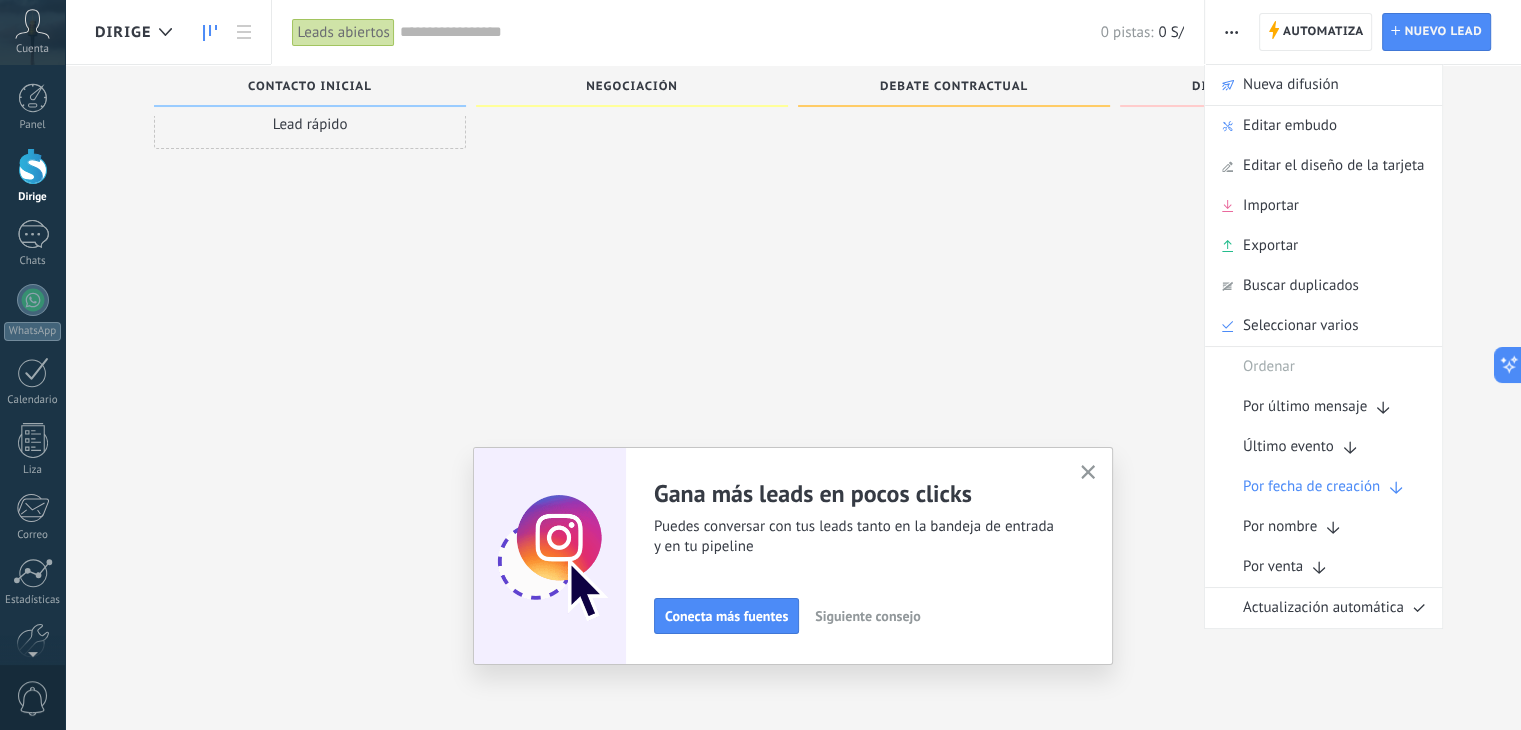 click at bounding box center [1276, 333] 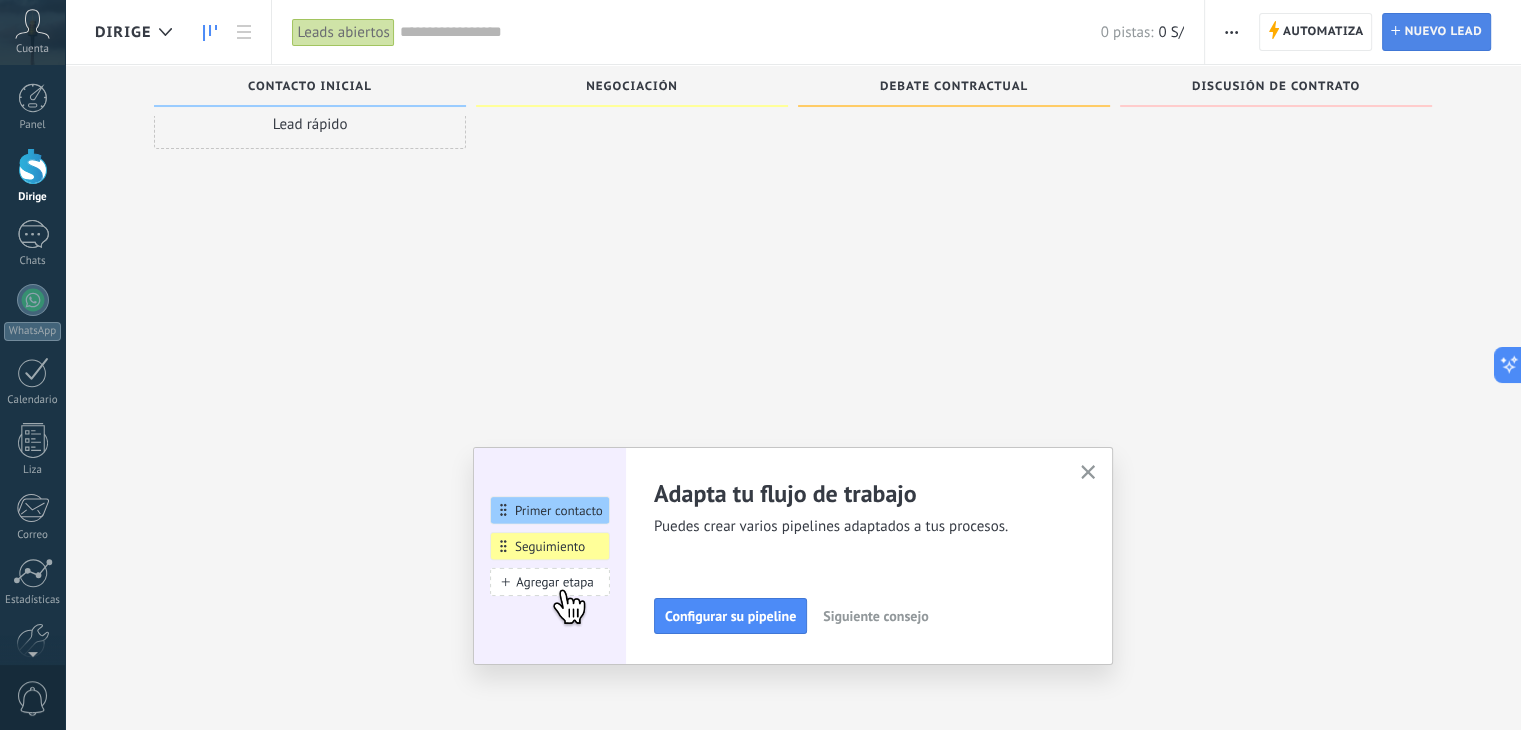 click on "Nuevo lead" at bounding box center [1443, 31] 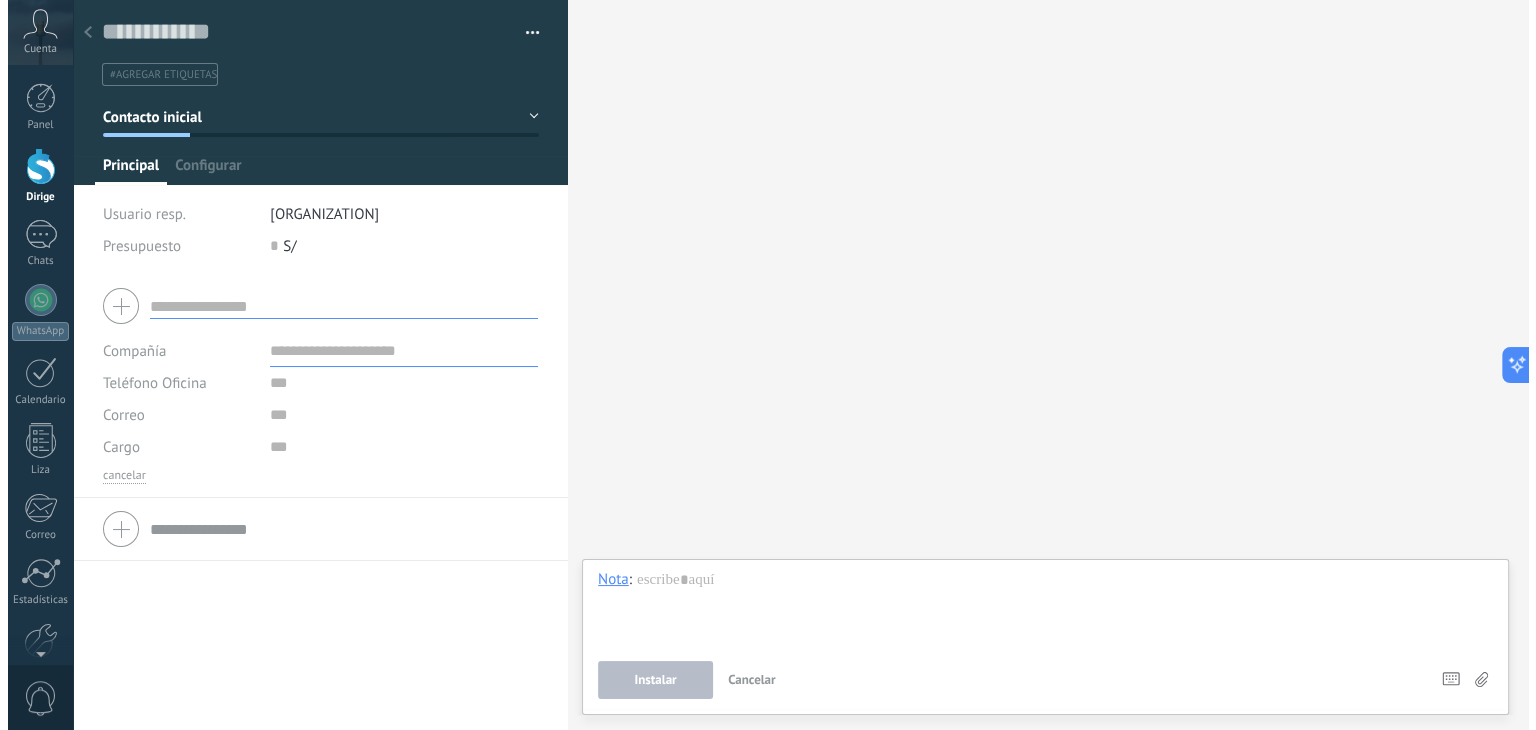 scroll, scrollTop: 0, scrollLeft: 0, axis: both 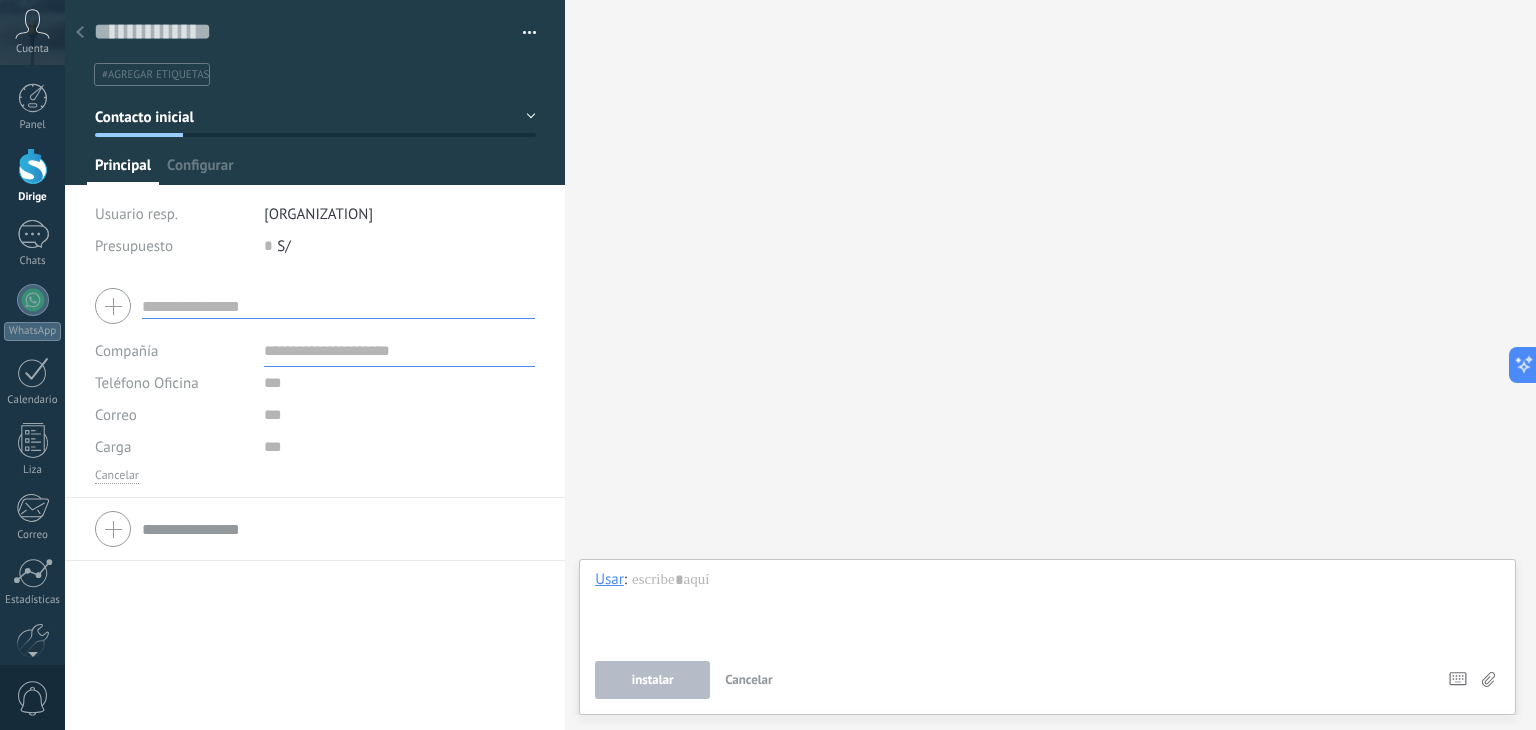 click at bounding box center [33, 166] 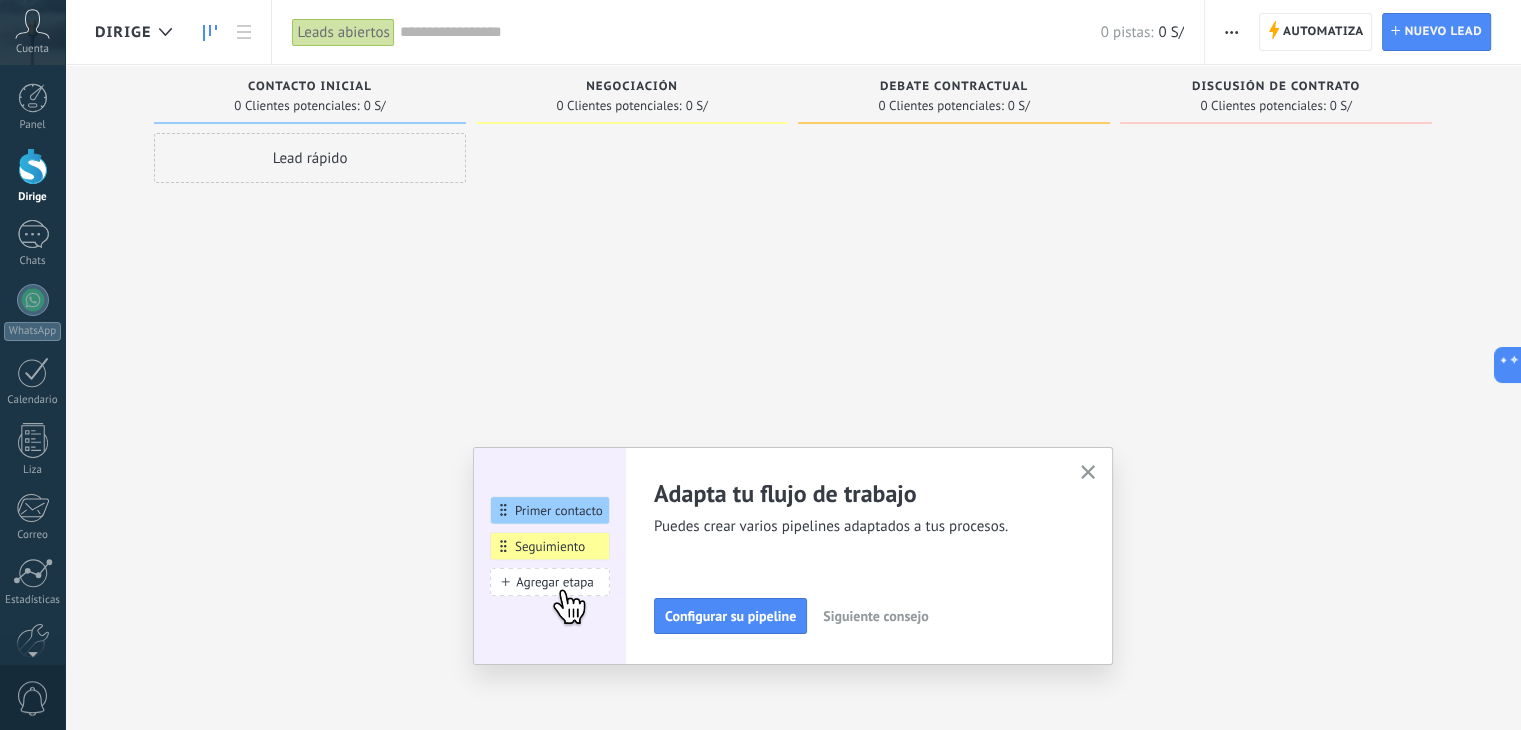 click 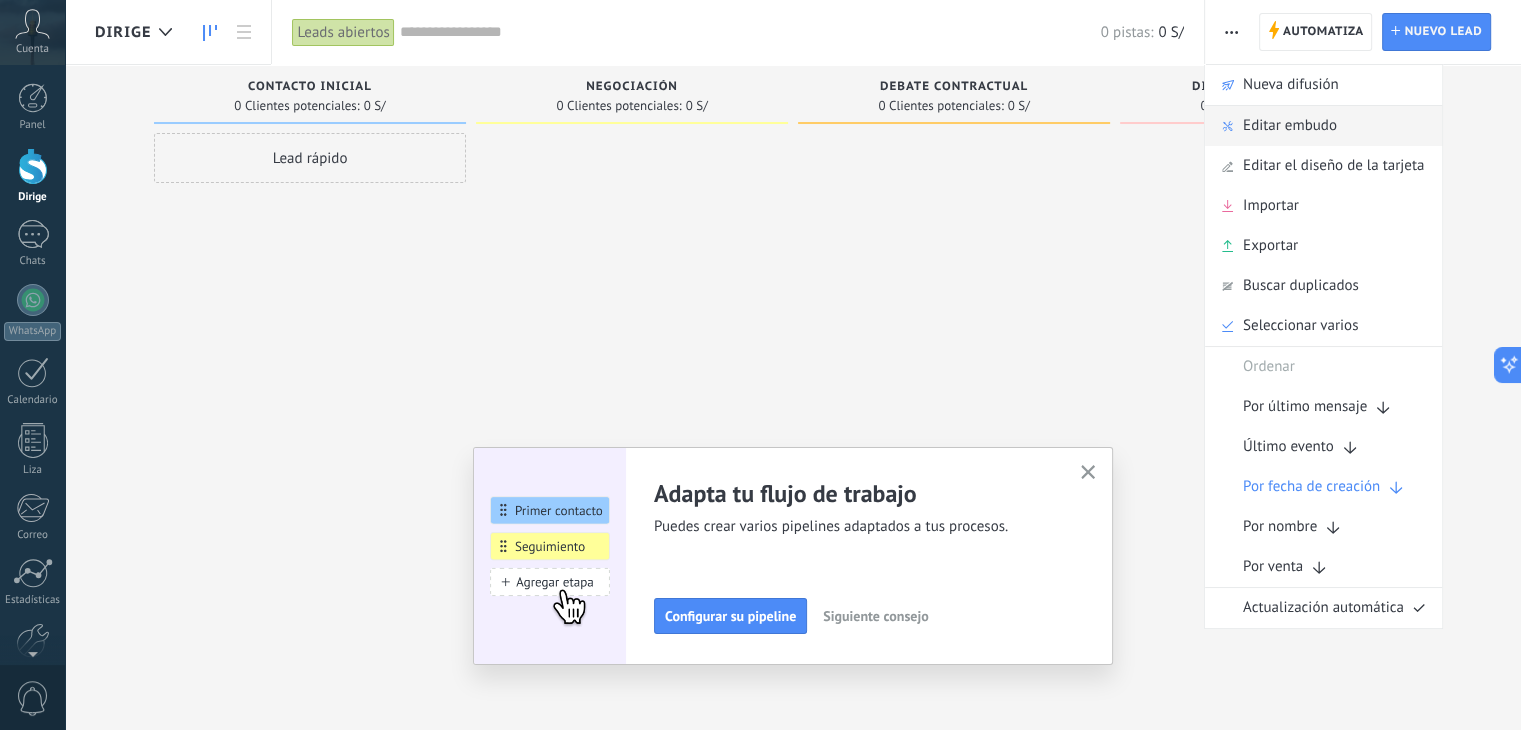click on "Editar embudo" at bounding box center (1323, 126) 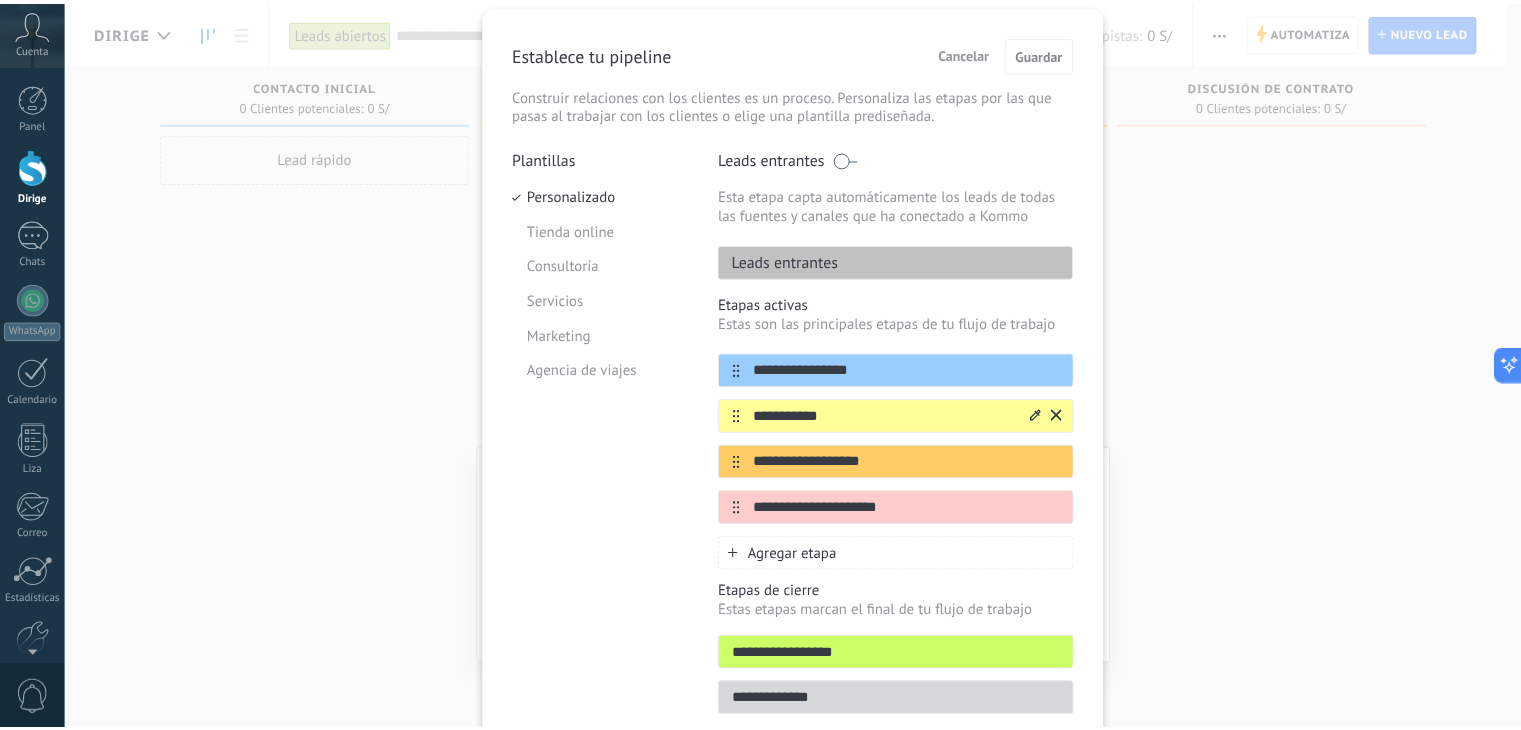 scroll, scrollTop: 0, scrollLeft: 0, axis: both 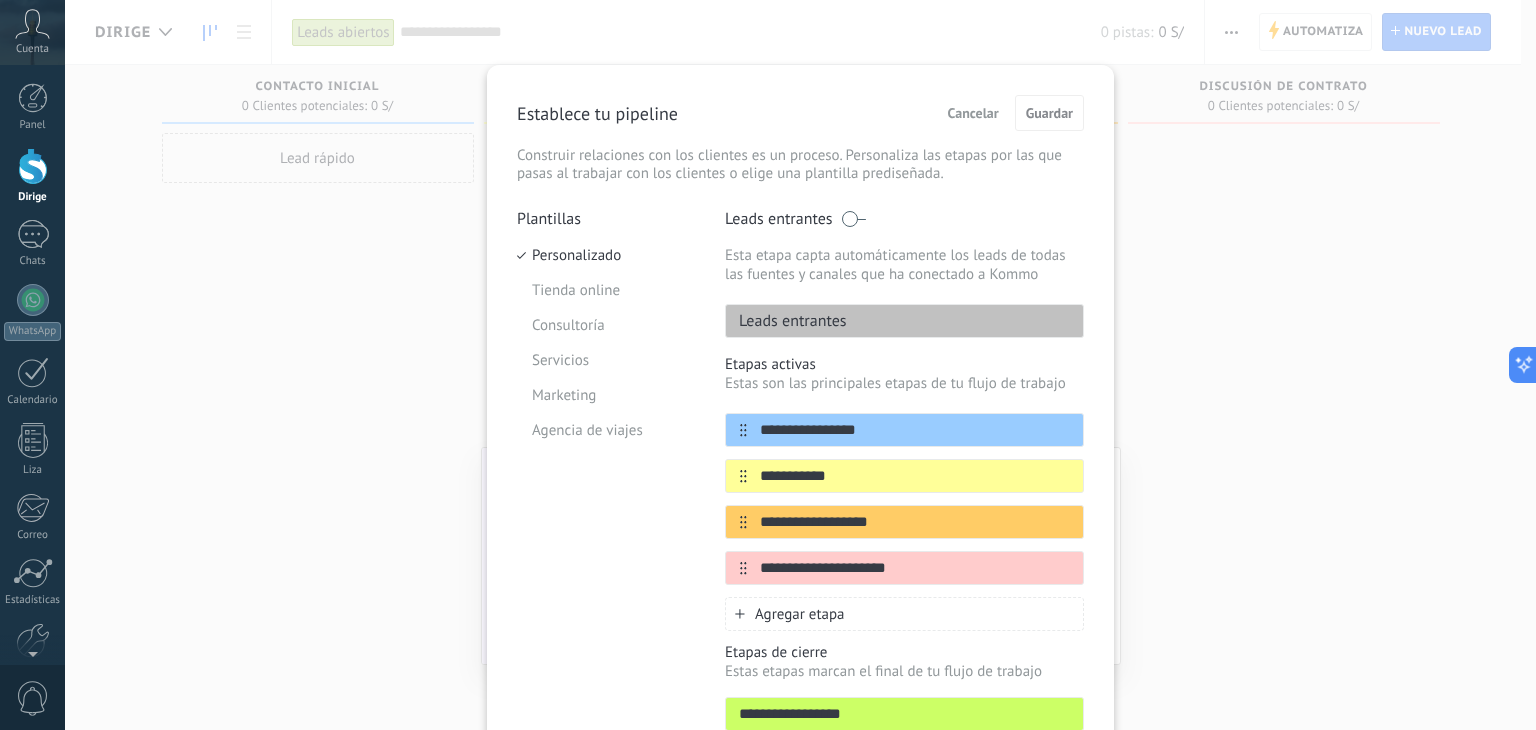 click on "Cancelar" at bounding box center (973, 113) 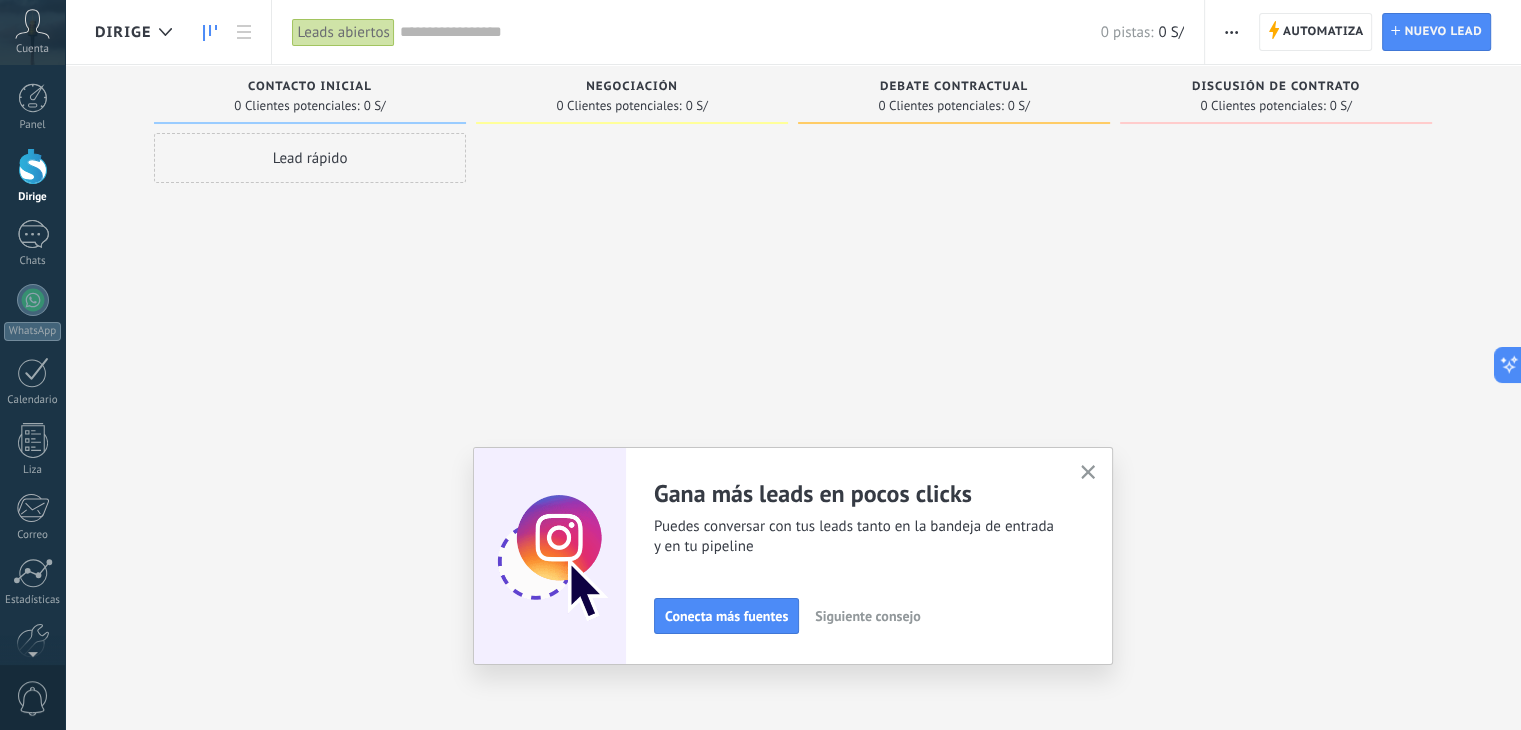 click at bounding box center (1231, 32) 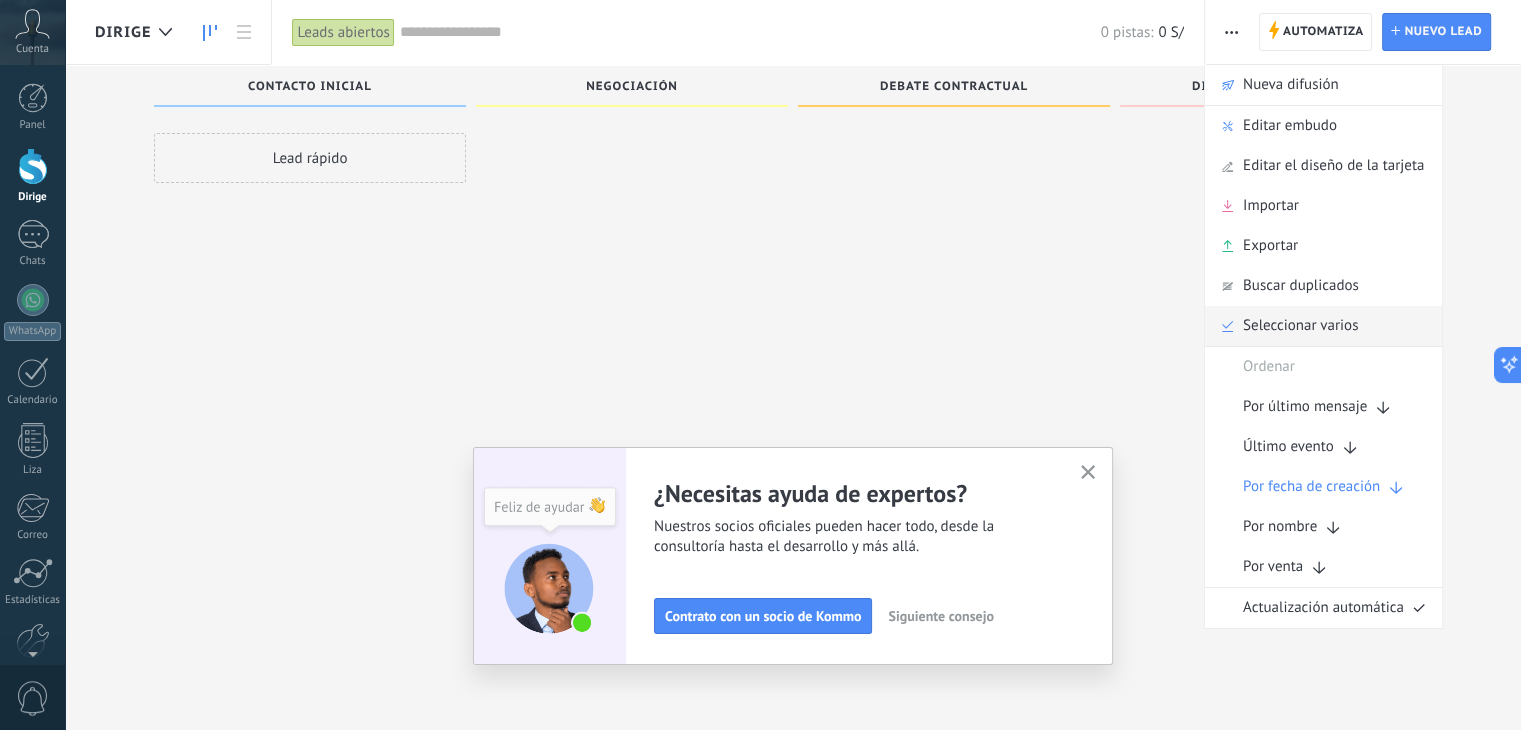 scroll, scrollTop: 34, scrollLeft: 0, axis: vertical 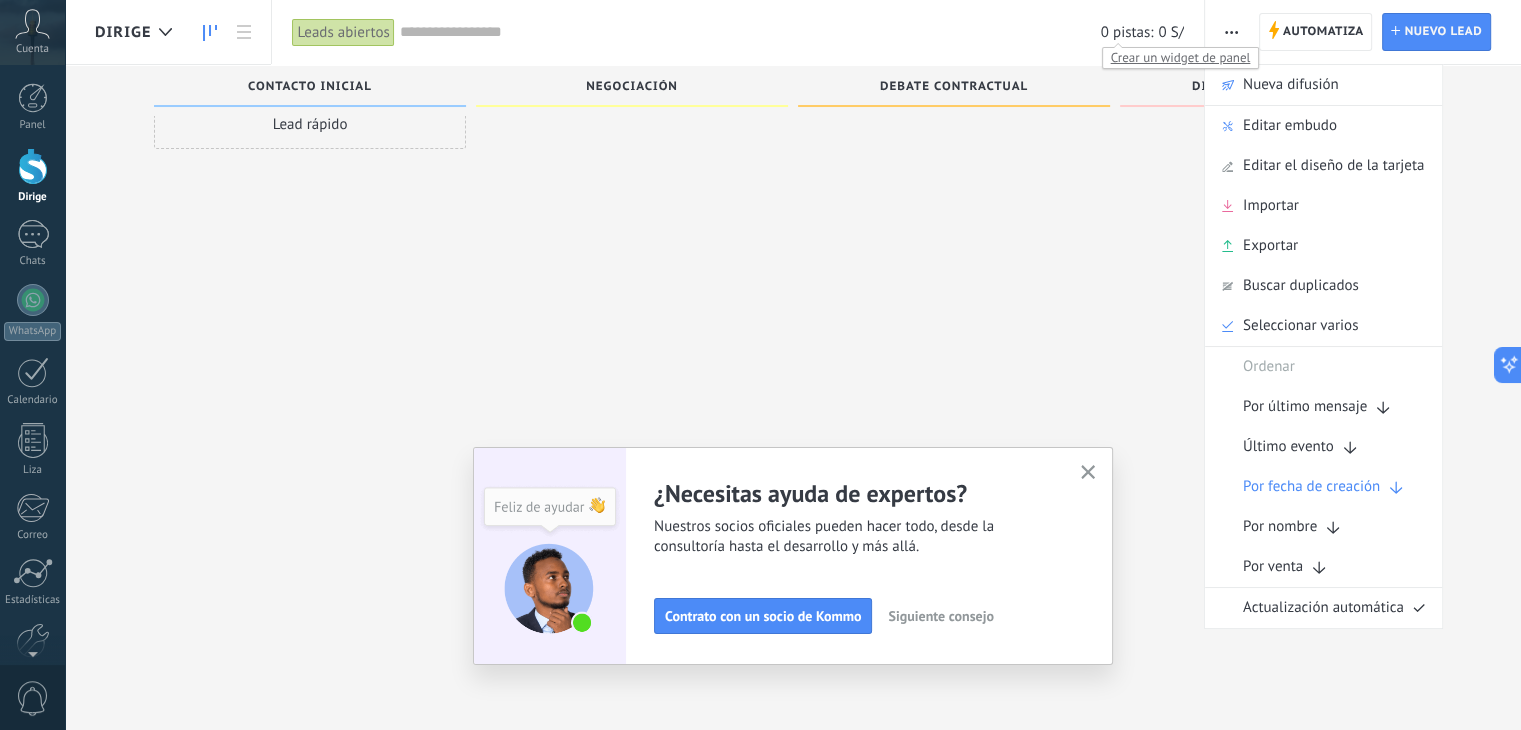 click on "0 pistas:" at bounding box center (1127, 32) 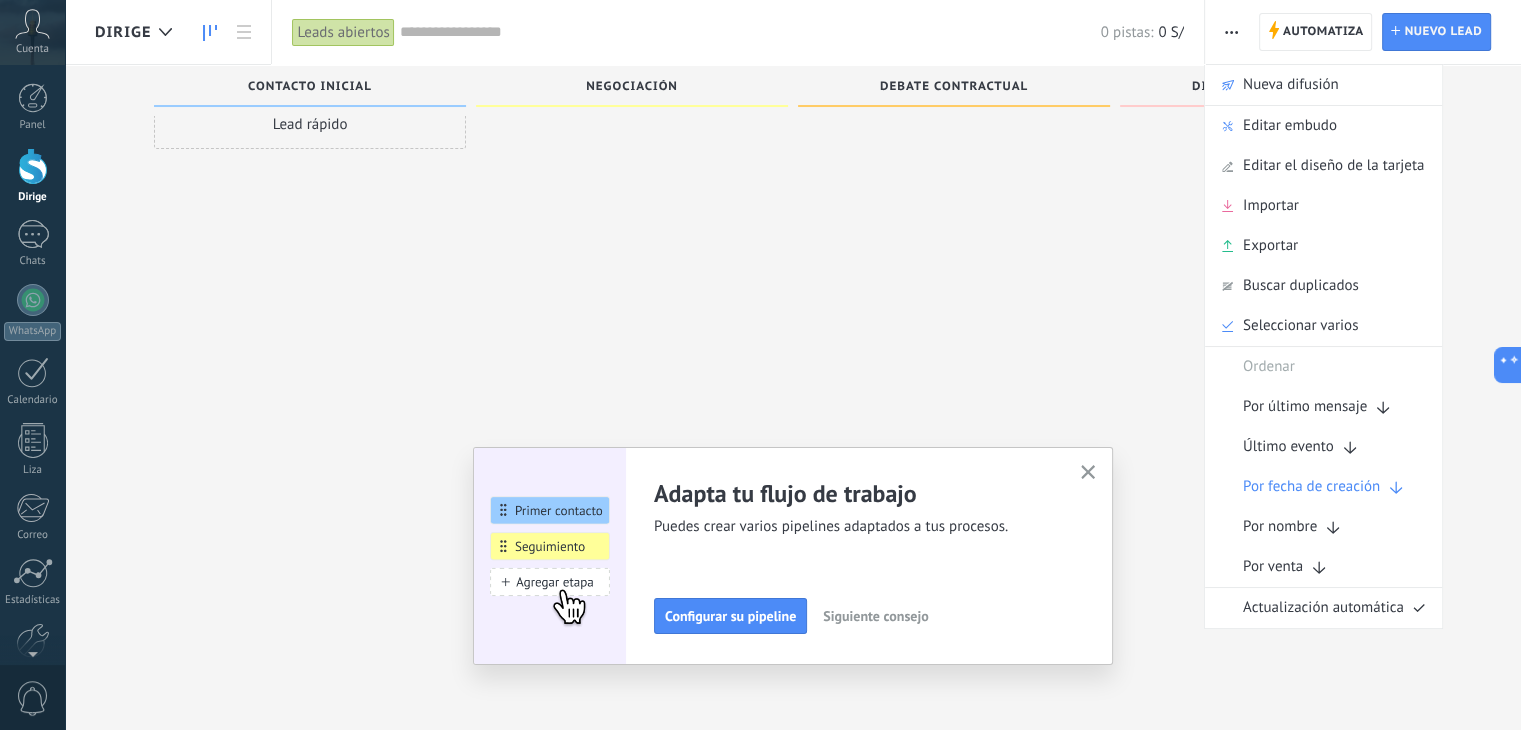 click at bounding box center [1276, 333] 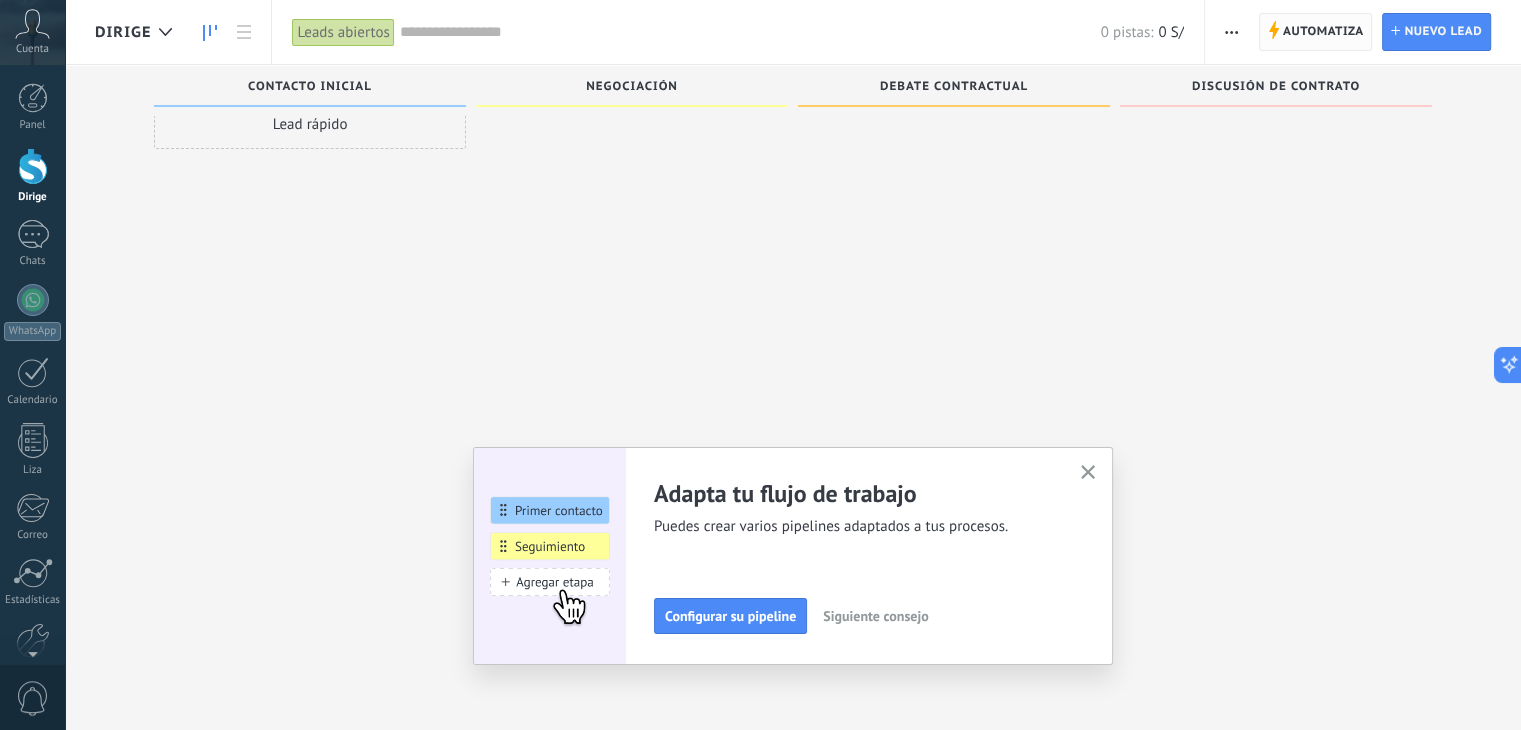 click on "Automatiza" at bounding box center (1323, 31) 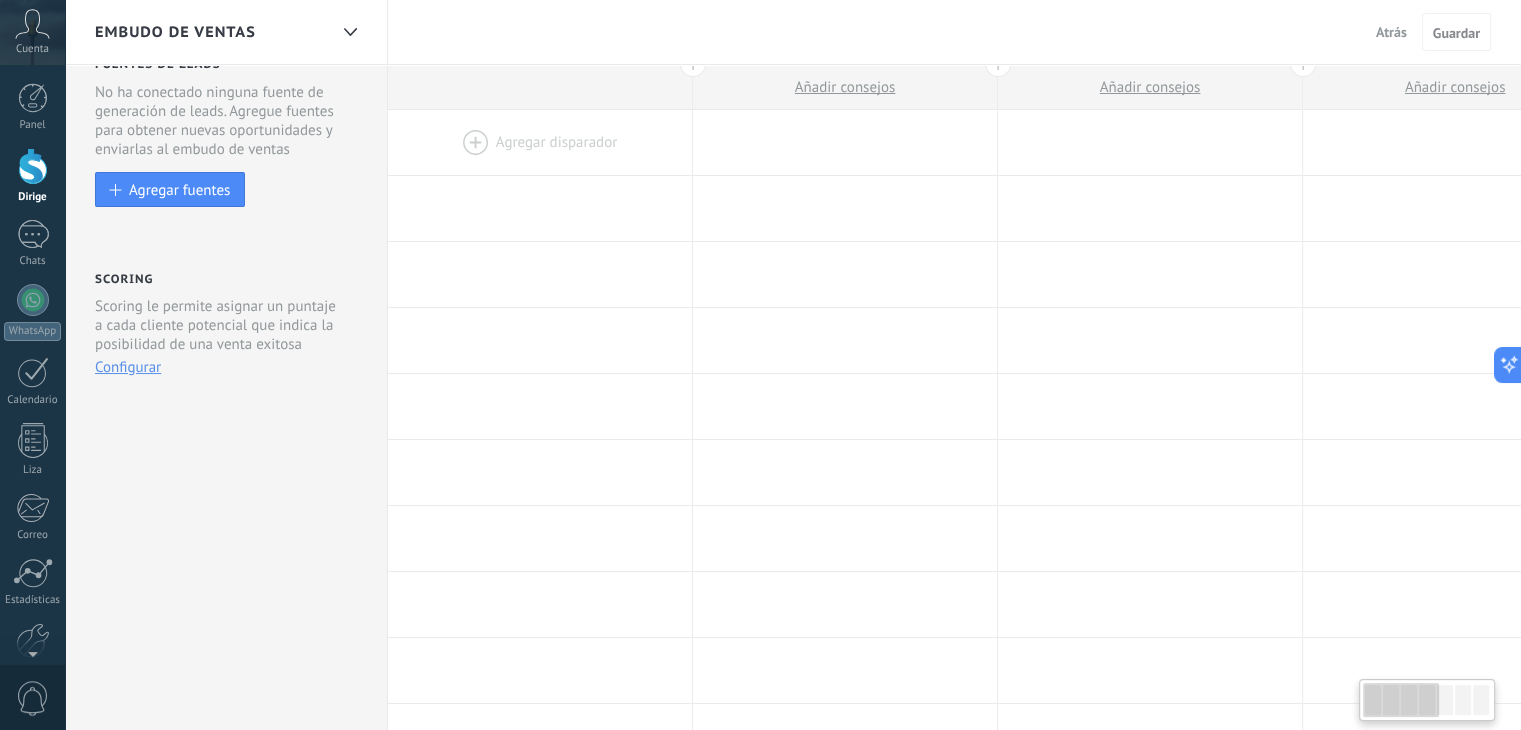 scroll, scrollTop: 0, scrollLeft: 0, axis: both 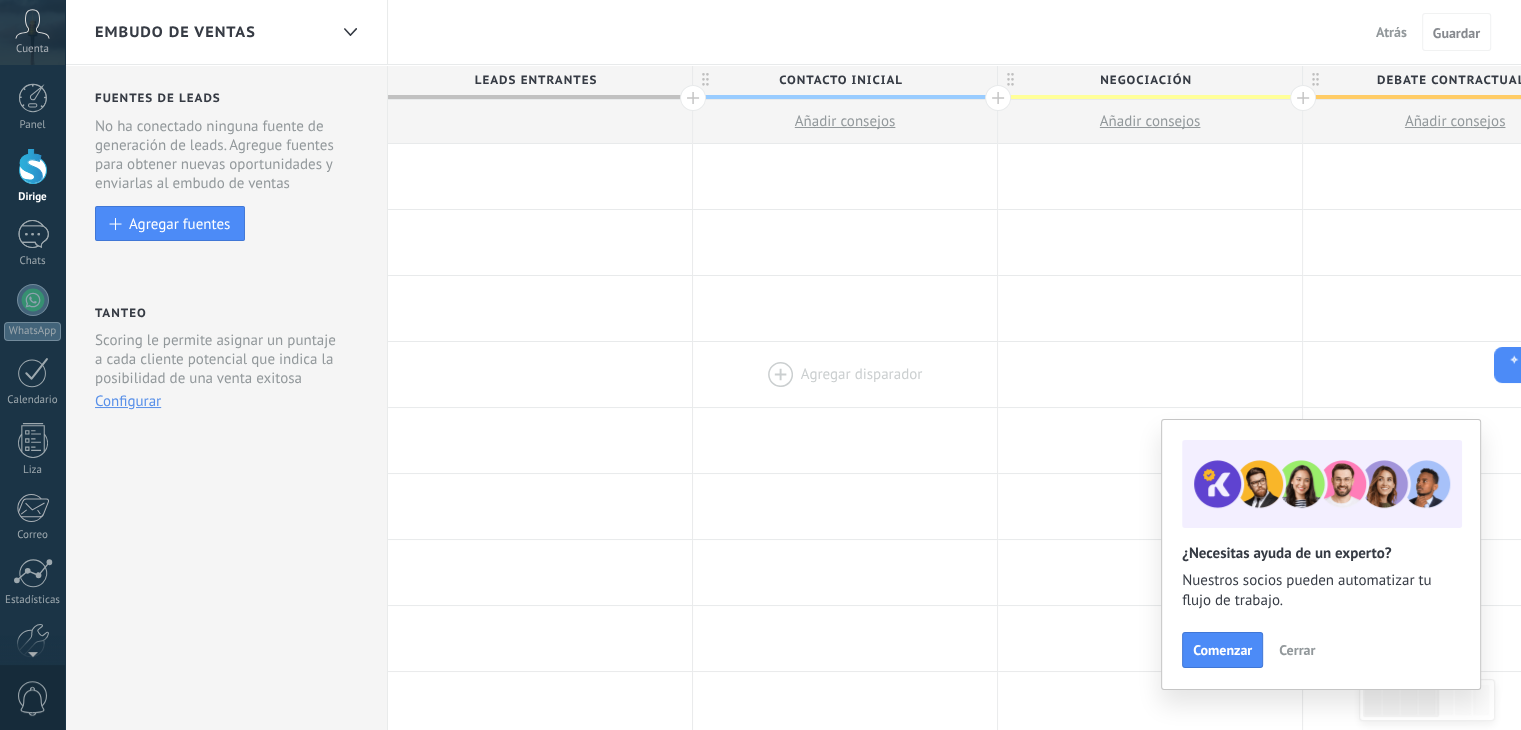 click at bounding box center (845, 374) 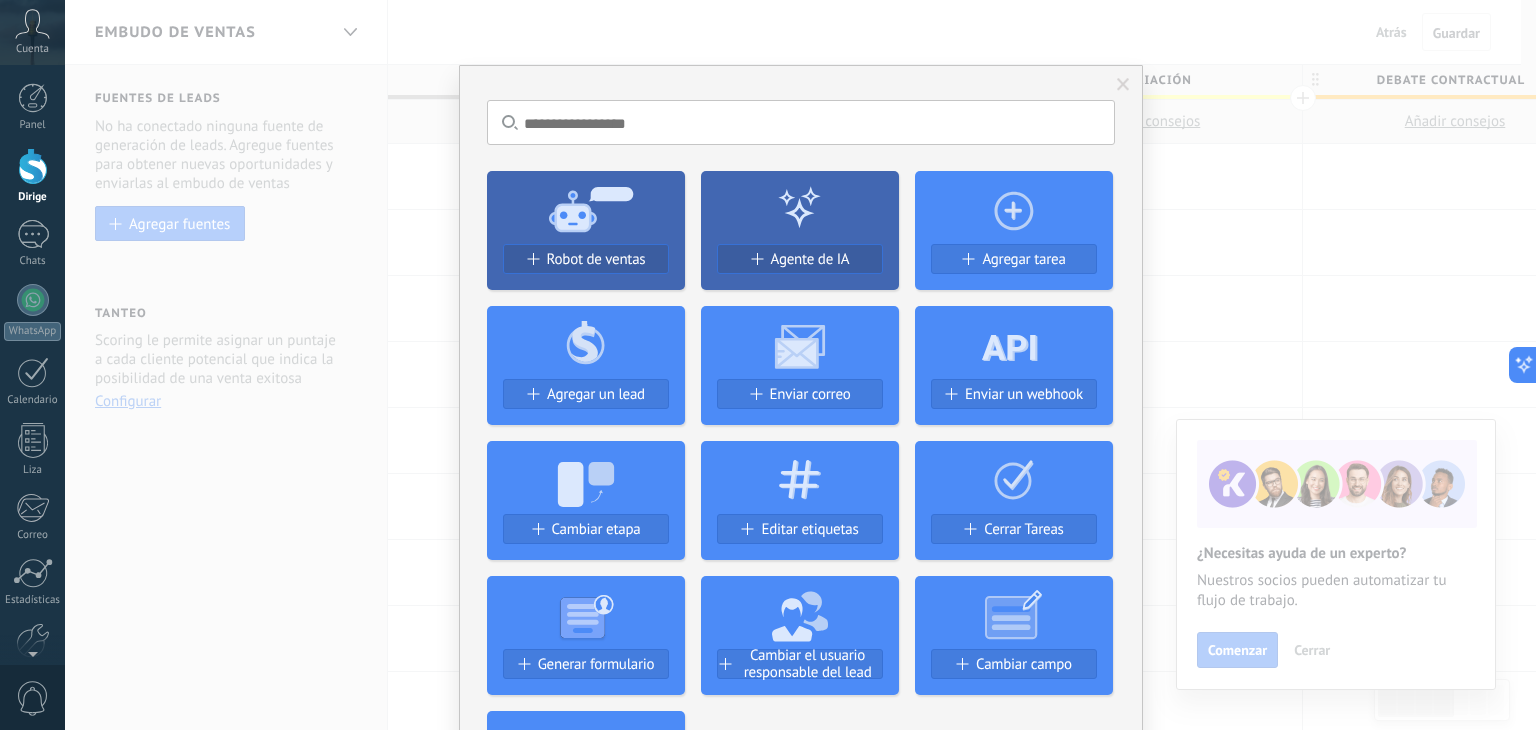 click at bounding box center [1123, 85] 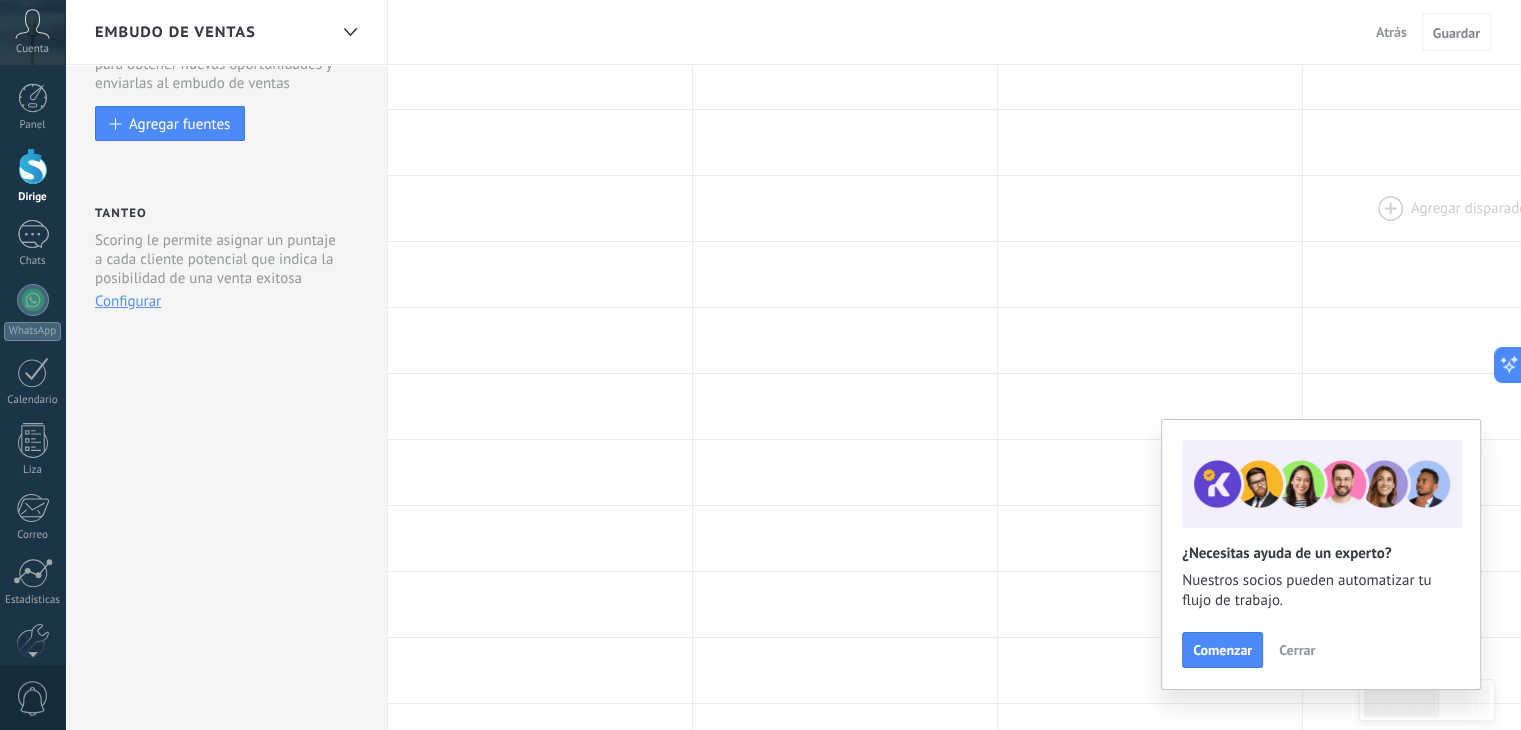 scroll, scrollTop: 0, scrollLeft: 0, axis: both 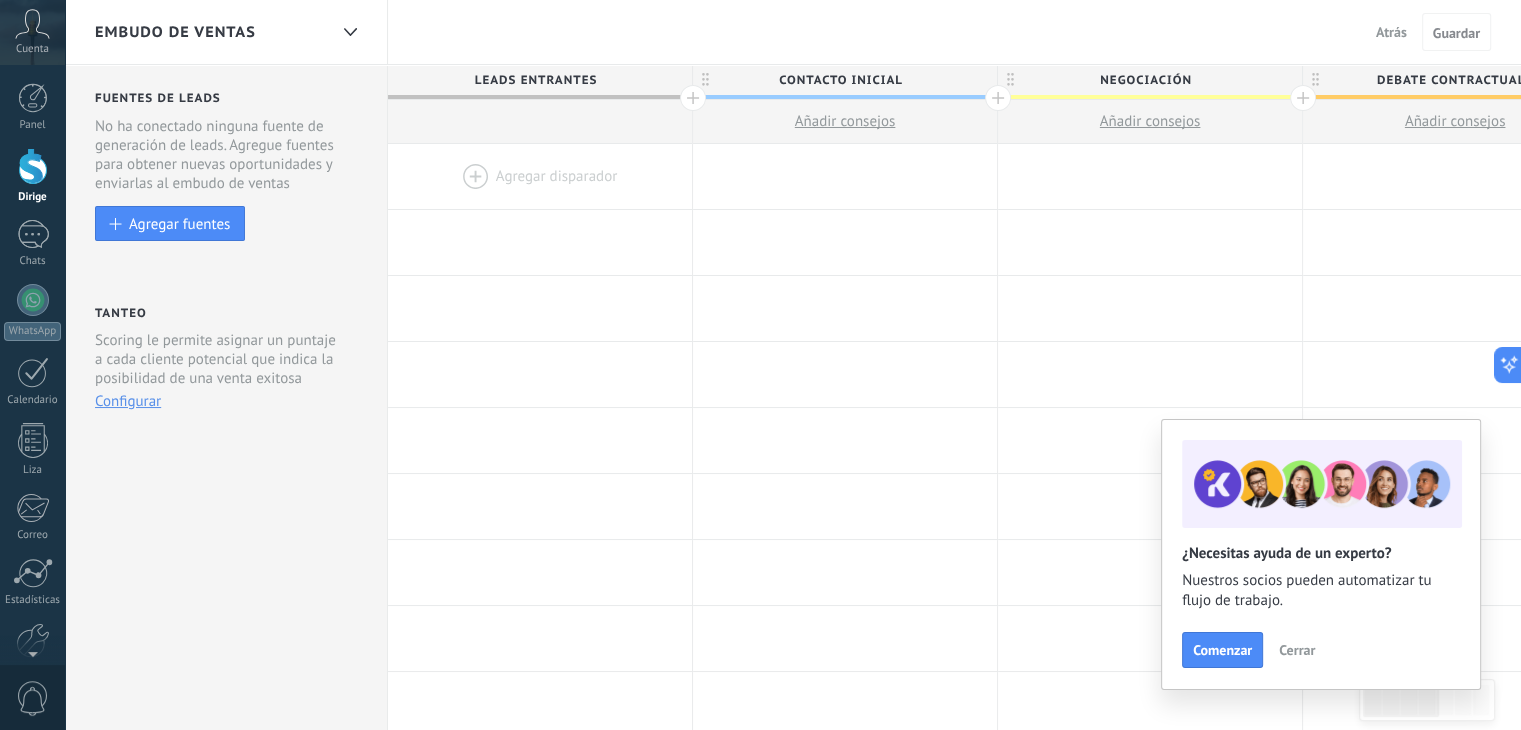 drag, startPoint x: 1329, startPoint y: 121, endPoint x: 1070, endPoint y: 142, distance: 259.84995 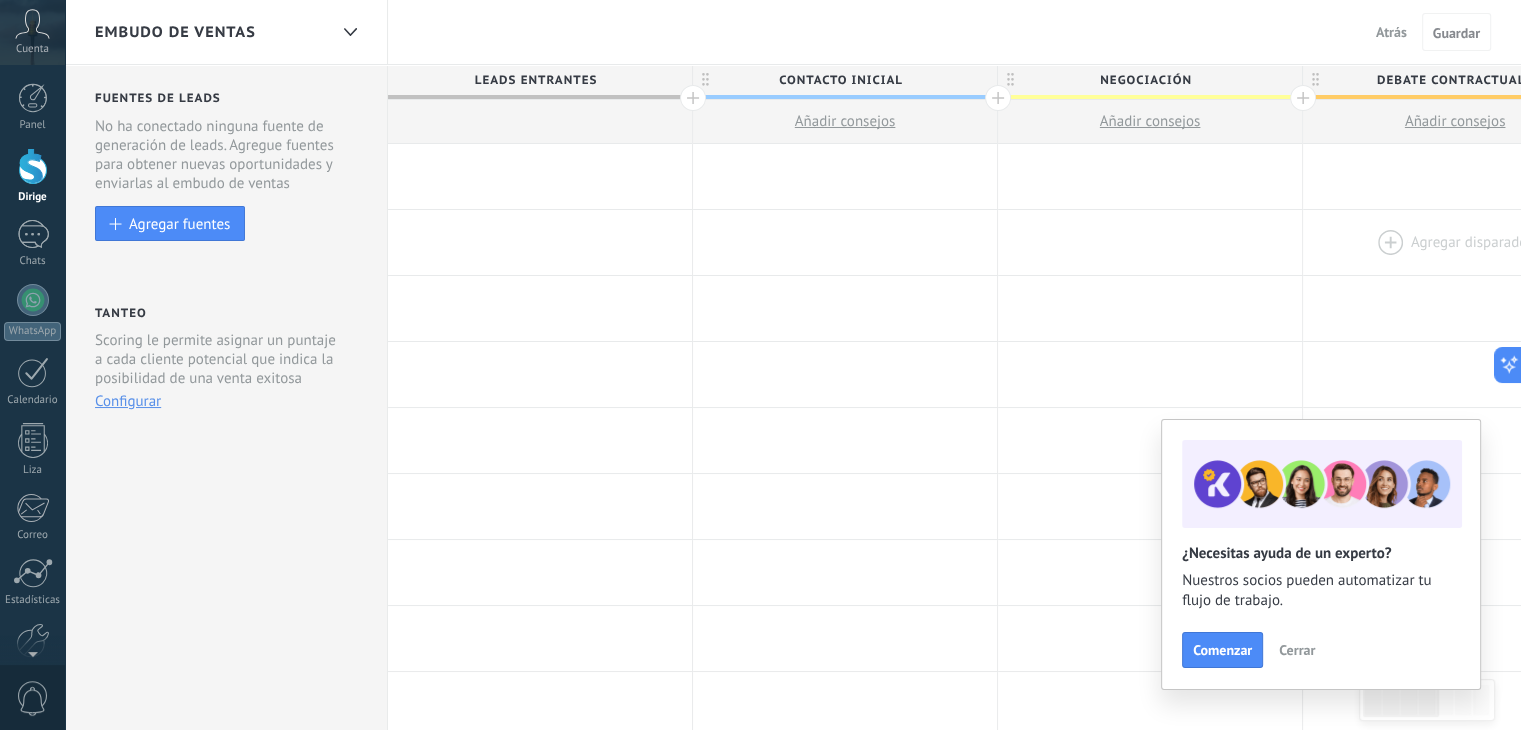 type 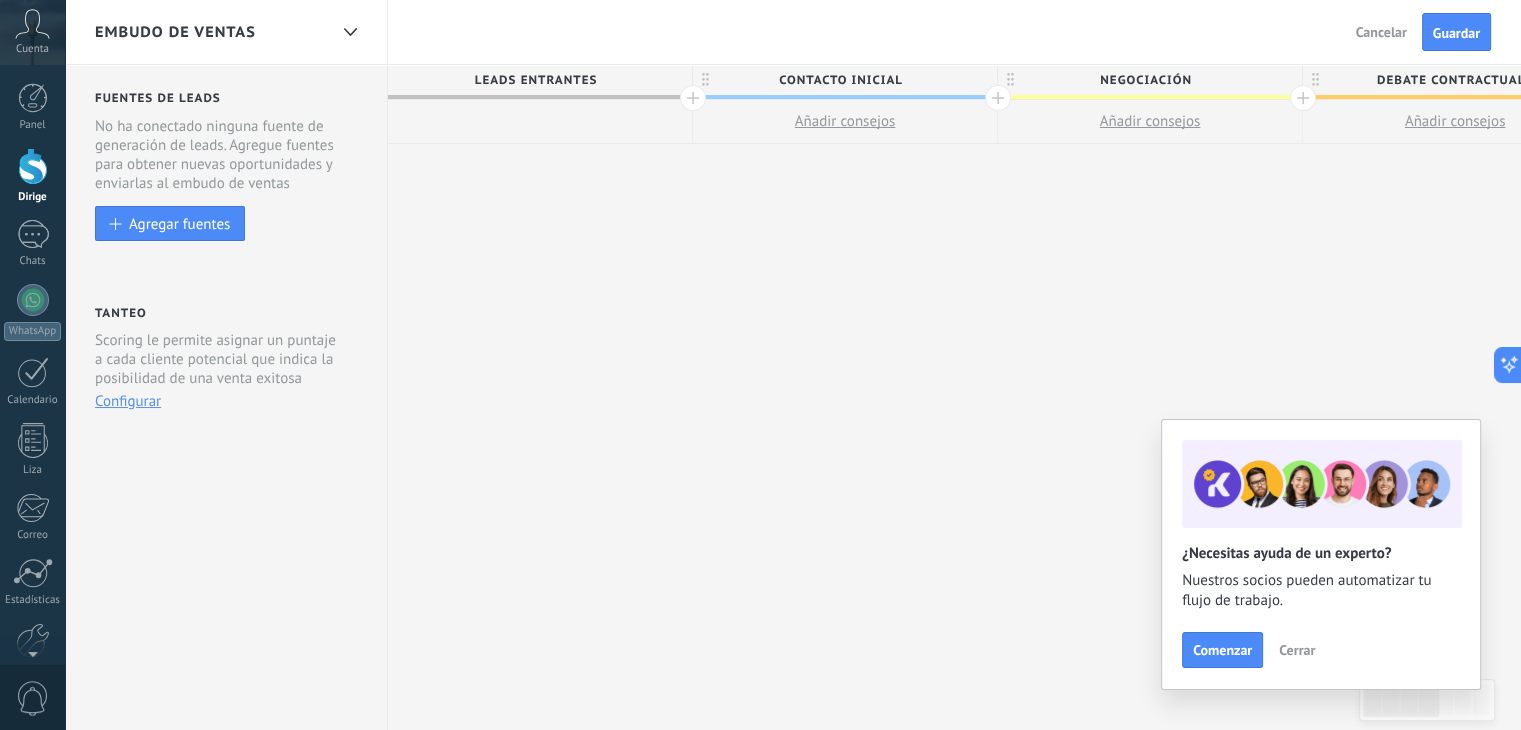 click on "**********" at bounding box center [1455, 398] 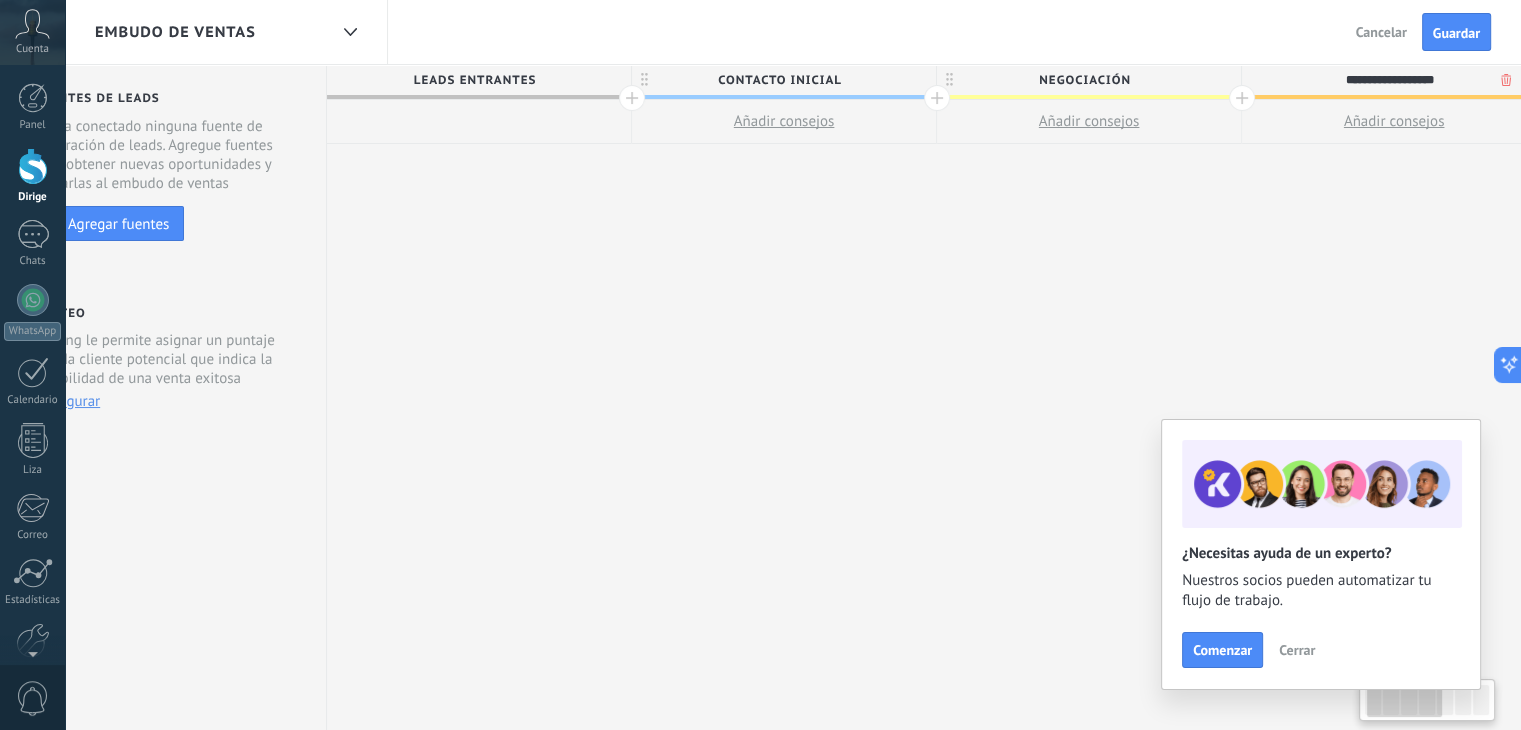 click on "**********" at bounding box center (1389, 80) 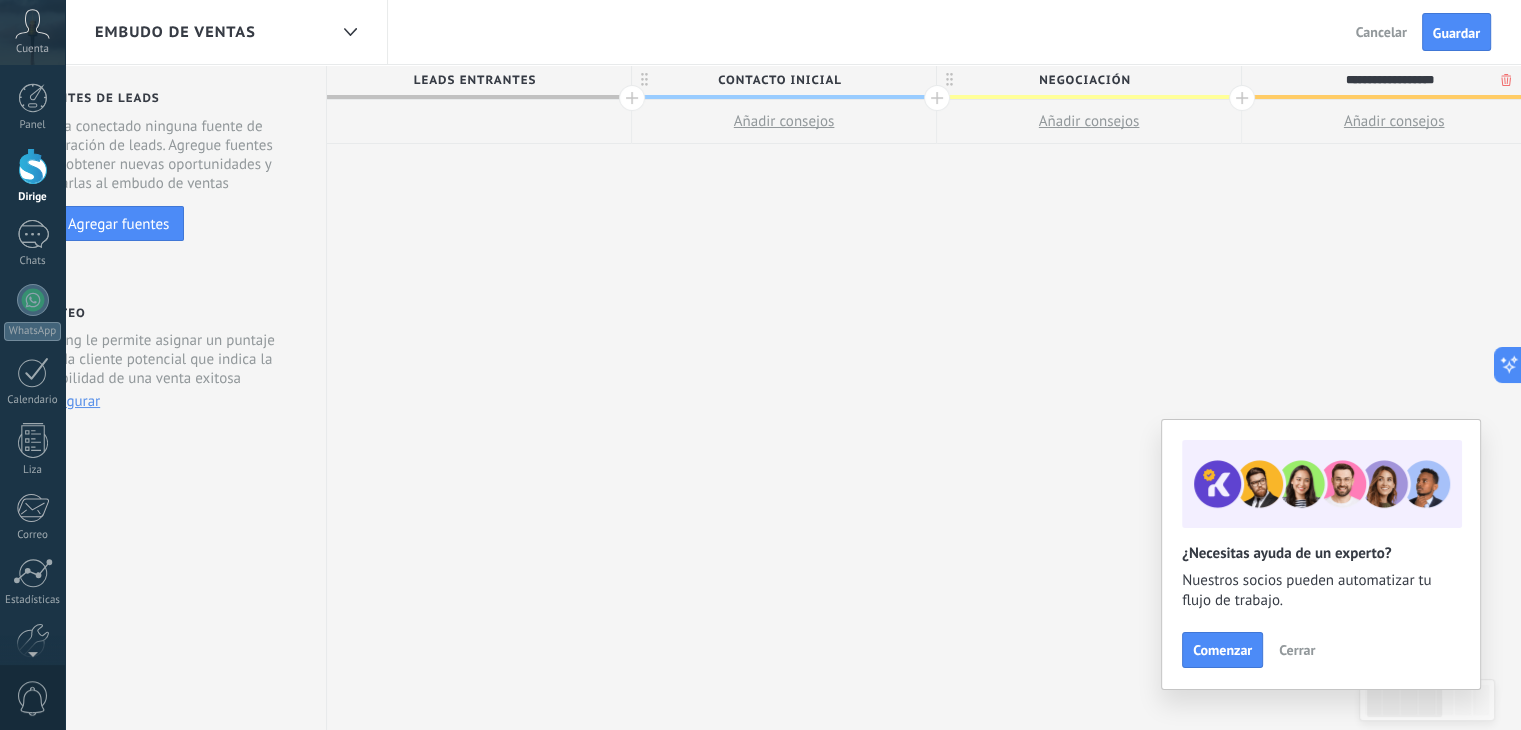 click on "**********" at bounding box center [1389, 80] 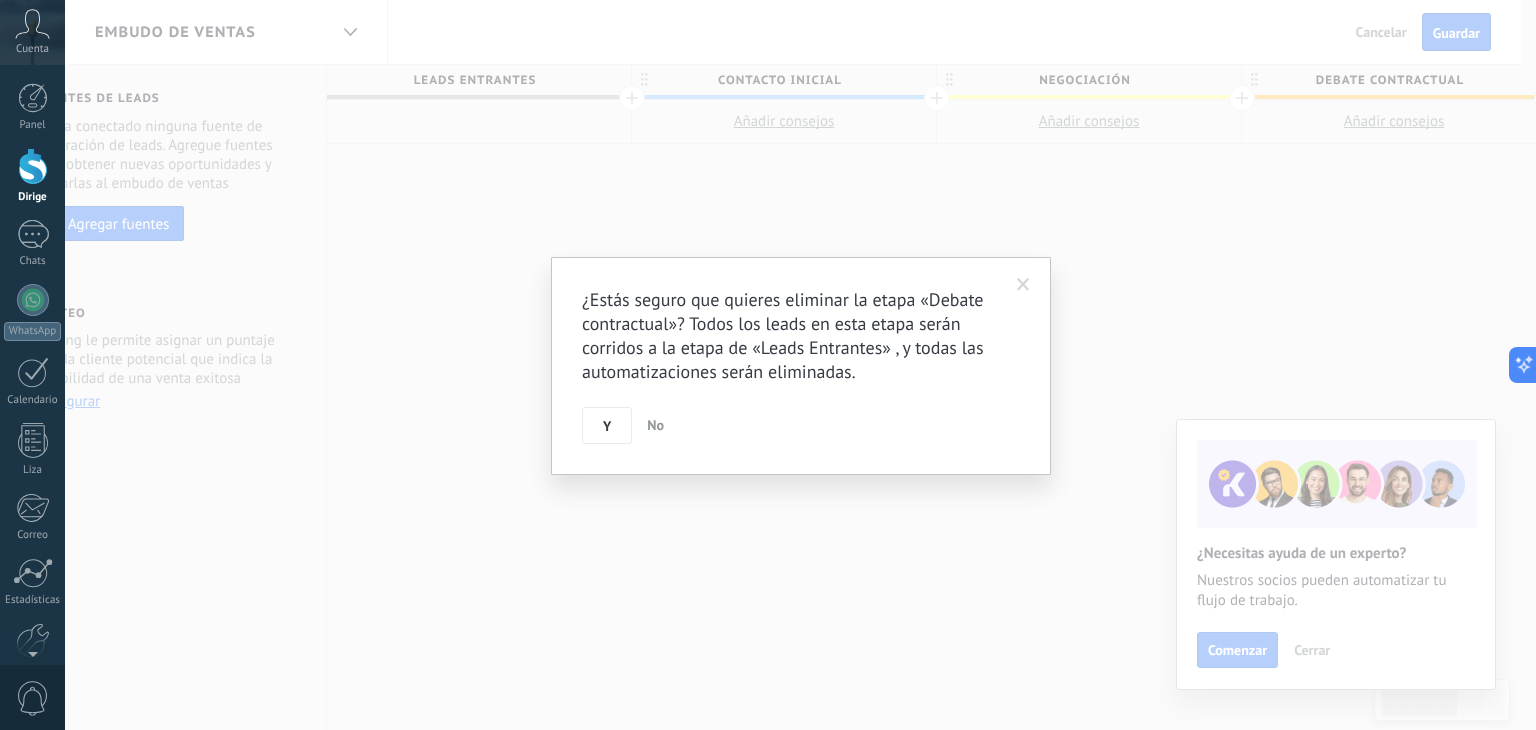 click on "No" at bounding box center (655, 425) 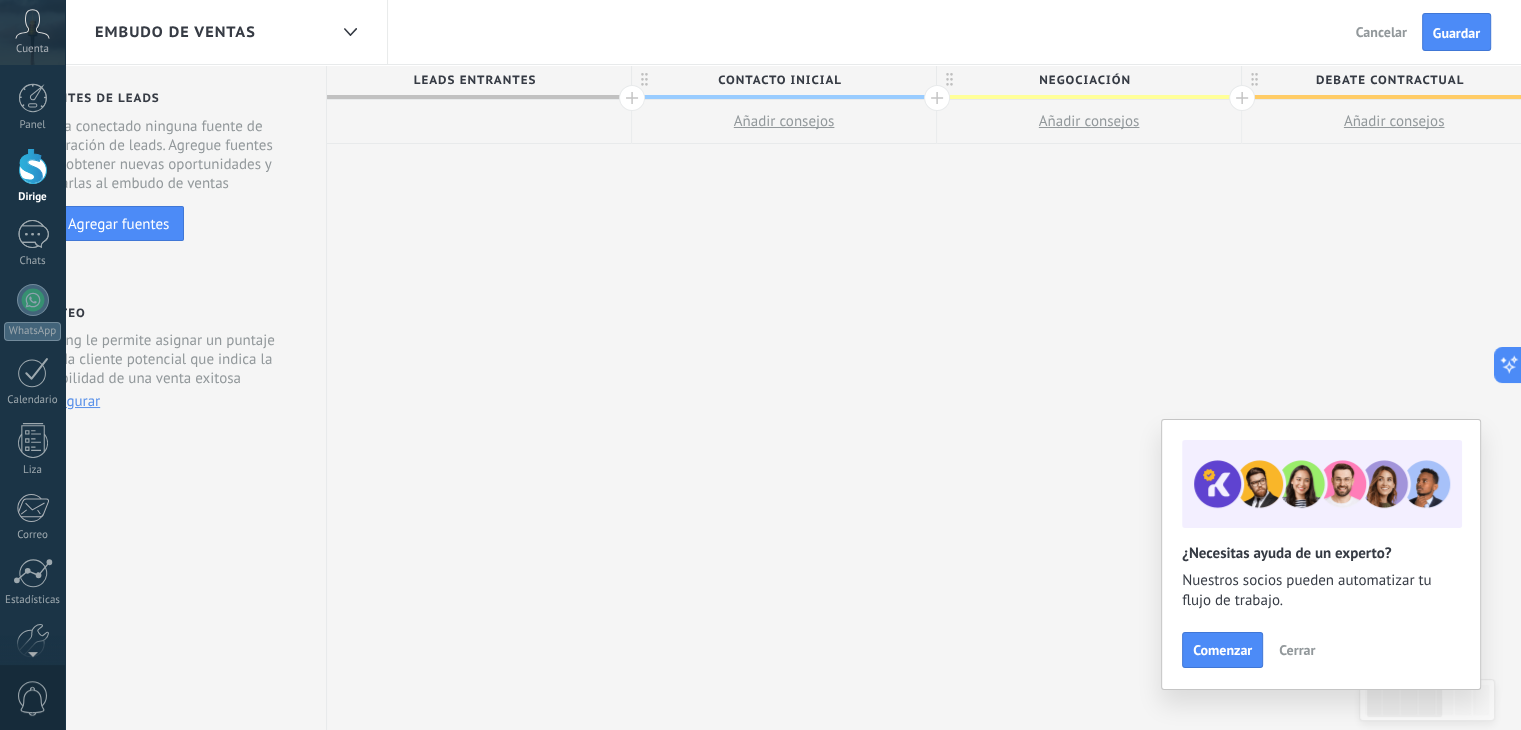 scroll, scrollTop: 0, scrollLeft: 0, axis: both 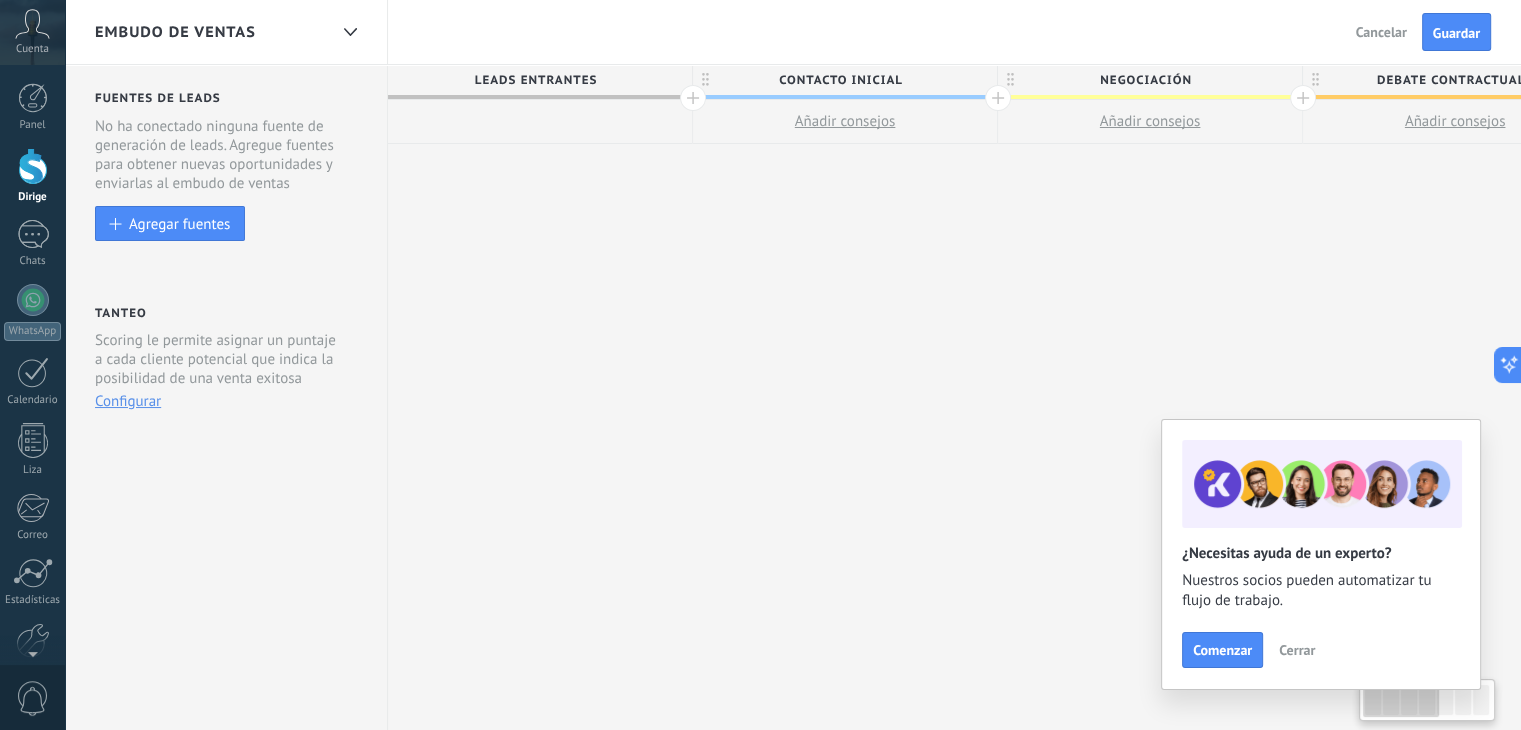 drag, startPoint x: 324, startPoint y: 89, endPoint x: 762, endPoint y: 93, distance: 438.01825 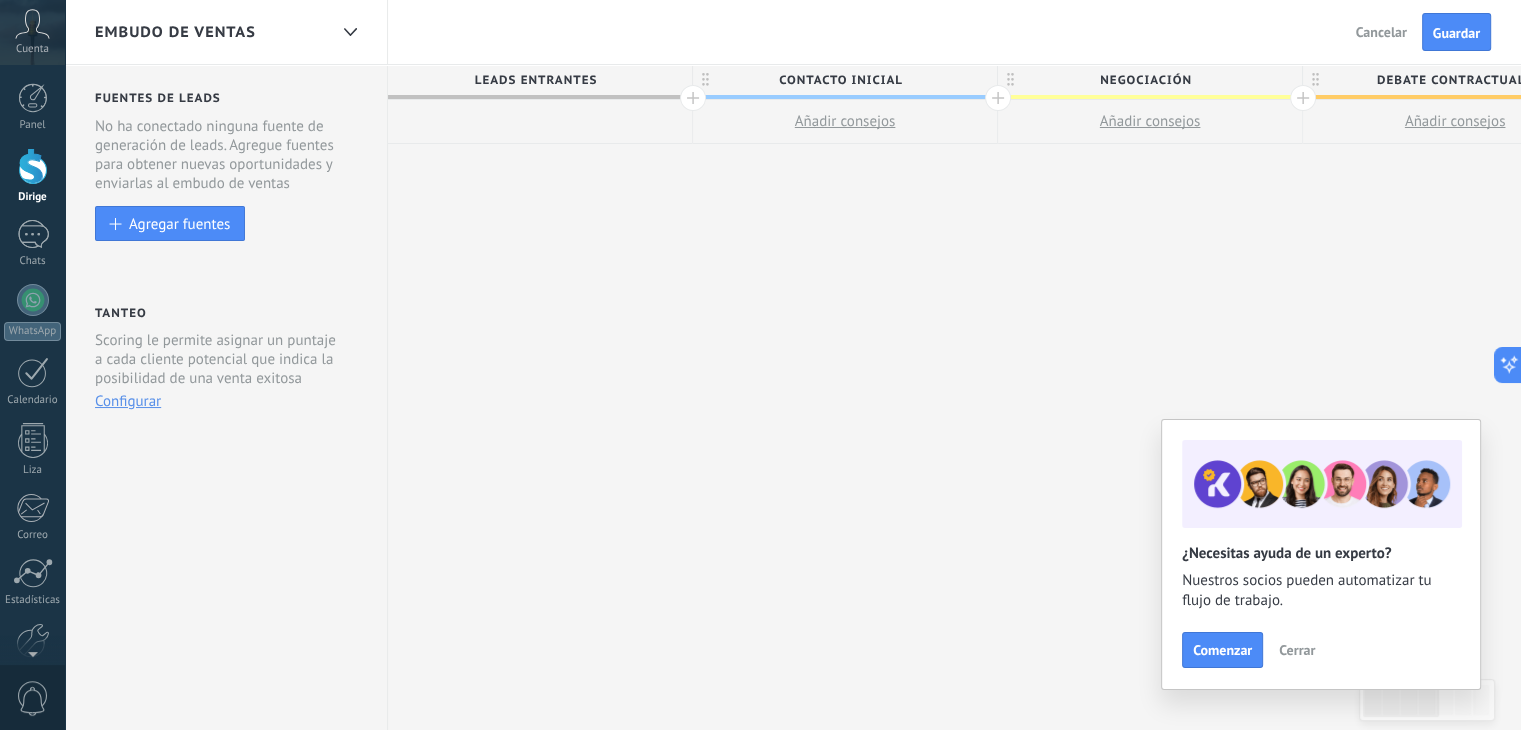 drag, startPoint x: 578, startPoint y: 105, endPoint x: 703, endPoint y: 105, distance: 125 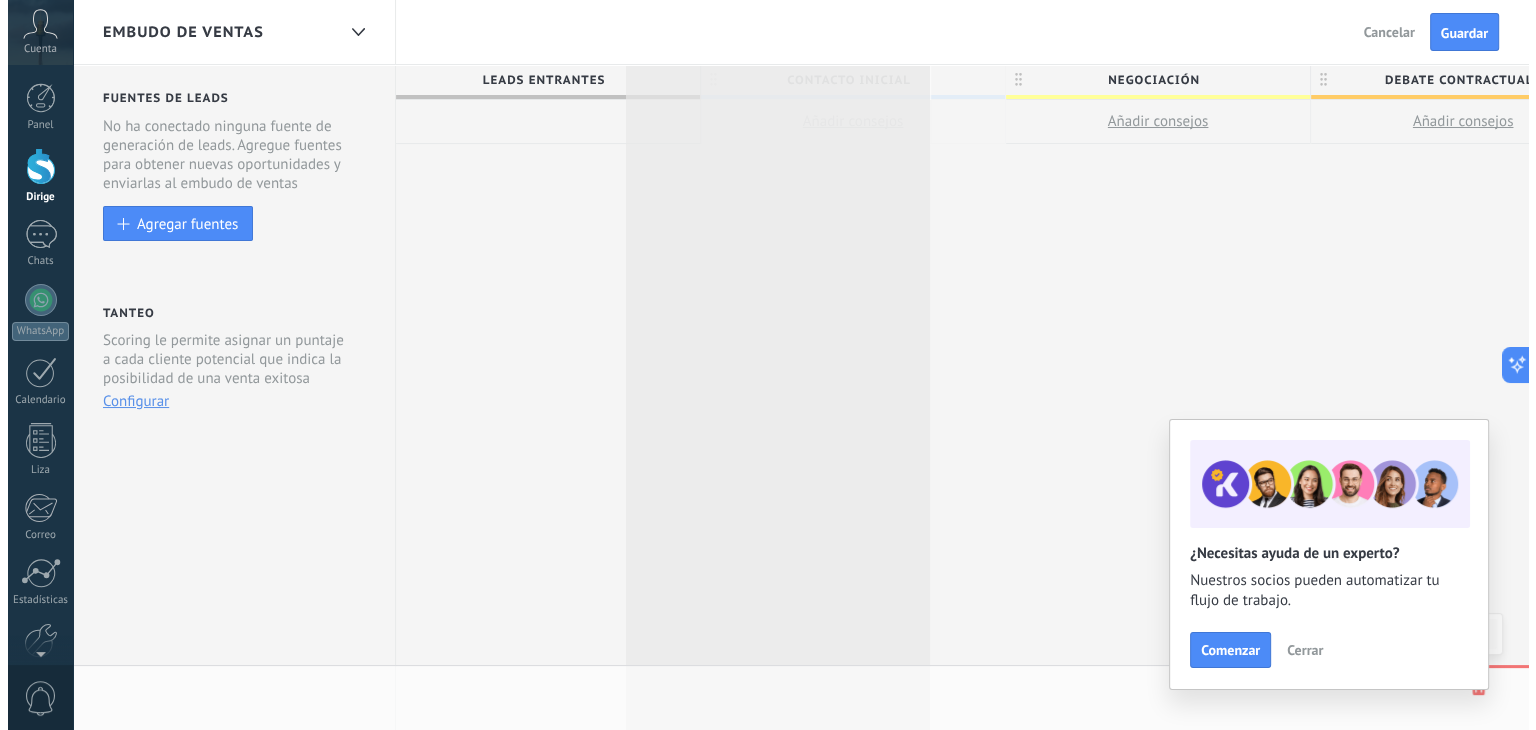 scroll, scrollTop: 0, scrollLeft: 4, axis: horizontal 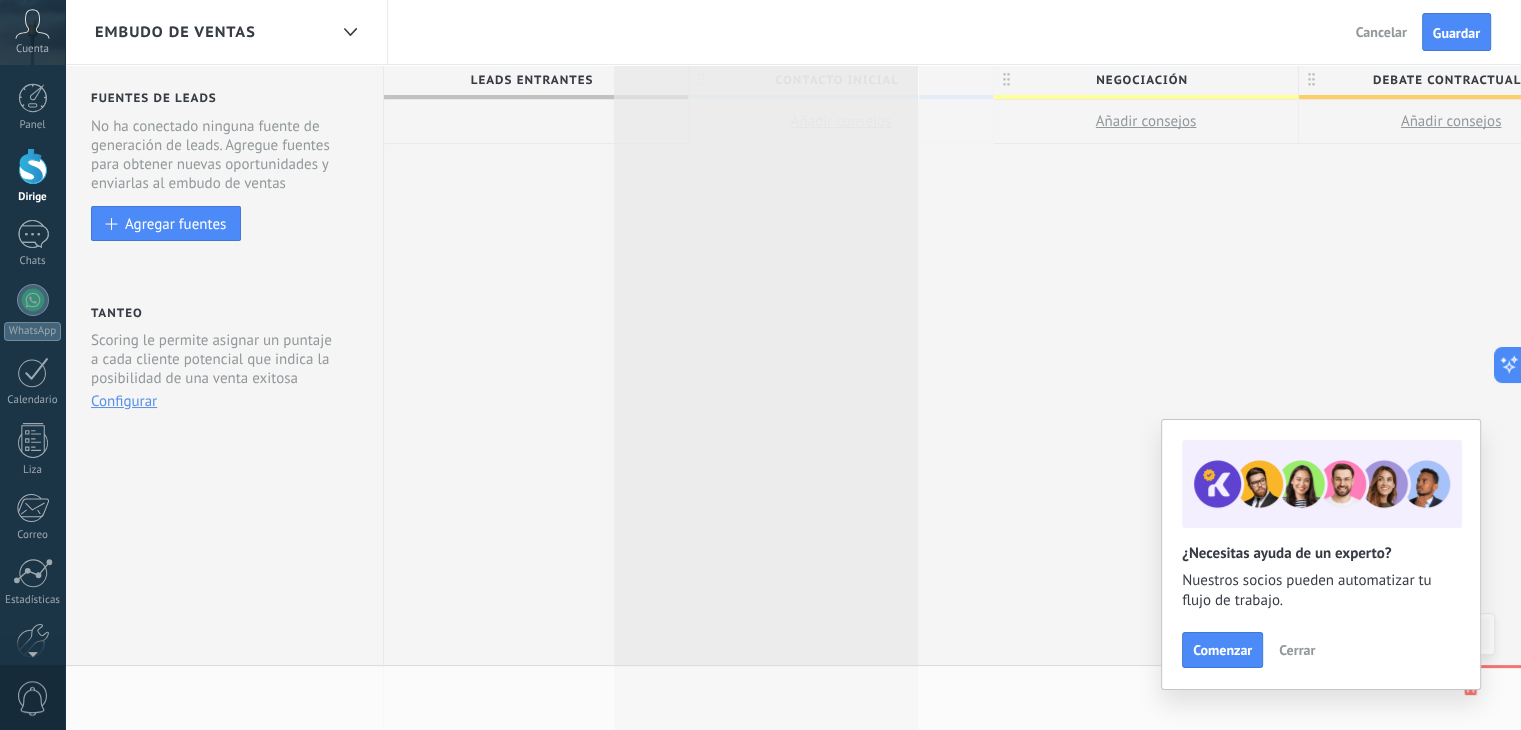 drag, startPoint x: 732, startPoint y: 81, endPoint x: 579, endPoint y: 81, distance: 153 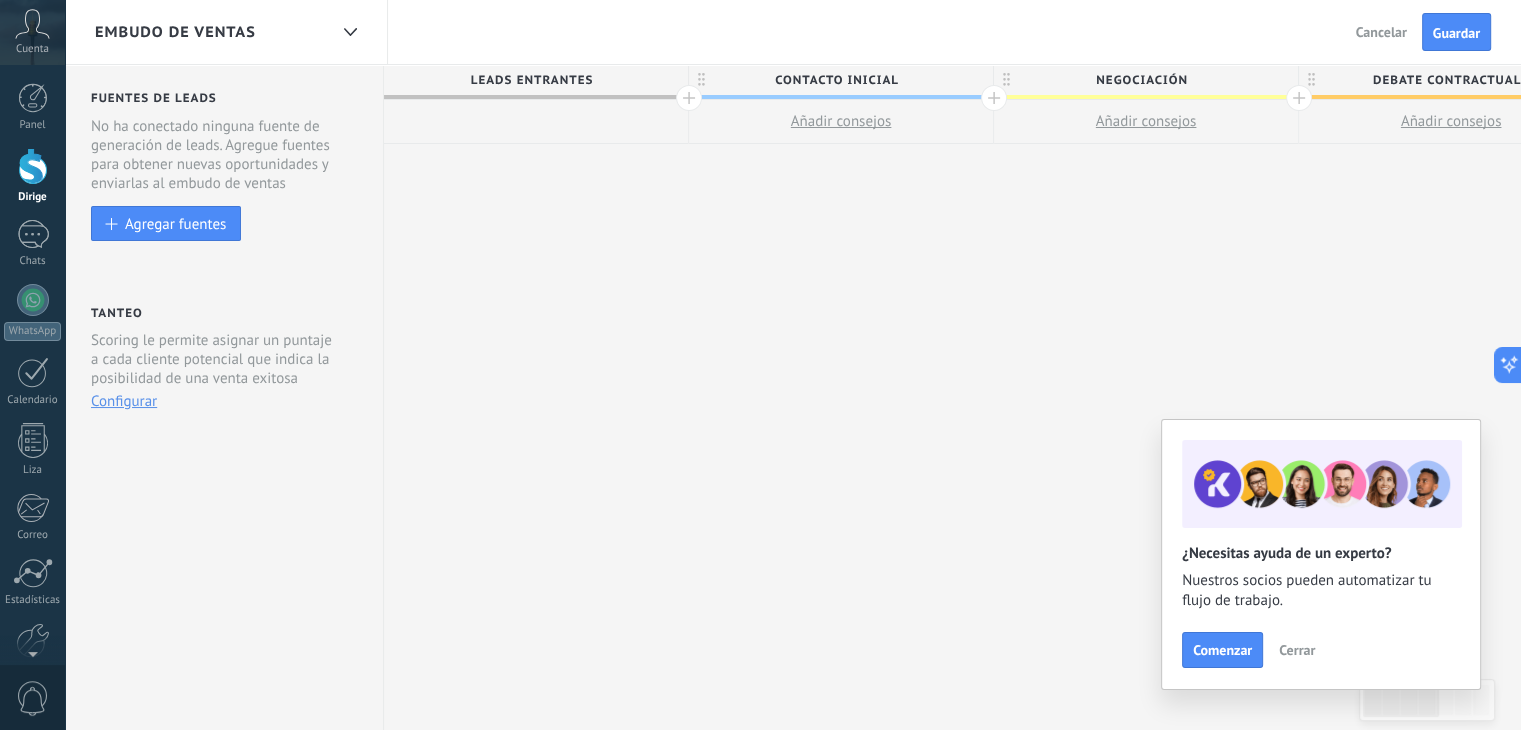 click on "Añadir consejos" at bounding box center (1451, 121) 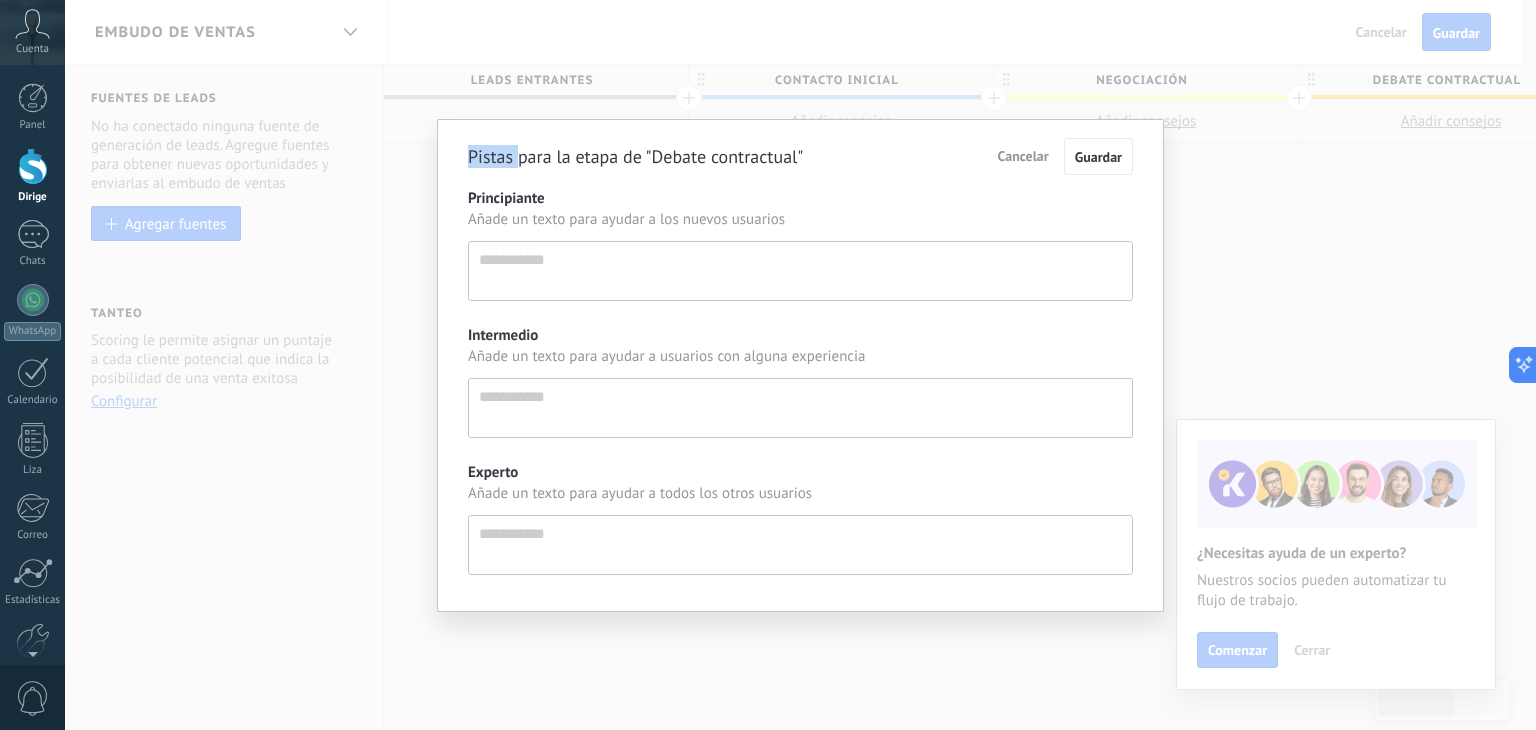 click on "Pistas para la etapa de "Debate contractual" Cancelar Guardar Principiante Añade un texto para ayudar a los nuevos usuarios Intermedio Añade un texto para ayudar a usuarios con alguna experiencia Experto Añade un texto para ayudar a todos los otros usuarios" at bounding box center [800, 365] 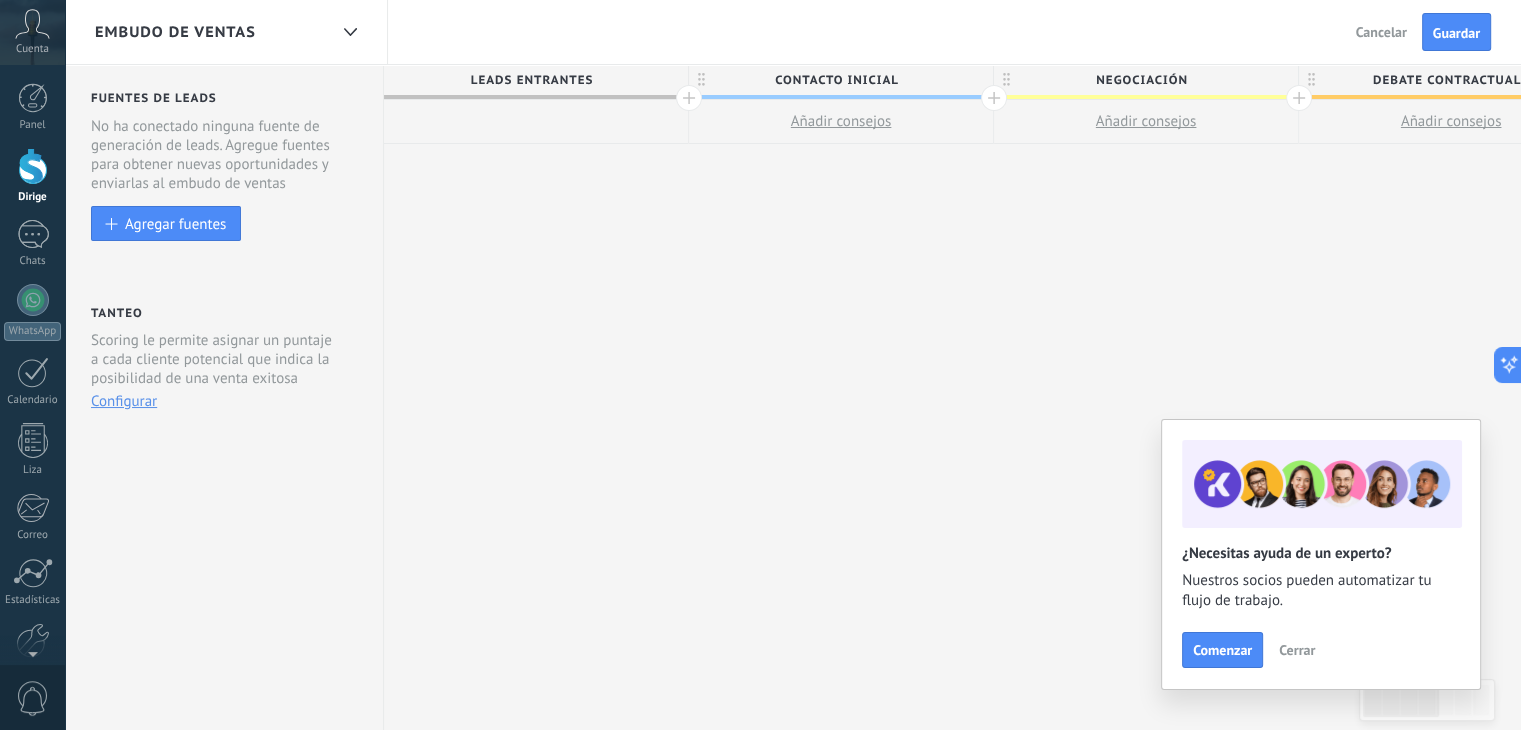 click on "Añadir consejos" at bounding box center (1451, 121) 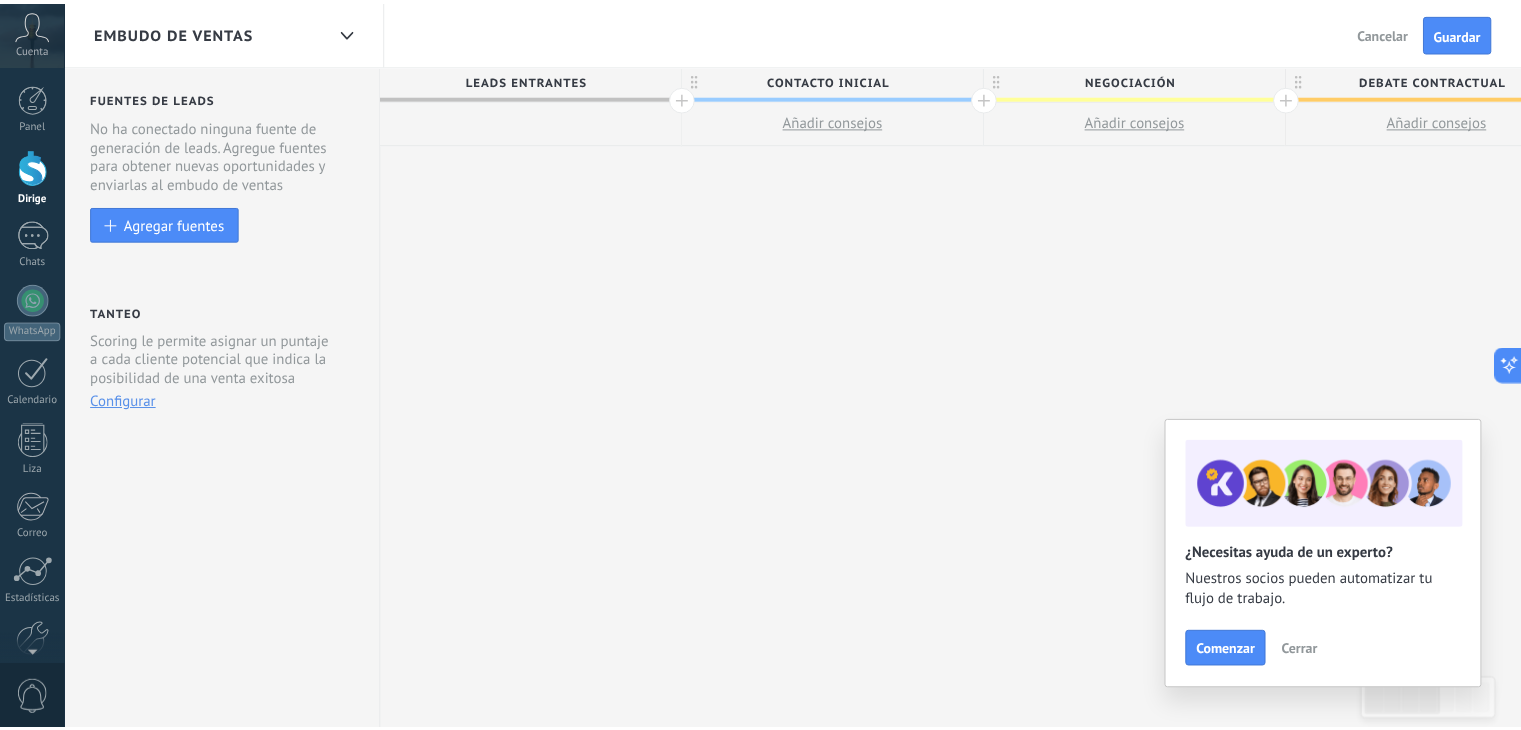 scroll, scrollTop: 19, scrollLeft: 0, axis: vertical 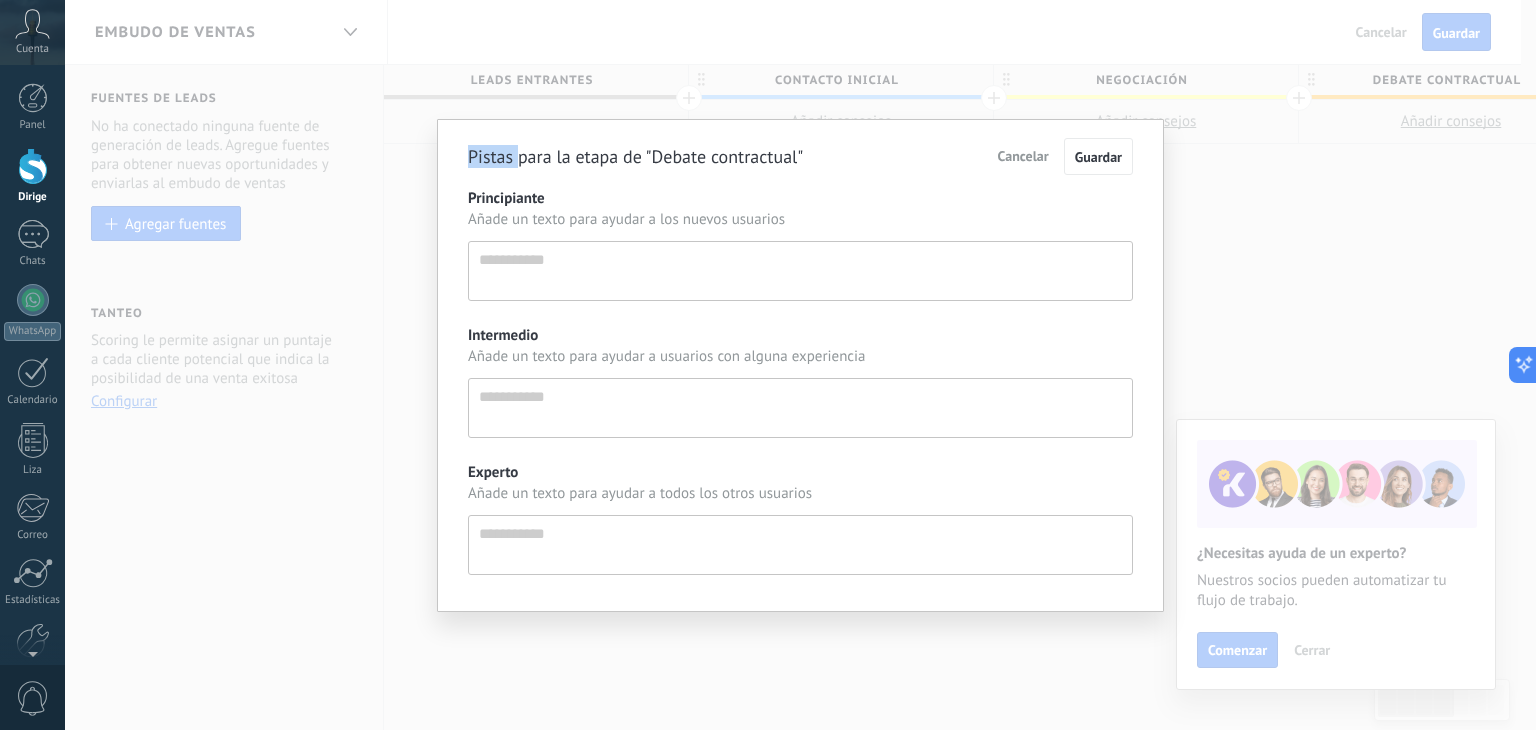click on "Pistas para la etapa de "Debate contractual" Cancelar Guardar Principiante Añade un texto para ayudar a los nuevos usuarios Intermedio Añade un texto para ayudar a usuarios con alguna experiencia Experto Añade un texto para ayudar a todos los otros usuarios" at bounding box center (800, 365) 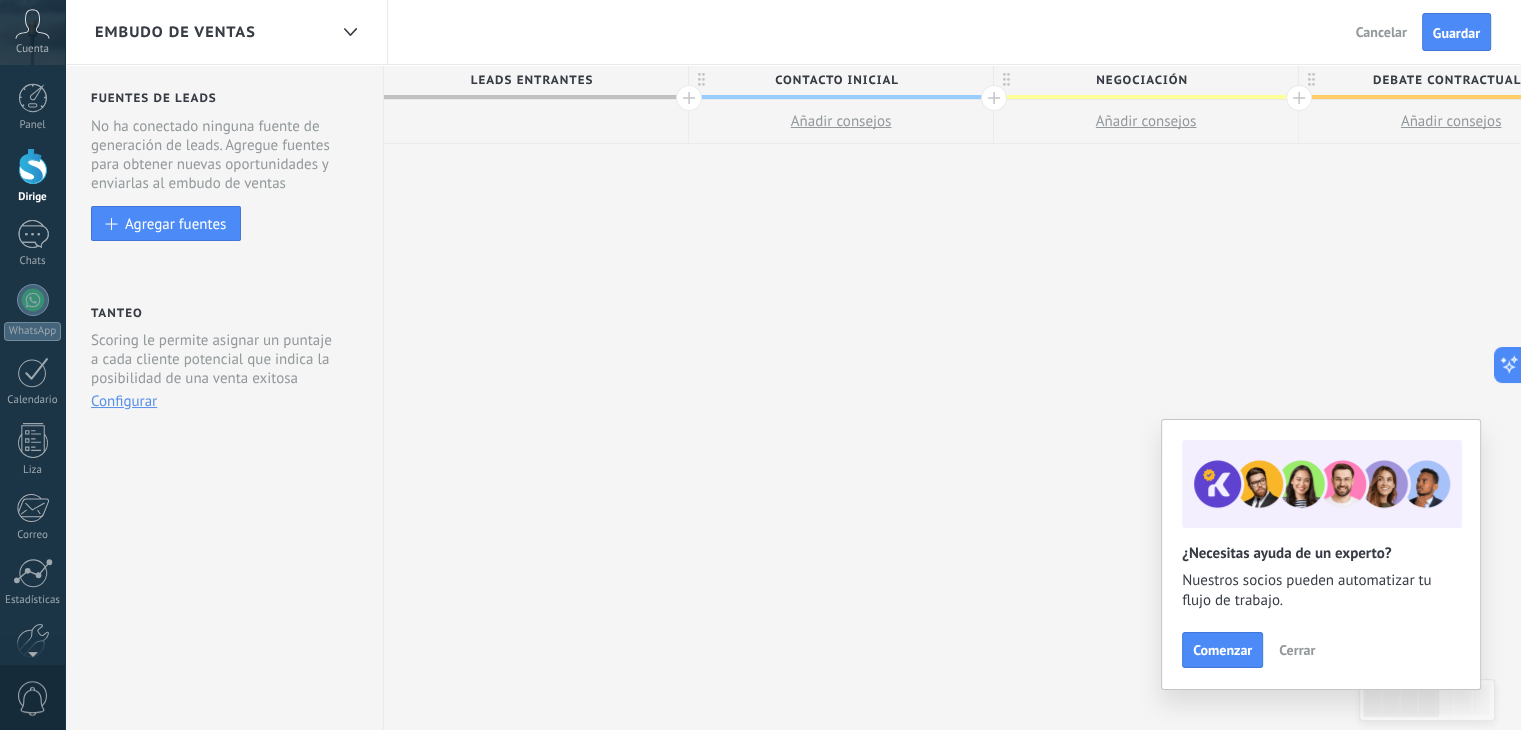 scroll, scrollTop: 0, scrollLeft: 0, axis: both 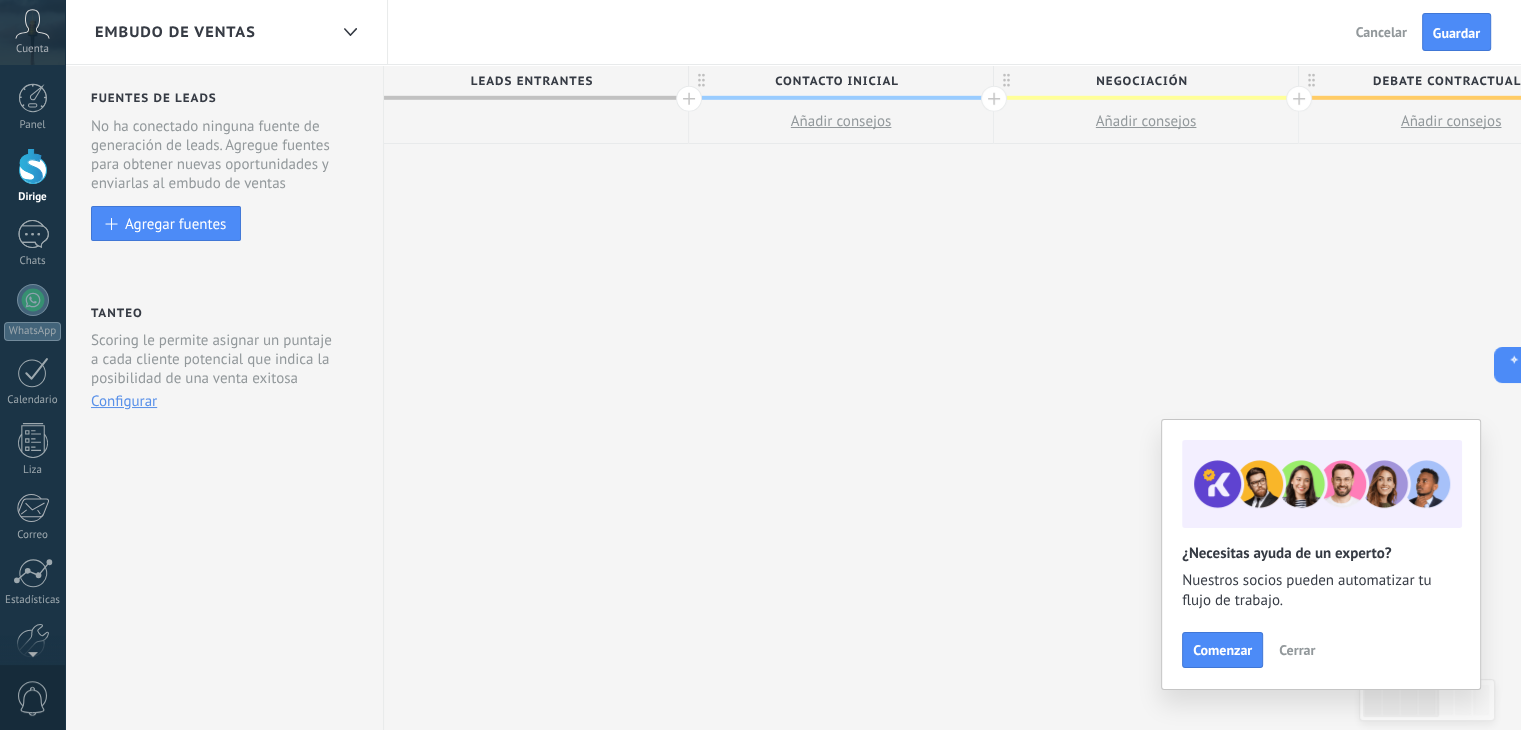 click on "Fuentes de leads Leads Entrantes Esta función capta leads de tus fuentes de generación de leads y los agrega a una etapa previa a tu embudo llamada "Leads entrantes" Esta función permite mostrar las nuevas solicitudes como peticiones en el estatus «Sin Calificar» Control de duplicados Elige cómo el sistema detecta y trata a leads entrantes duplicados Configure reglas No ha conectado ninguna fuente de generación de leads. Agregue fuentes para obtener nuevas oportunidades y enviarlas al embudo de ventas Agregar fuentes Tanteo Scoring le permite asignar un puntaje a cada cliente potencial que indica la posibilidad de una venta exitosa Esta función permite mostrar las nuevas solicitudes como peticiones en el estatus «Sin Calificar» Configurar" at bounding box center [222, 398] 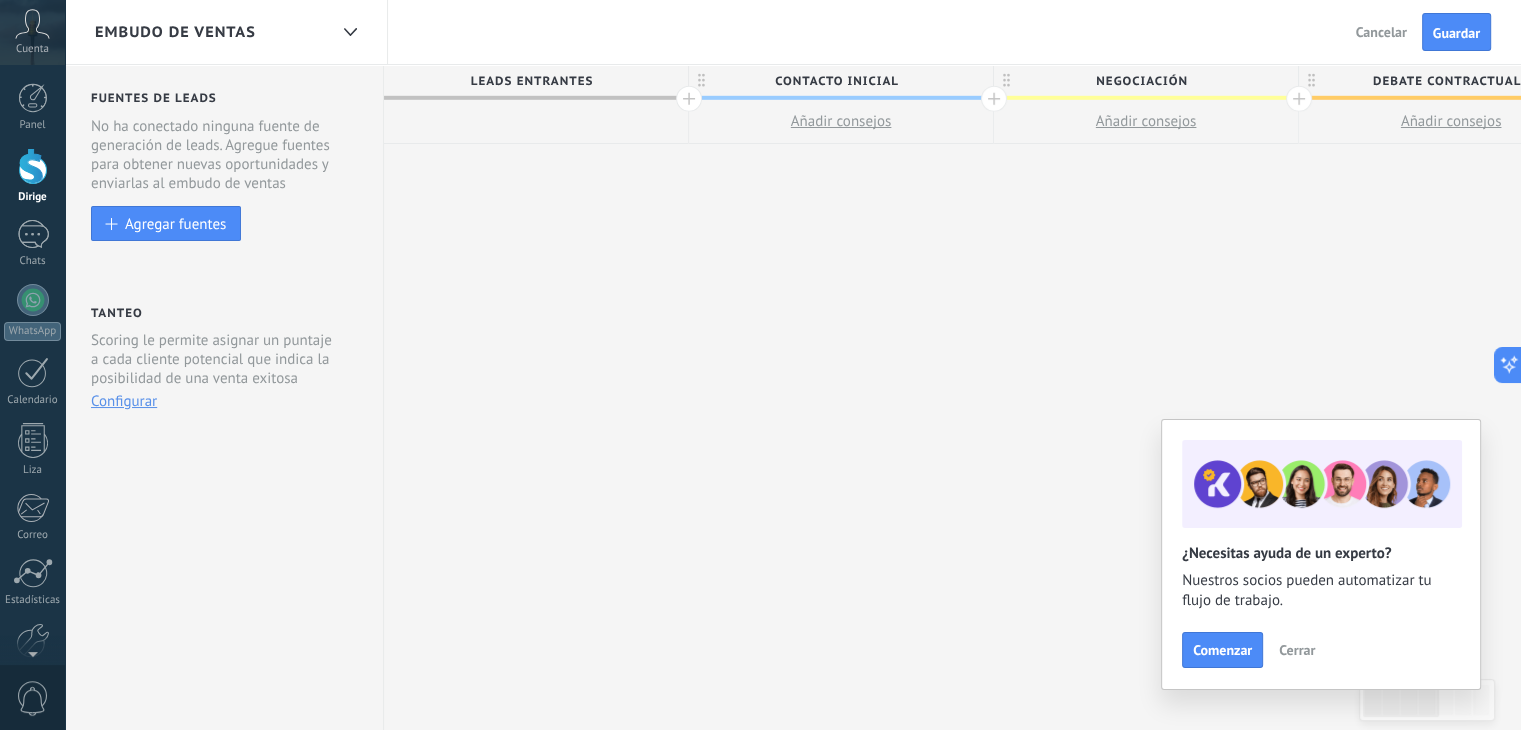 click on "Fuentes de leads Leads Entrantes Esta función capta leads de tus fuentes de generación de leads y los agrega a una etapa previa a tu embudo llamada "Leads entrantes" Esta función permite mostrar las nuevas solicitudes como peticiones en el estatus «Sin Calificar» Control de duplicados Elige cómo el sistema detecta y trata a leads entrantes duplicados Configure reglas No ha conectado ninguna fuente de generación de leads. Agregue fuentes para obtener nuevas oportunidades y enviarlas al embudo de ventas Agregar fuentes Tanteo Scoring le permite asignar un puntaje a cada cliente potencial que indica la posibilidad de una venta exitosa Esta función permite mostrar las nuevas solicitudes como peticiones en el estatus «Sin Calificar» Configurar" at bounding box center [222, 398] 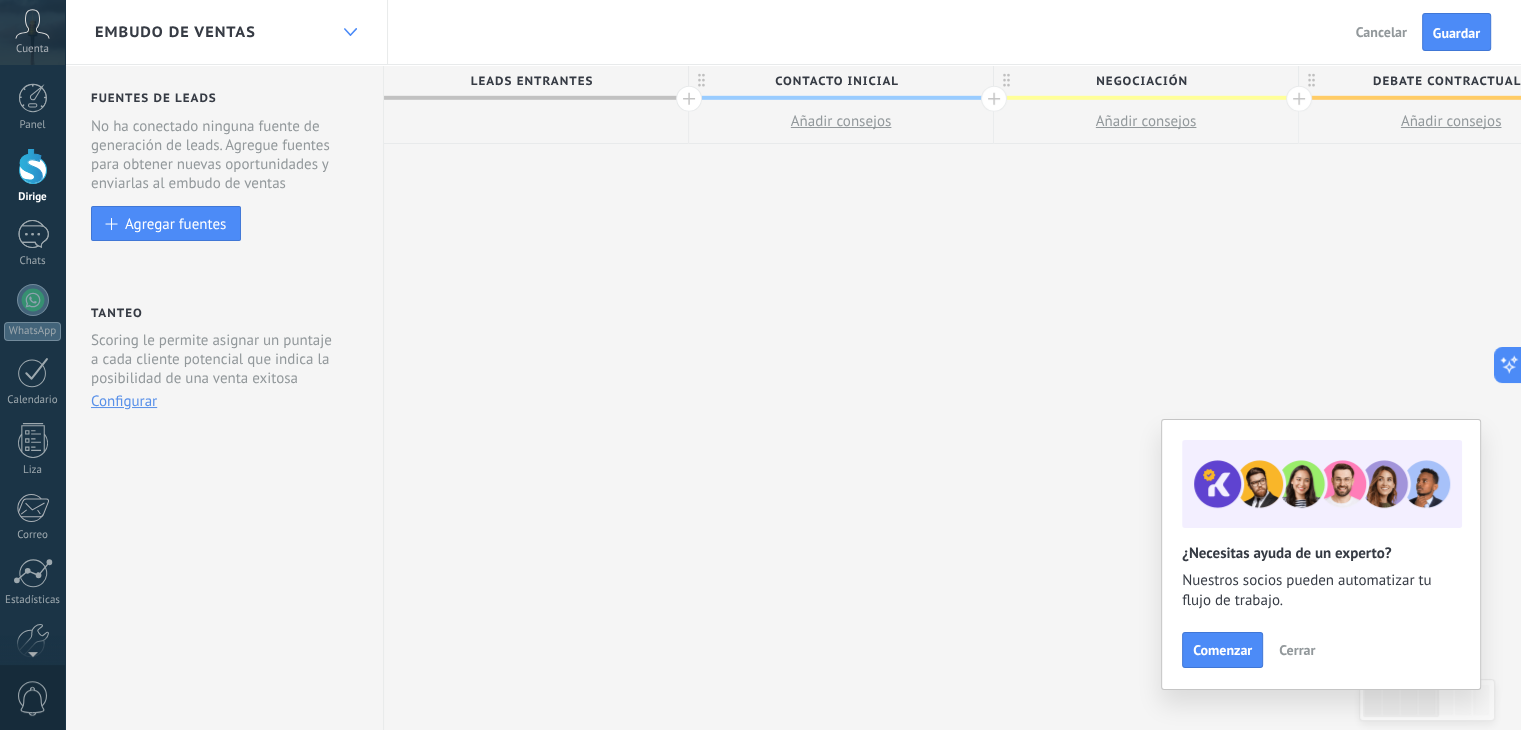 click 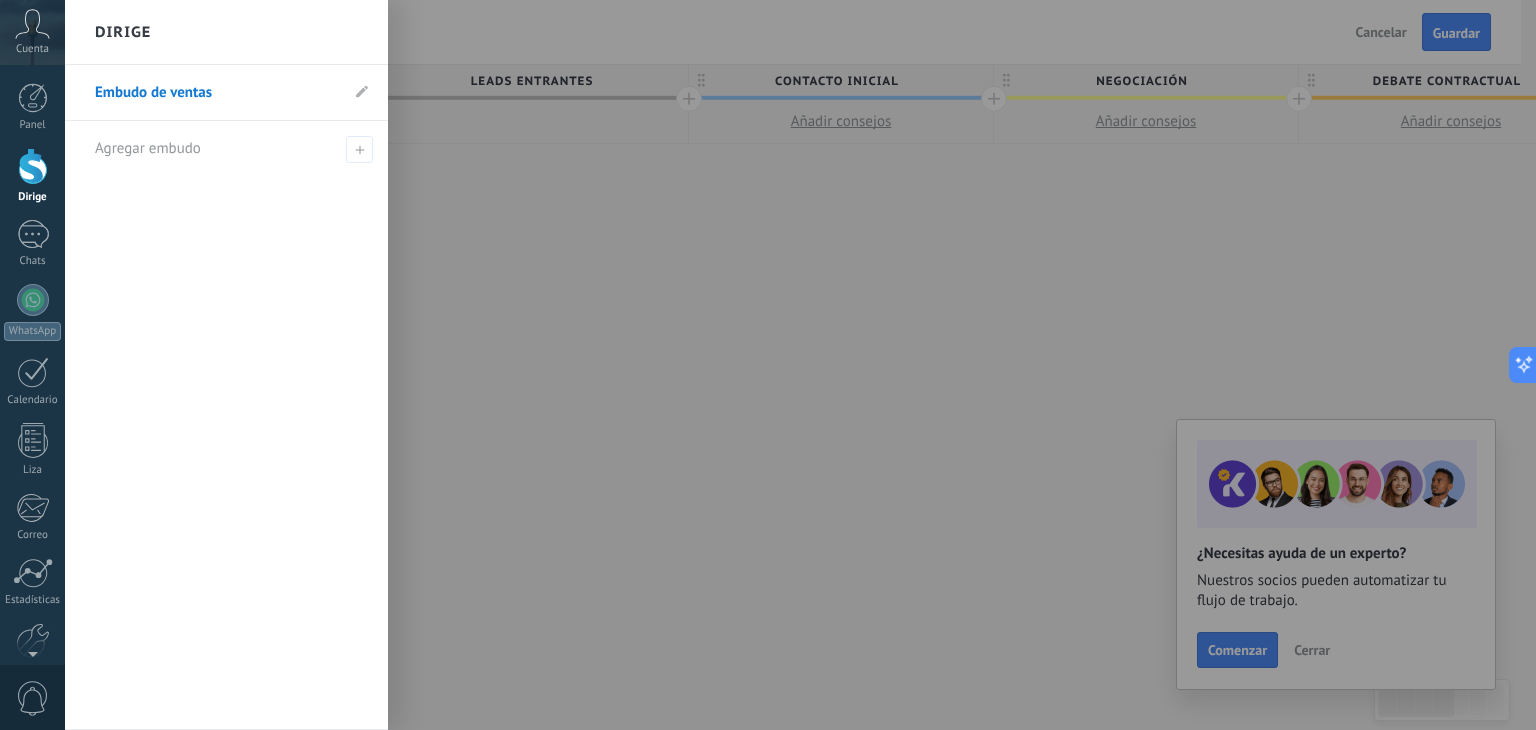 click on "Dirige" at bounding box center [226, 32] 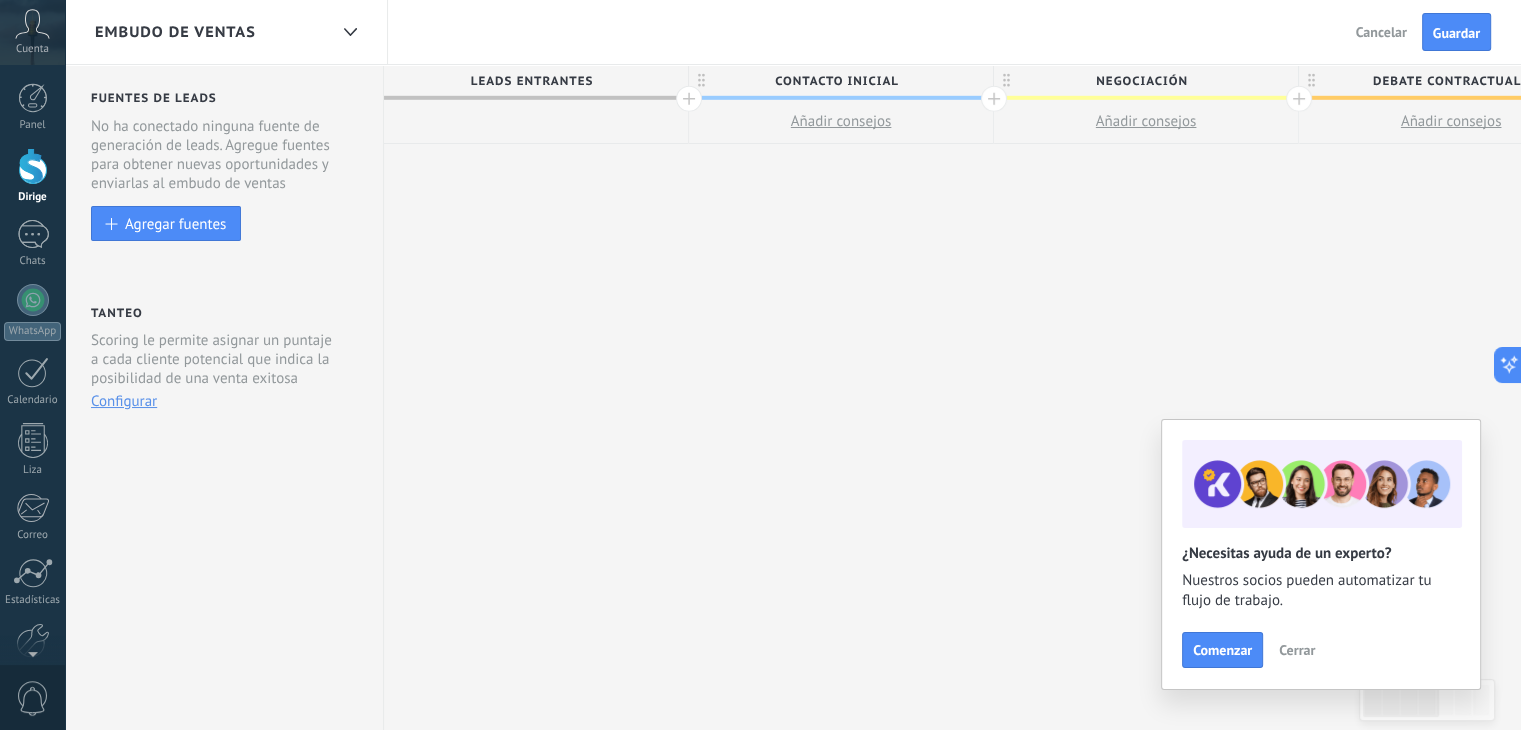 click on "Cerrar" at bounding box center (1297, 650) 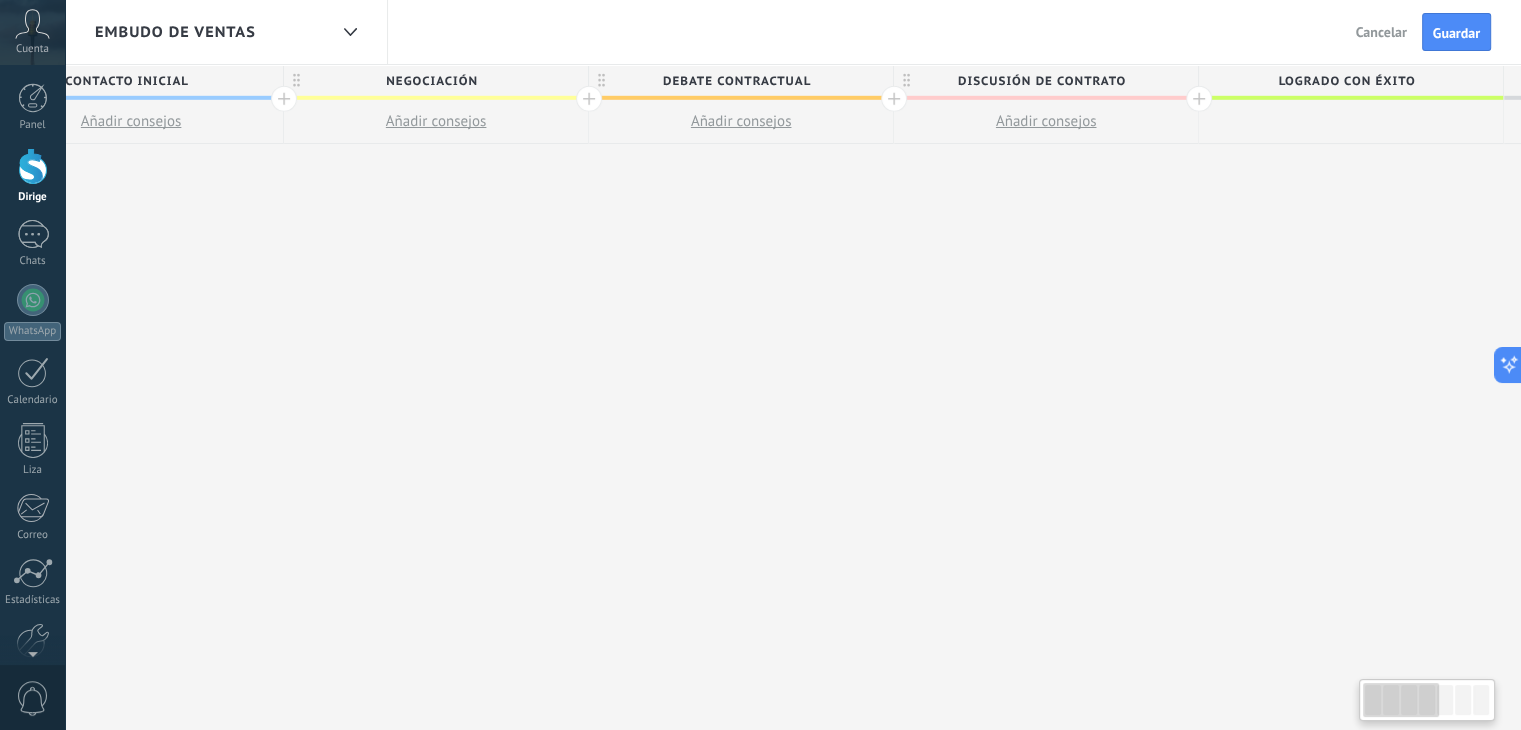 scroll, scrollTop: 0, scrollLeft: 0, axis: both 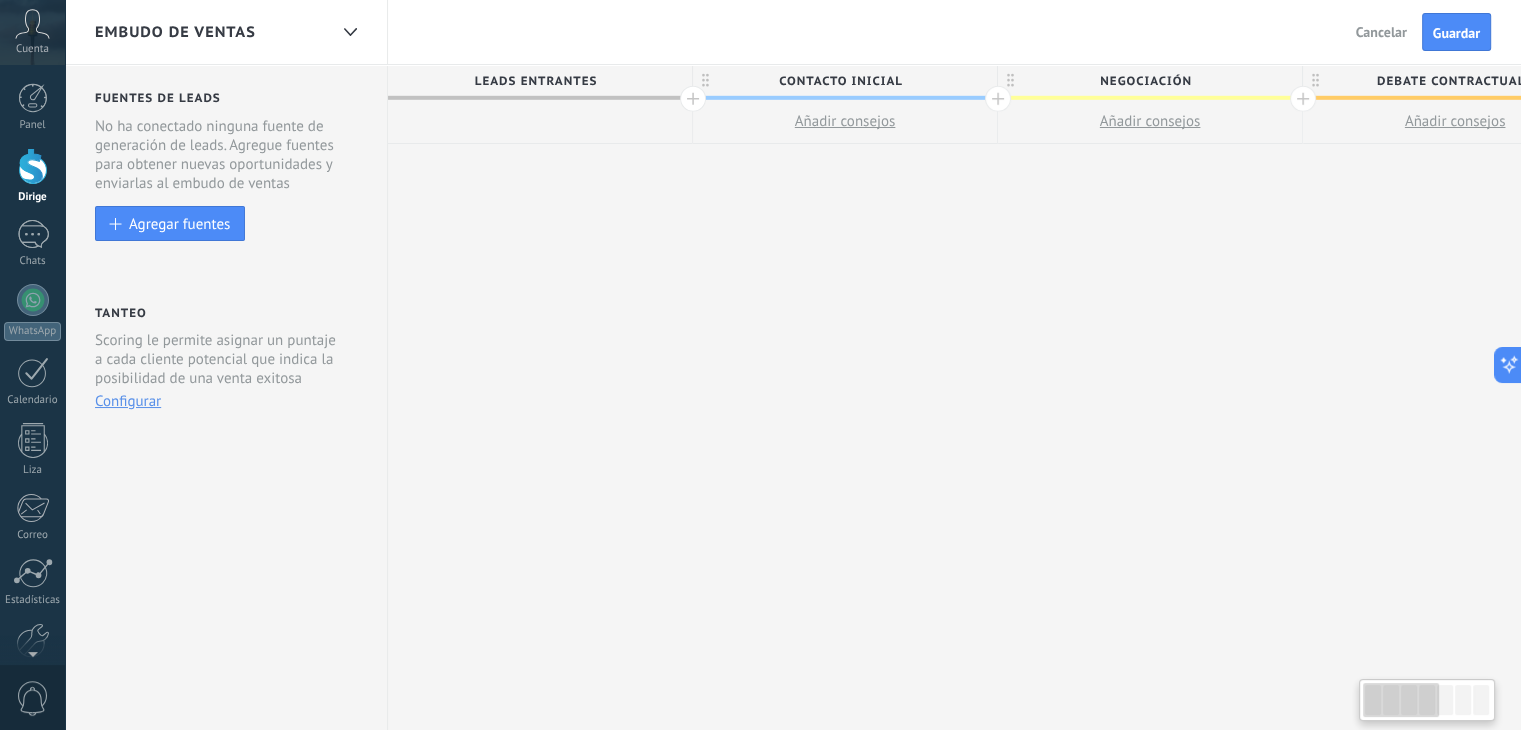 drag, startPoint x: 1422, startPoint y: 283, endPoint x: 1535, endPoint y: 319, distance: 118.595955 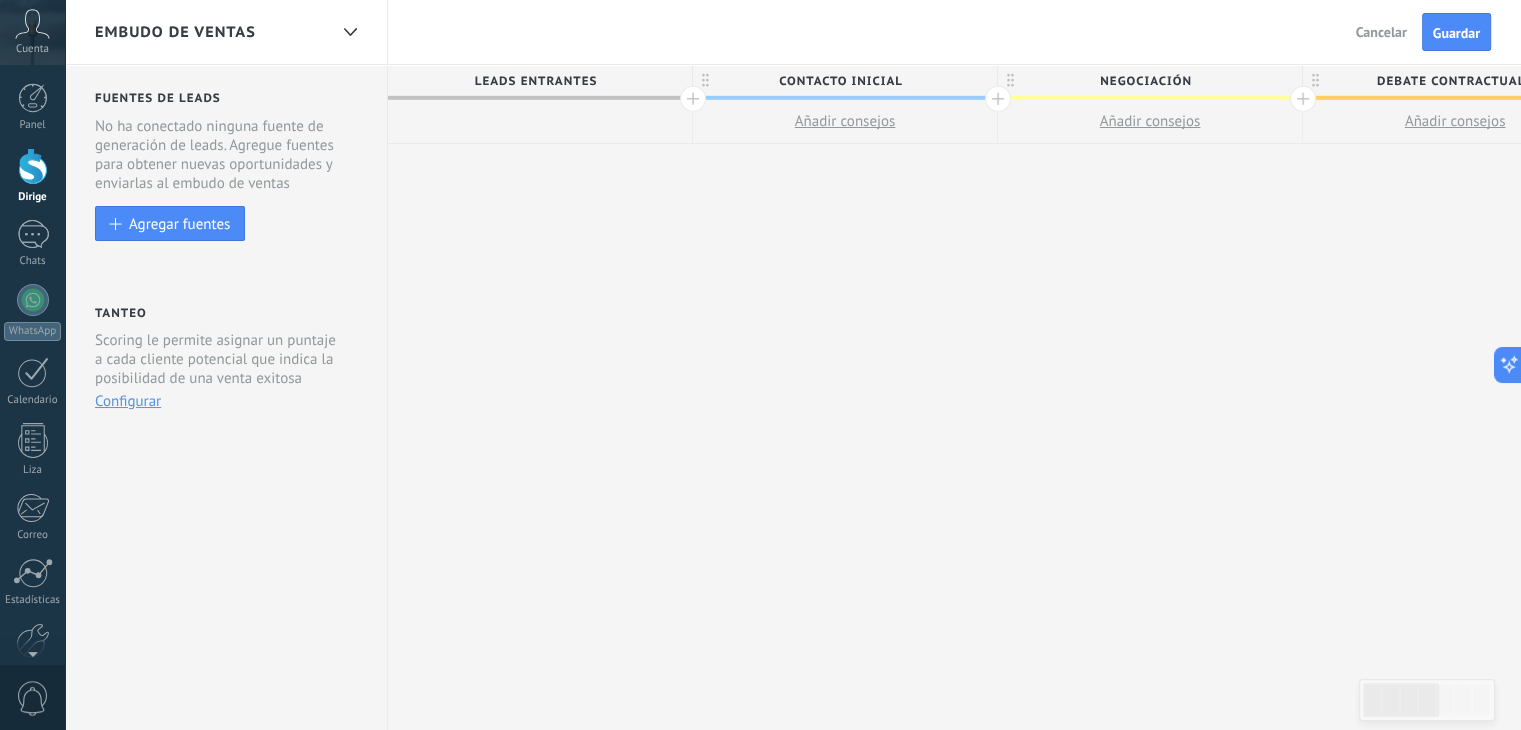 drag, startPoint x: 555, startPoint y: 290, endPoint x: 871, endPoint y: 290, distance: 316 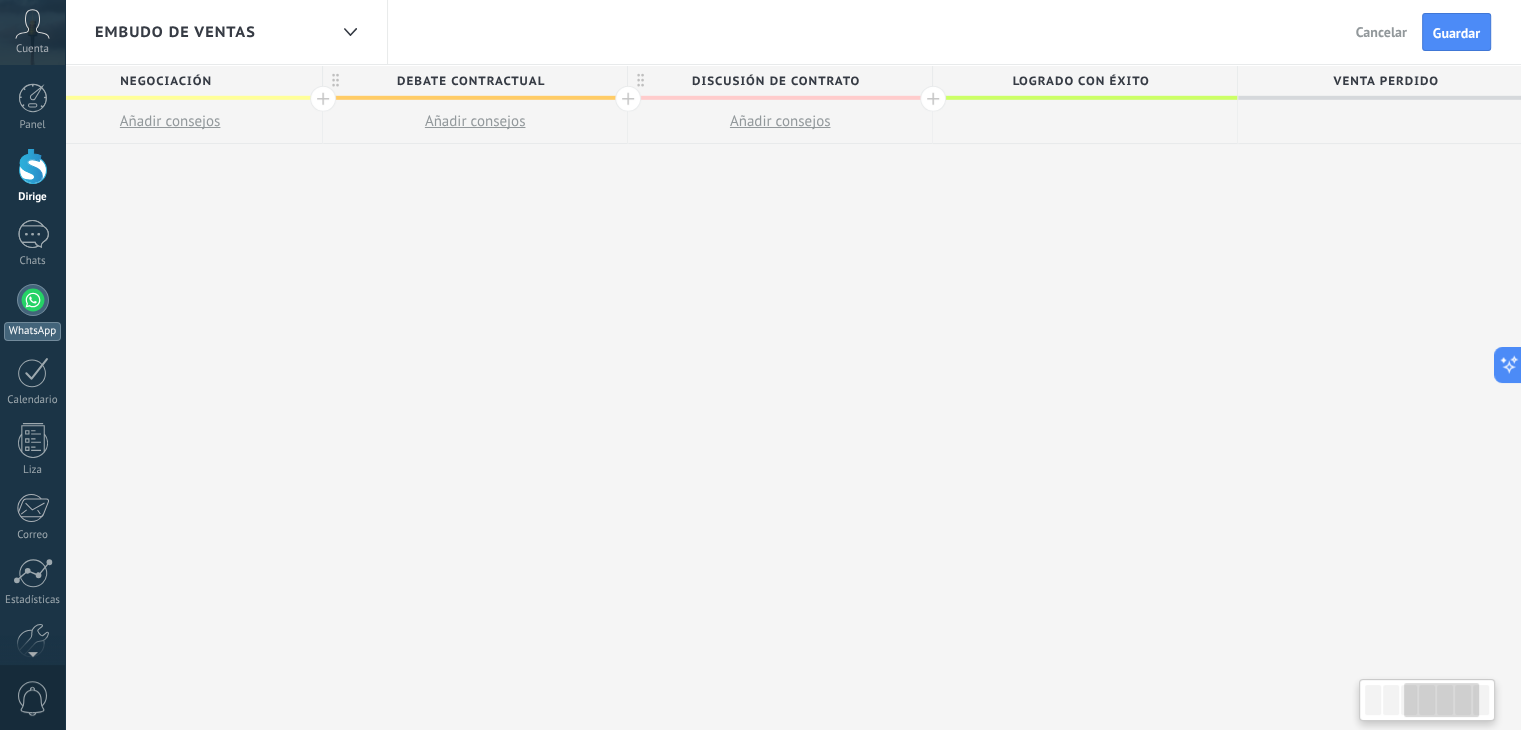 drag, startPoint x: 1073, startPoint y: 289, endPoint x: 25, endPoint y: 296, distance: 1048.0234 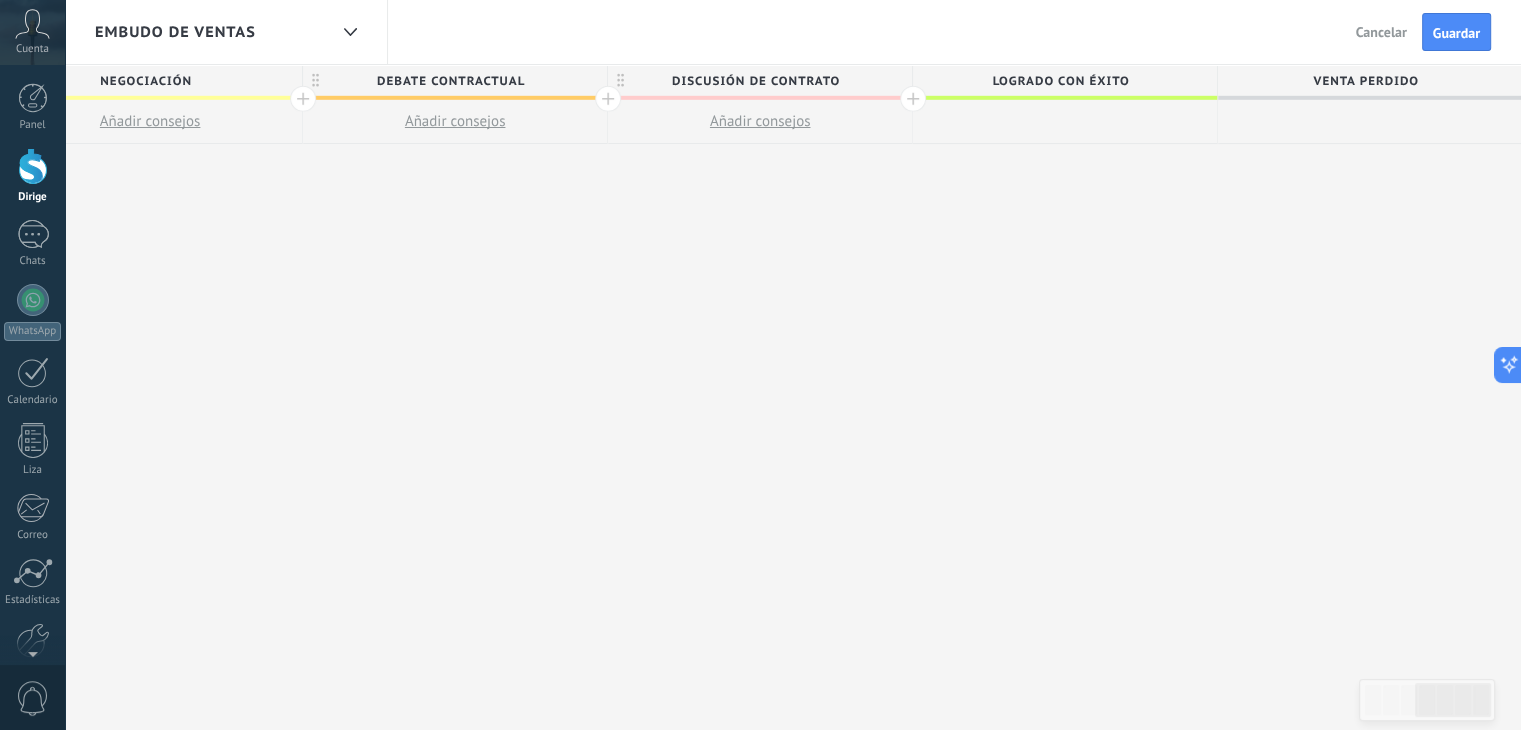 drag, startPoint x: 1313, startPoint y: 284, endPoint x: 619, endPoint y: 300, distance: 694.1844 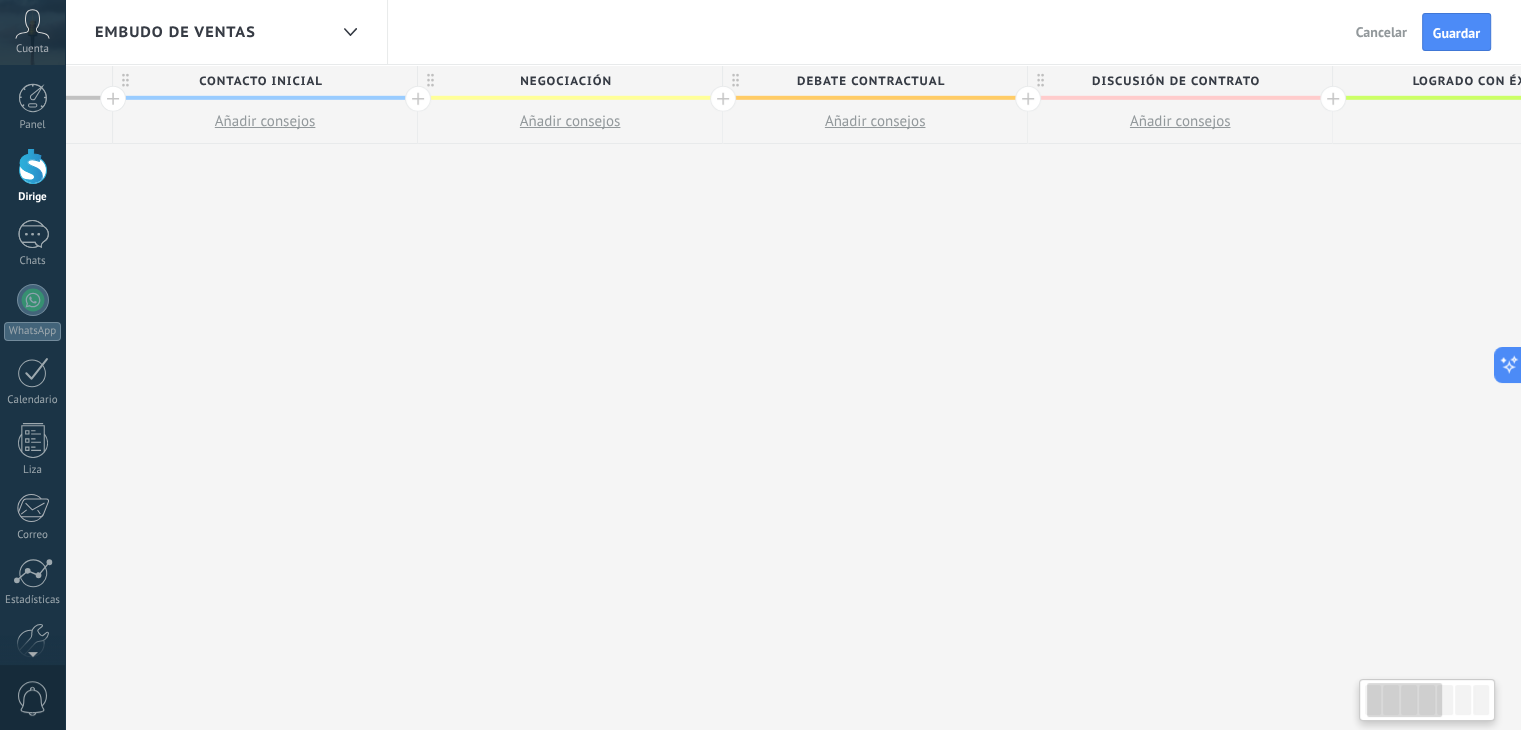 scroll, scrollTop: 0, scrollLeft: 84, axis: horizontal 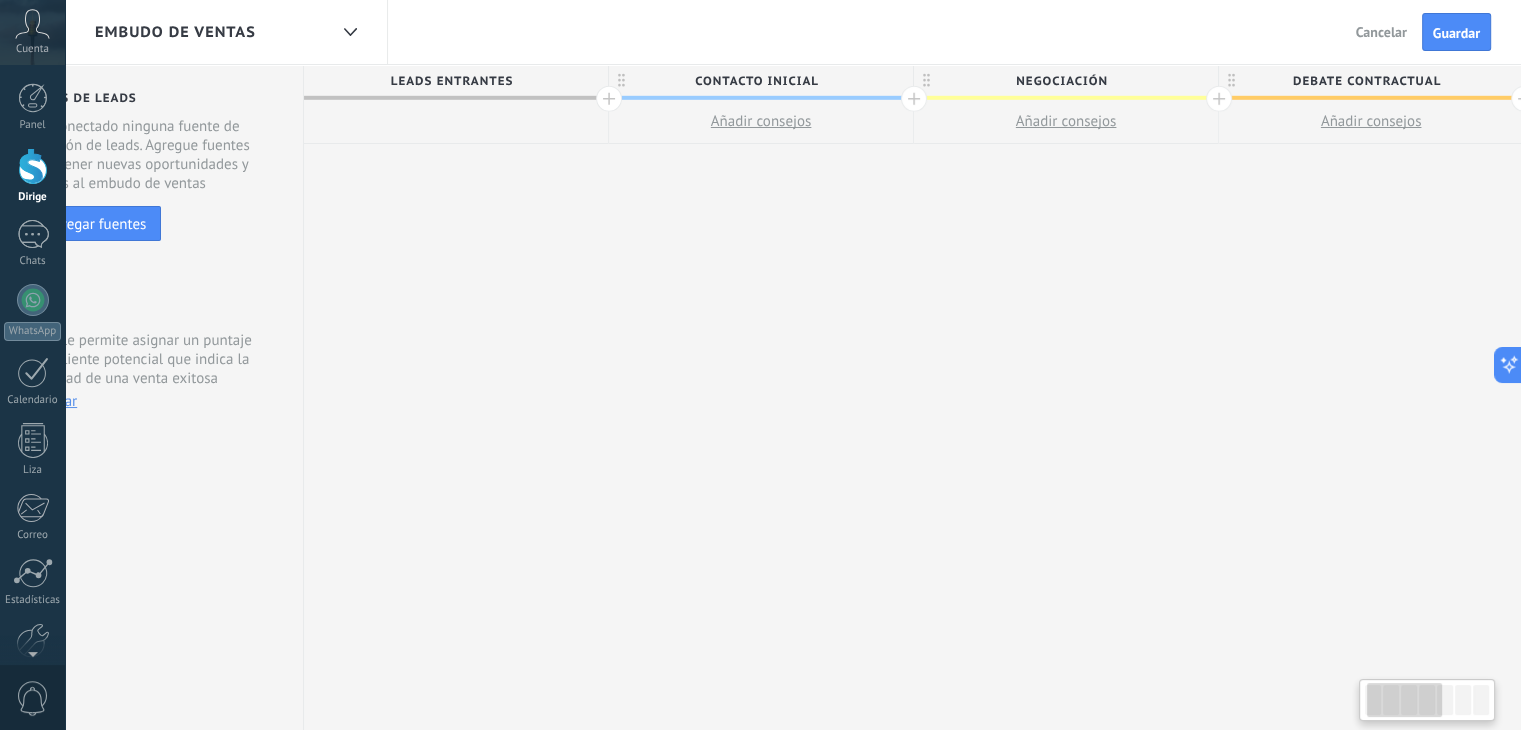 drag, startPoint x: 625, startPoint y: 306, endPoint x: 1476, endPoint y: 255, distance: 852.52686 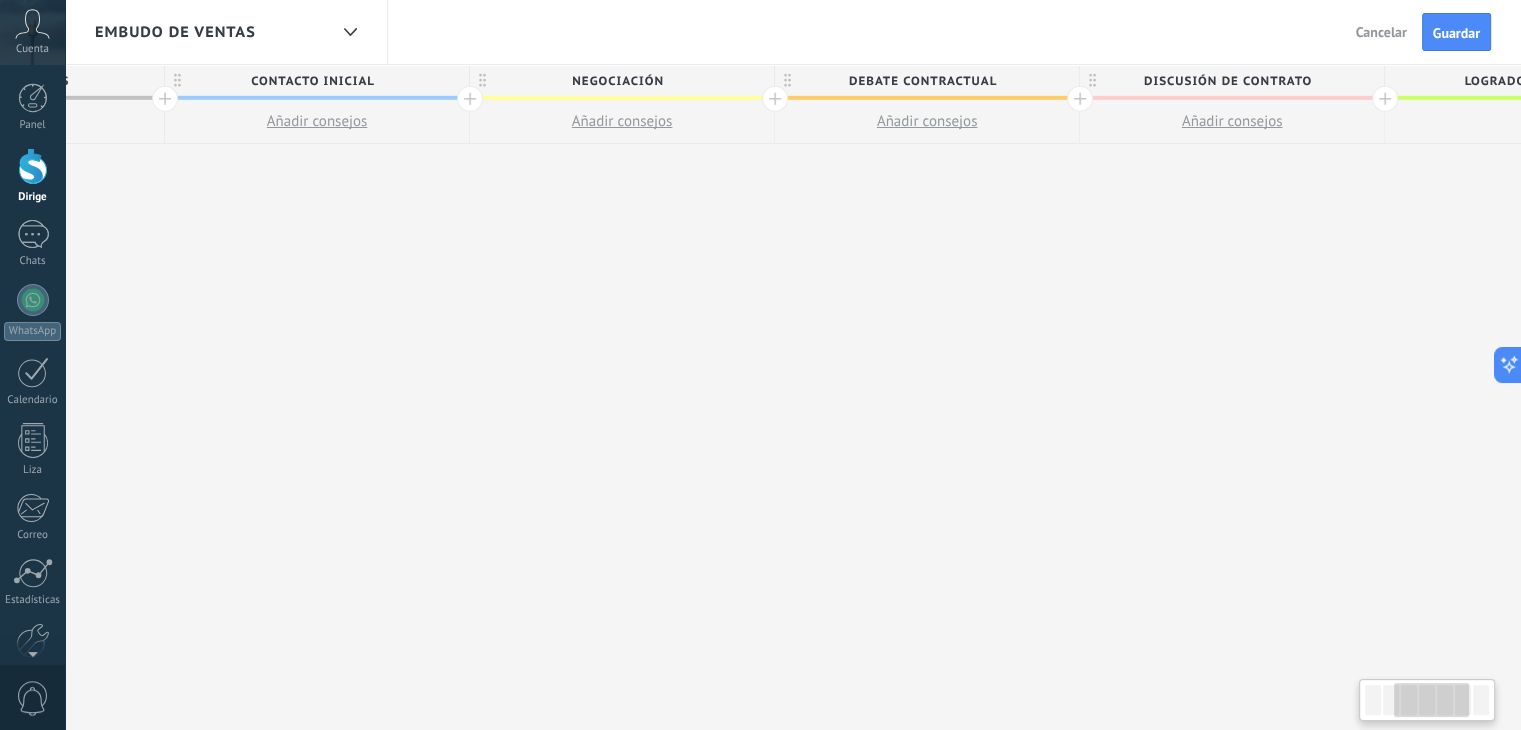 drag, startPoint x: 1244, startPoint y: 322, endPoint x: 739, endPoint y: 294, distance: 505.77563 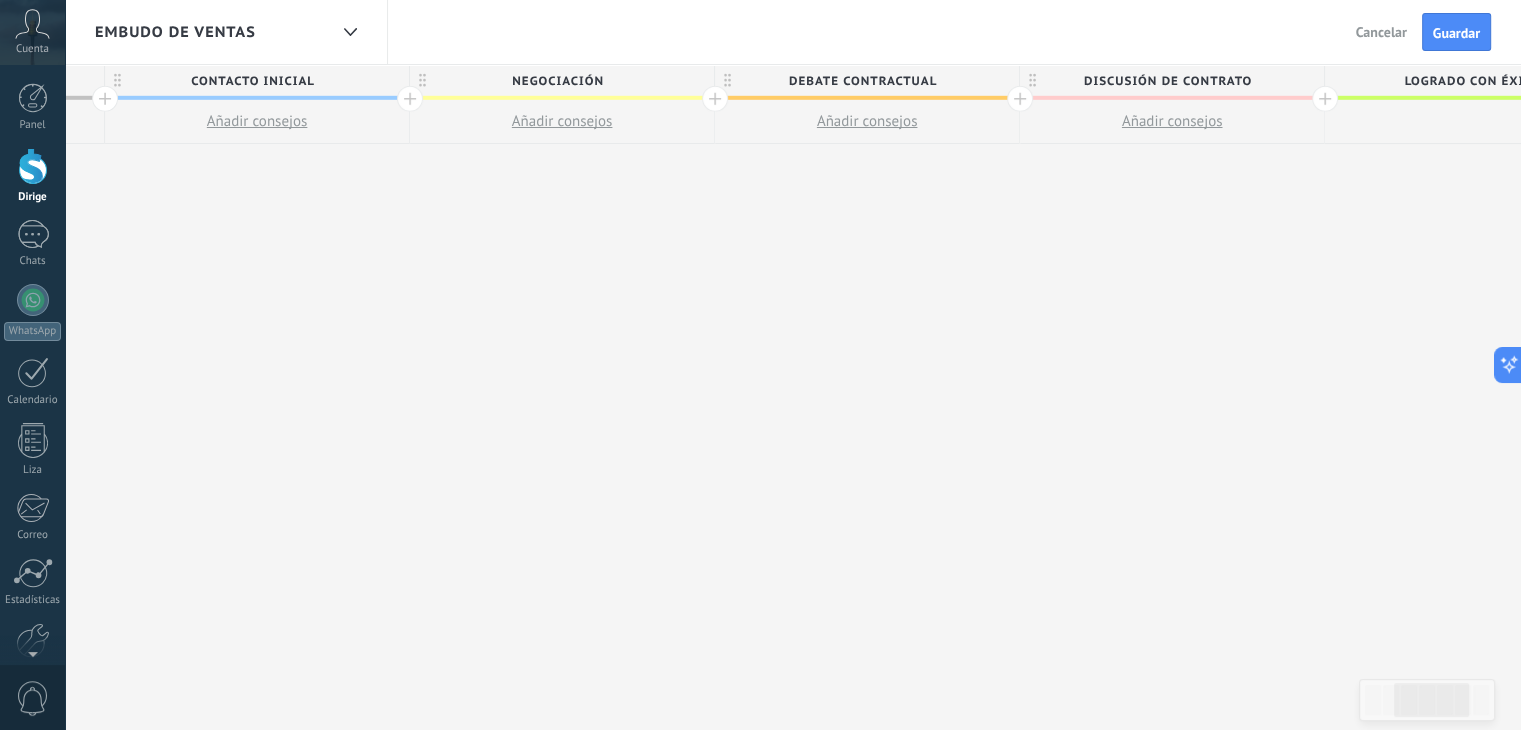 click on "Negociación" at bounding box center (557, 81) 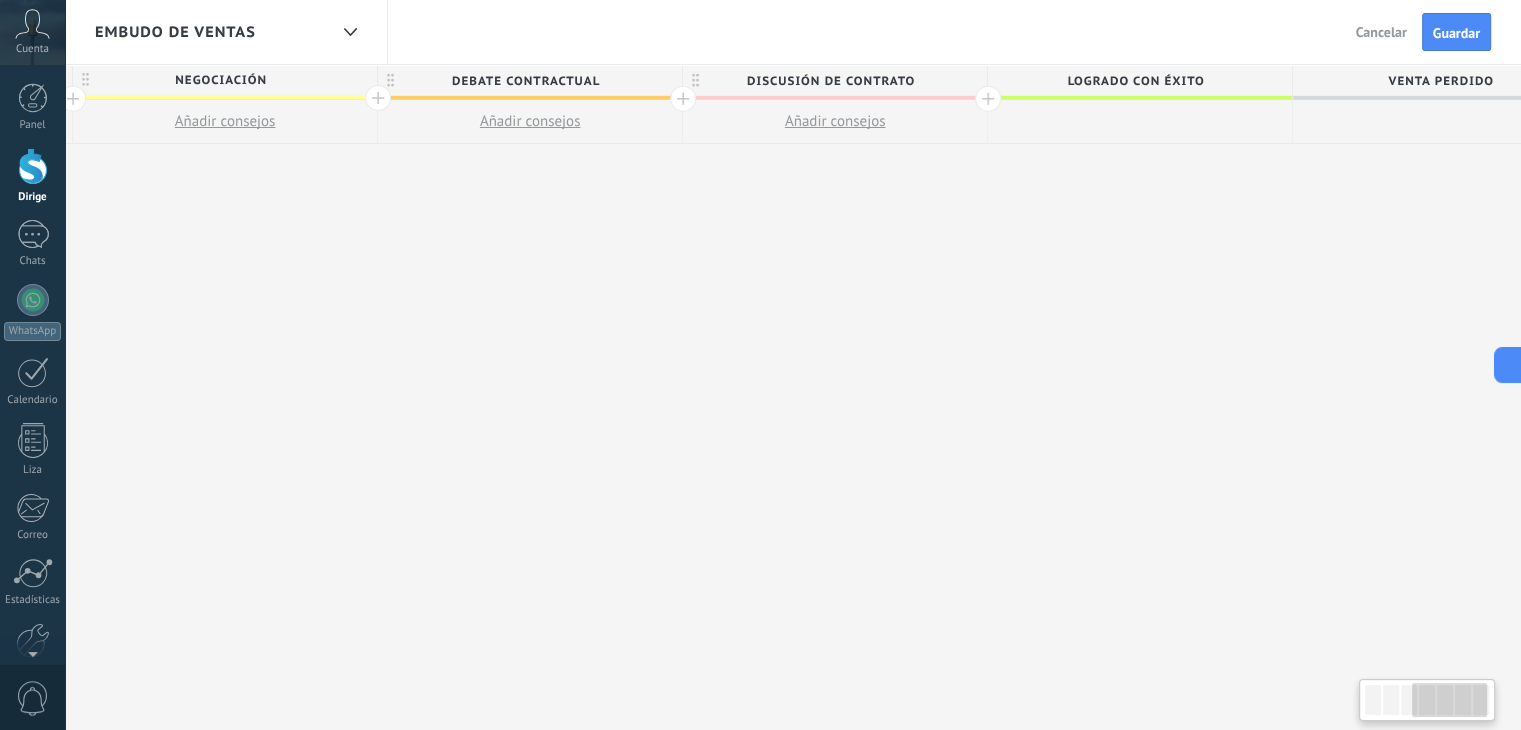 scroll, scrollTop: 0, scrollLeft: 1000, axis: horizontal 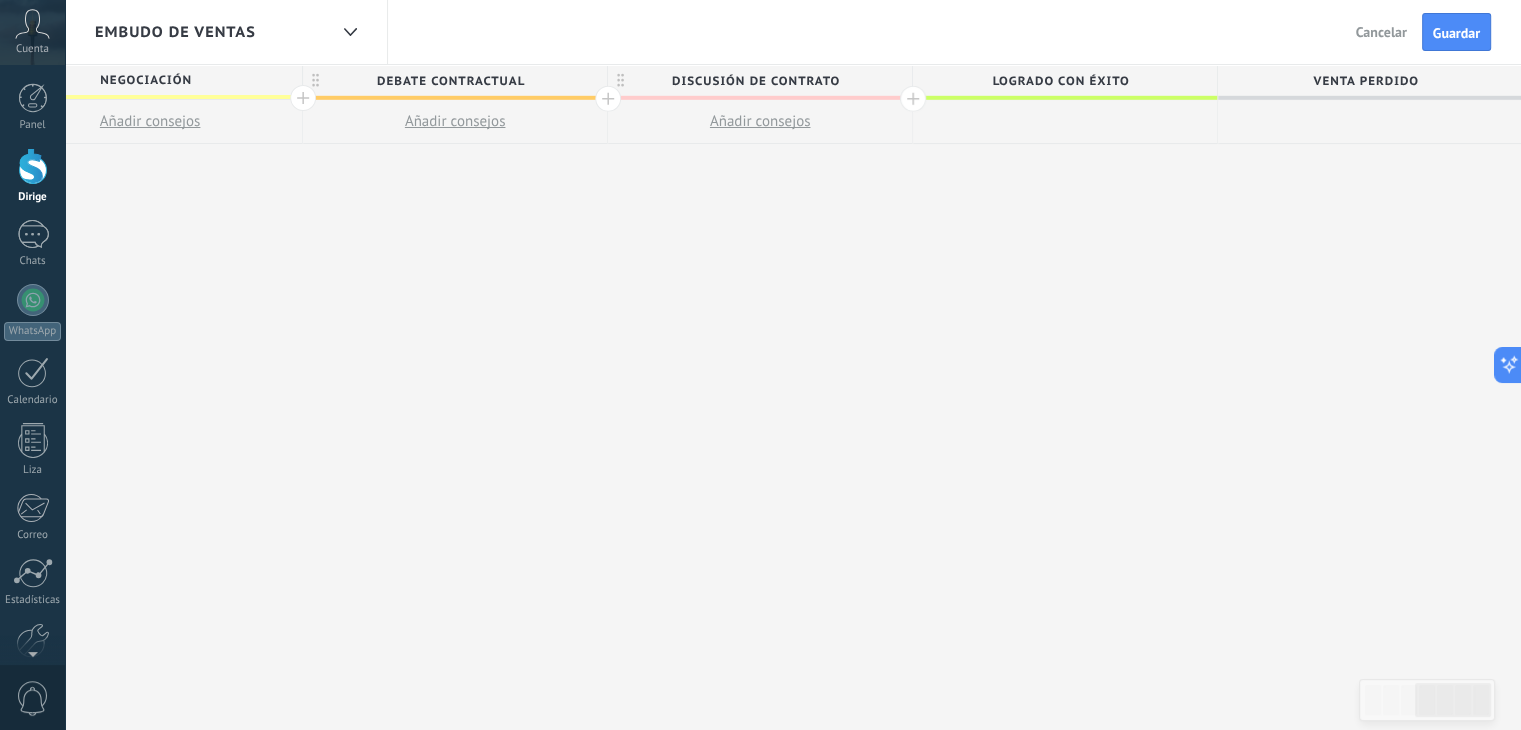 drag, startPoint x: 1132, startPoint y: 337, endPoint x: 691, endPoint y: 329, distance: 441.07257 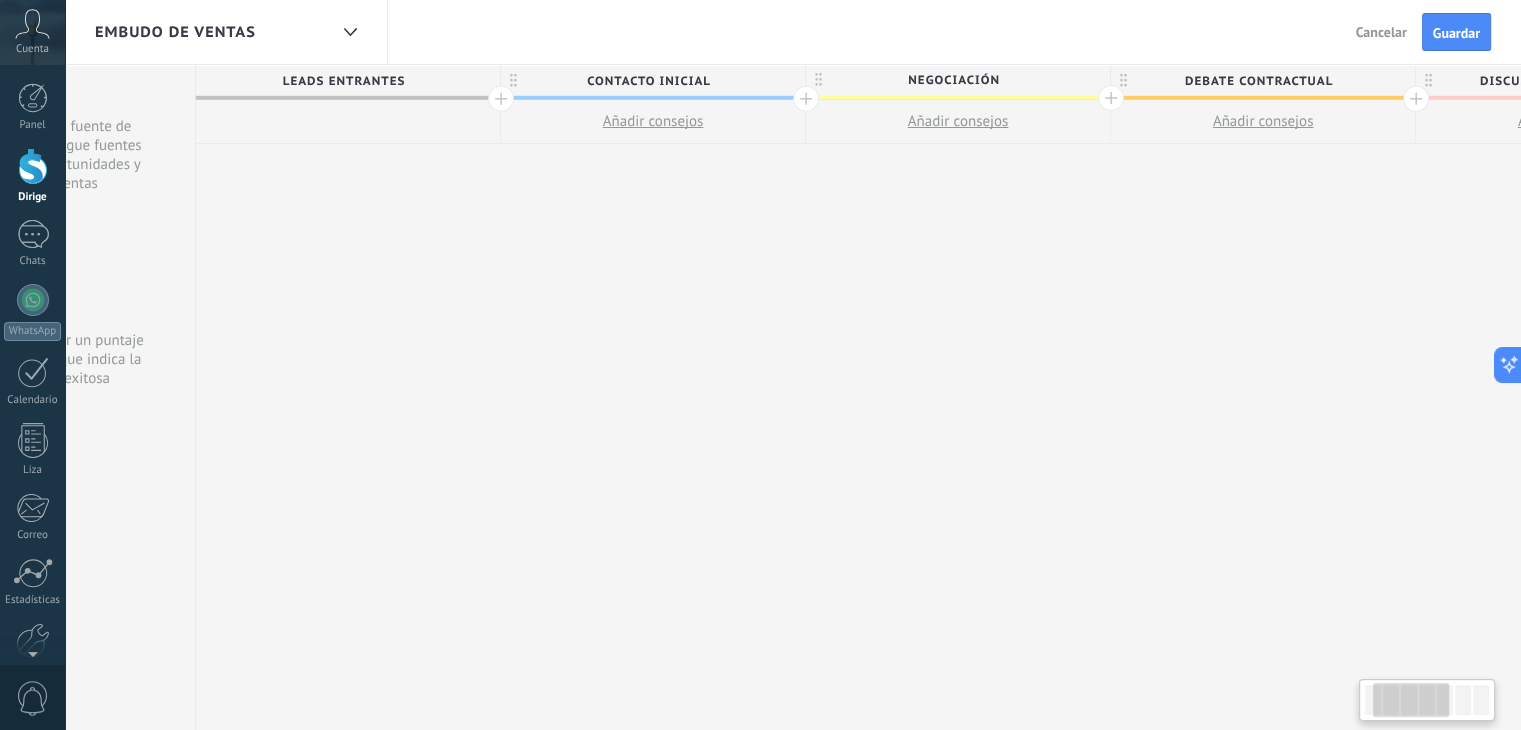 scroll, scrollTop: 0, scrollLeft: 189, axis: horizontal 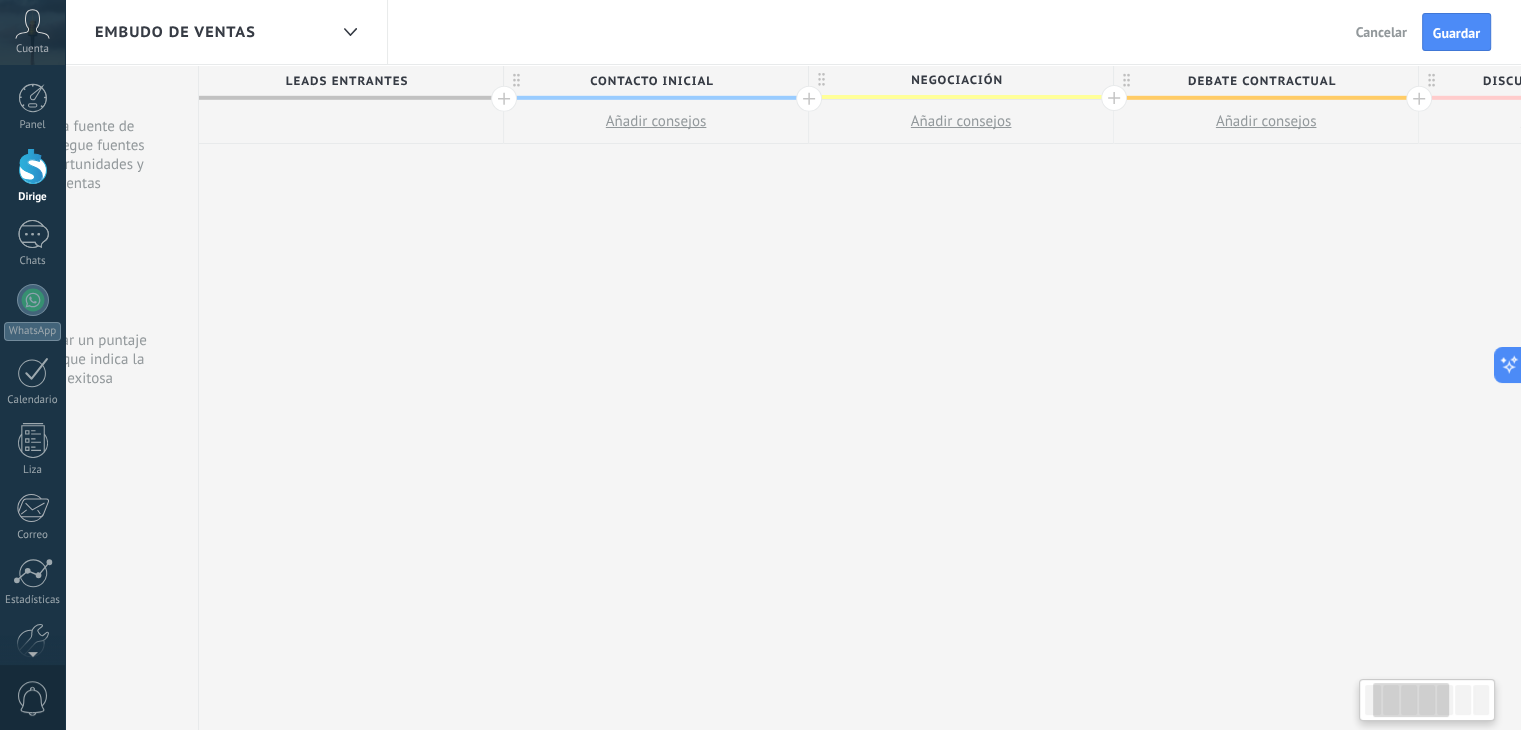 drag, startPoint x: 677, startPoint y: 309, endPoint x: 1505, endPoint y: 312, distance: 828.00543 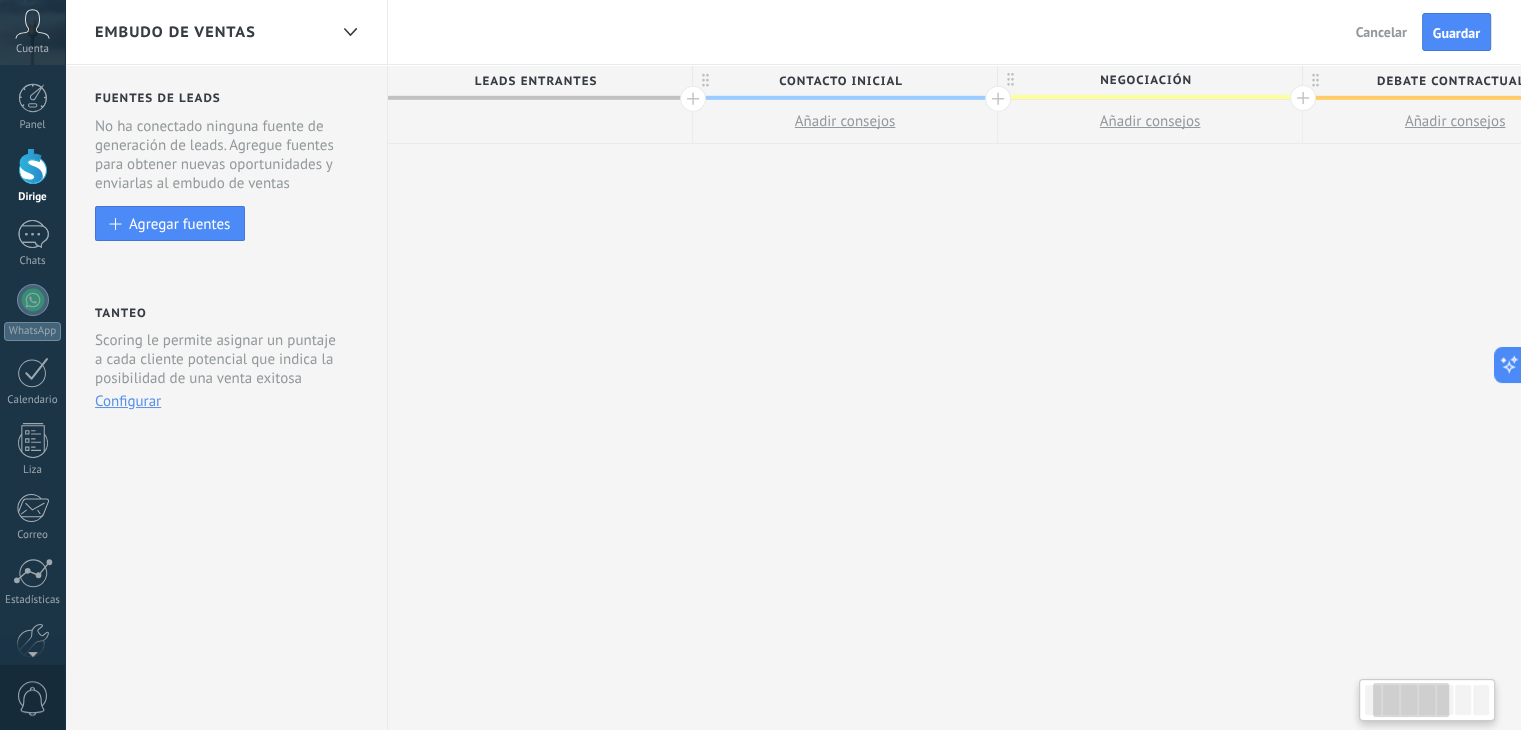 drag, startPoint x: 1078, startPoint y: 325, endPoint x: 1248, endPoint y: 325, distance: 170 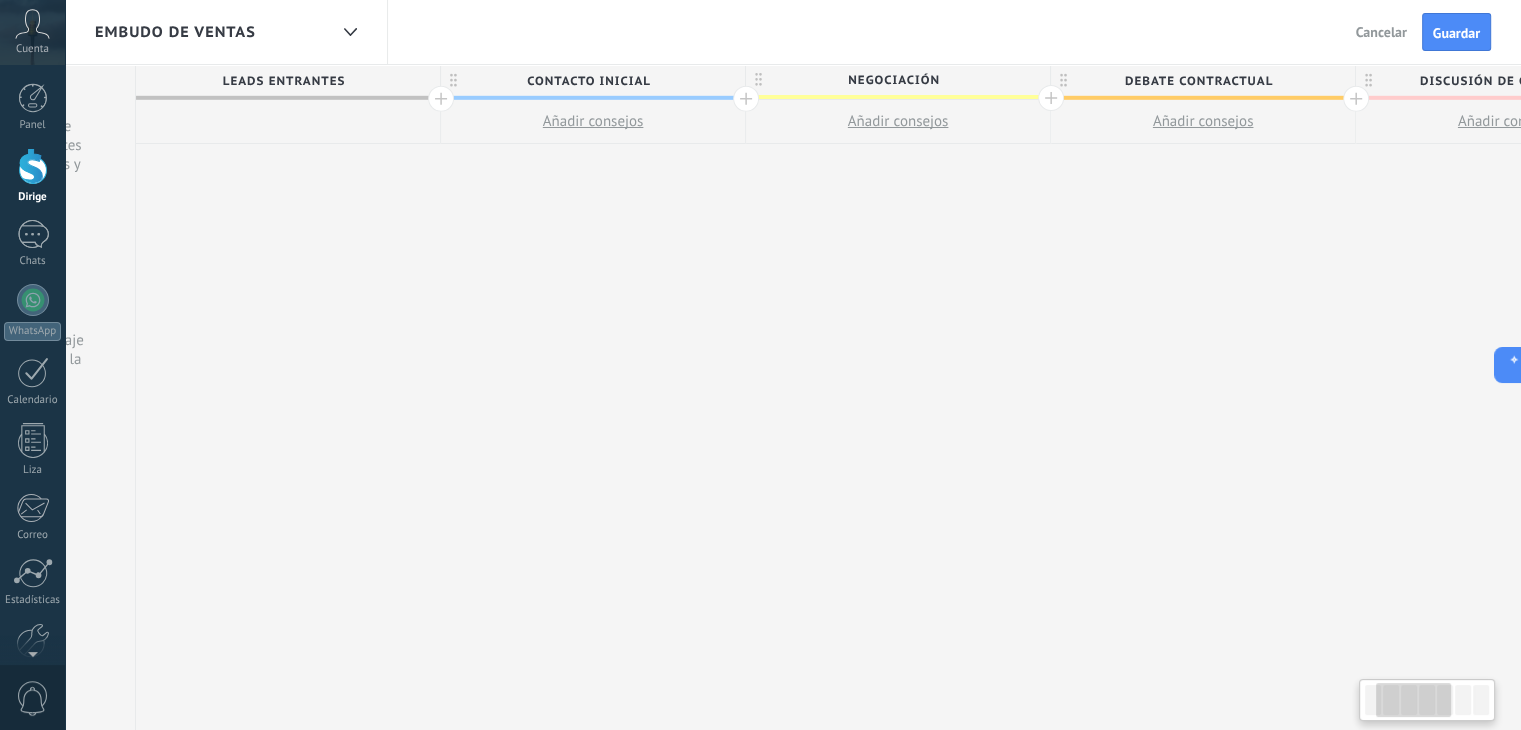 scroll, scrollTop: 0, scrollLeft: 264, axis: horizontal 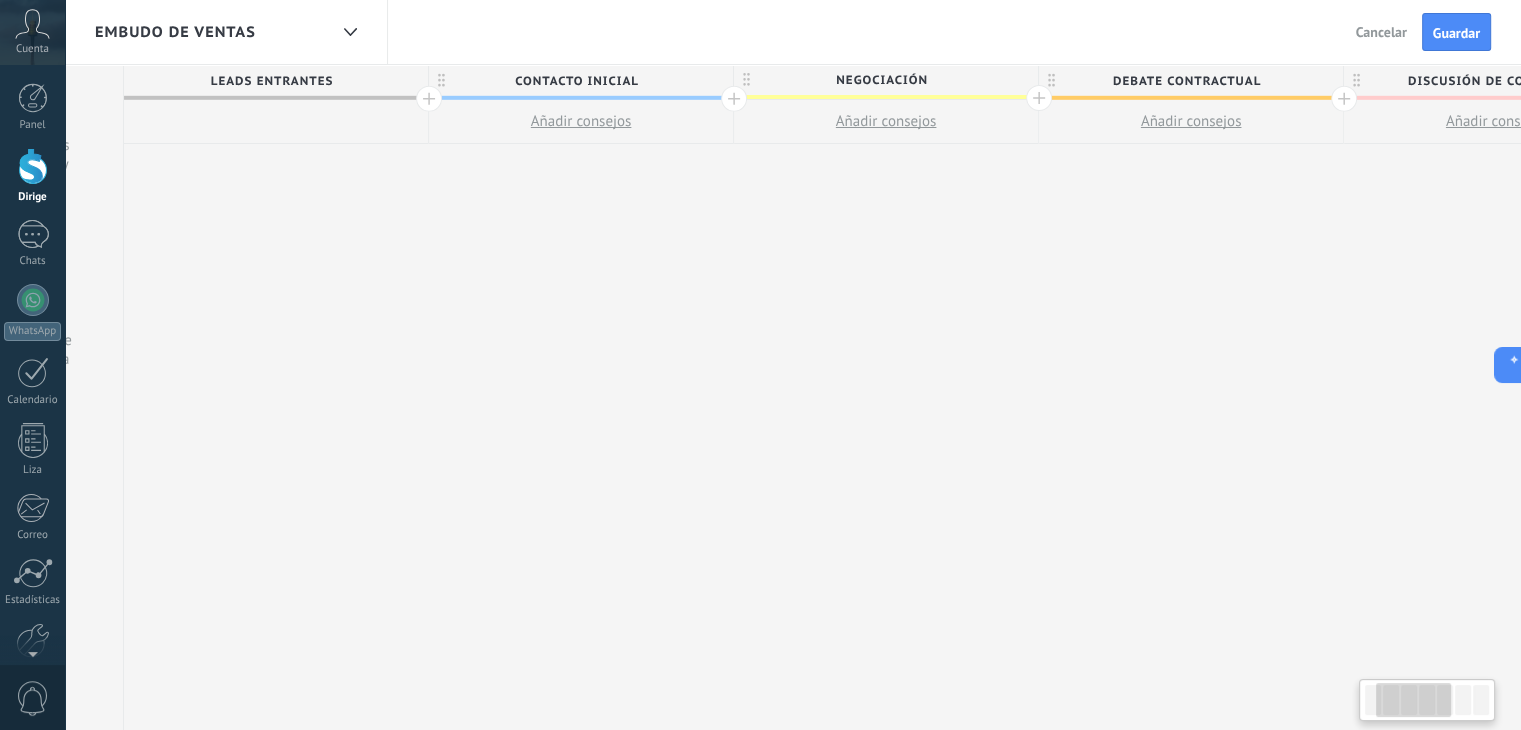 drag, startPoint x: 1016, startPoint y: 349, endPoint x: 789, endPoint y: 349, distance: 227 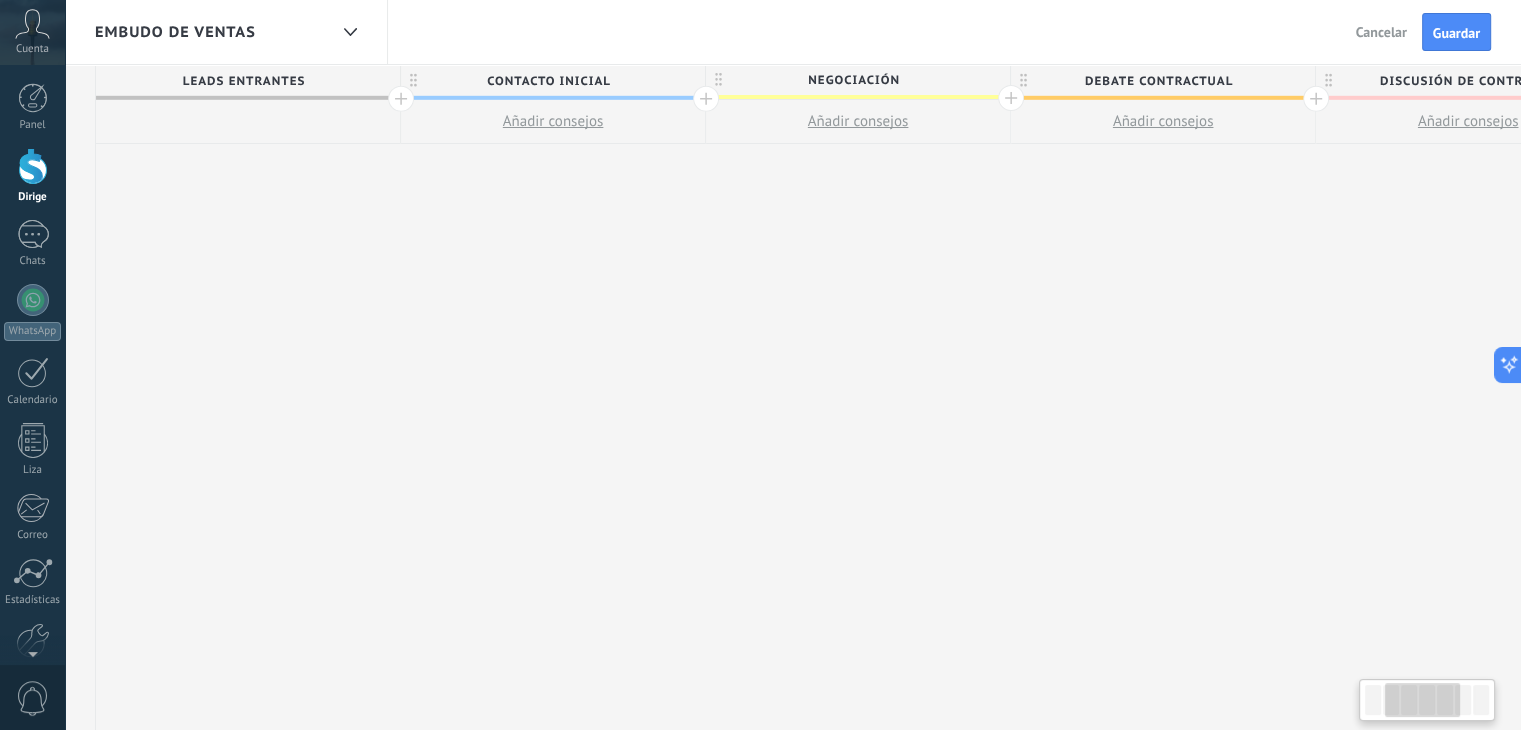 scroll, scrollTop: 0, scrollLeft: 424, axis: horizontal 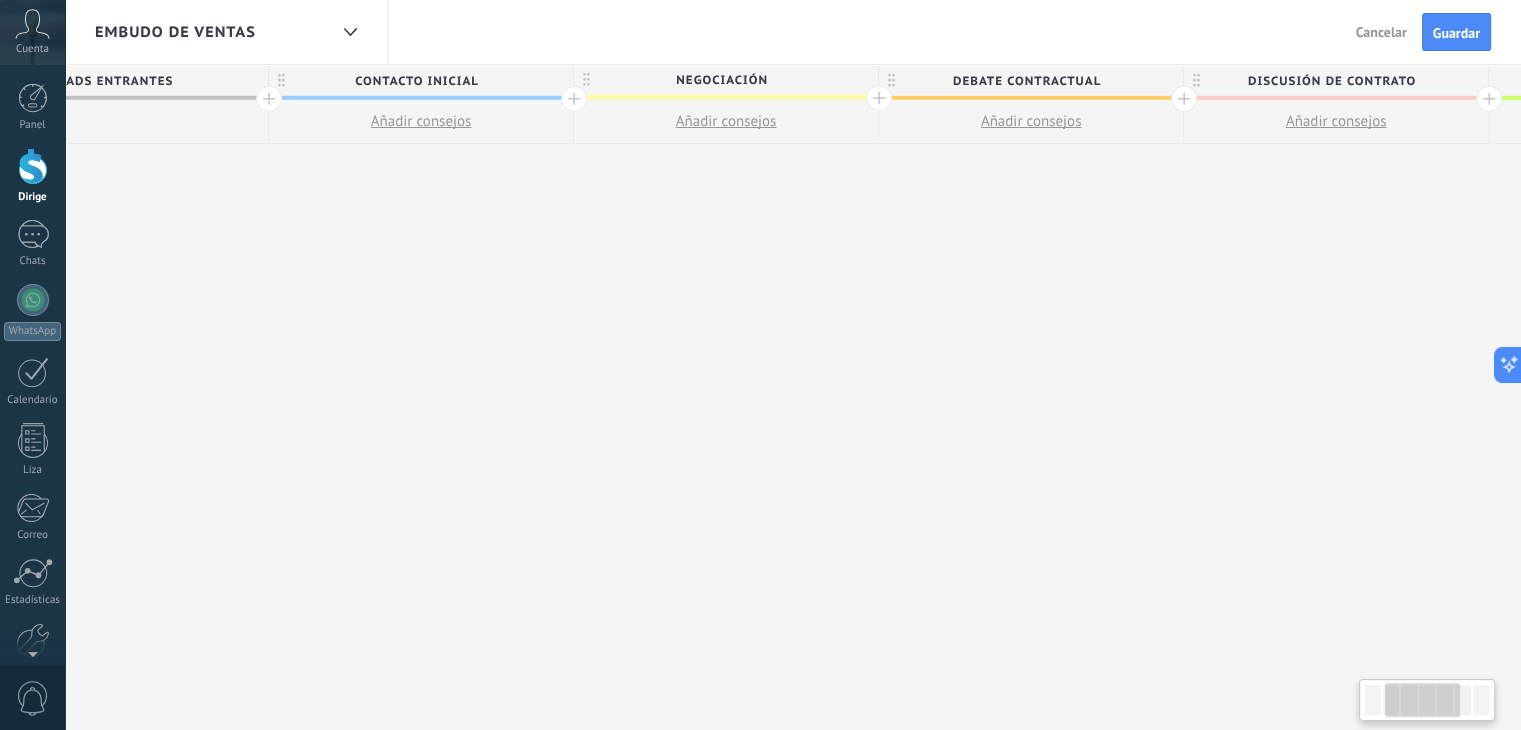 drag, startPoint x: 1040, startPoint y: 329, endPoint x: 880, endPoint y: 338, distance: 160.25293 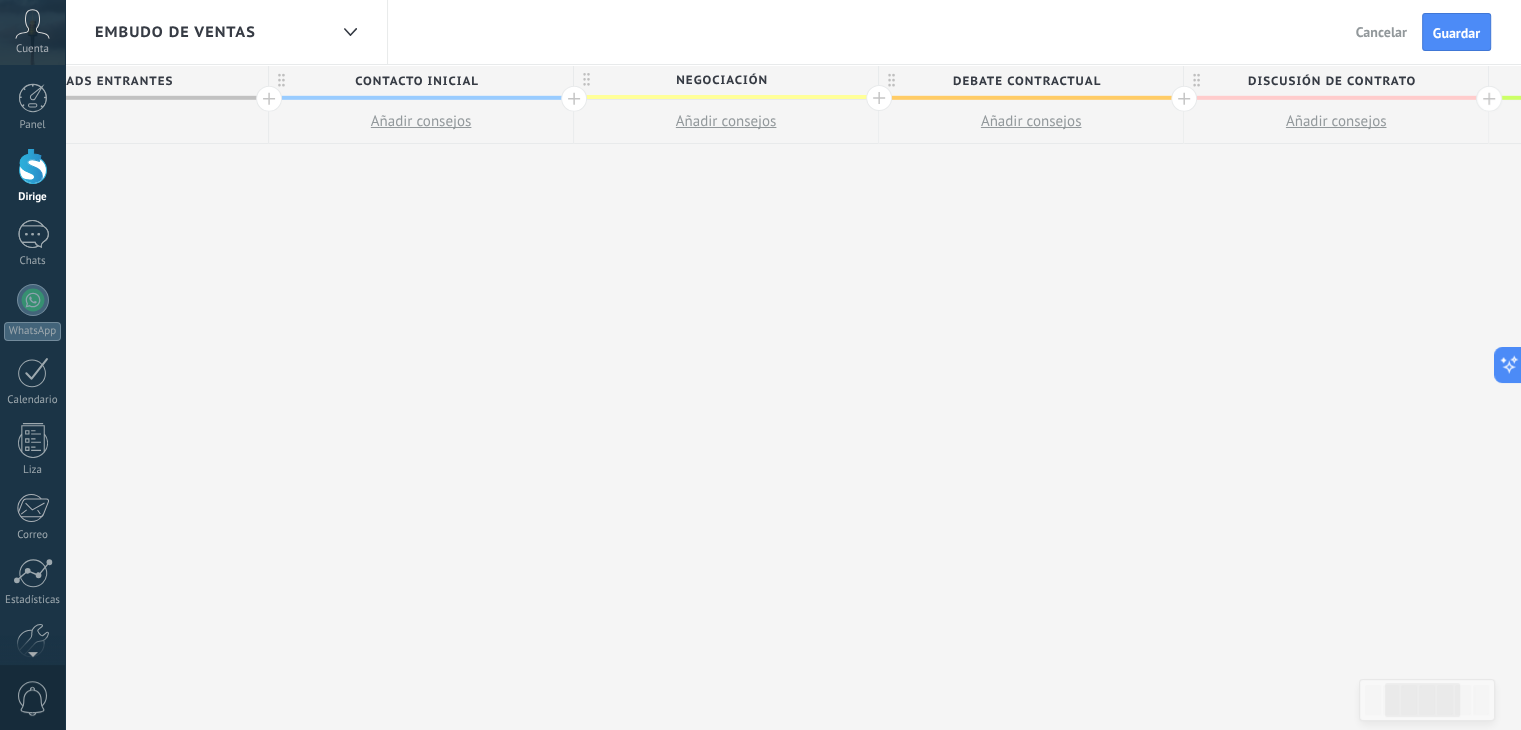 click on "Negociación" at bounding box center (722, 80) 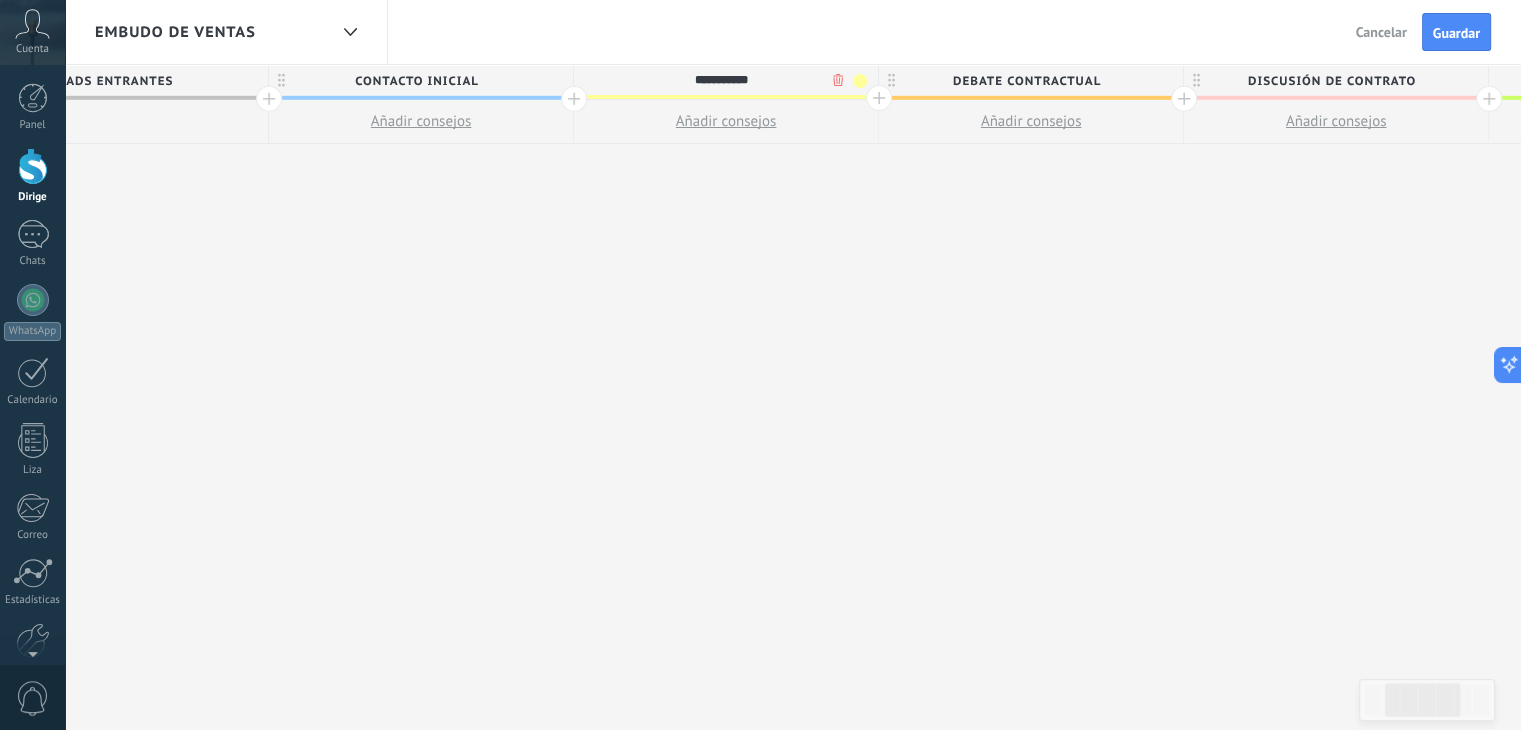 click on "**********" at bounding box center (721, 80) 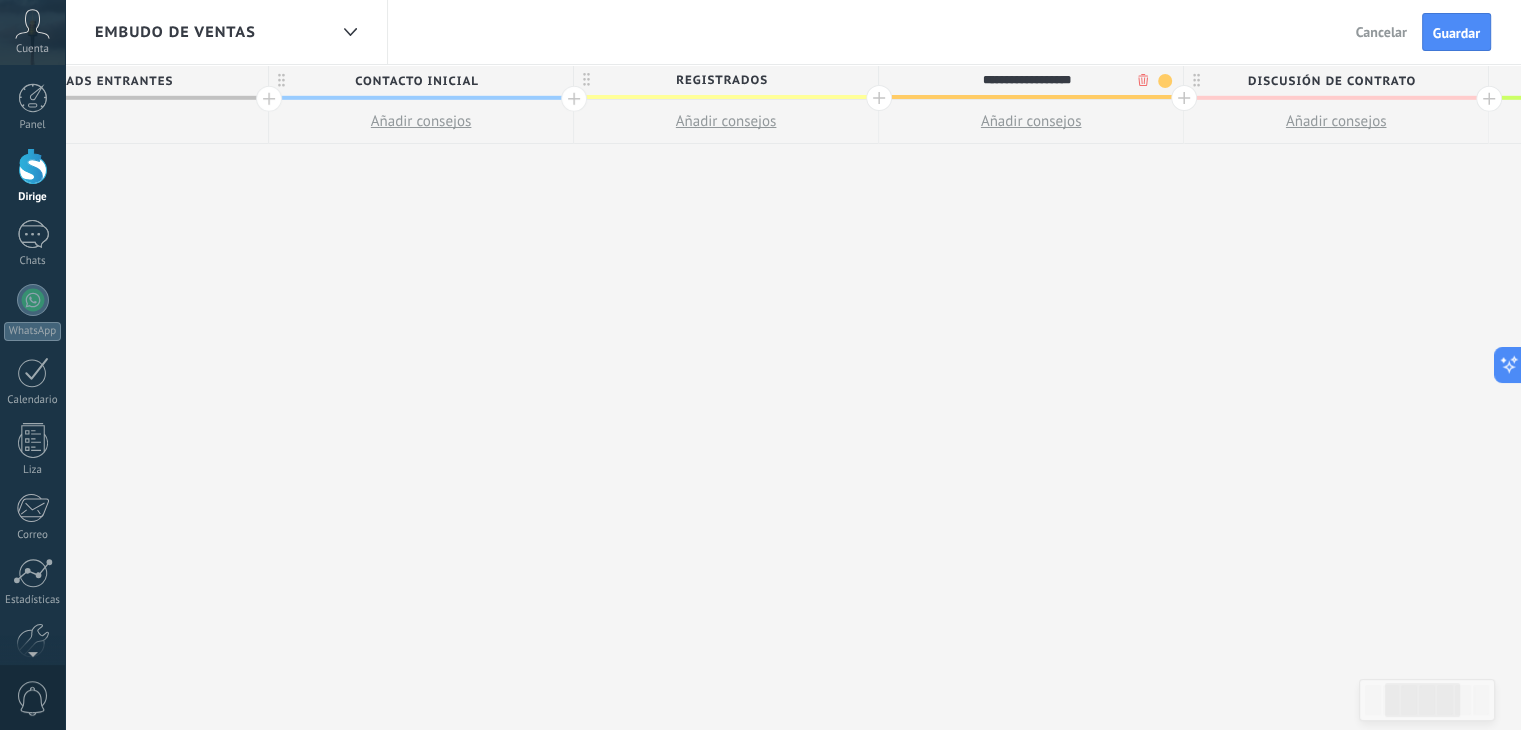 click on "**********" at bounding box center [1026, 80] 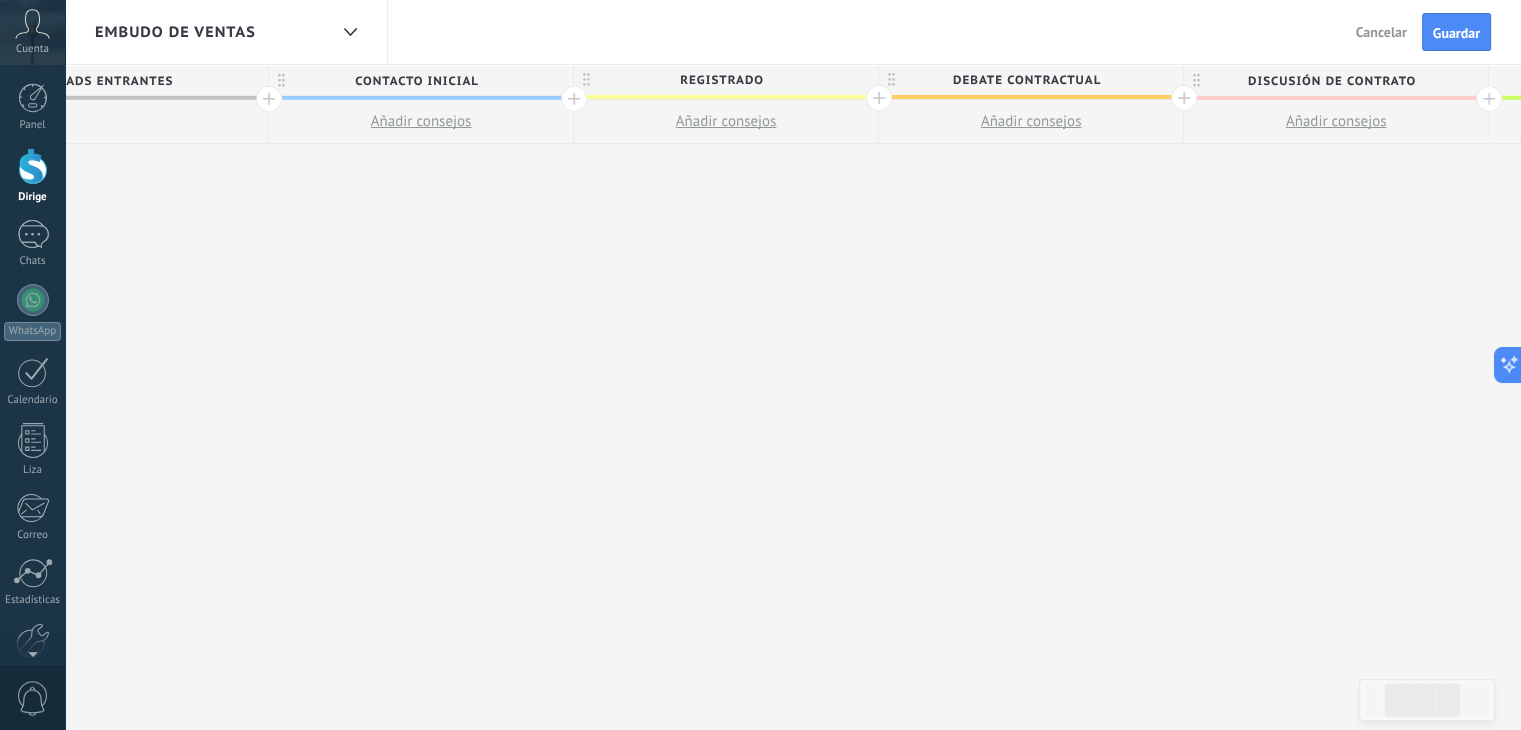 click on "Debate contractual" at bounding box center [1027, 80] 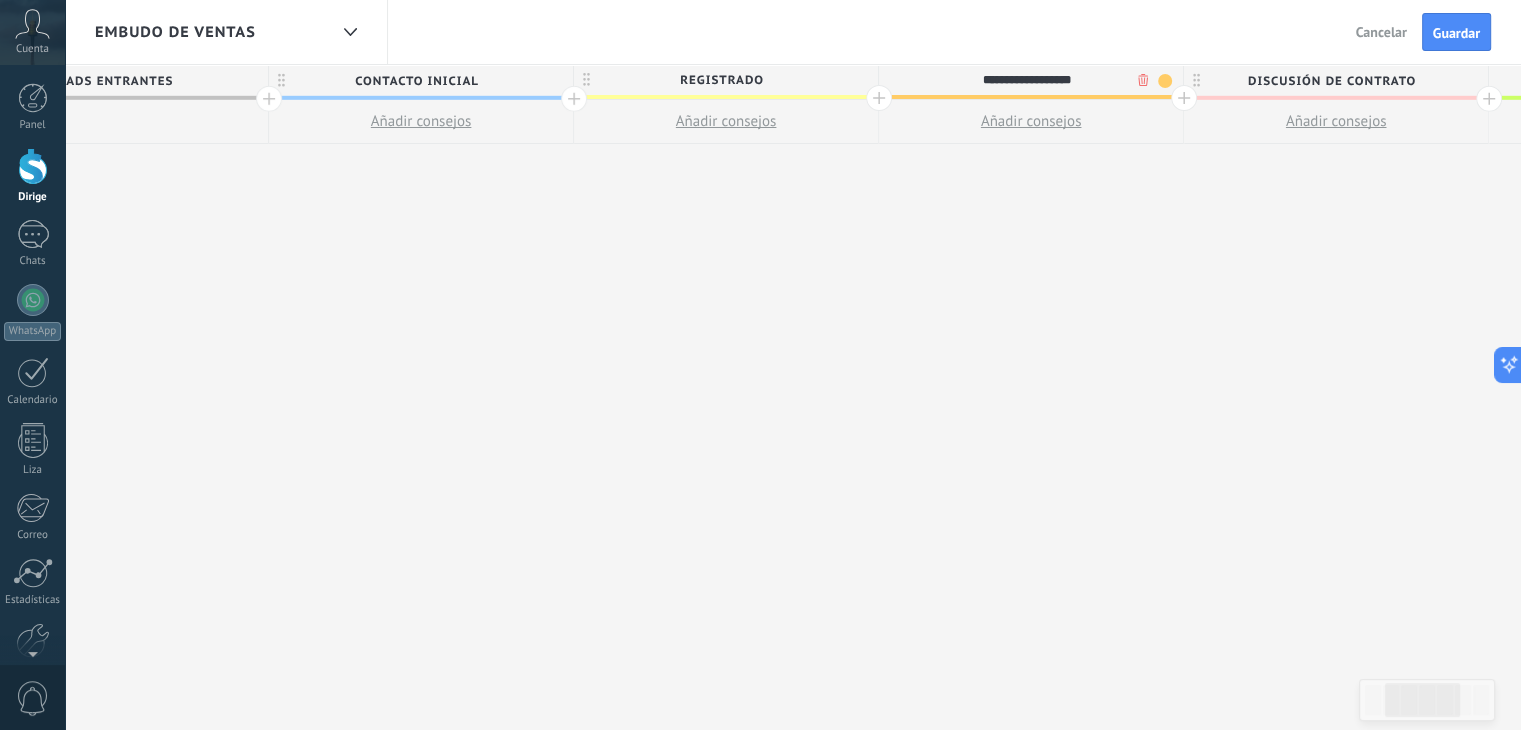 click on "**********" at bounding box center [1026, 80] 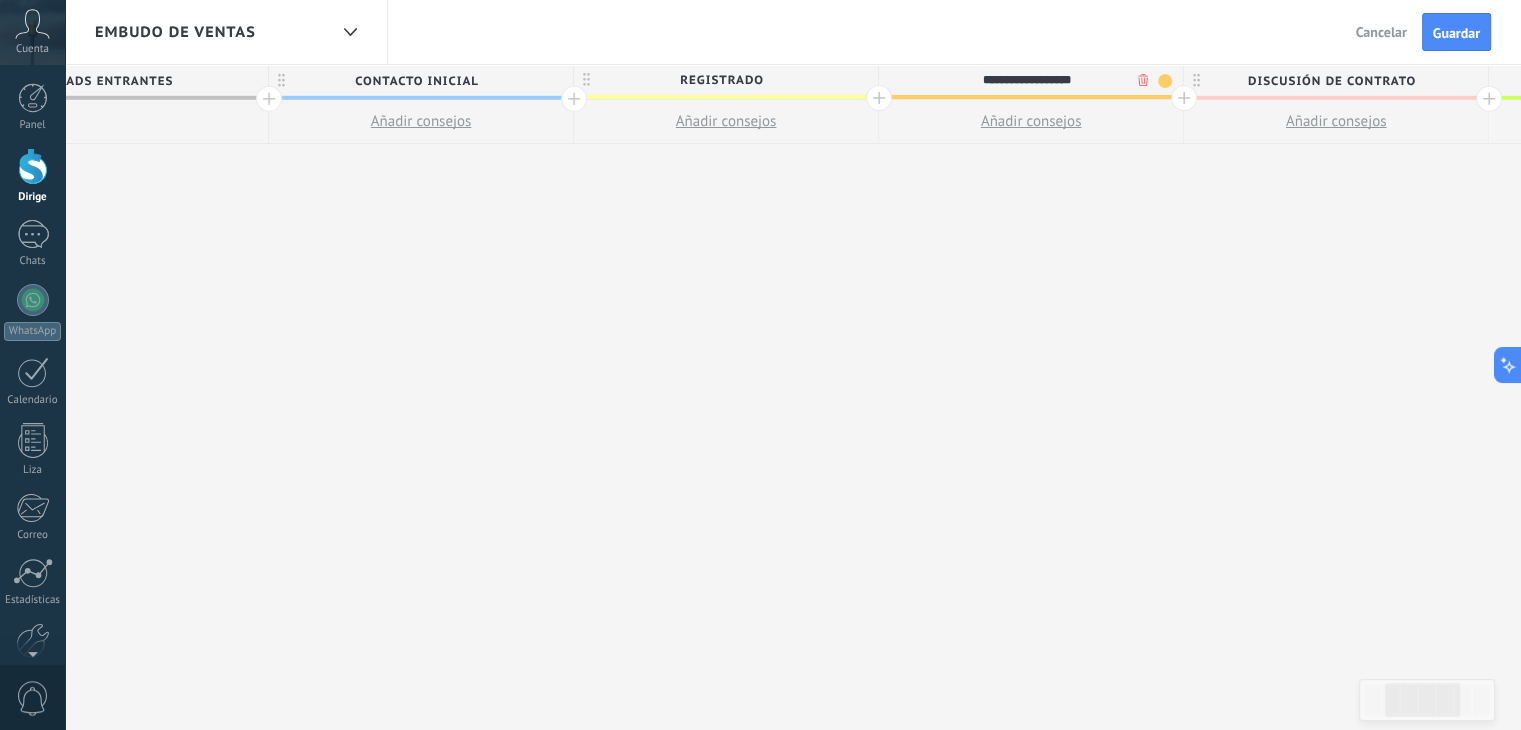 click on "**********" at bounding box center [1026, 80] 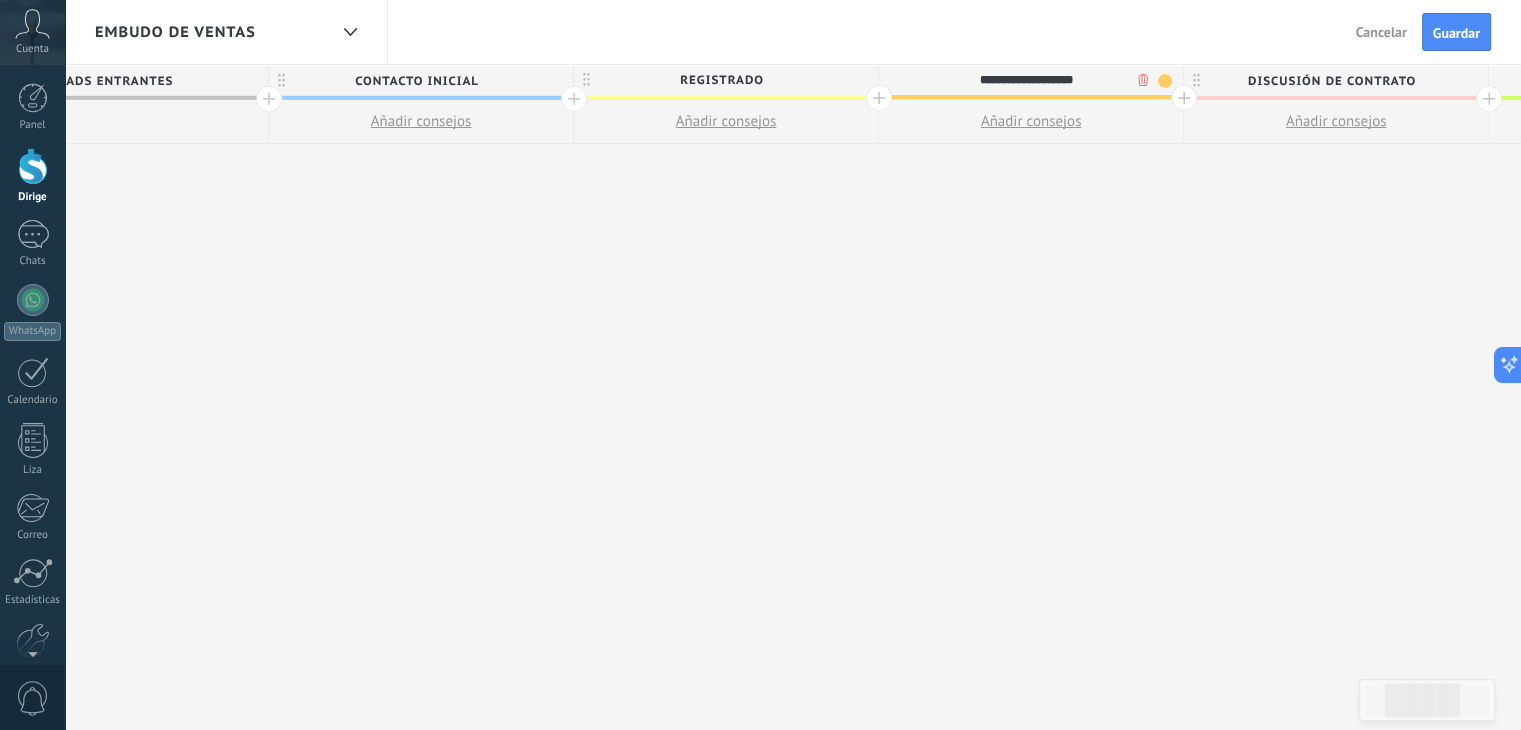 type on "**********" 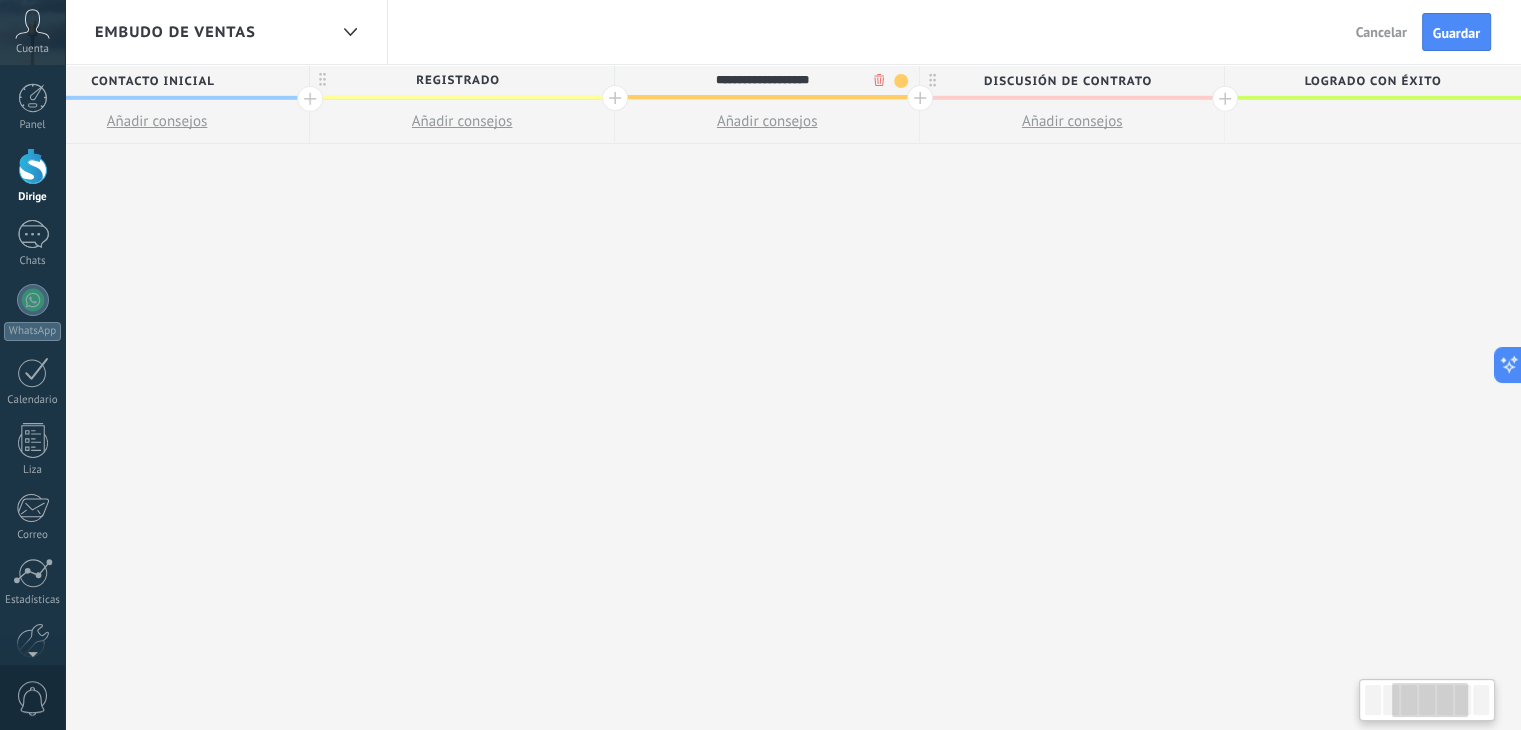 scroll, scrollTop: 0, scrollLeft: 1000, axis: horizontal 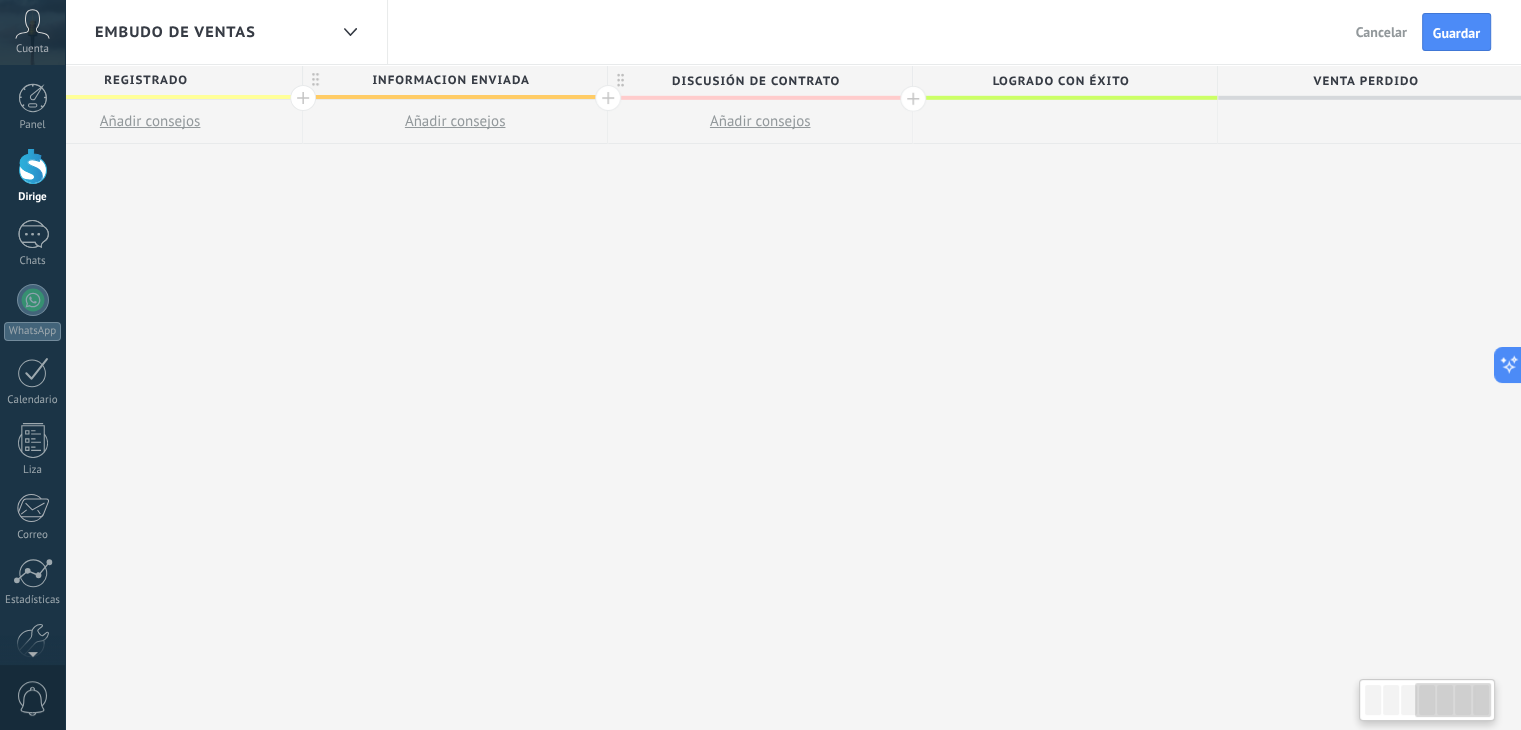 drag, startPoint x: 1264, startPoint y: 310, endPoint x: 526, endPoint y: 315, distance: 738.01697 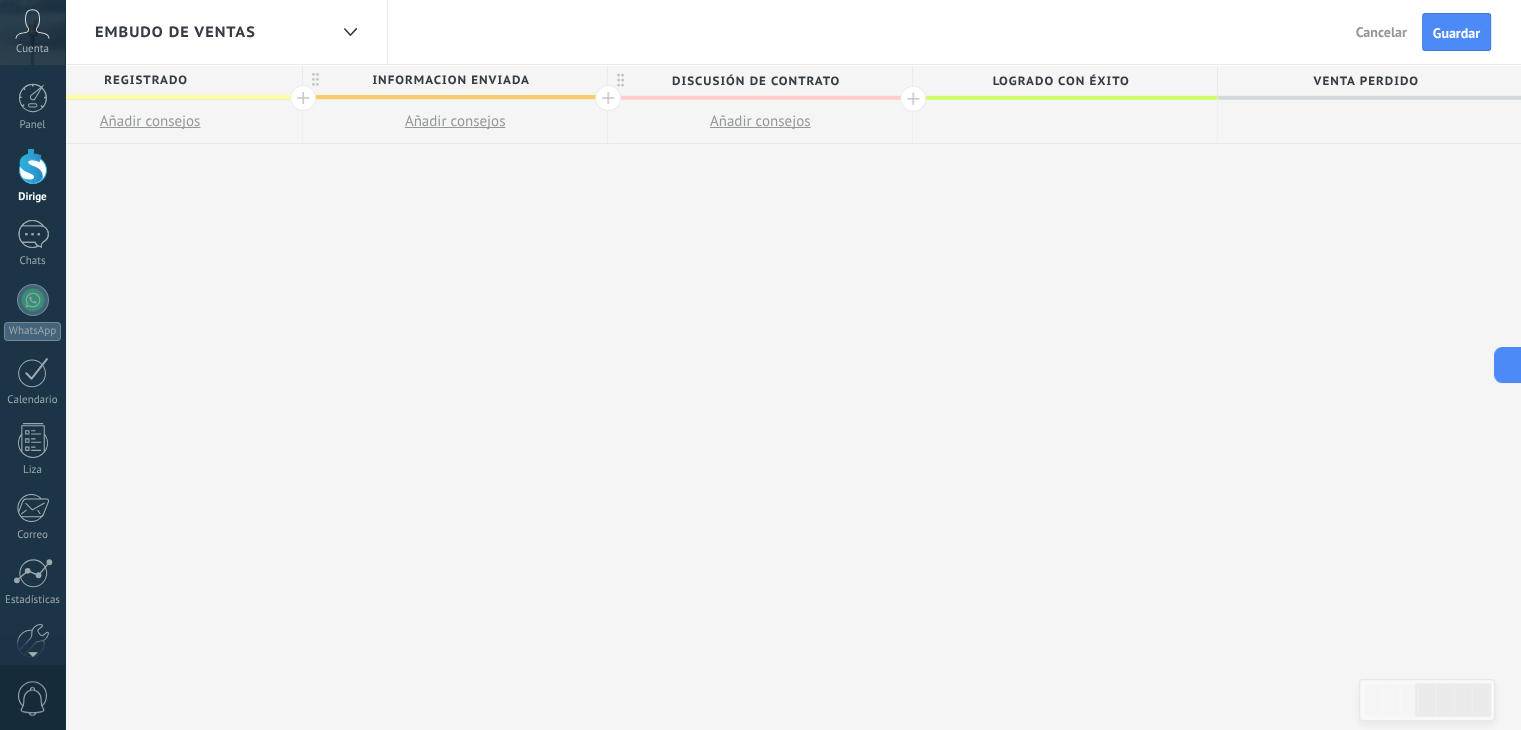 click on "Discusión de contrato" at bounding box center (756, 81) 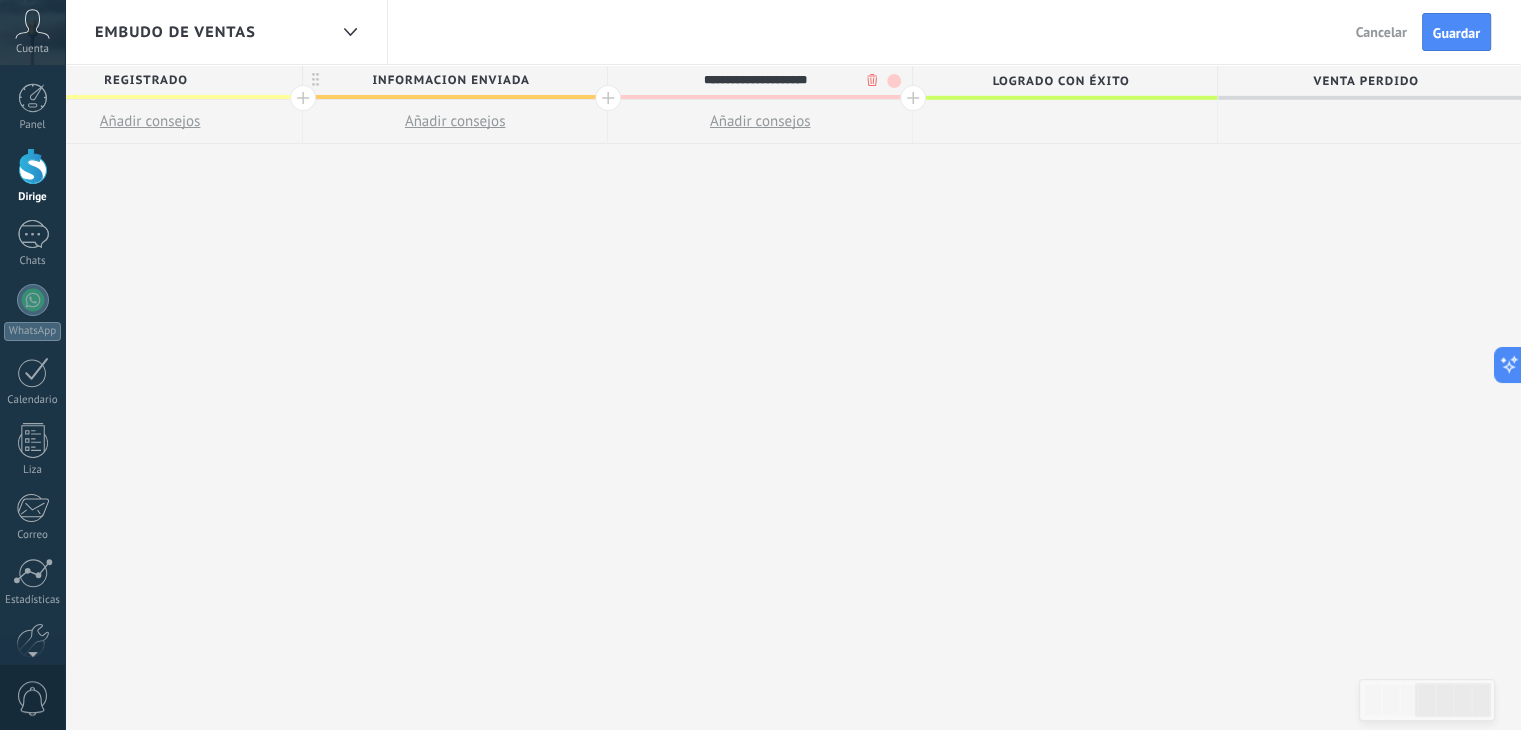 click on "**********" at bounding box center [755, 80] 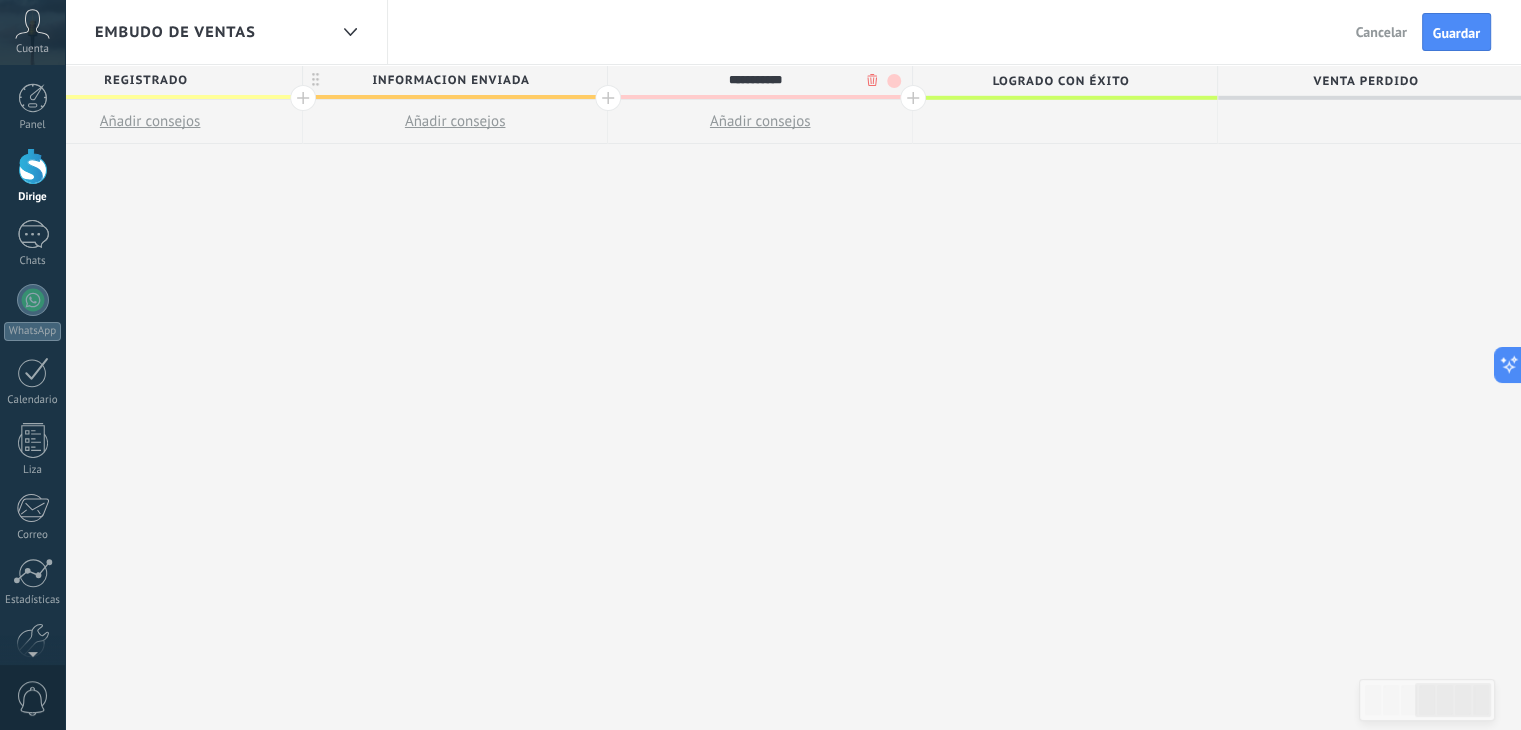 type on "**********" 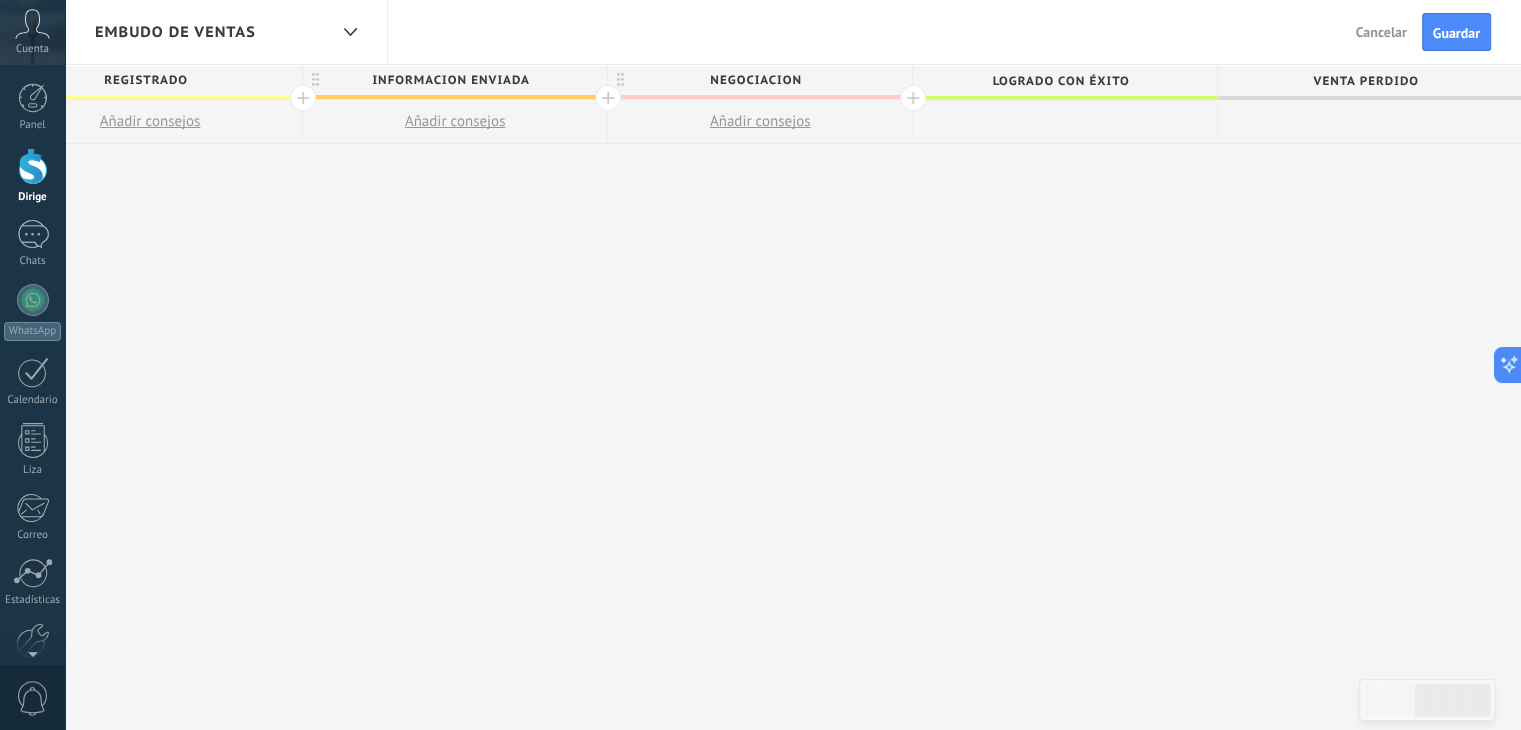 drag, startPoint x: 1141, startPoint y: 340, endPoint x: 860, endPoint y: 339, distance: 281.00177 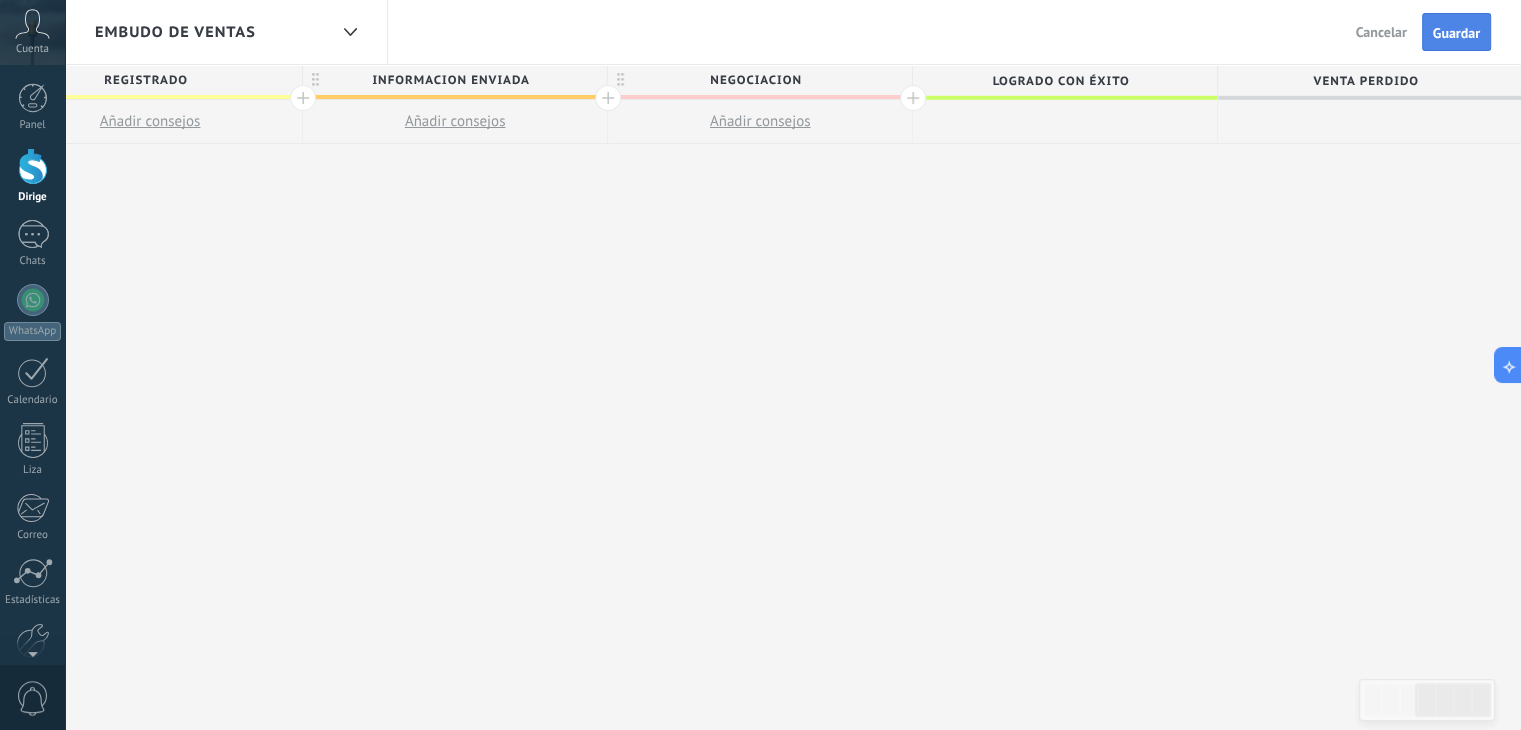 click on "Guardar" at bounding box center [1456, 33] 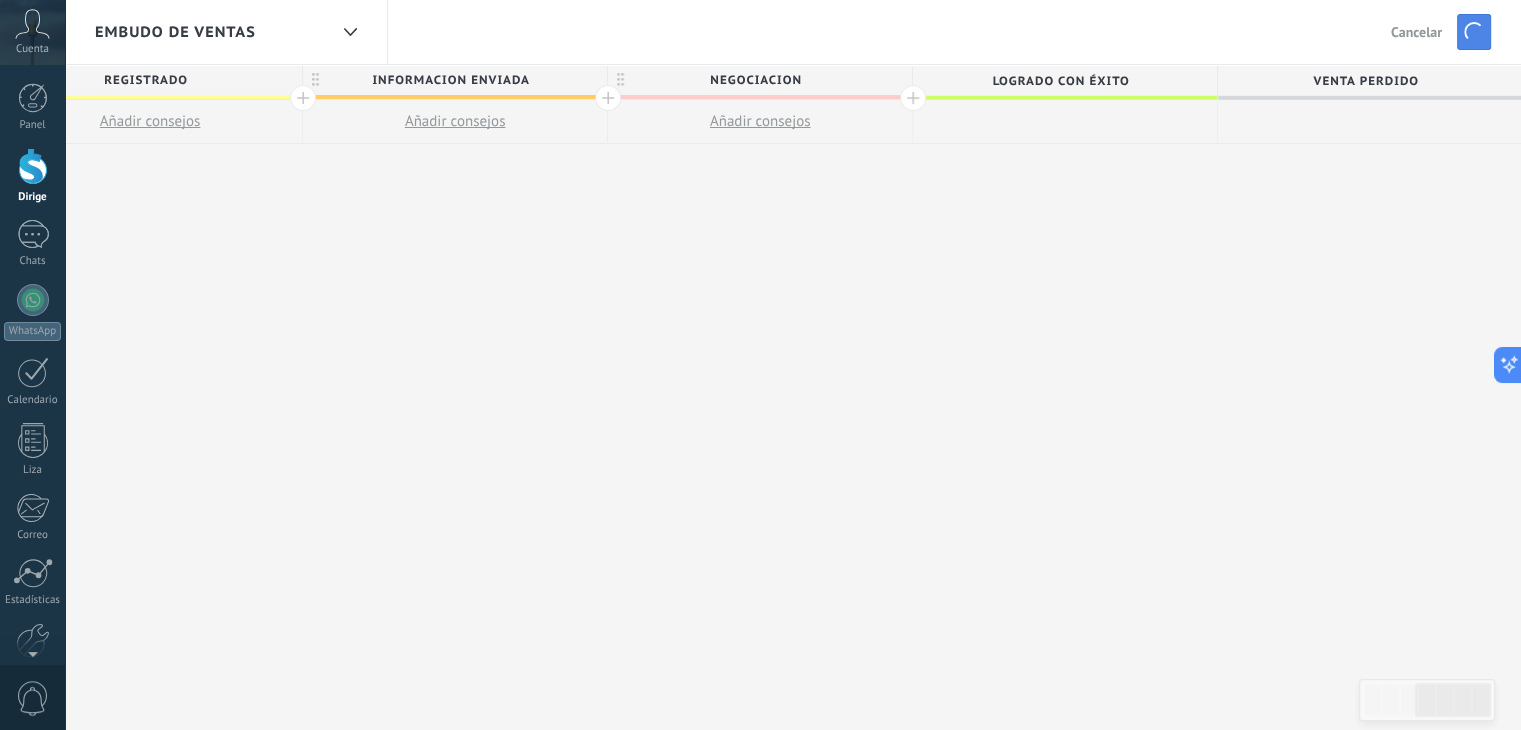 type 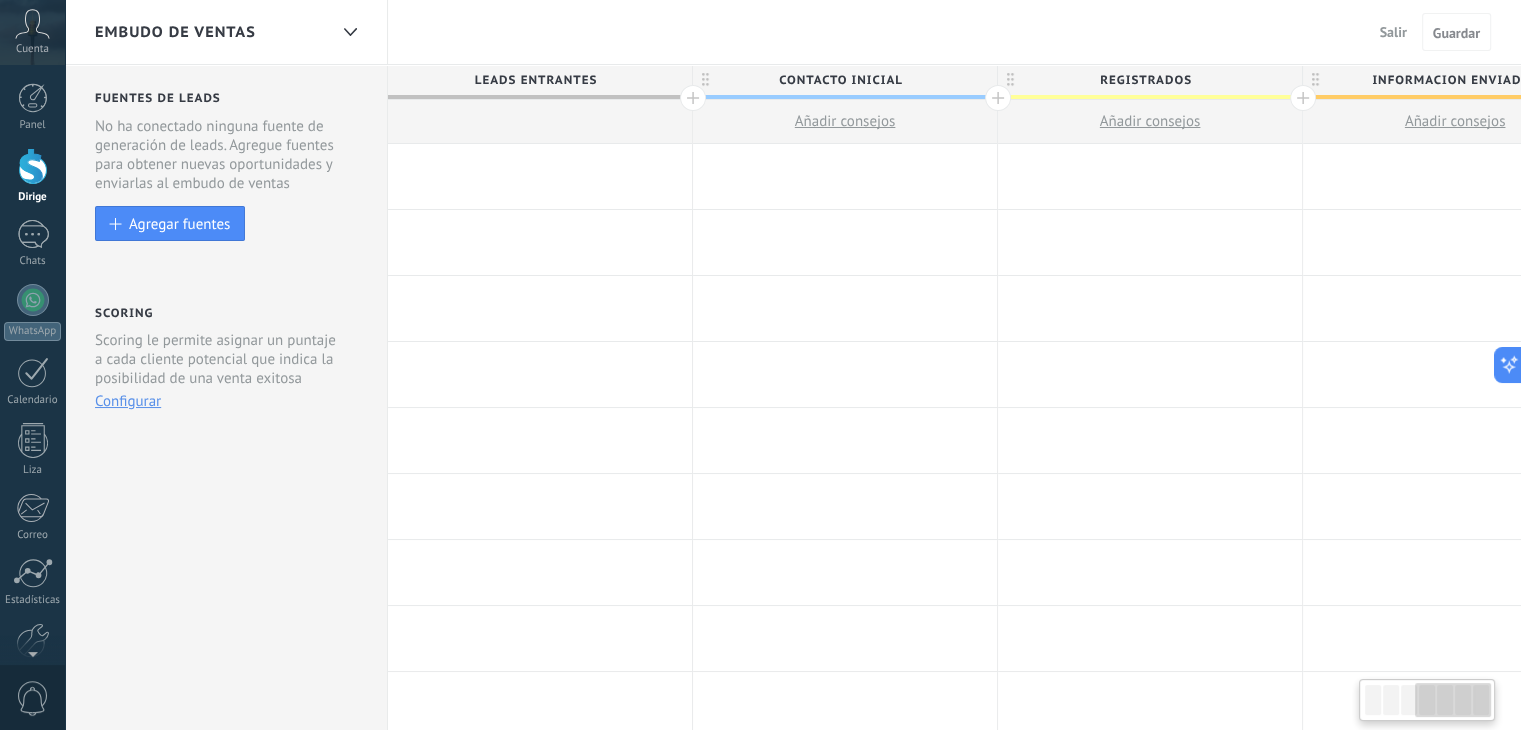 scroll, scrollTop: 0, scrollLeft: 0, axis: both 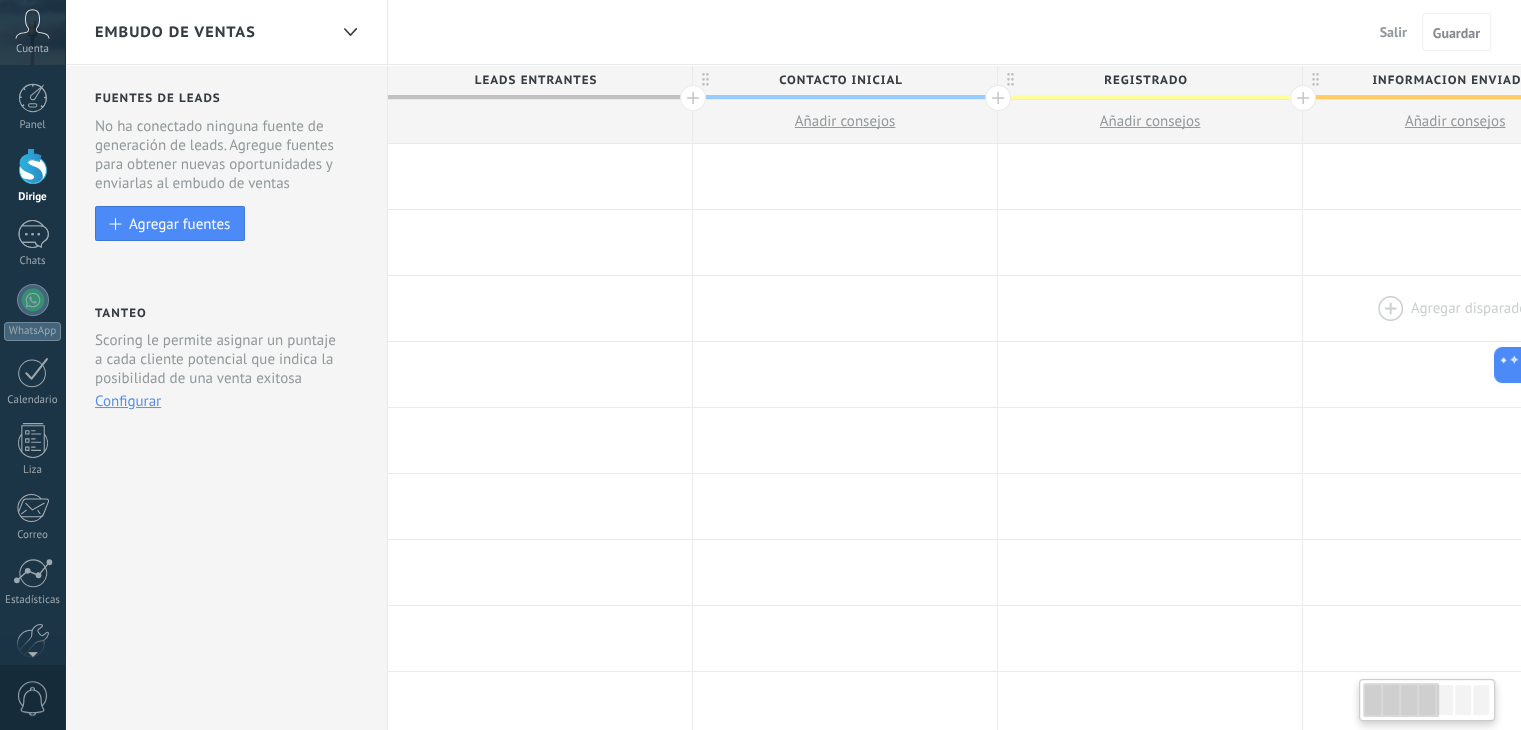 drag, startPoint x: 303, startPoint y: 309, endPoint x: 1348, endPoint y: 333, distance: 1045.2755 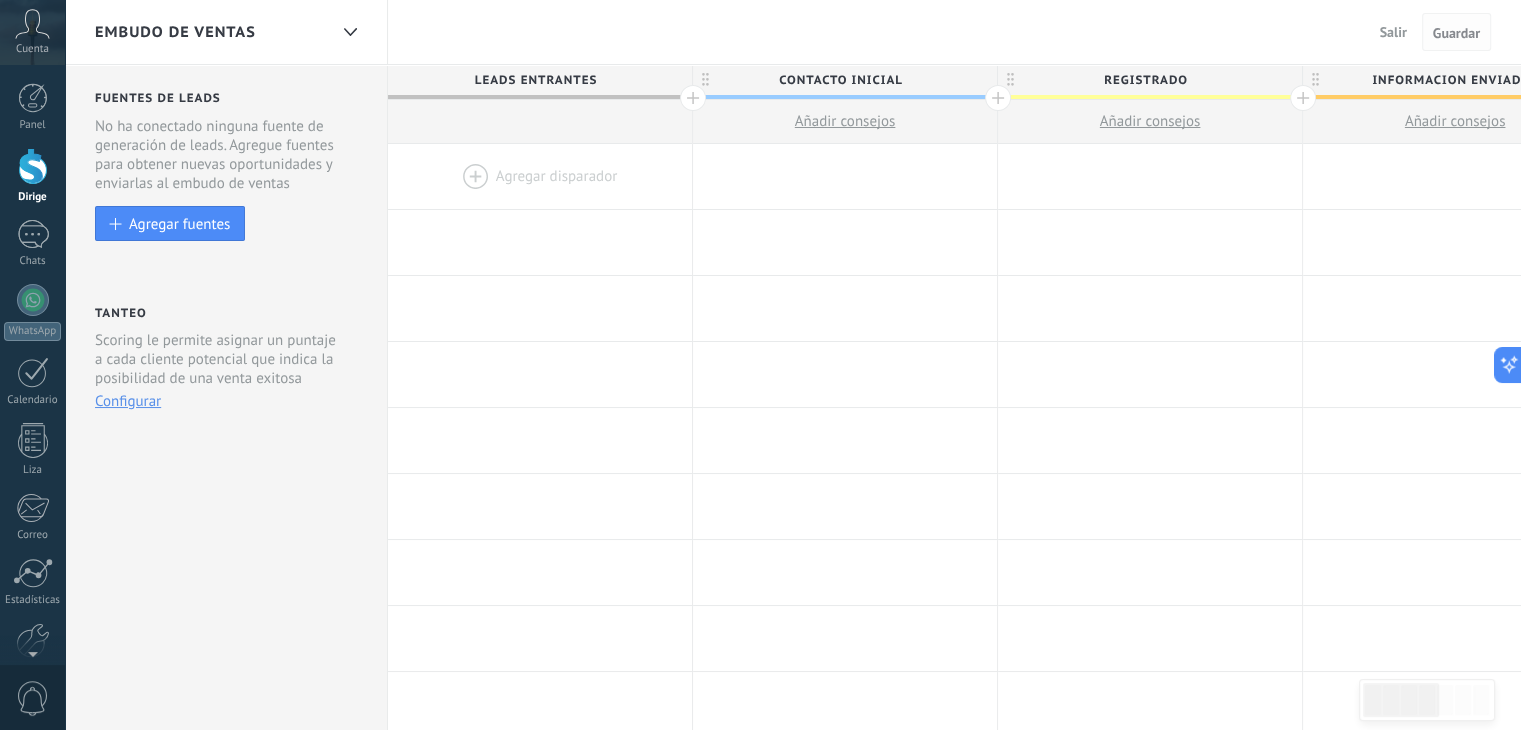 click on "Guardar" at bounding box center (1456, 33) 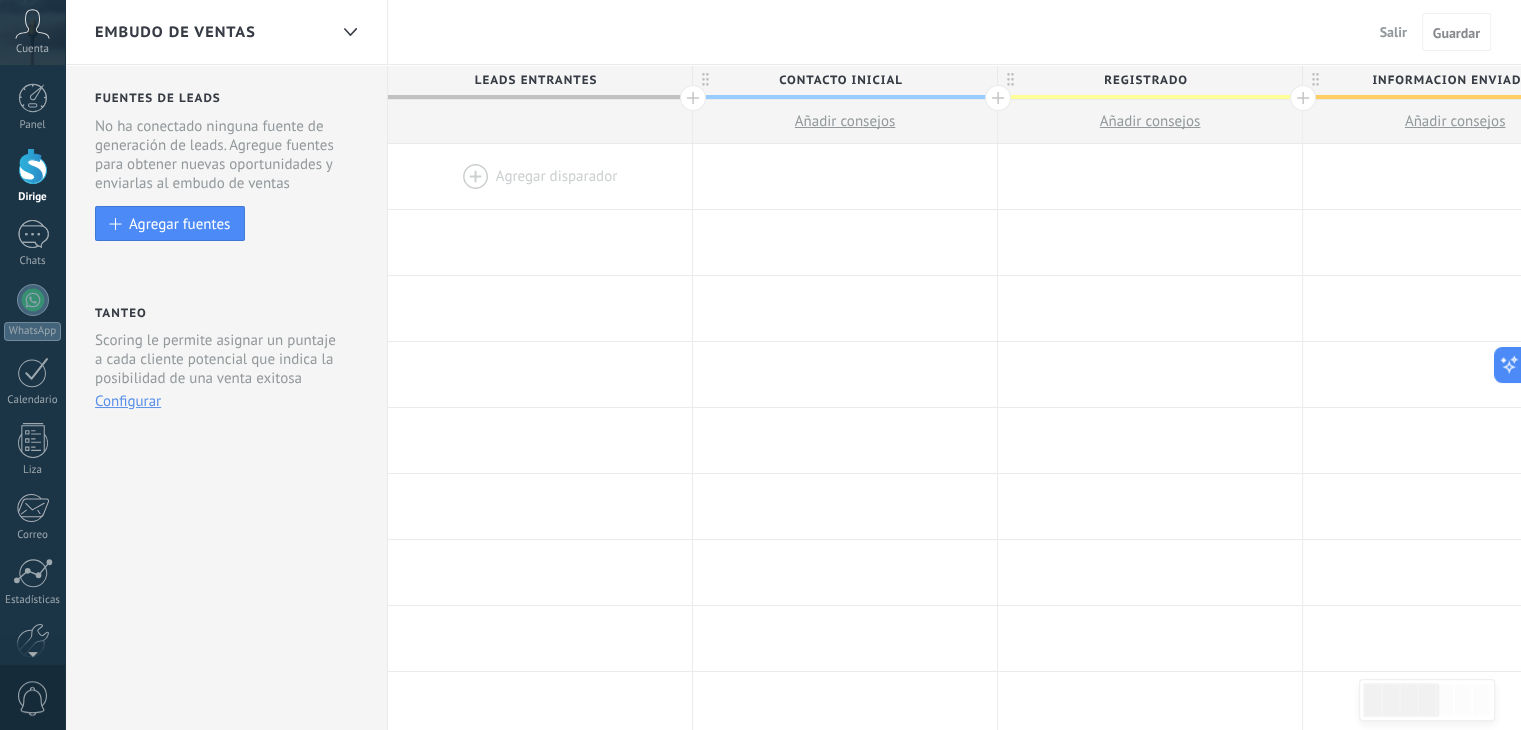 click on "Salir" at bounding box center (1393, 32) 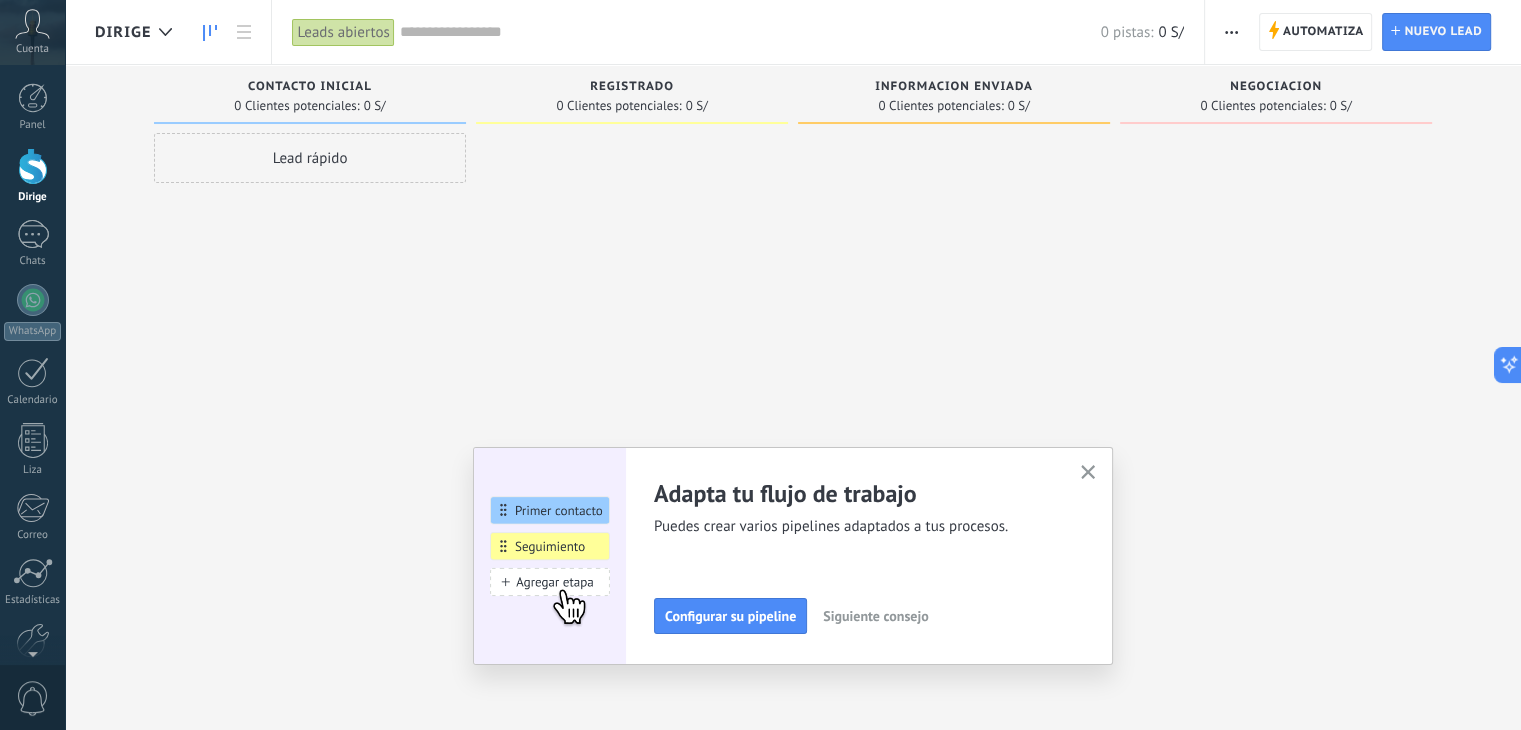 click 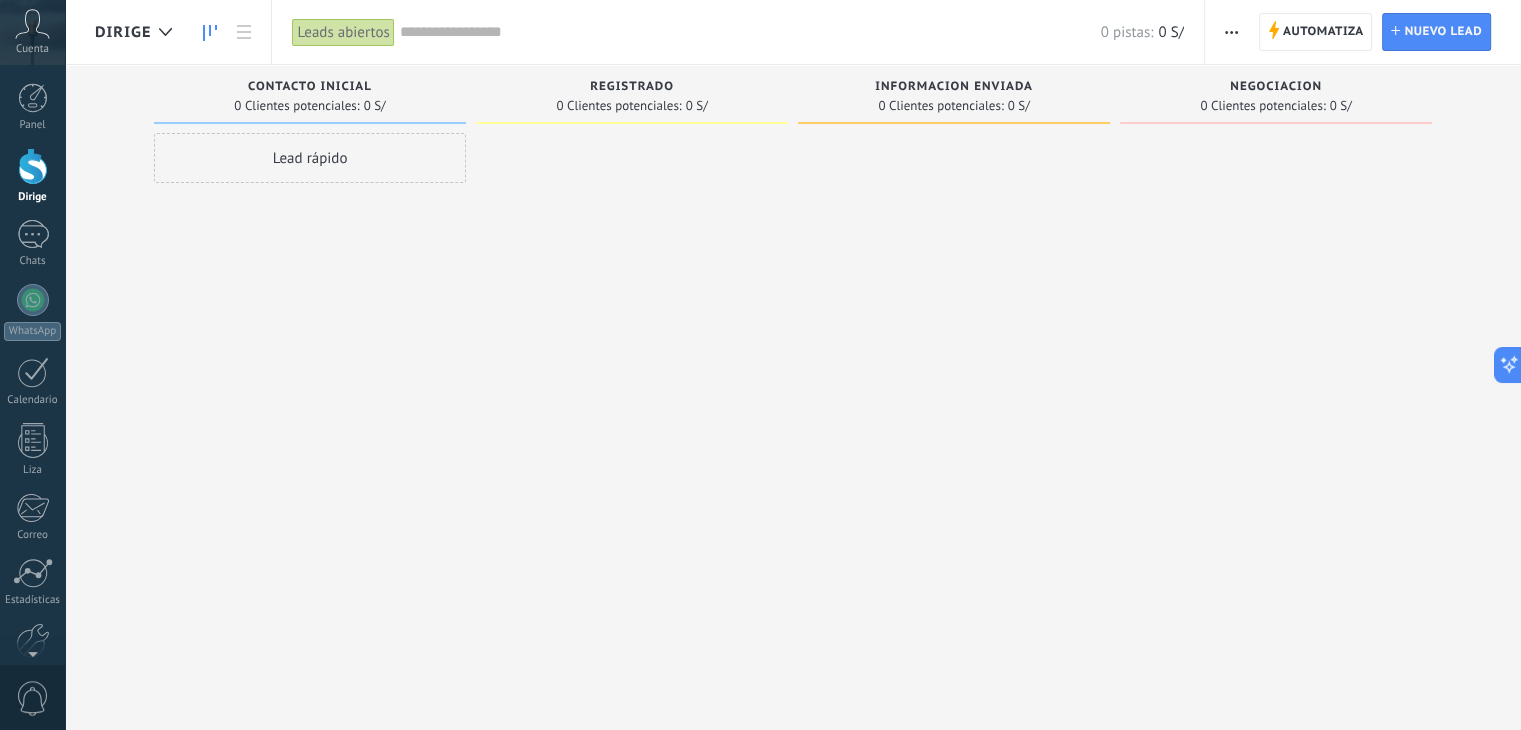type 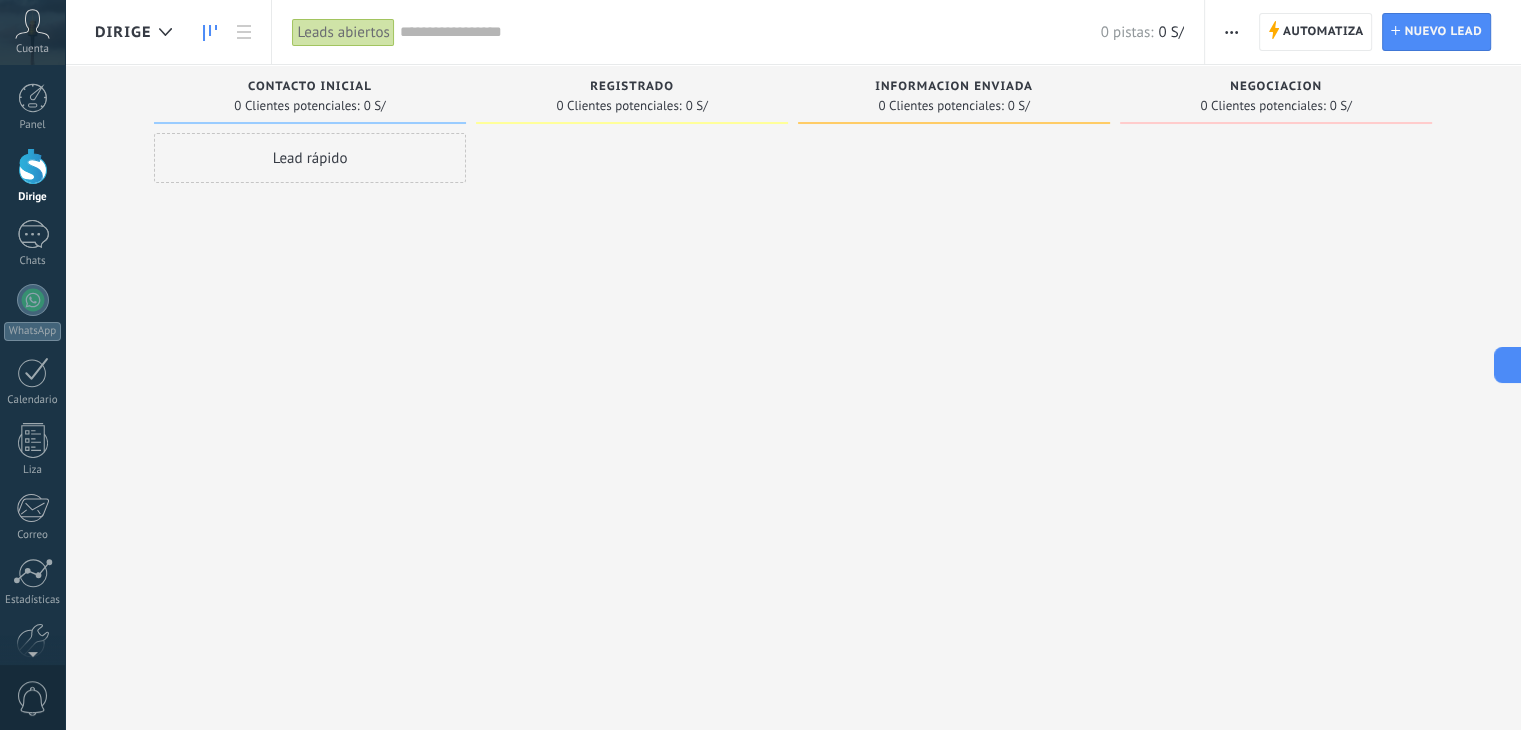 click at bounding box center (954, 367) 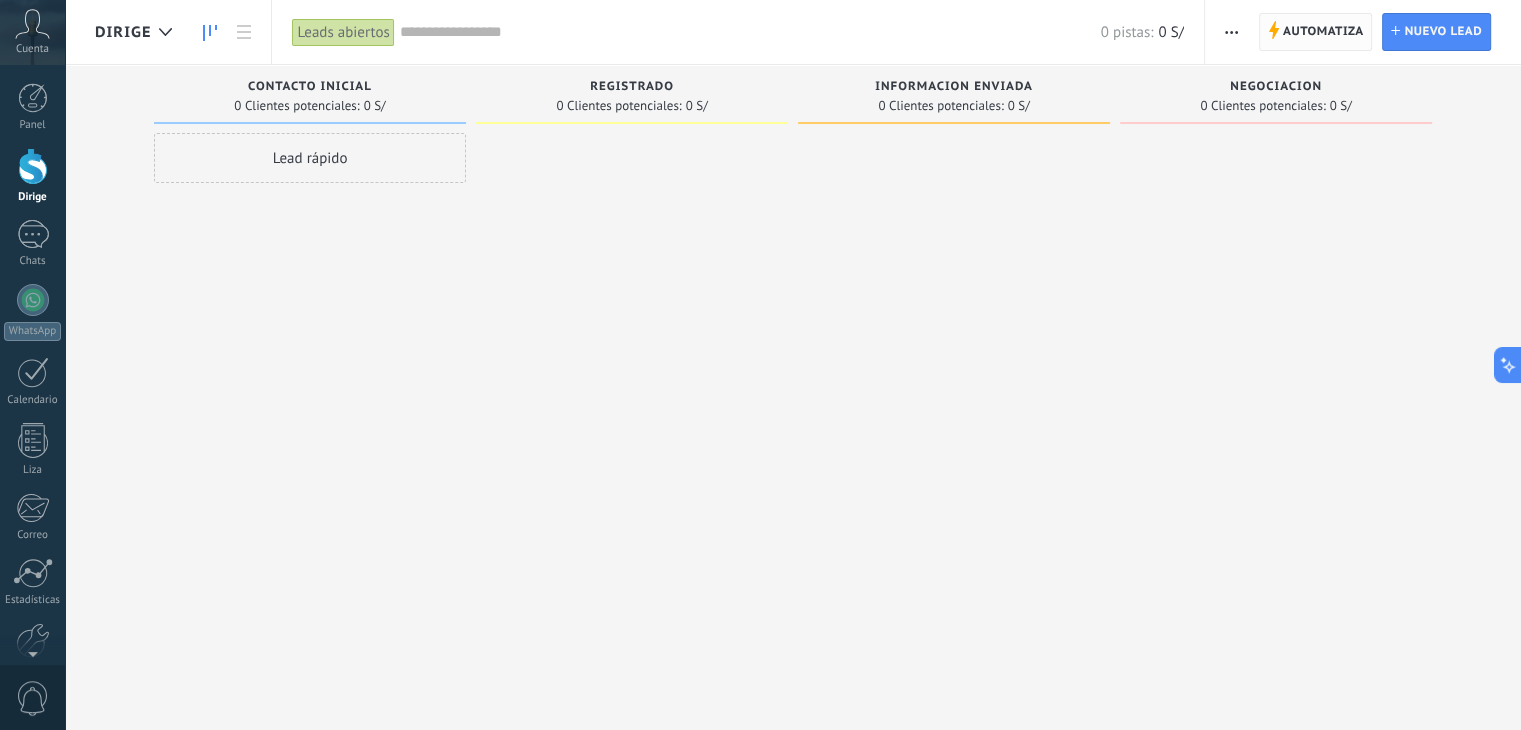 click on "Automatiza" at bounding box center [1323, 31] 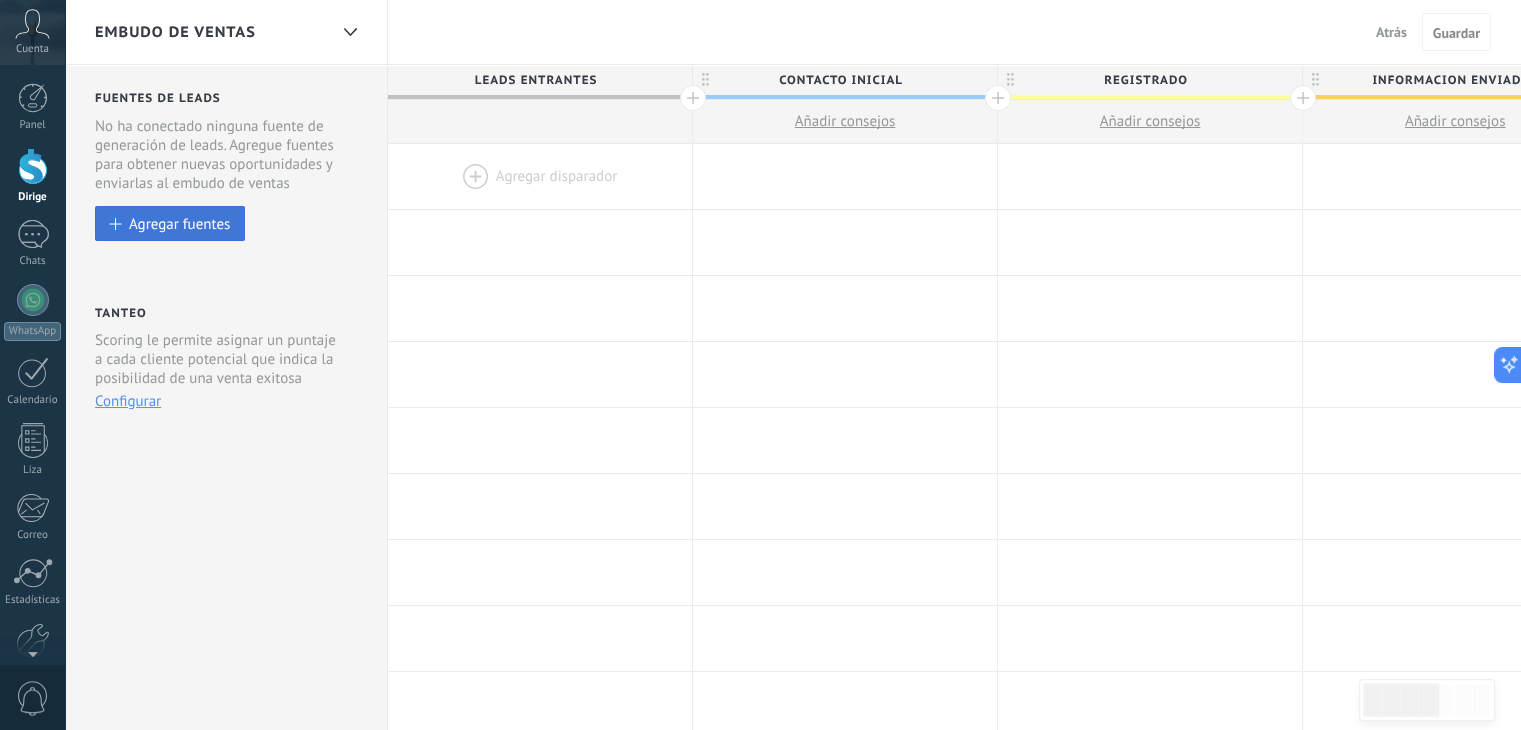 click on "Agregar fuentes" at bounding box center [179, 224] 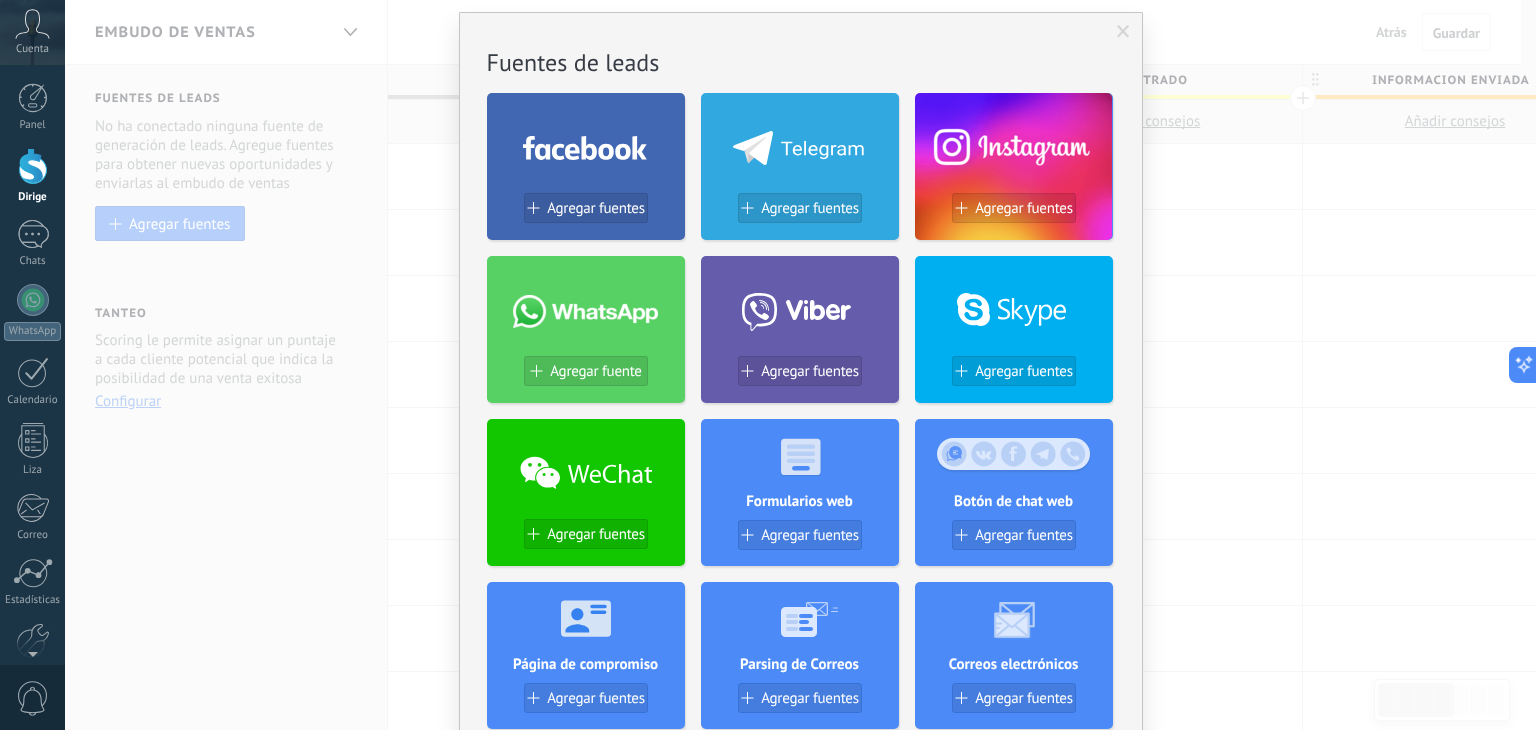 scroll, scrollTop: 100, scrollLeft: 0, axis: vertical 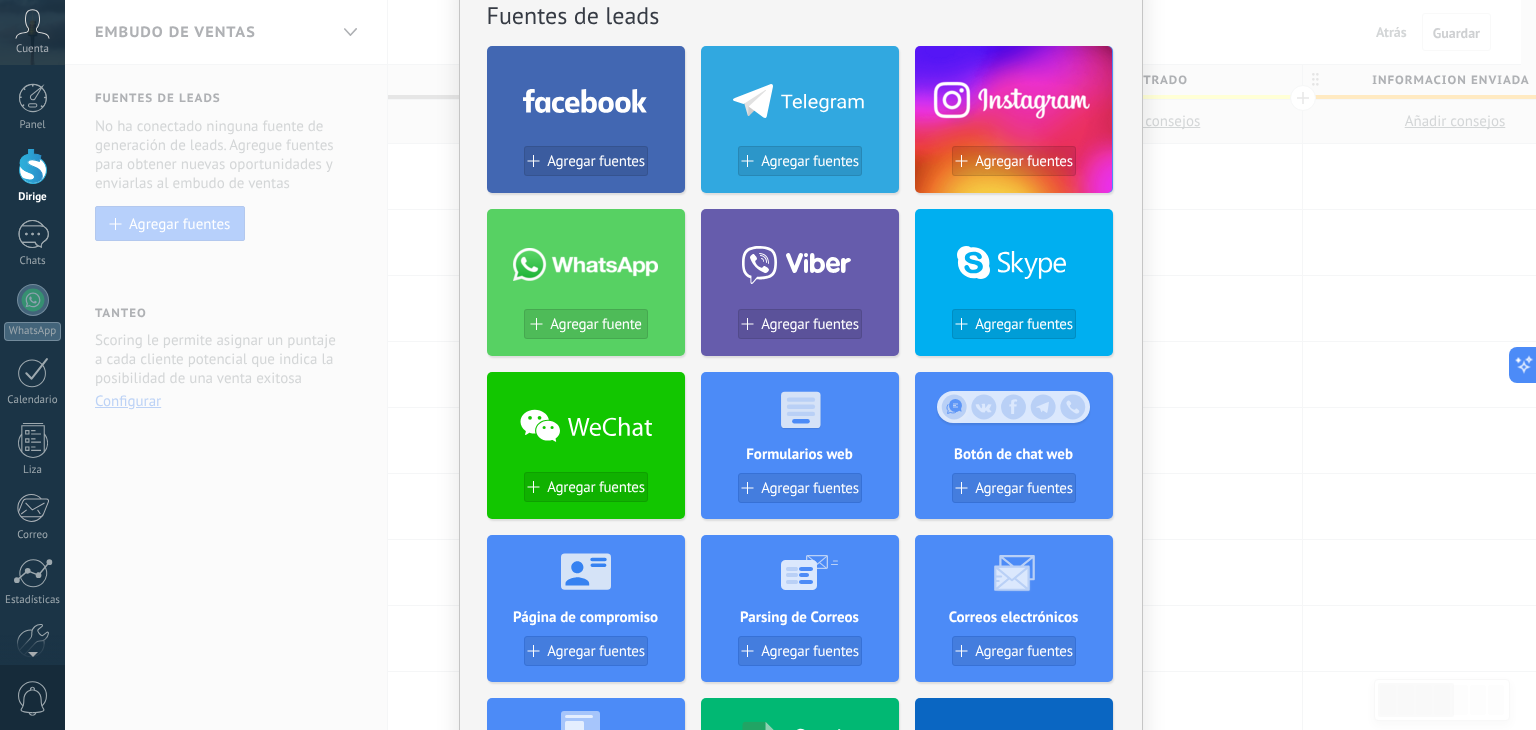 type 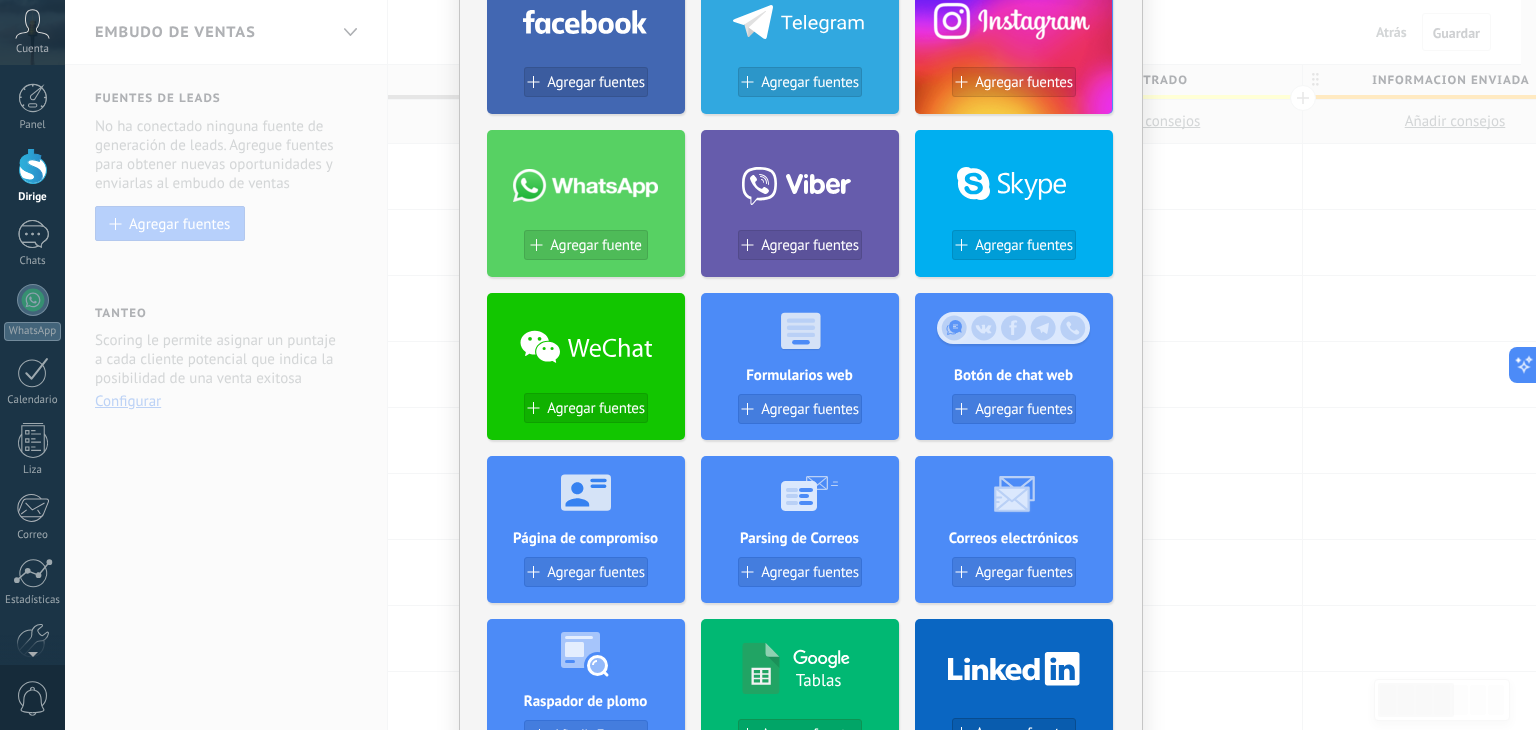 scroll, scrollTop: 200, scrollLeft: 0, axis: vertical 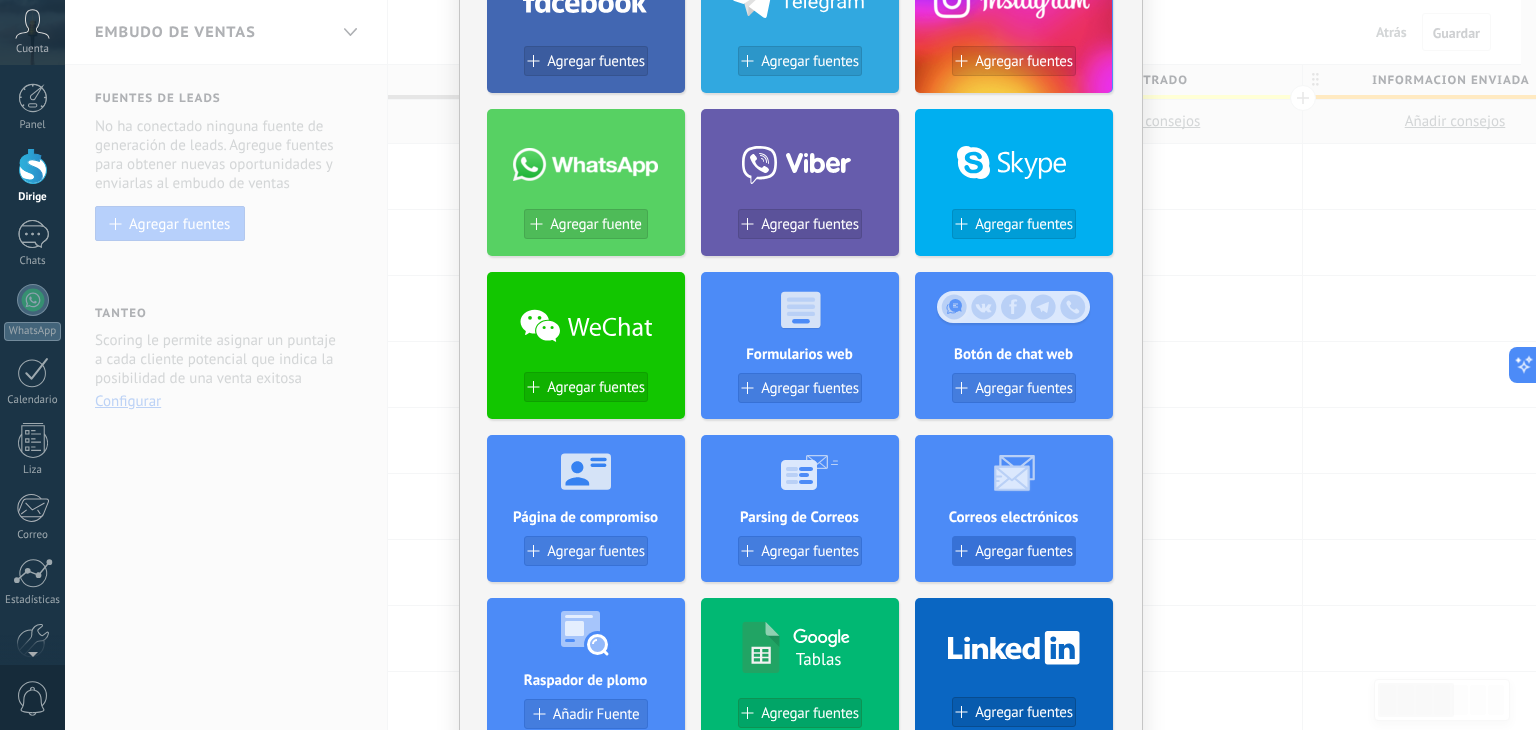 click on "Agregar fuentes" at bounding box center [1024, 551] 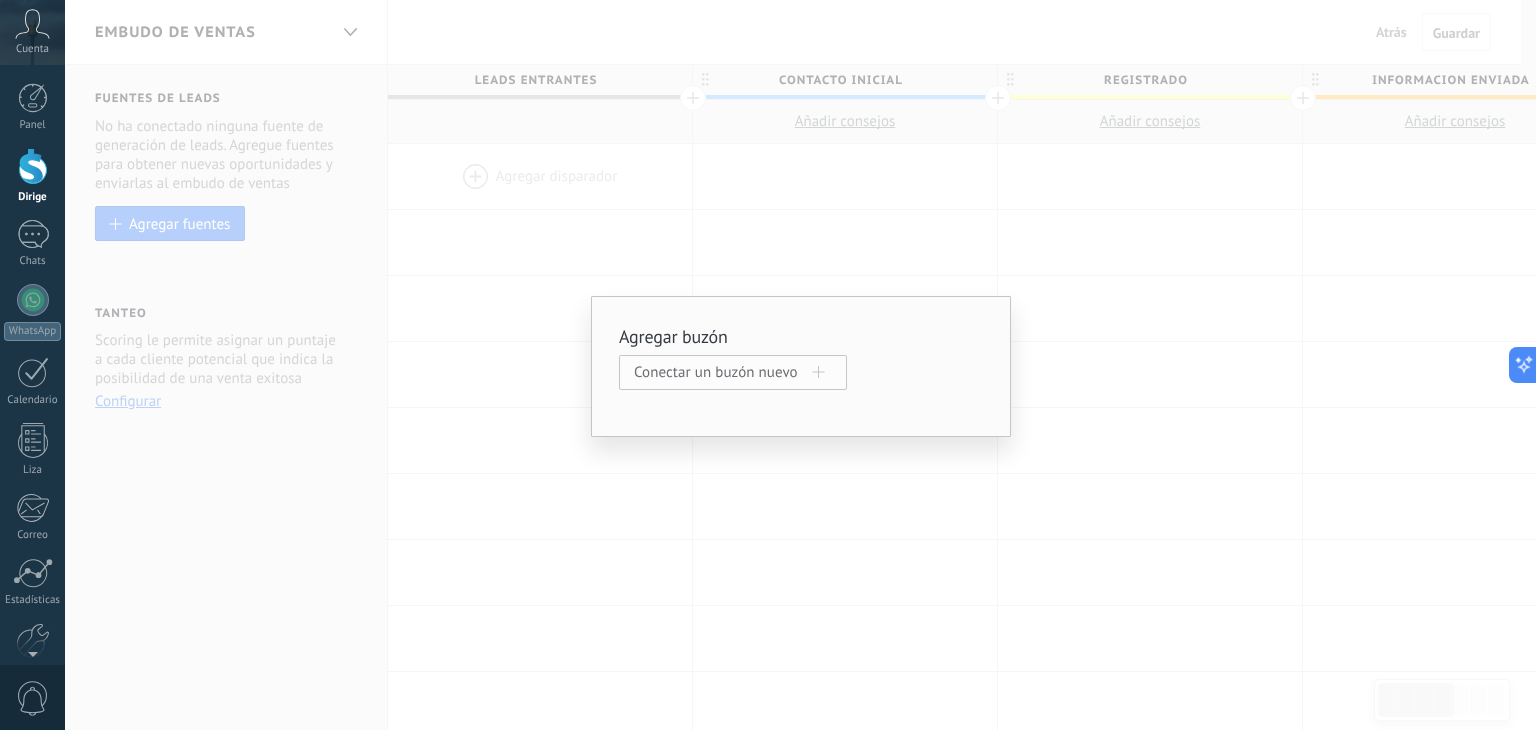 click on "Conectar un buzón nuevo" at bounding box center (723, 372) 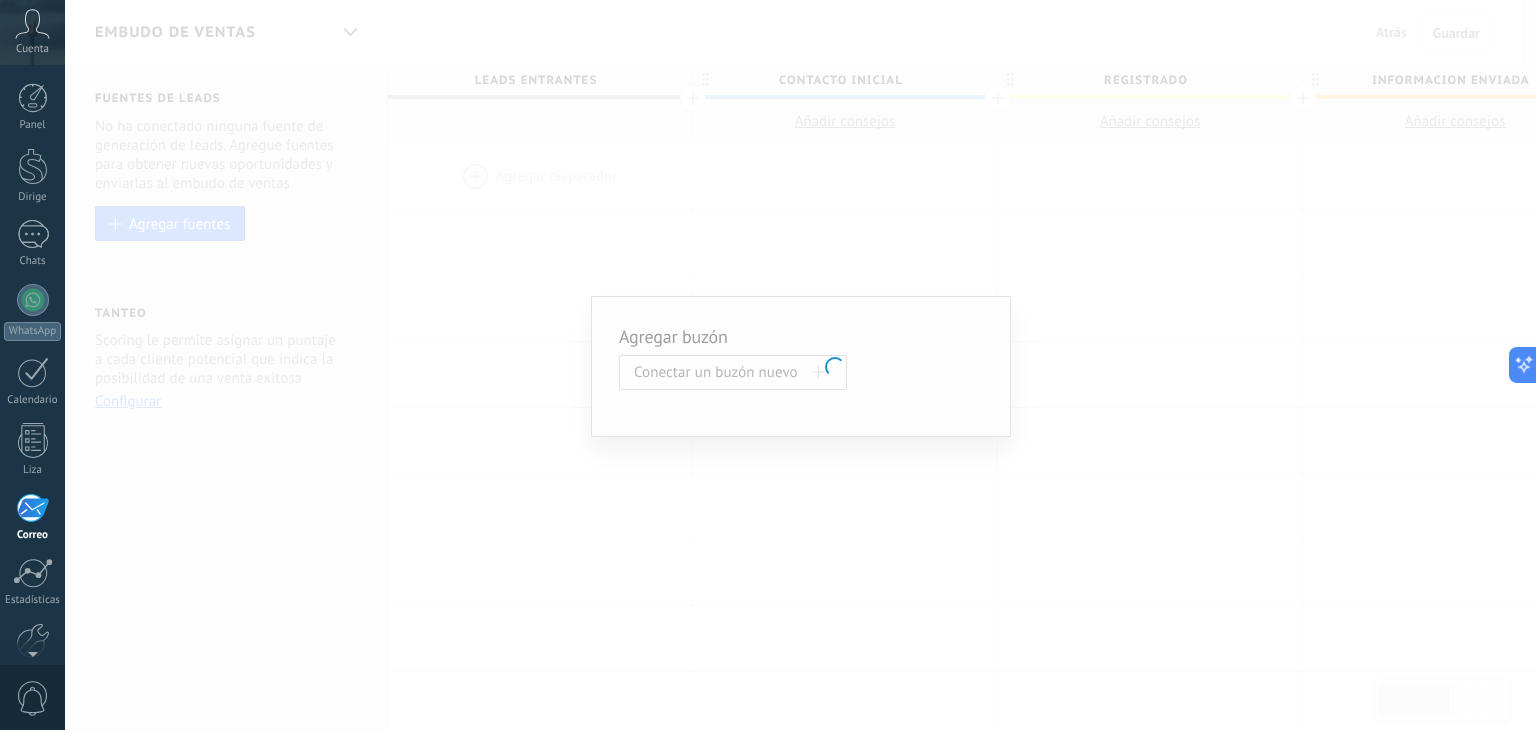 scroll, scrollTop: 101, scrollLeft: 0, axis: vertical 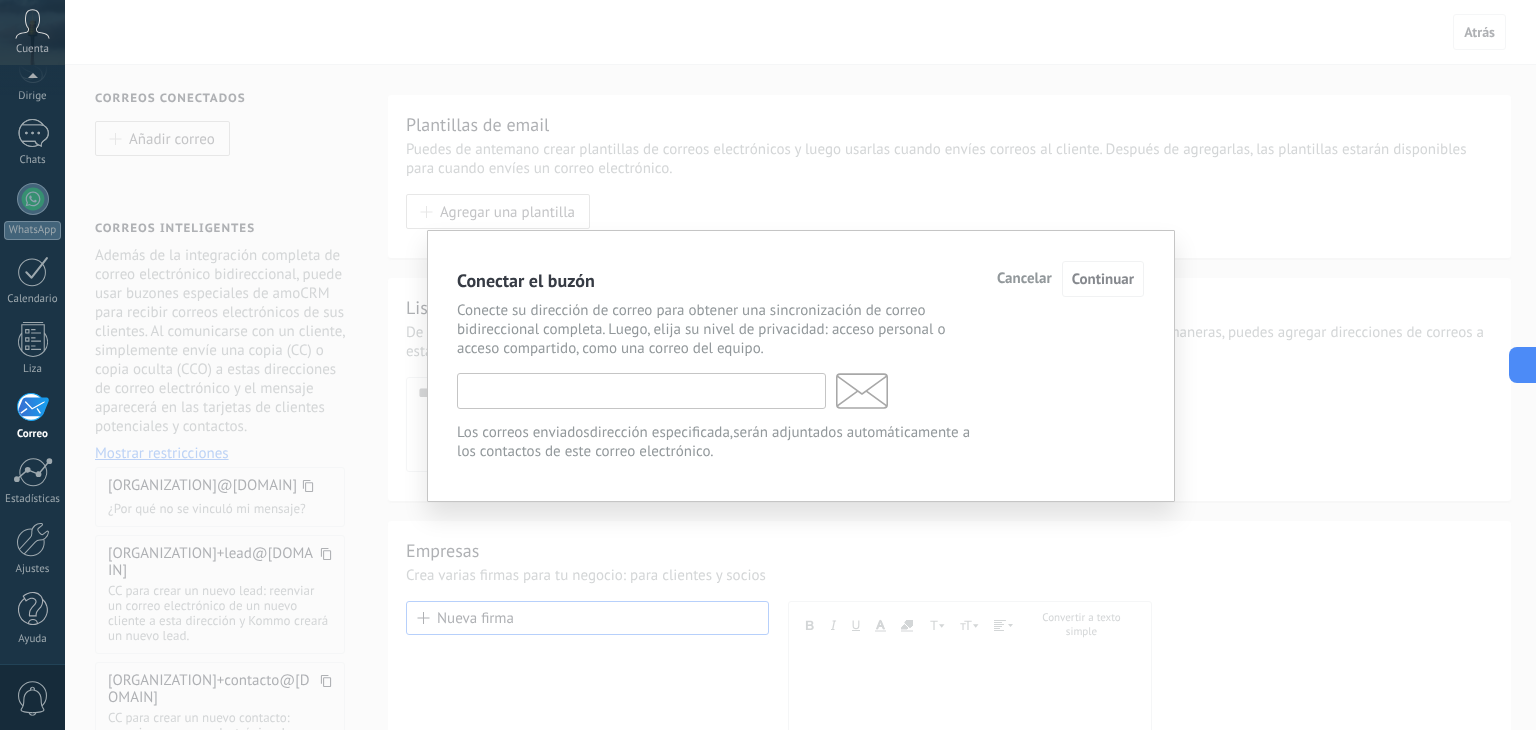 click at bounding box center [641, 391] 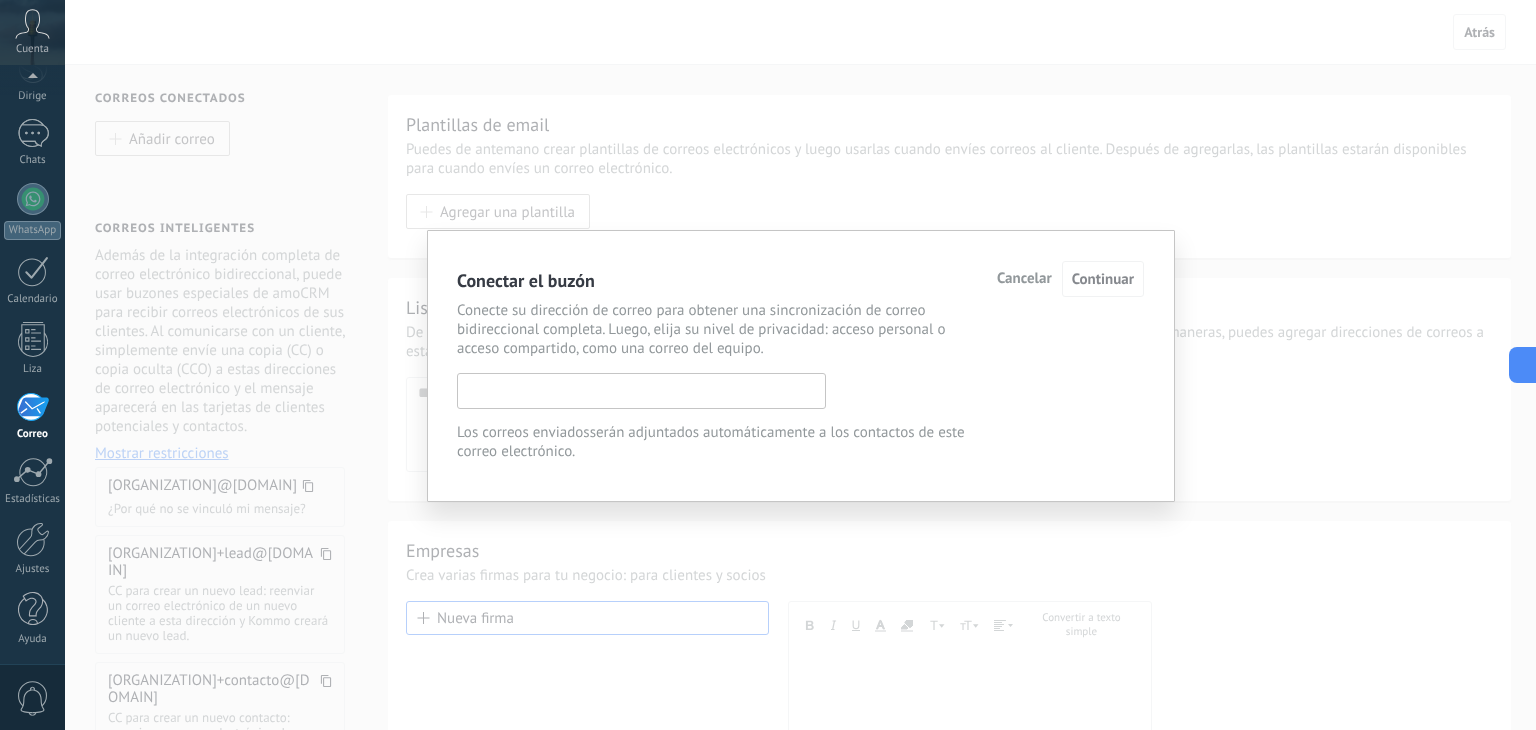 paste on "**********" 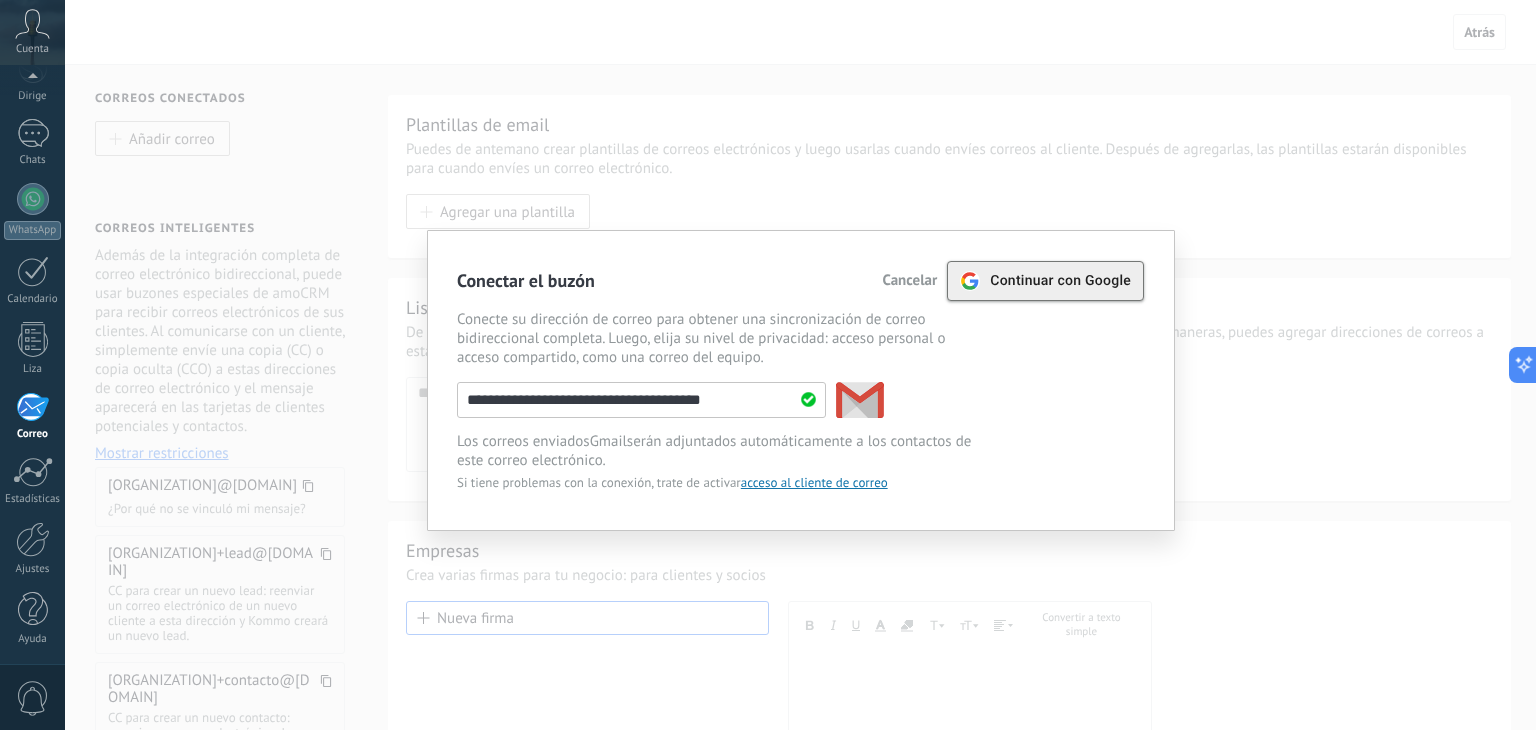 type on "**********" 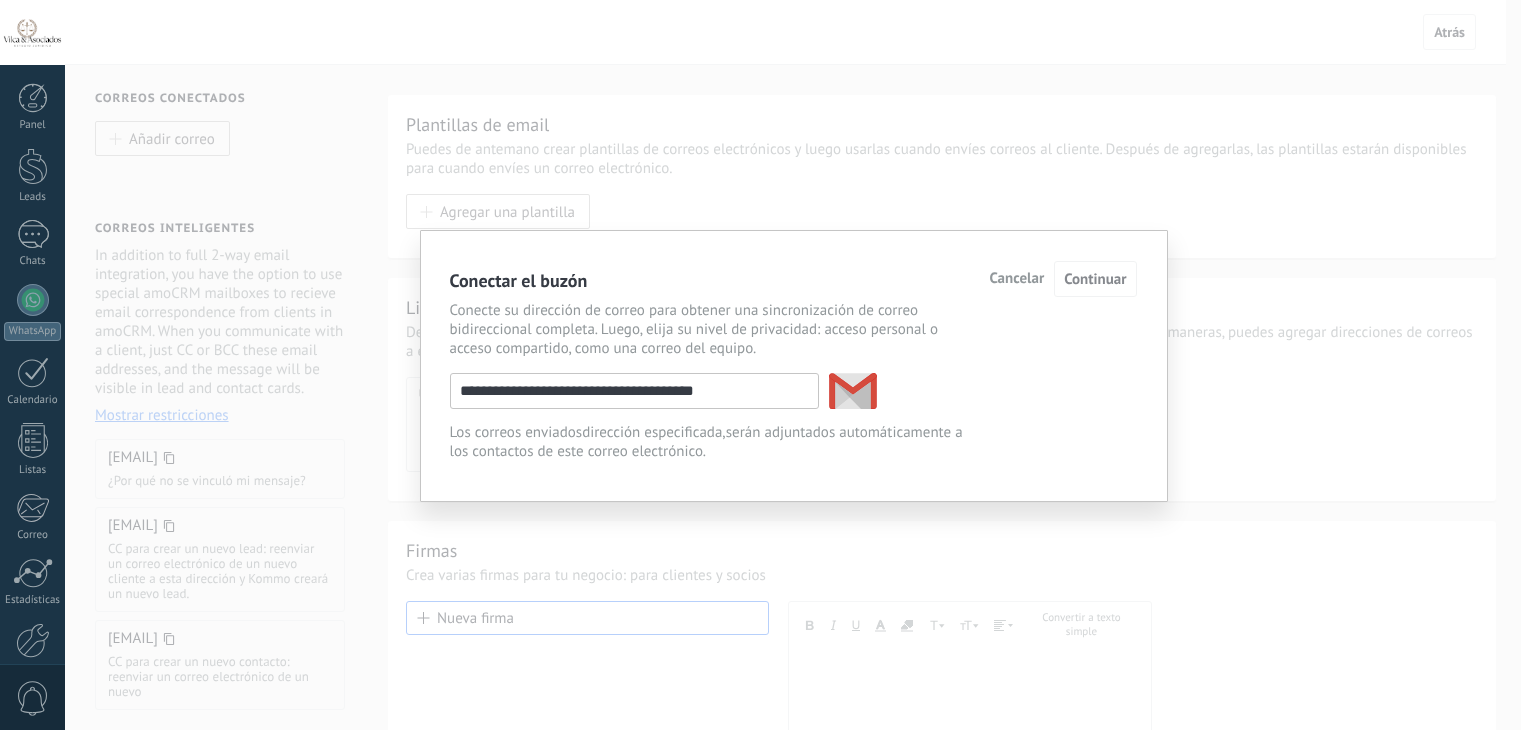scroll, scrollTop: 0, scrollLeft: 0, axis: both 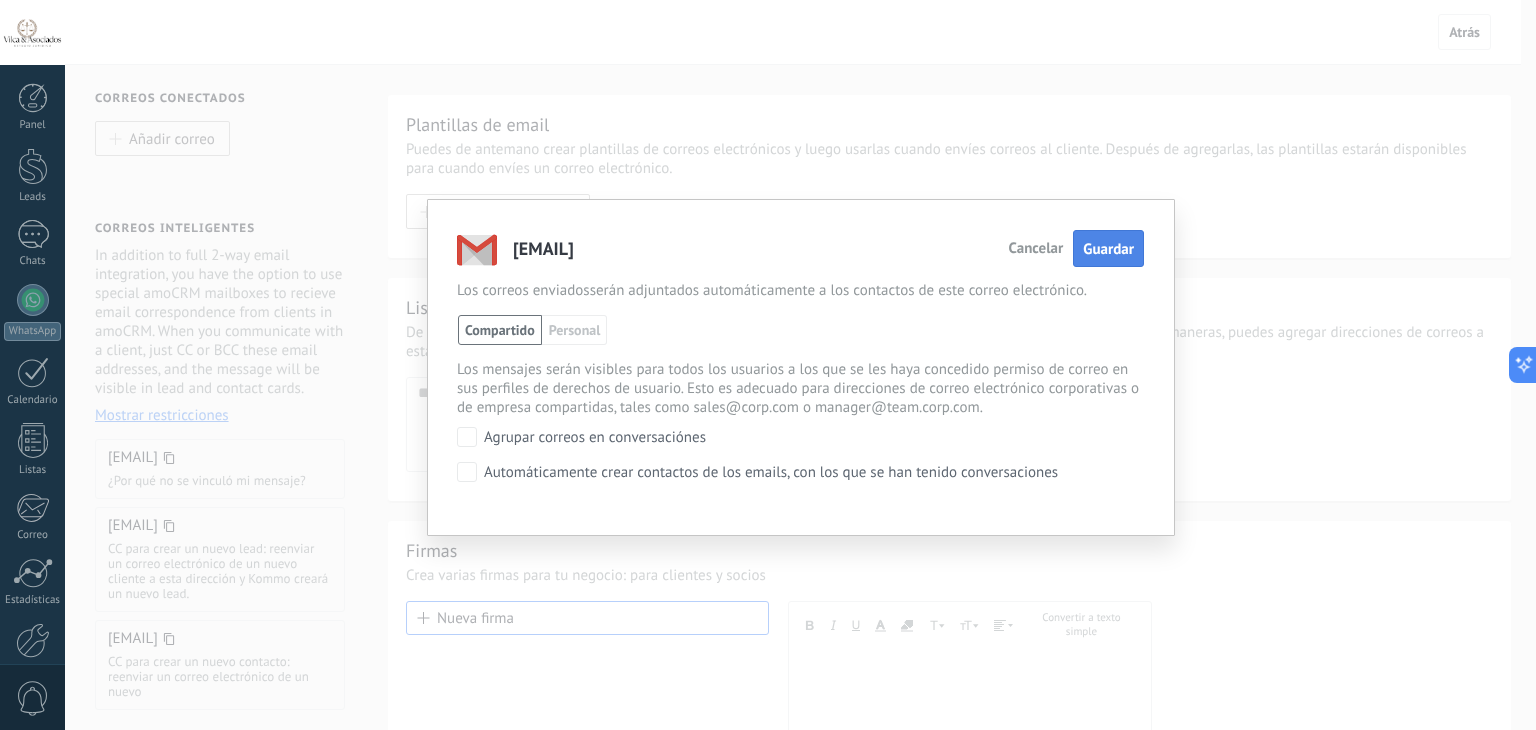 click on "Guardar" at bounding box center (1108, 249) 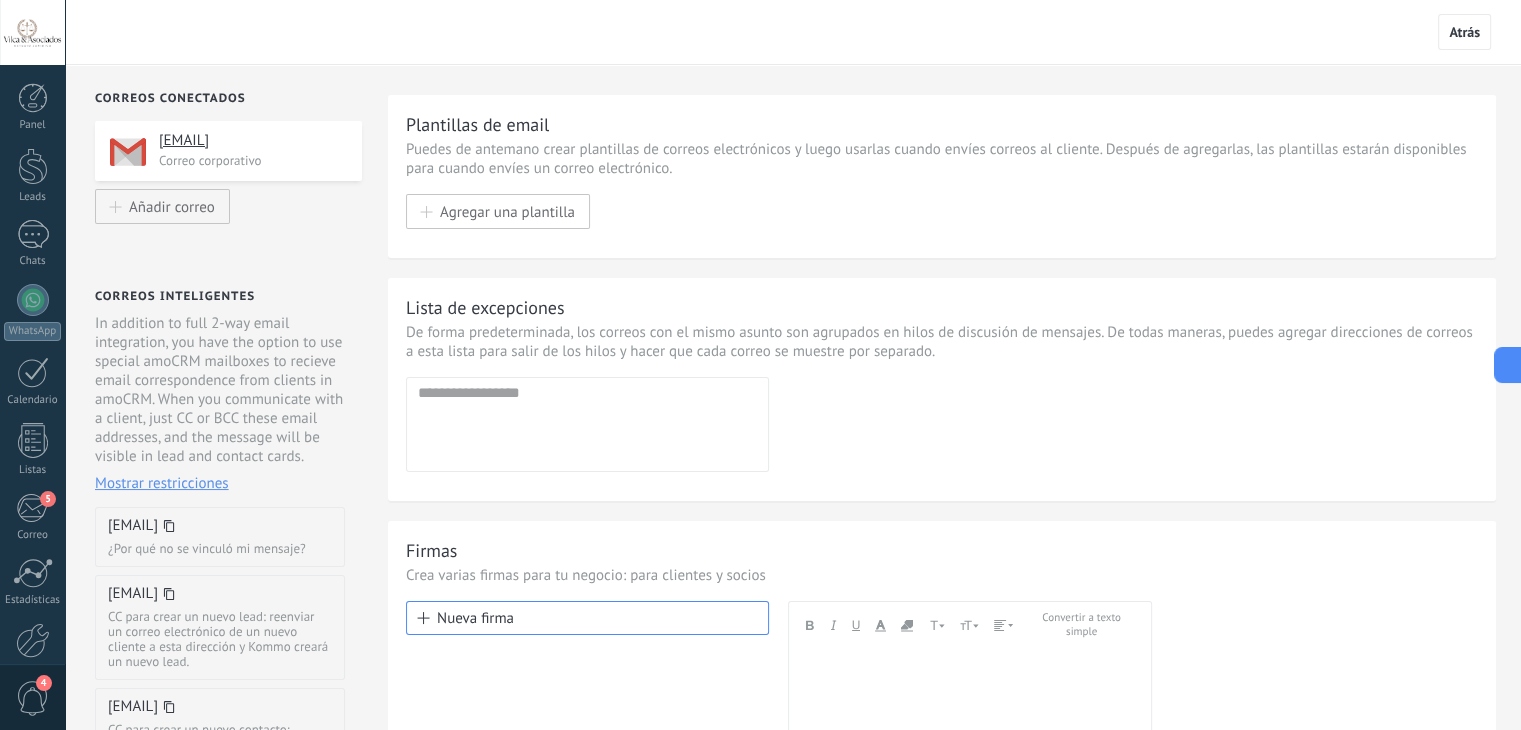 scroll, scrollTop: 0, scrollLeft: 0, axis: both 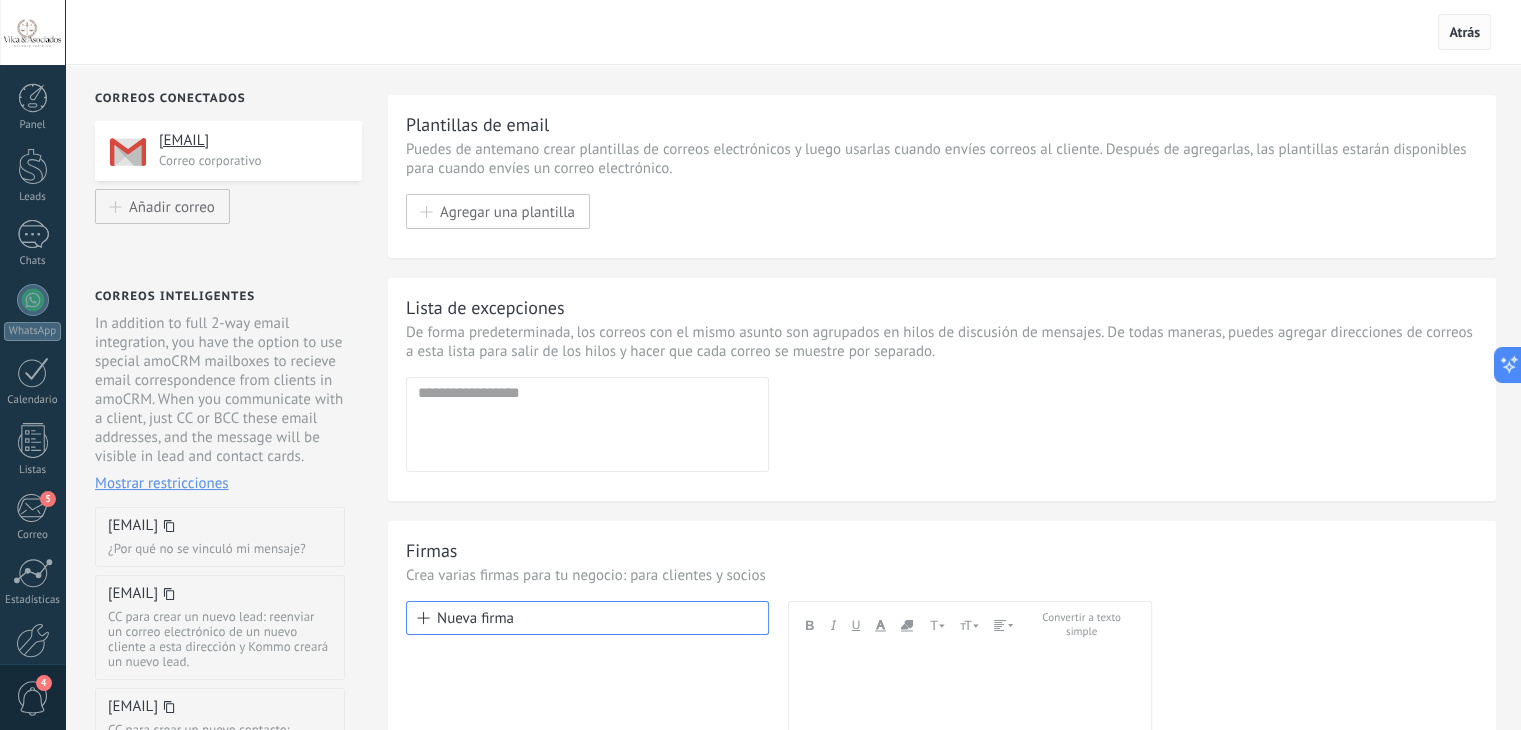 click on "Atrás" at bounding box center (1464, 32) 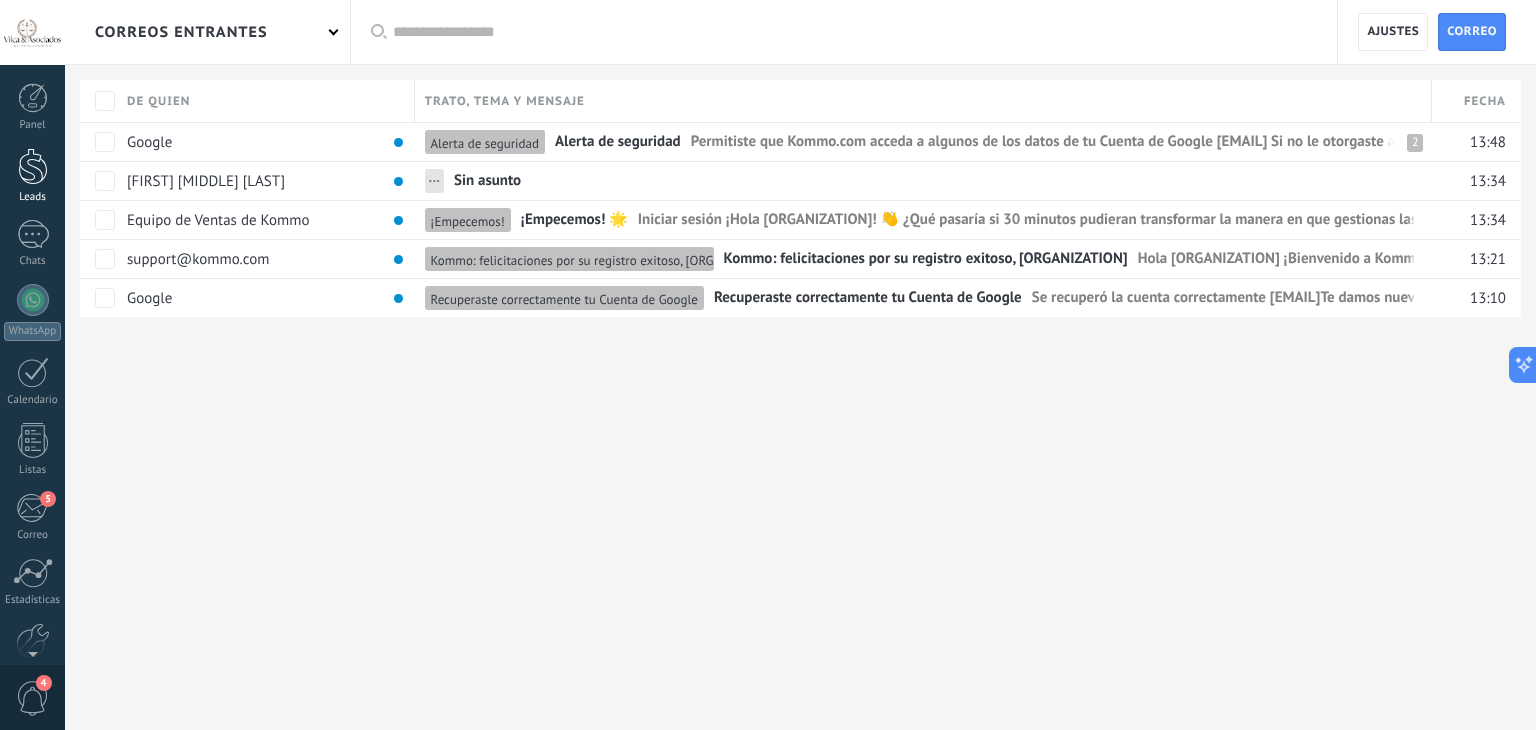 click at bounding box center (33, 166) 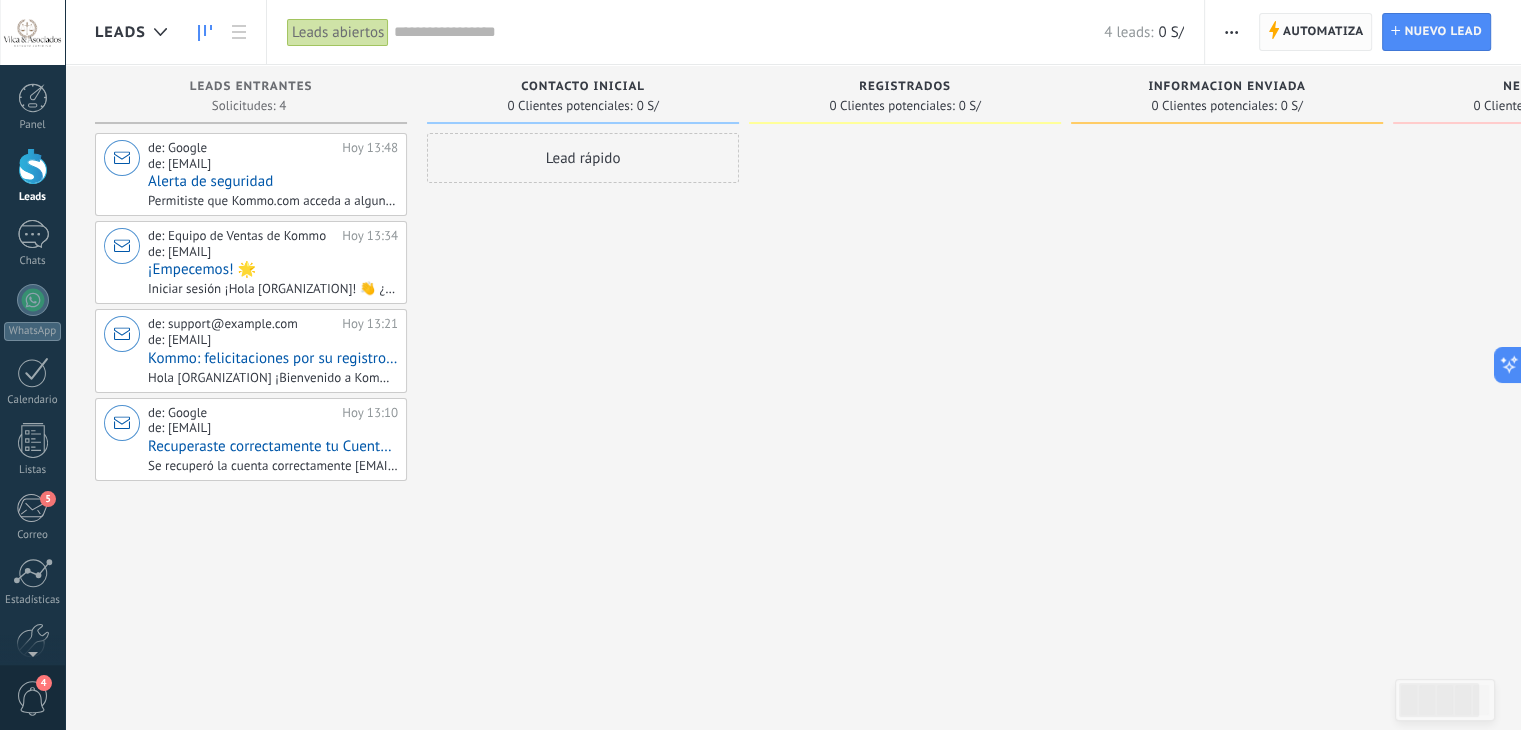click on "Automatiza" at bounding box center (1323, 32) 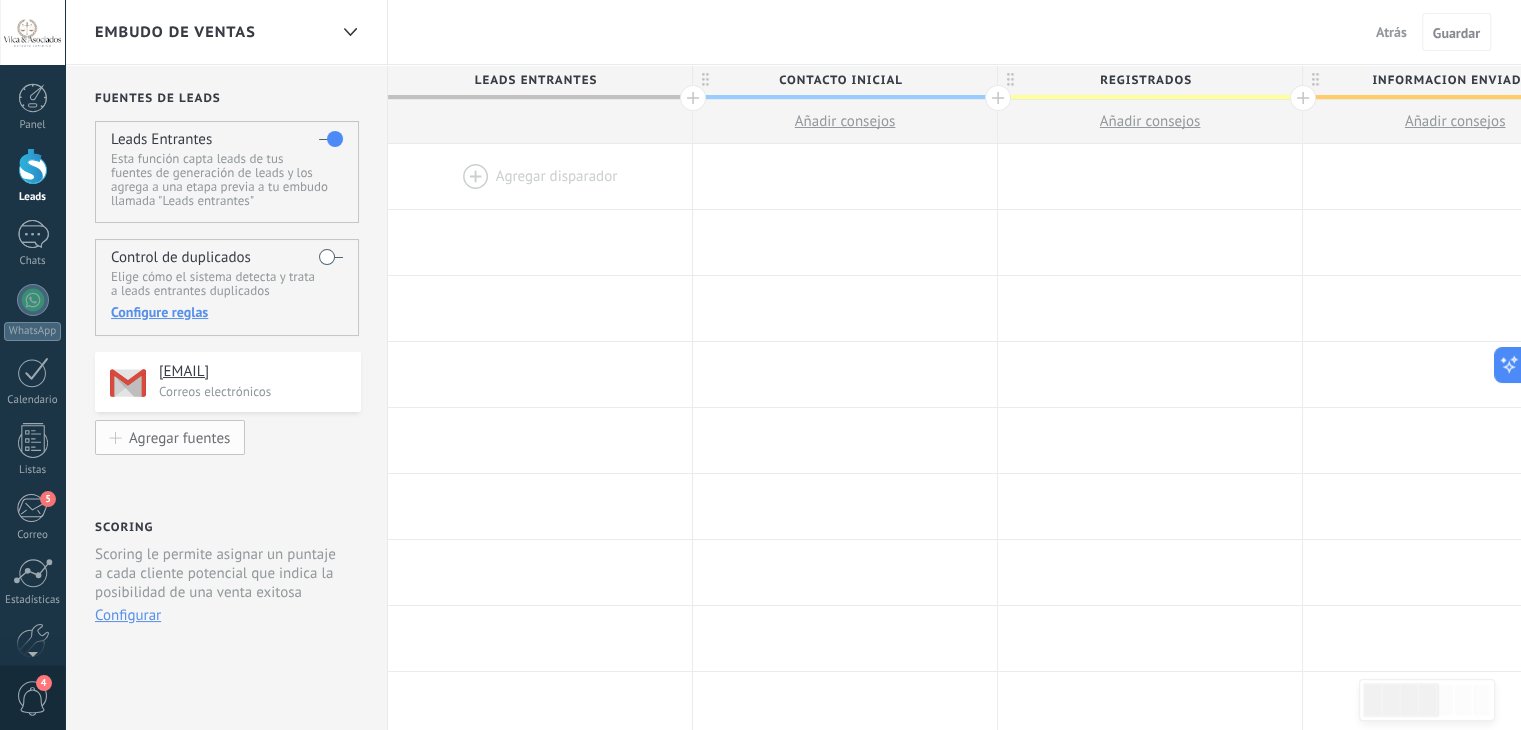 click on "Agregar fuentes" at bounding box center (179, 437) 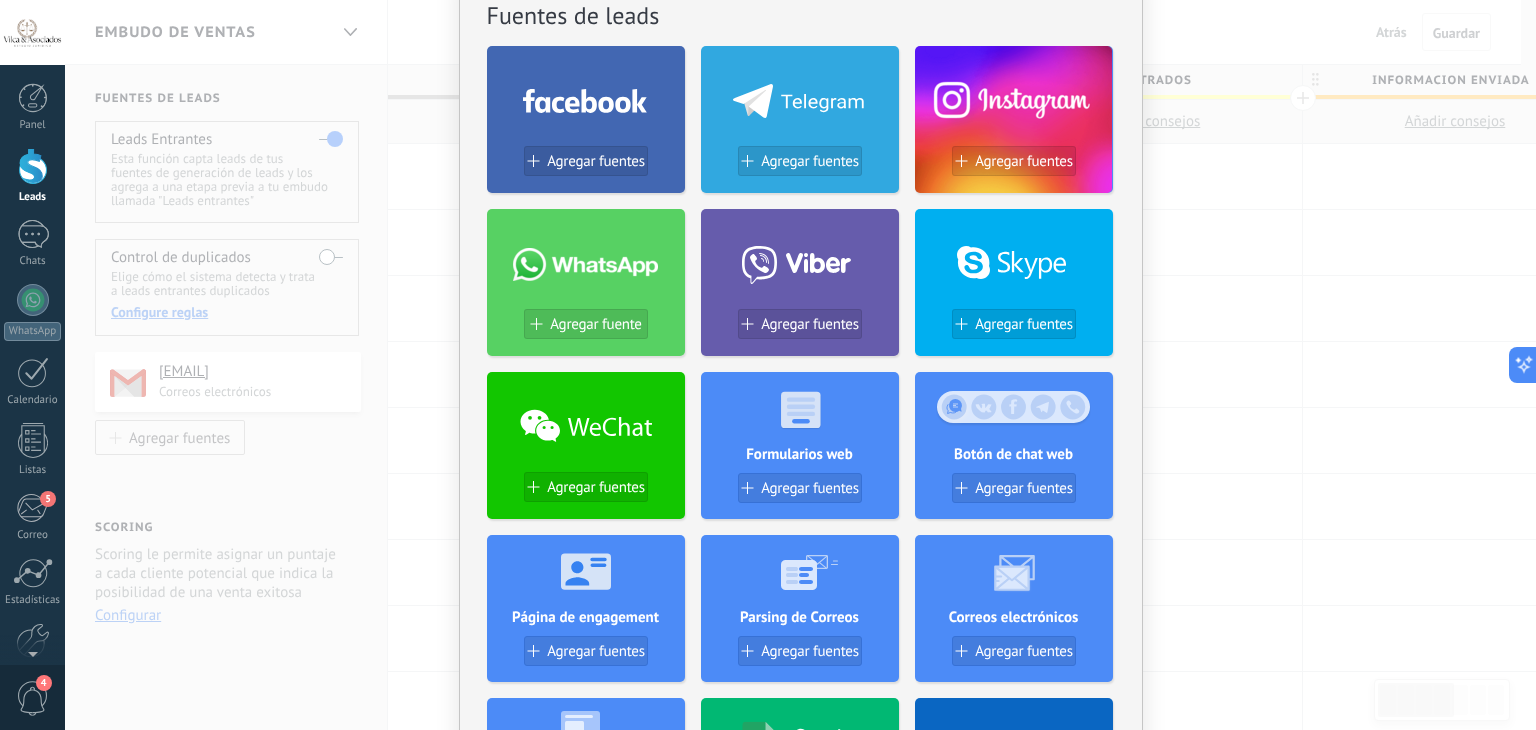 scroll, scrollTop: 100, scrollLeft: 0, axis: vertical 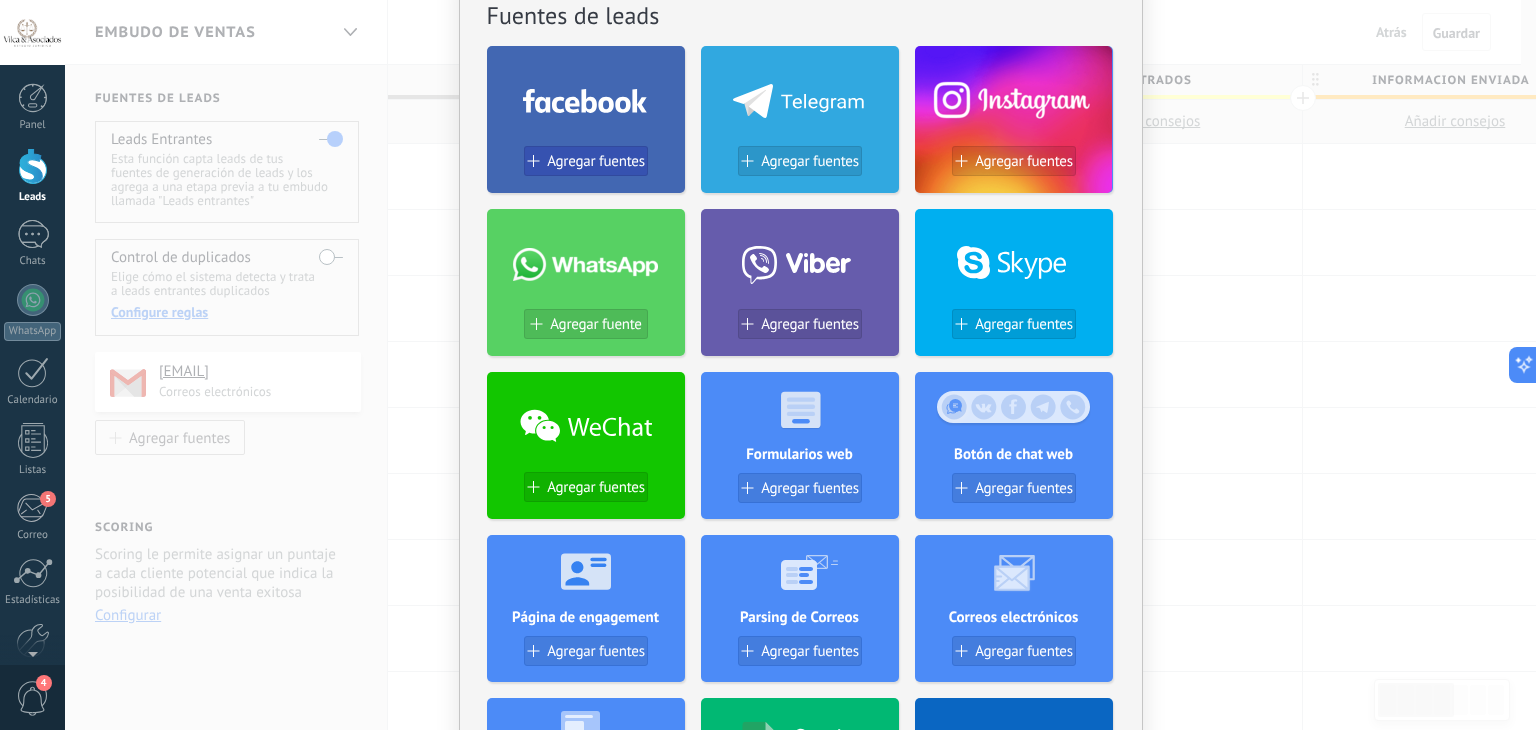 click on "Agregar fuentes" at bounding box center (596, 161) 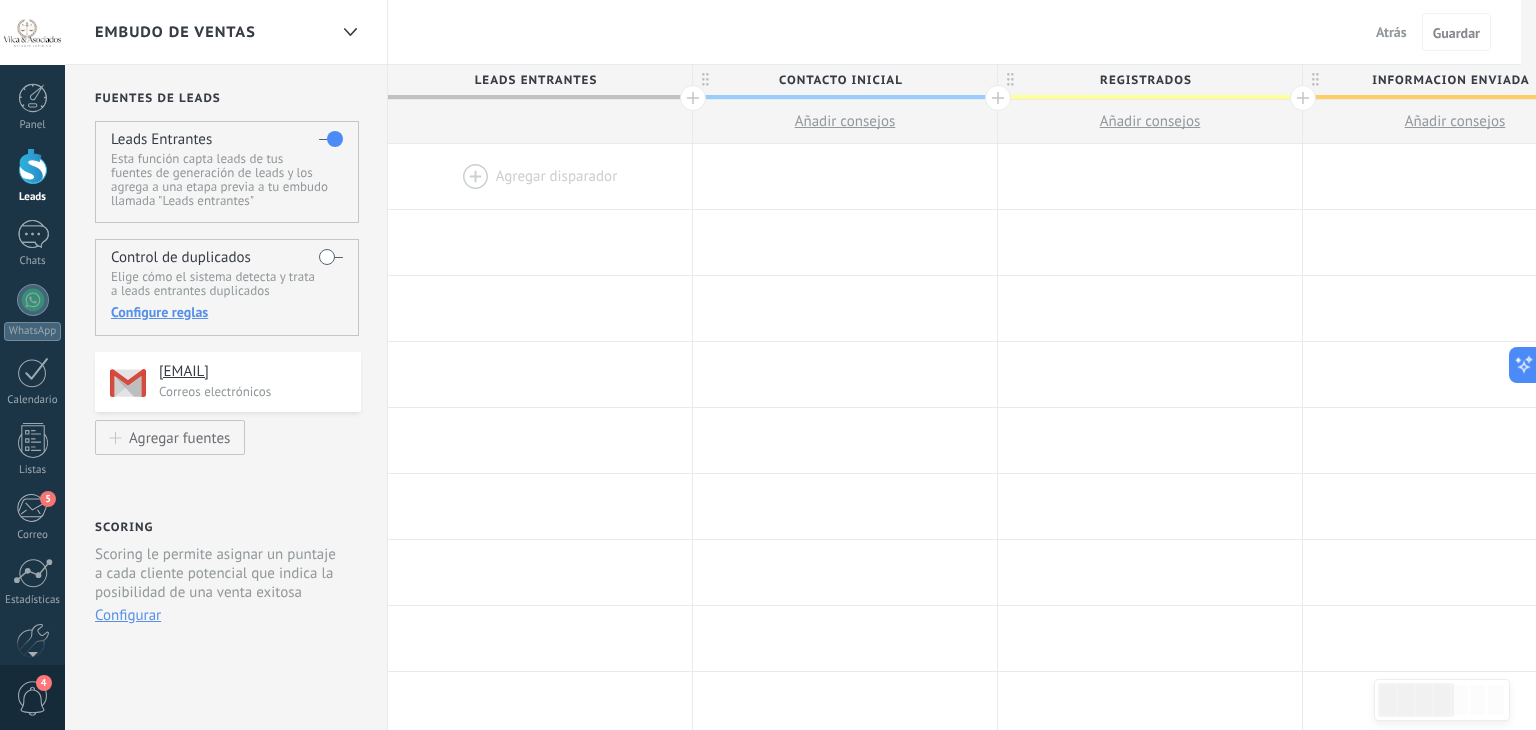 scroll, scrollTop: 0, scrollLeft: 0, axis: both 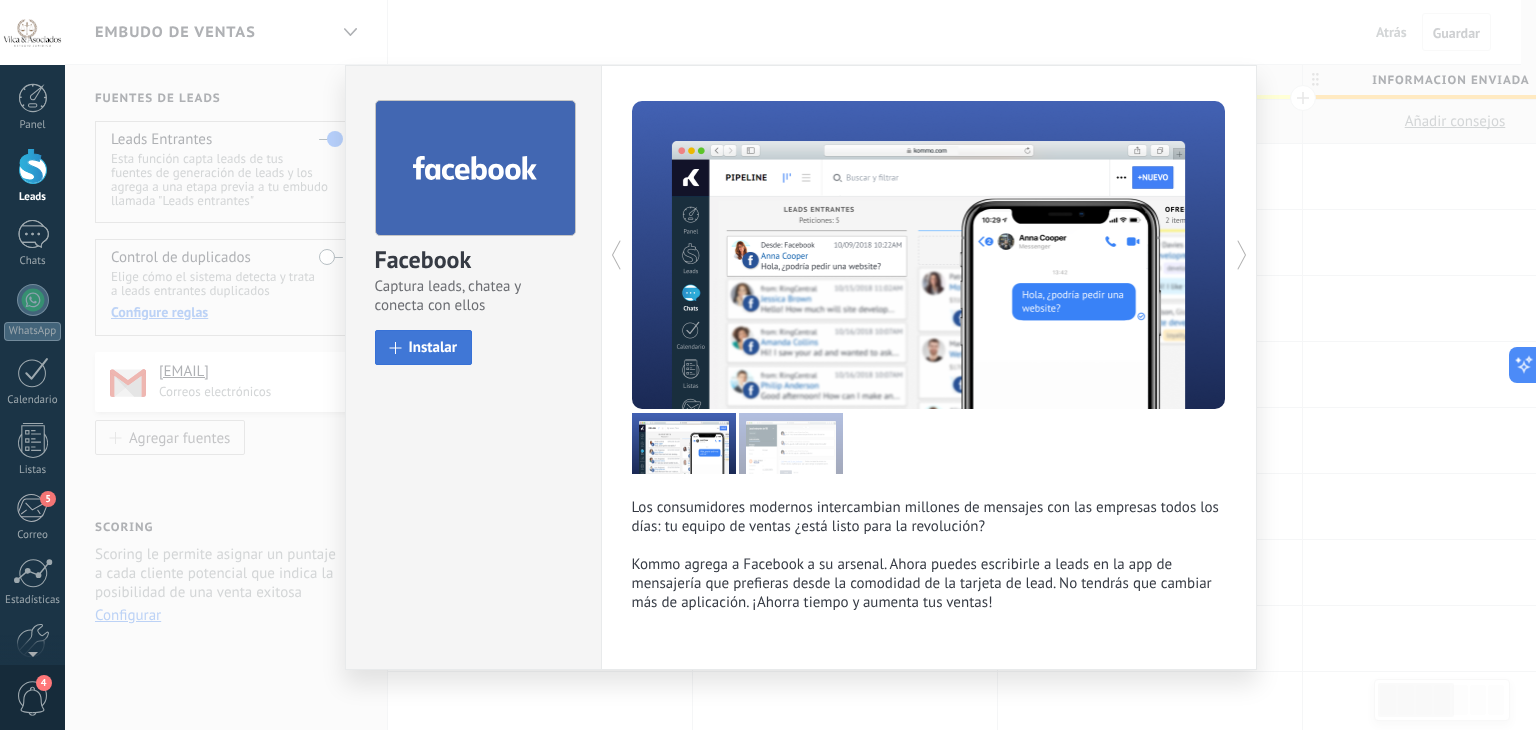 click on "Instalar" at bounding box center (424, 347) 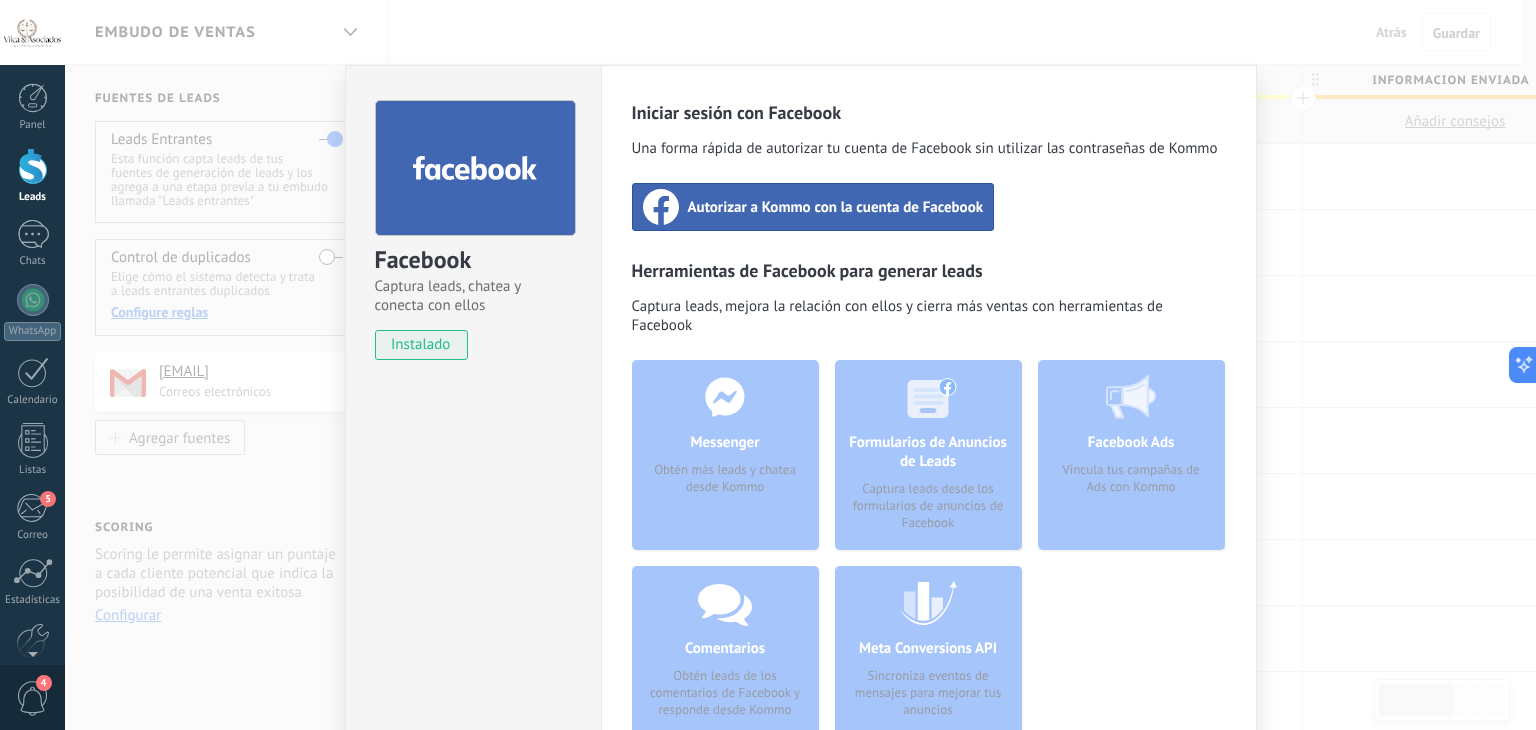 click on "Autorizar a Kommo con la cuenta de Facebook" at bounding box center (836, 207) 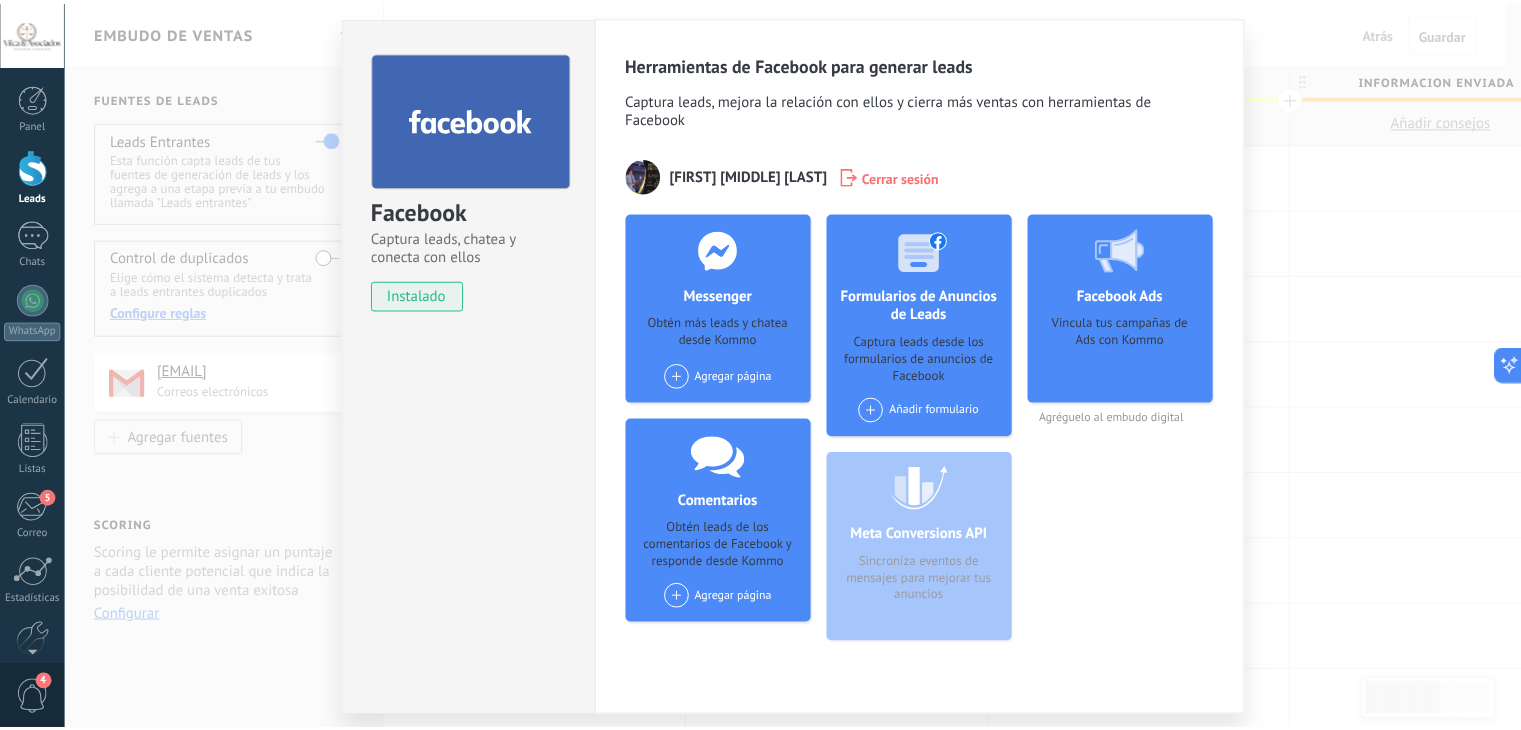 scroll, scrollTop: 111, scrollLeft: 0, axis: vertical 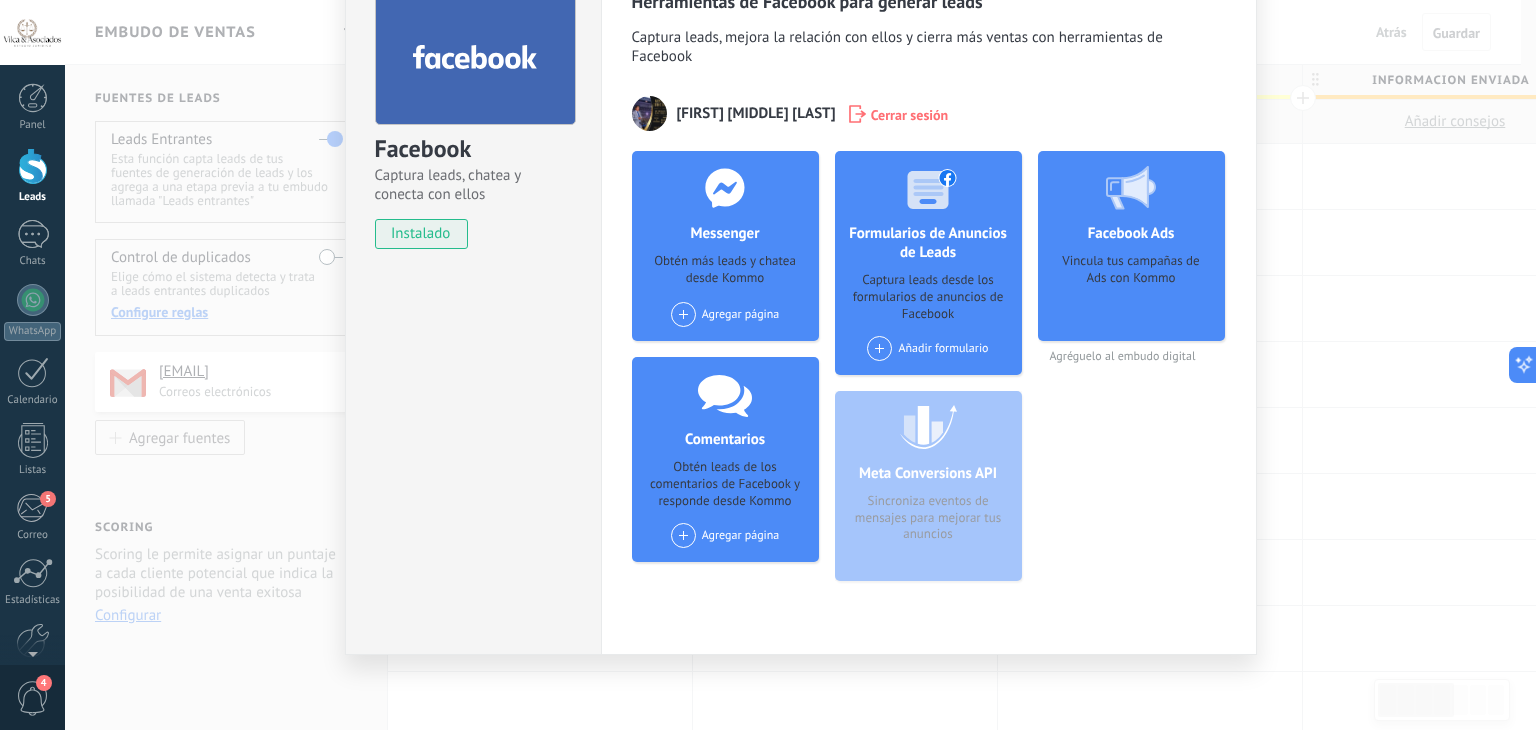 click on "Facebook Ads Vincula tus campañas de Ads con Kommo" at bounding box center (1131, 246) 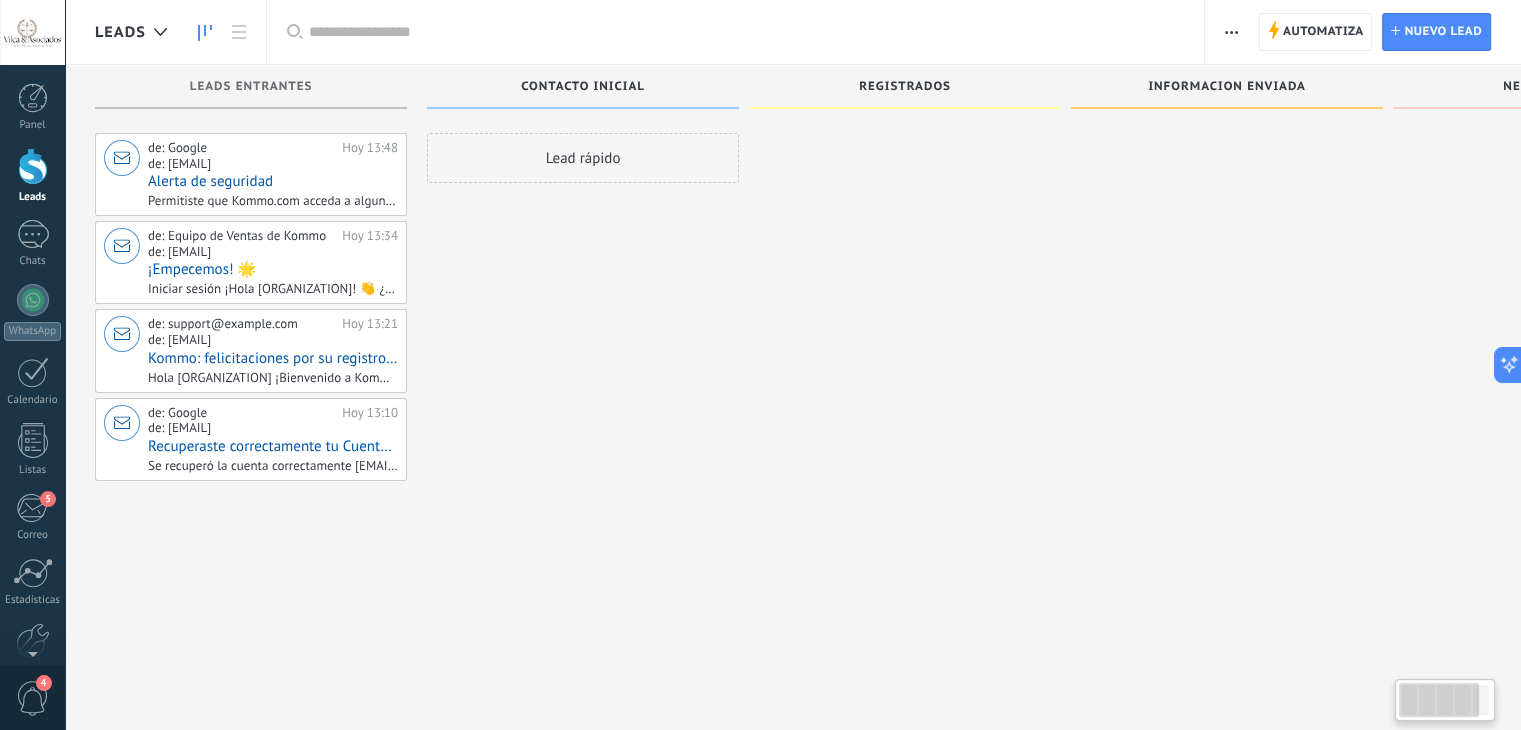 scroll, scrollTop: 0, scrollLeft: 0, axis: both 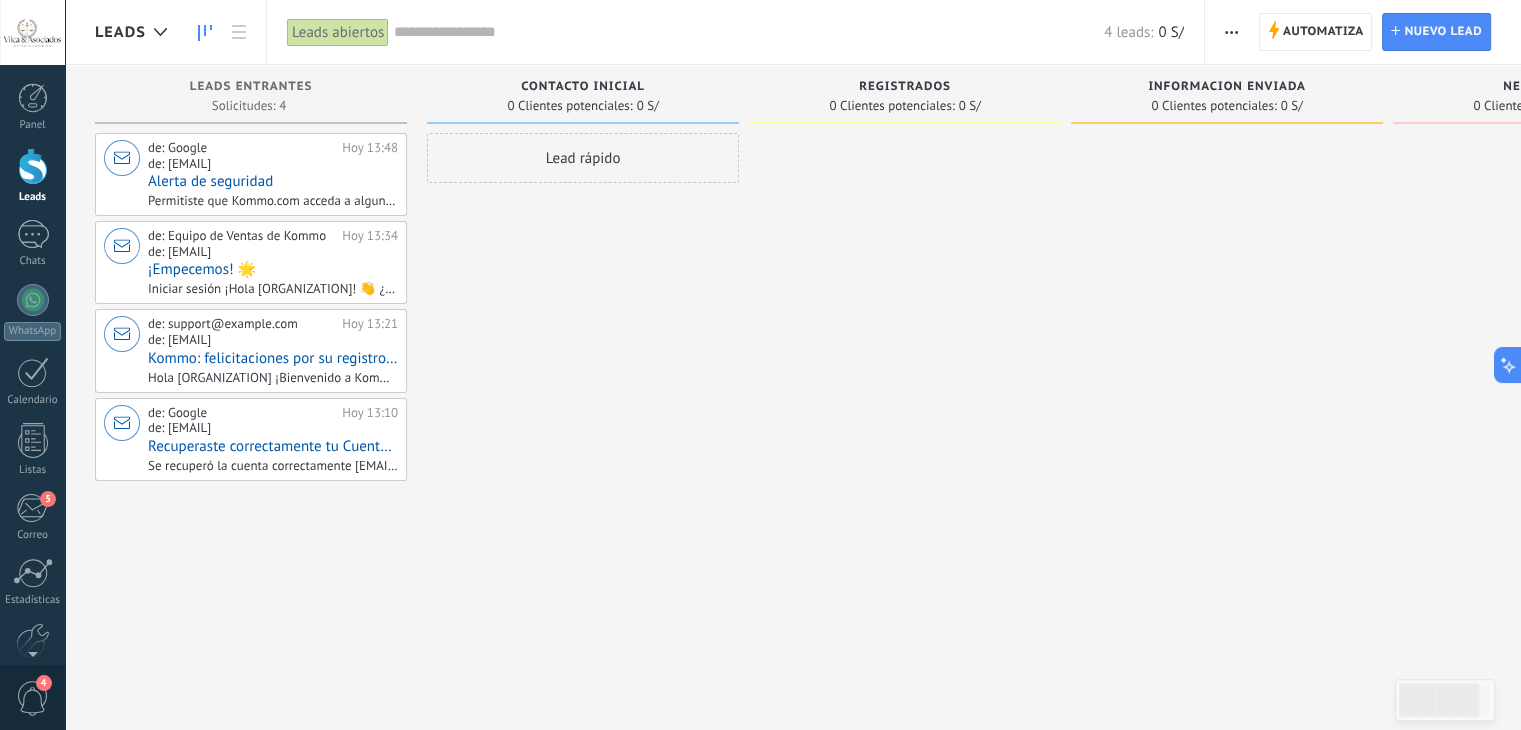 click at bounding box center (33, 166) 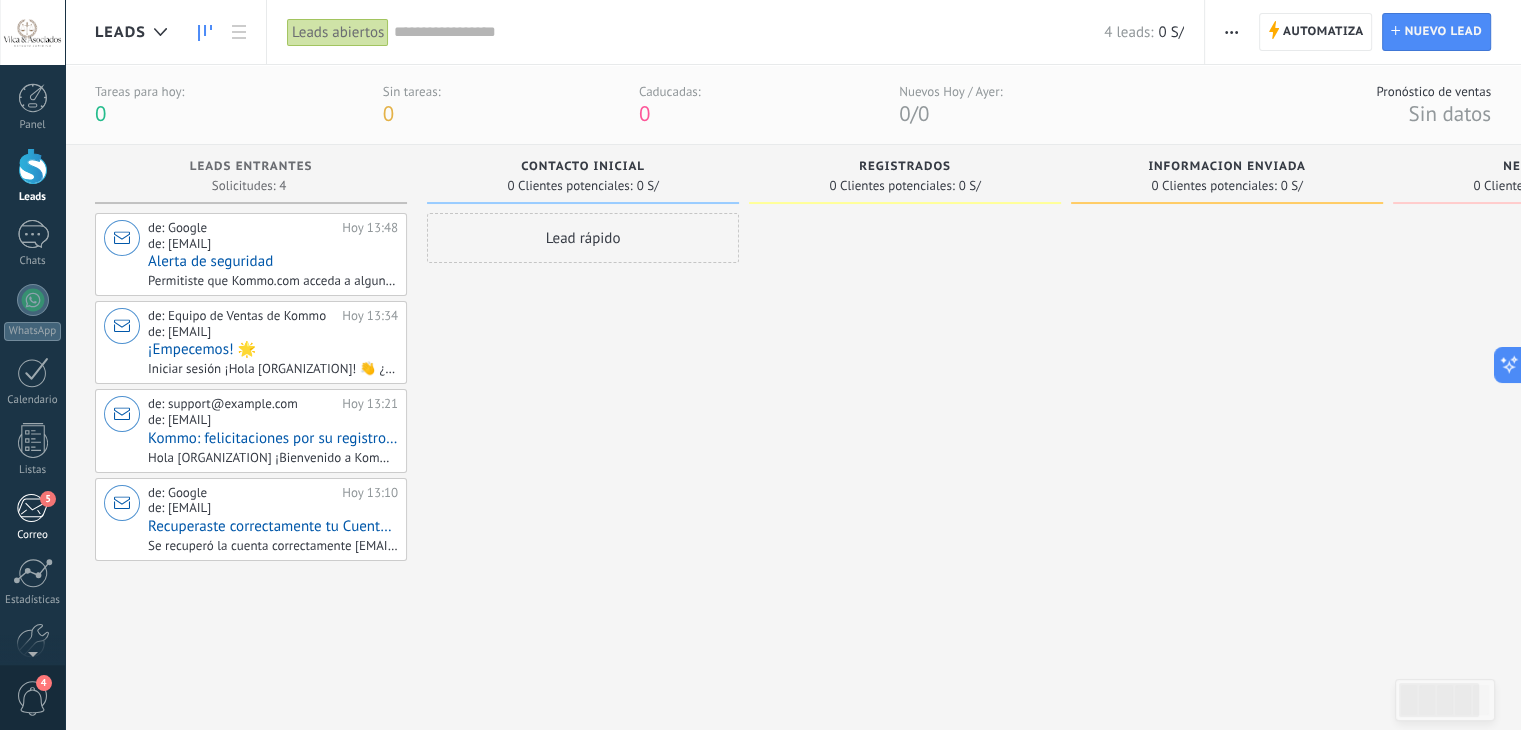 click on "5" at bounding box center [32, 508] 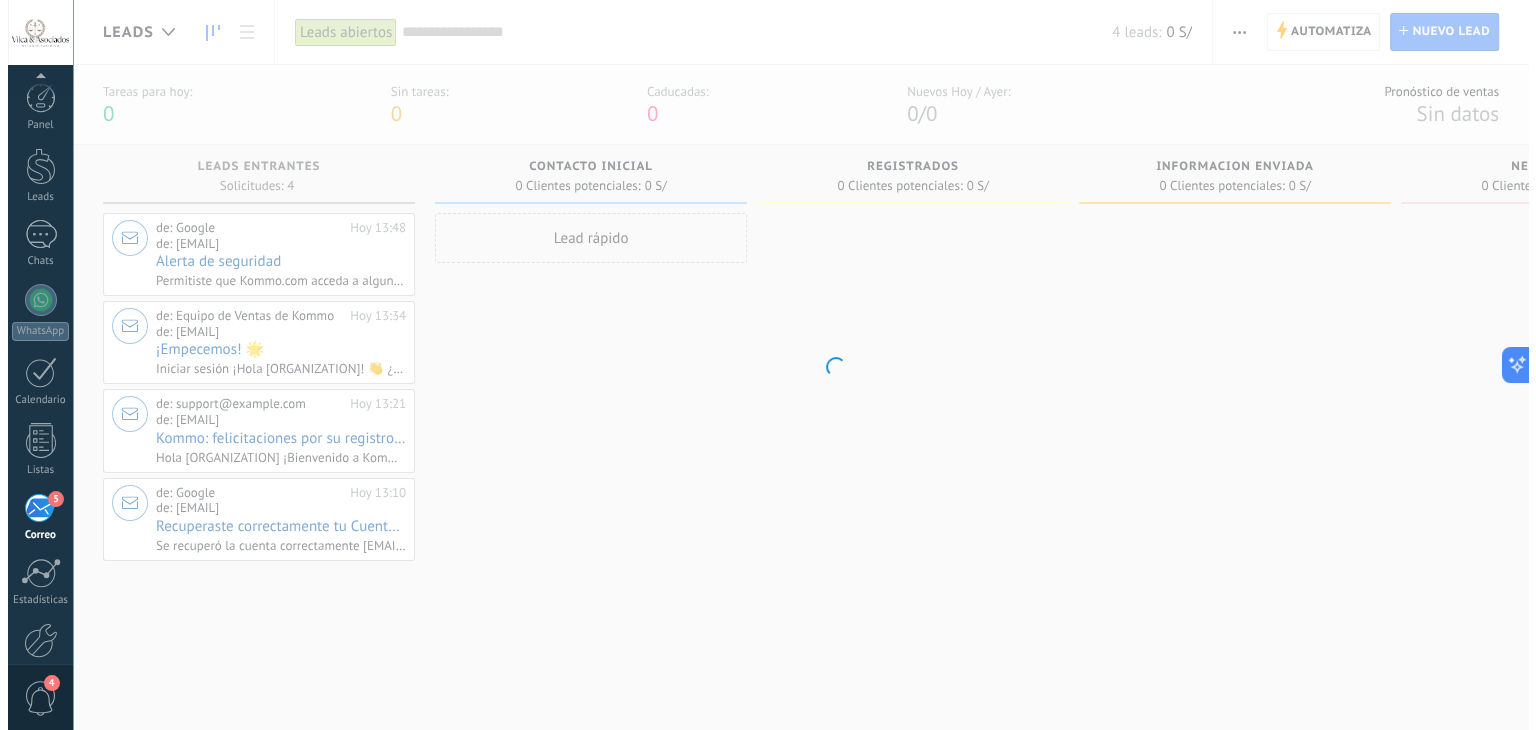 scroll, scrollTop: 101, scrollLeft: 0, axis: vertical 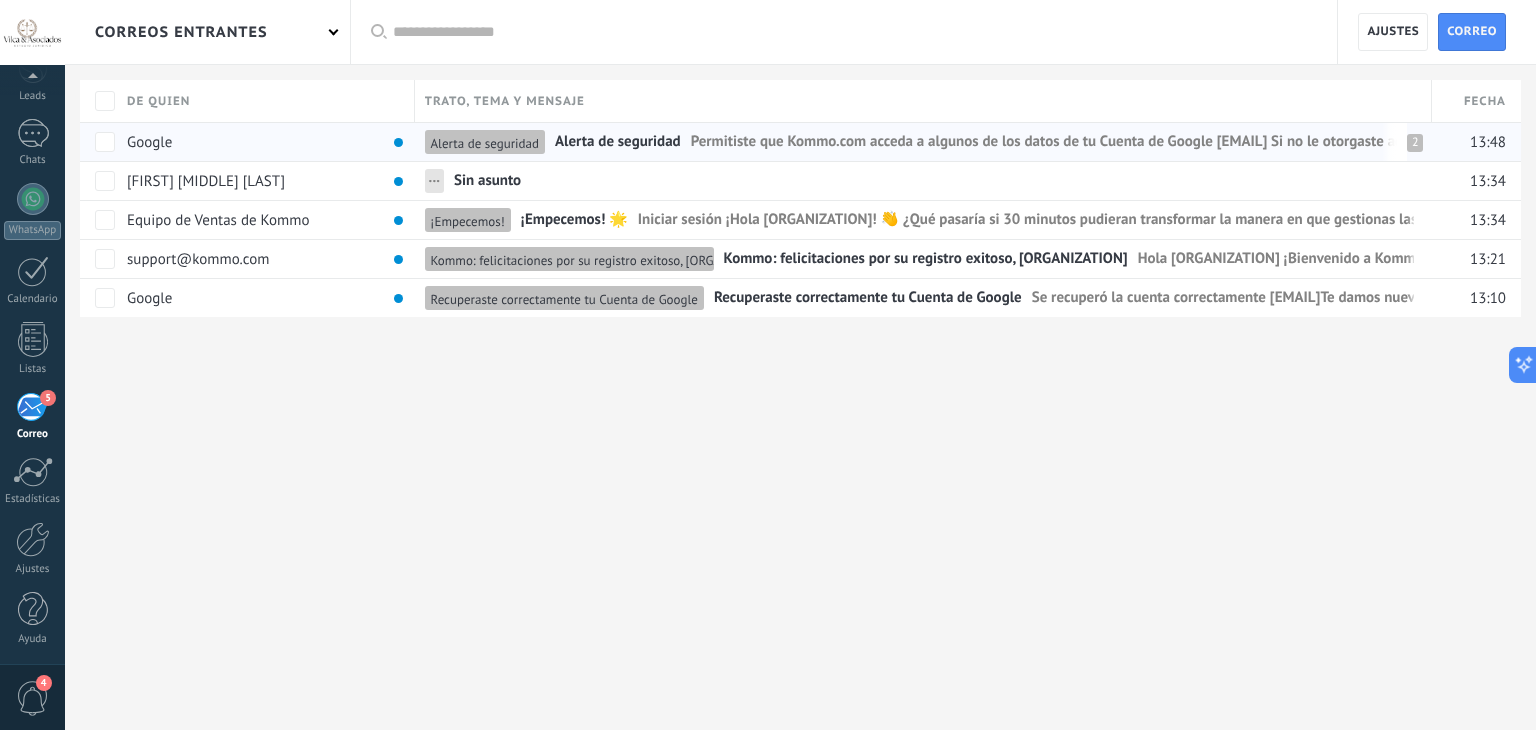click on "Permitiste que Kommo.com acceda a algunos de los datos de tu Cuenta de Google
estudiojuridicovilcaasociados@gmail.com
Si no le otorgaste acceso a Kommo.com a algunos de los datos de tu Cuenta de Google, es posible que otra persona esté intentando a" at bounding box center [1406, 146] 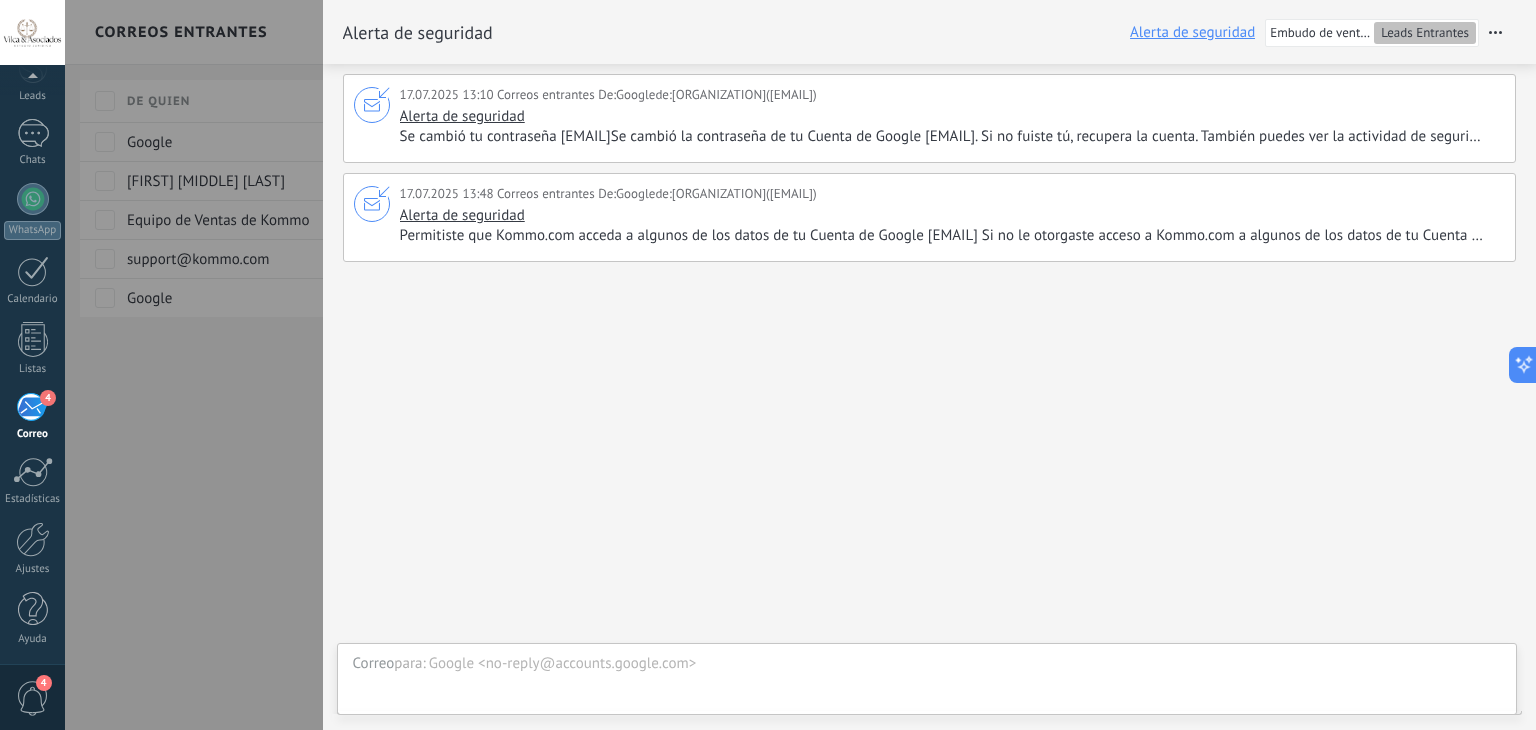 click on "4" at bounding box center [32, 407] 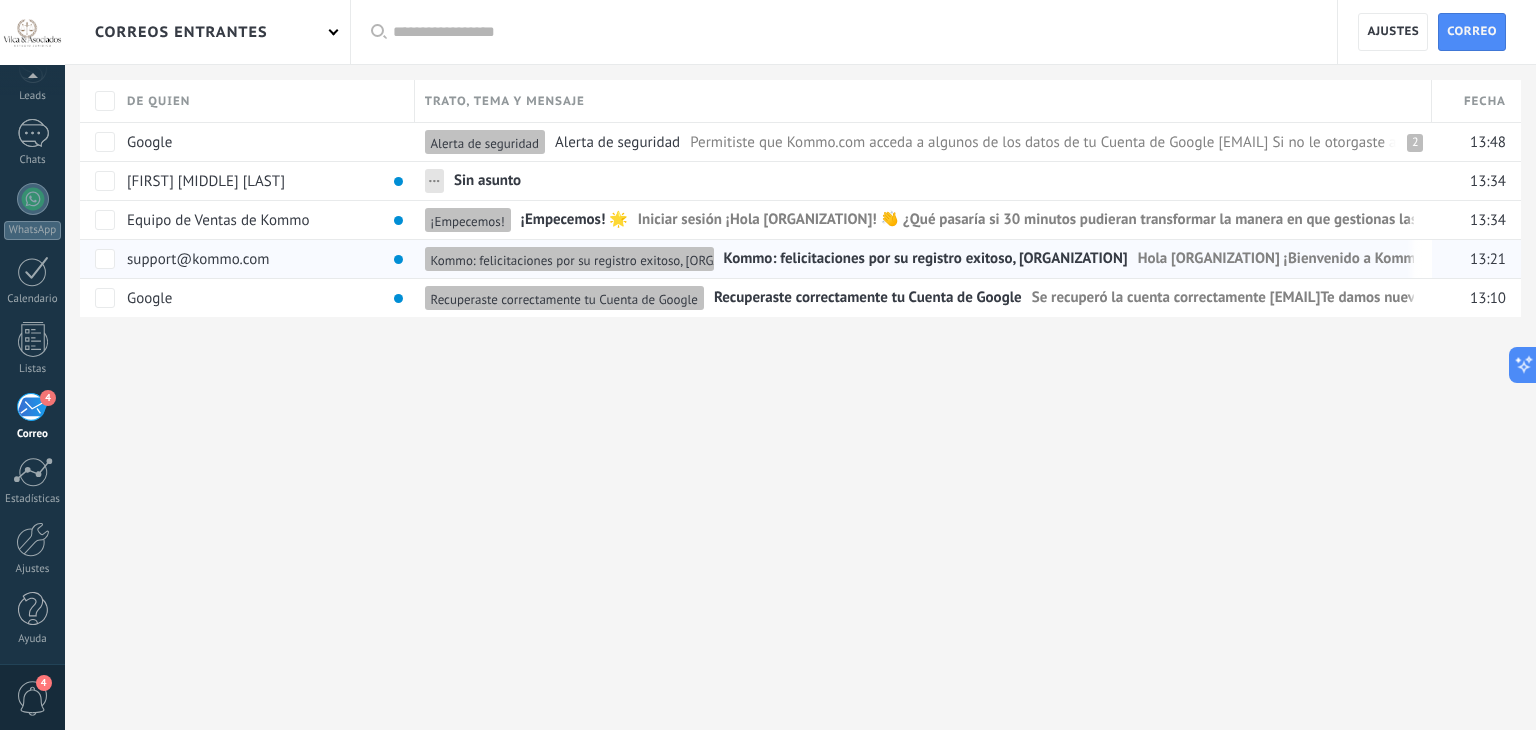 click on "Kommo: felicitaciones por su registro exitoso, Estudio Jurdico Vilca  Asociados" at bounding box center [926, 263] 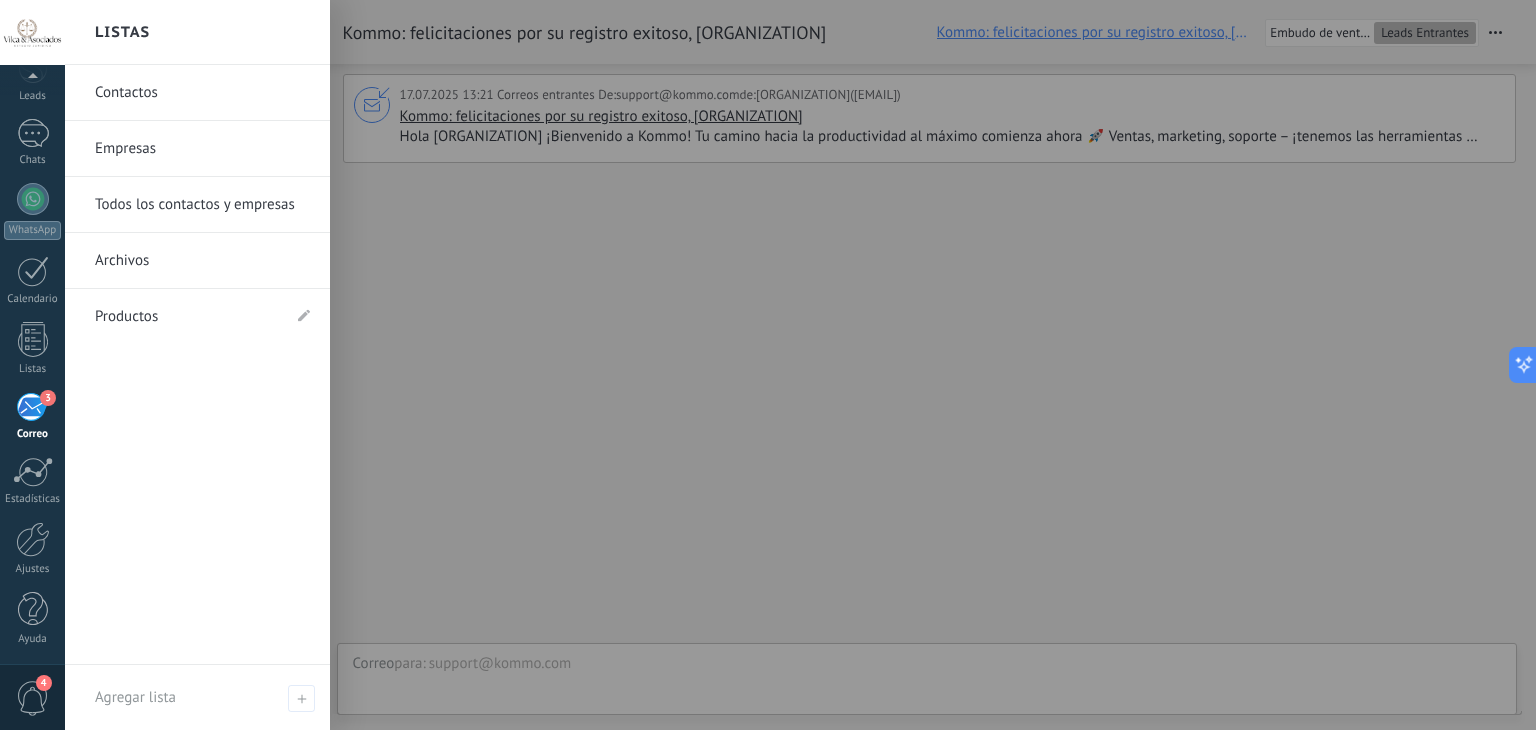 click on "3" at bounding box center (32, 407) 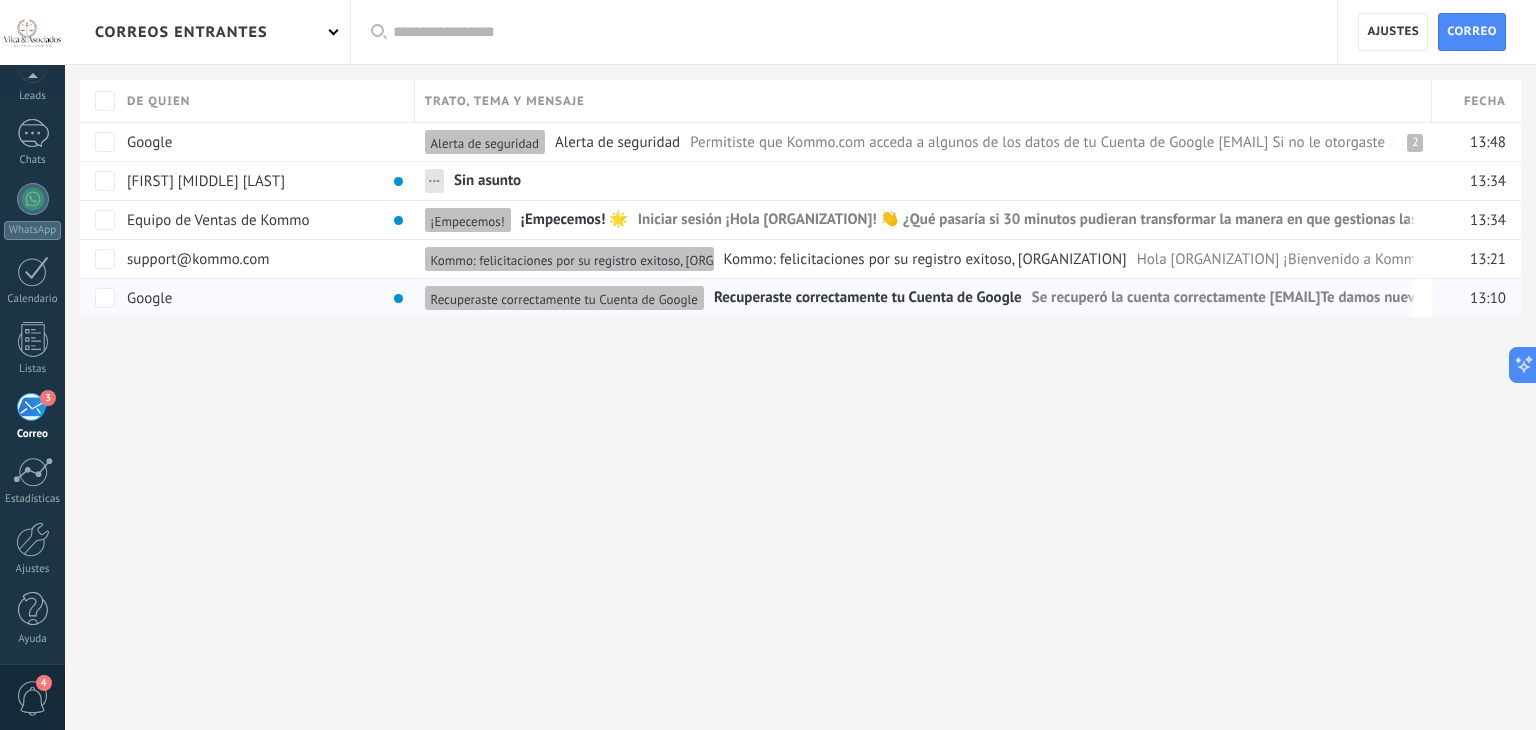 click on "Recuperaste correctamente tu Cuenta de Google" at bounding box center (868, 302) 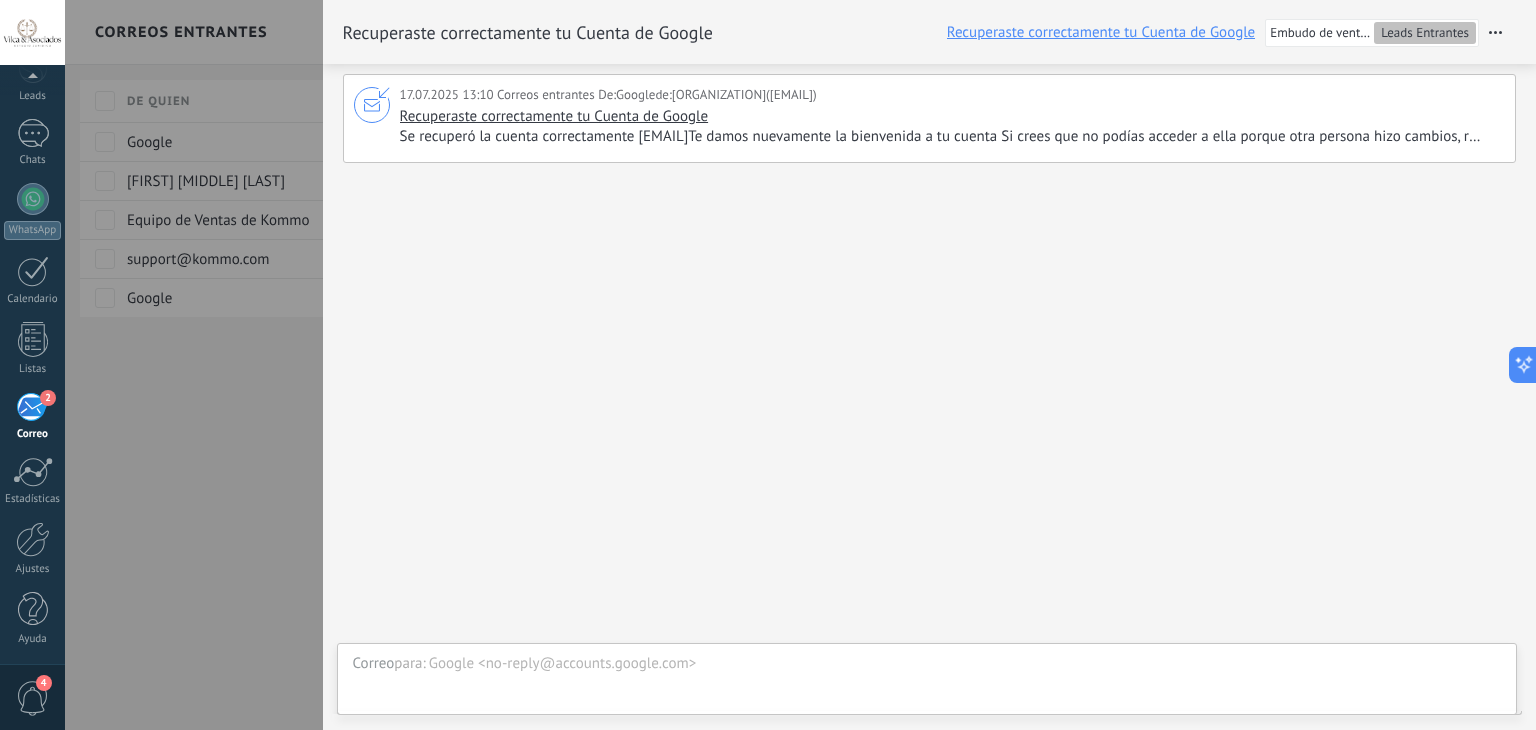 click on "2" at bounding box center [32, 407] 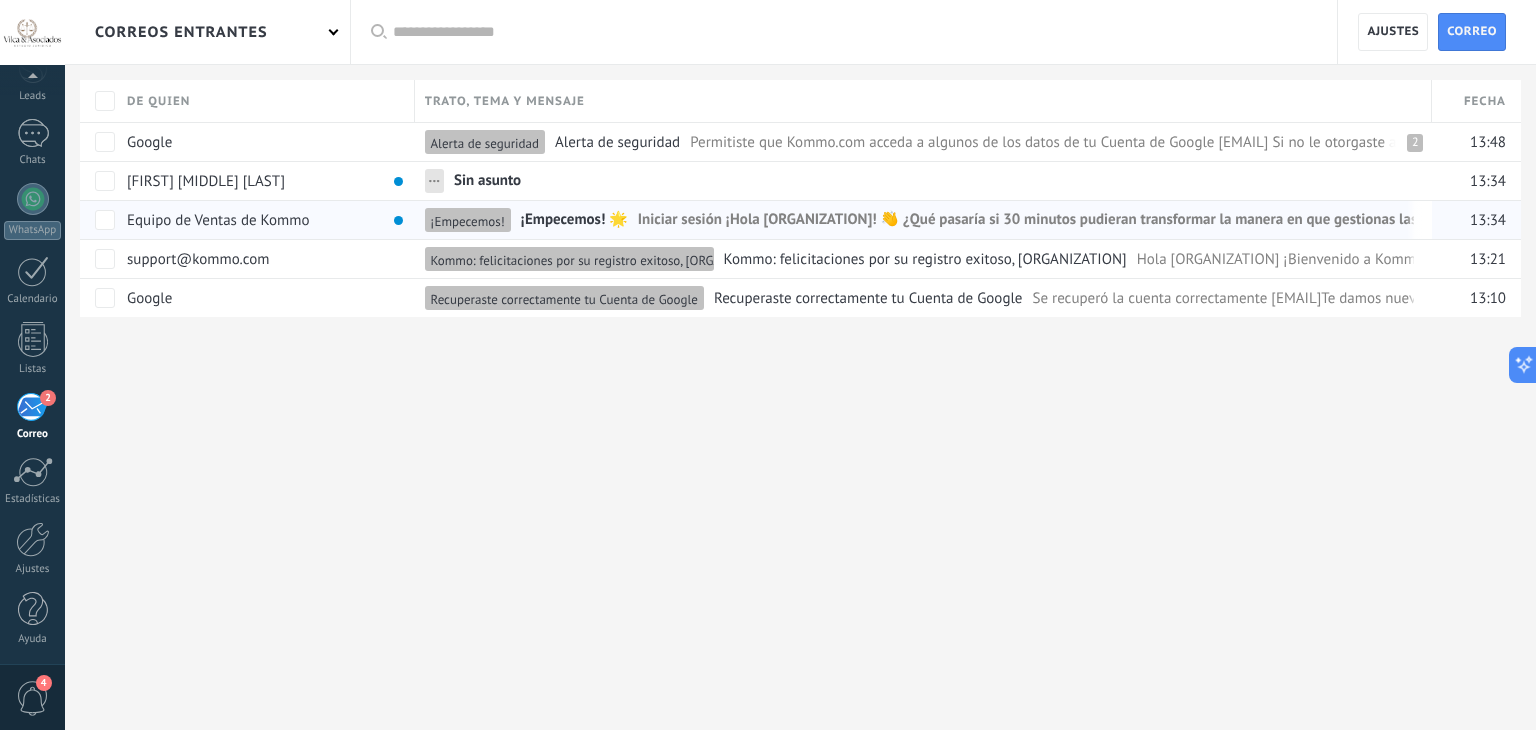 click on "Iniciar sesión
¡Hola Estudio Jurídico Vilca & Asociados! 👋
¿Qué pasaría si 30 minutos pudieran transformar la manera en que gestionas las relaciones con tus clientes?
Déjanos mostrarte cómo Kommo puede simplificar tu proceso de ventas y maxi" at bounding box center (1371, 224) 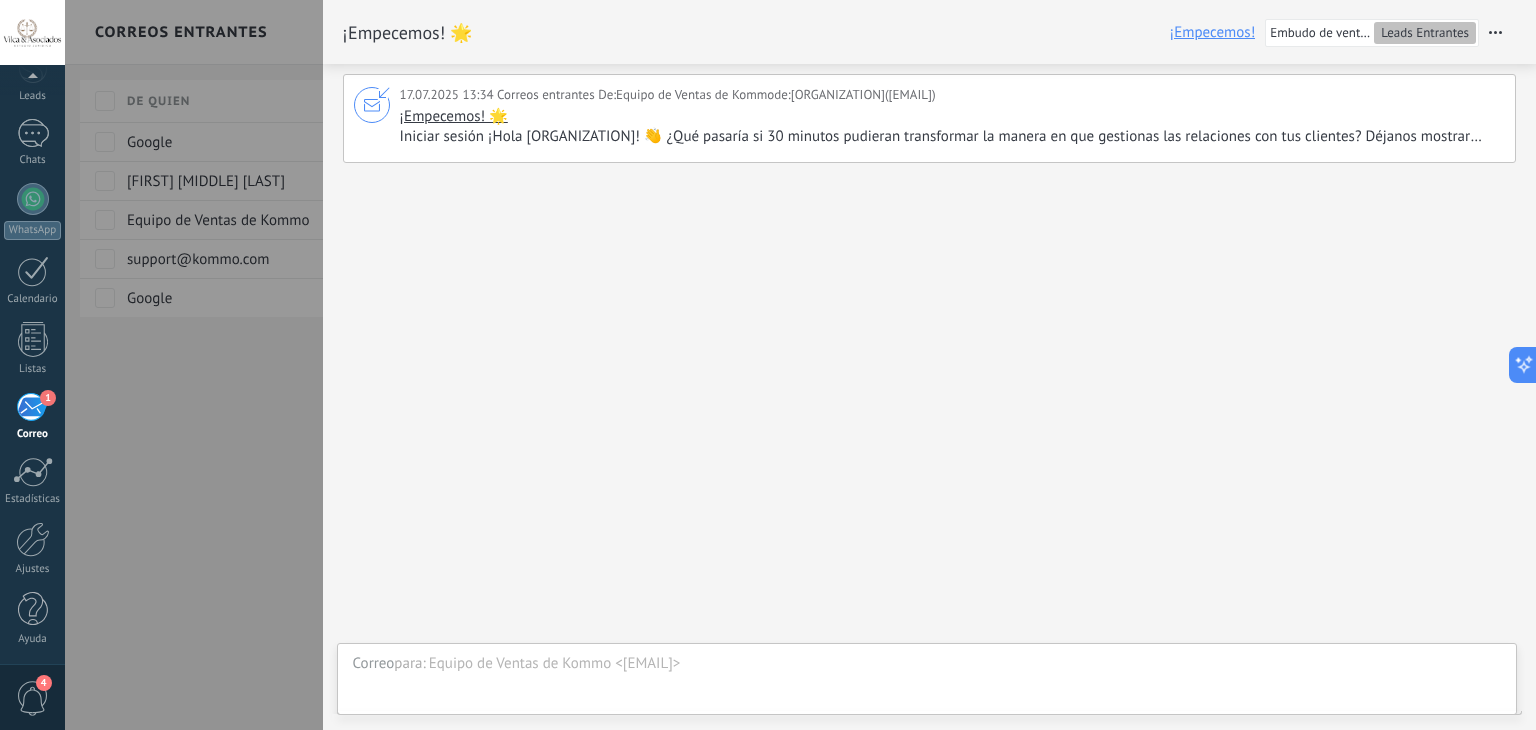 click on "1" at bounding box center [32, 407] 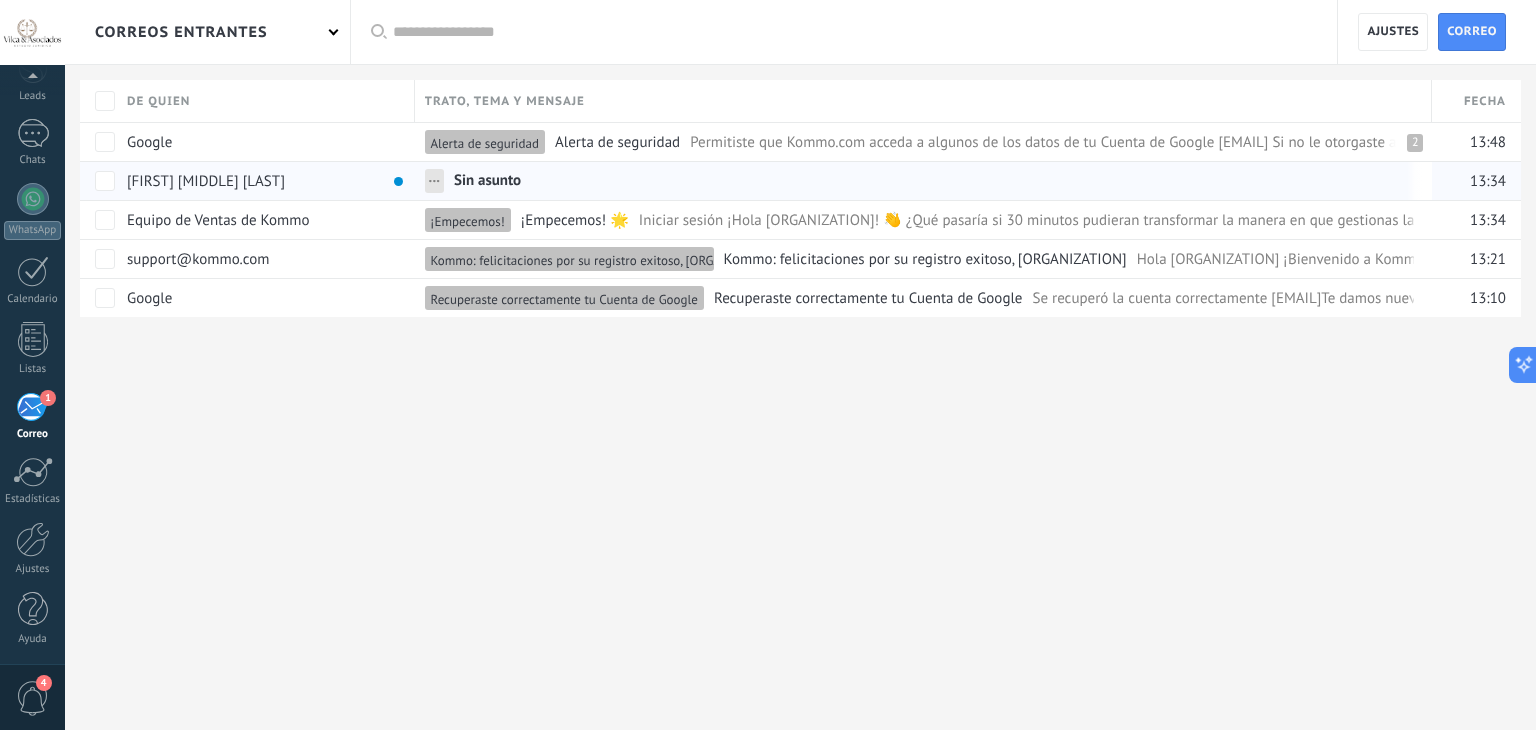 click on "Sin asunto" at bounding box center (934, 181) 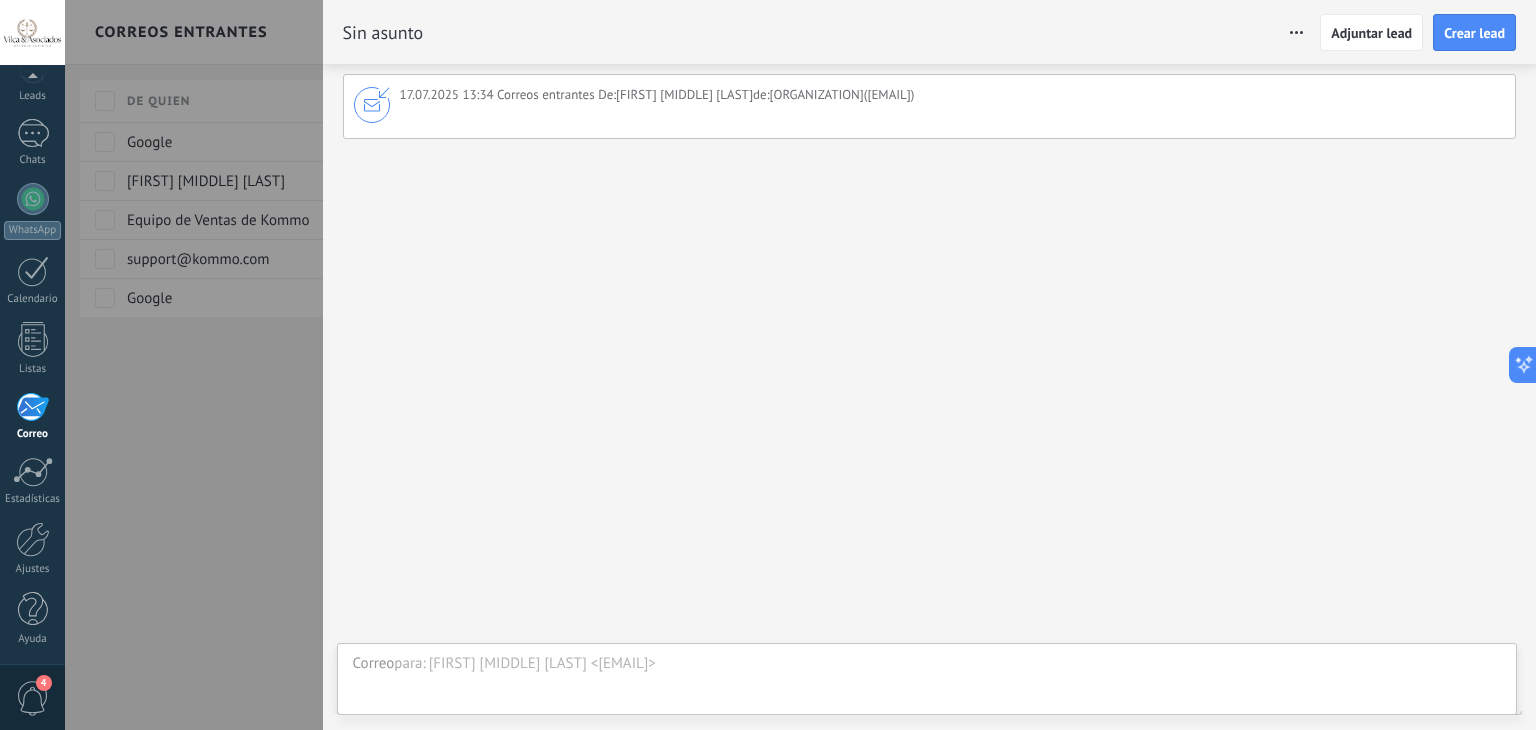 click at bounding box center (768, 365) 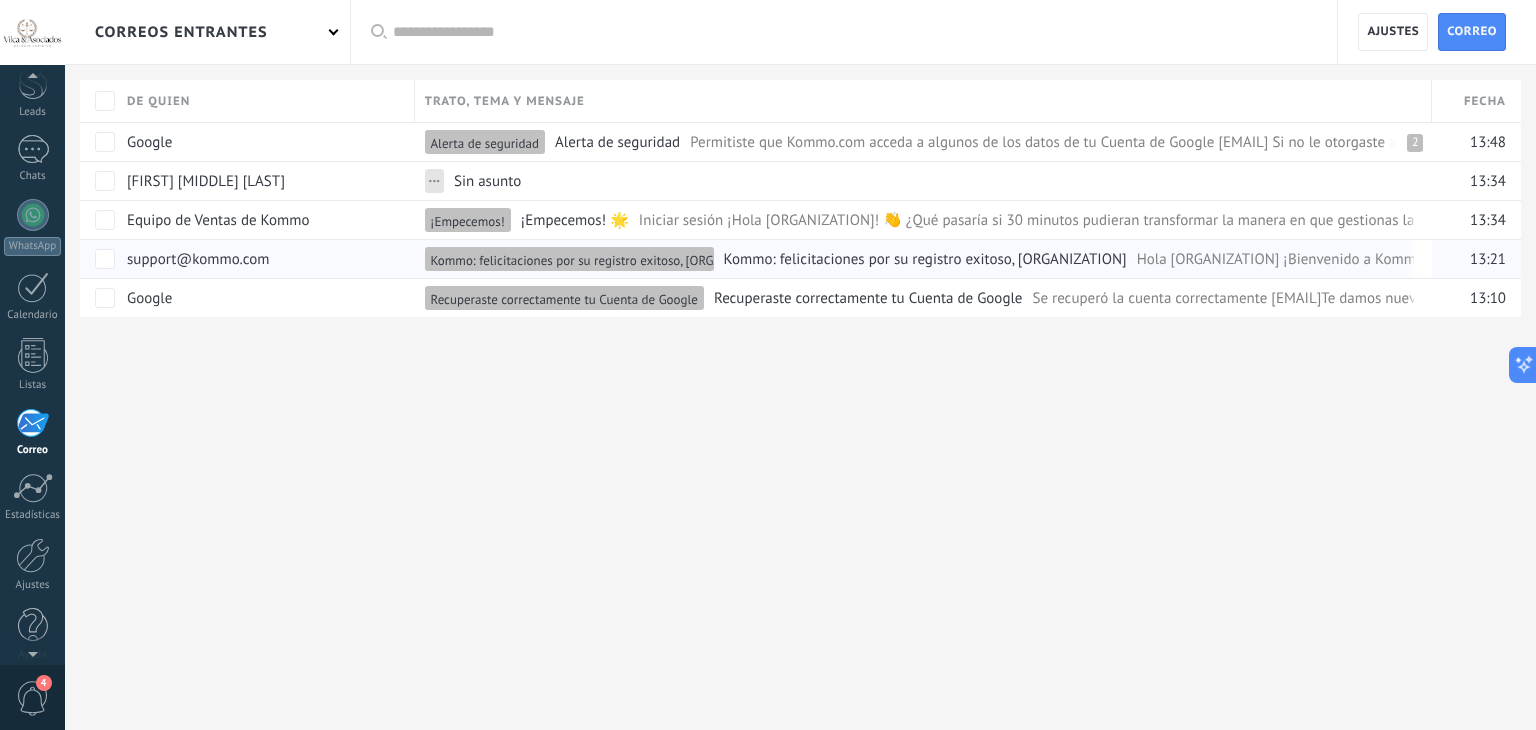 scroll, scrollTop: 101, scrollLeft: 0, axis: vertical 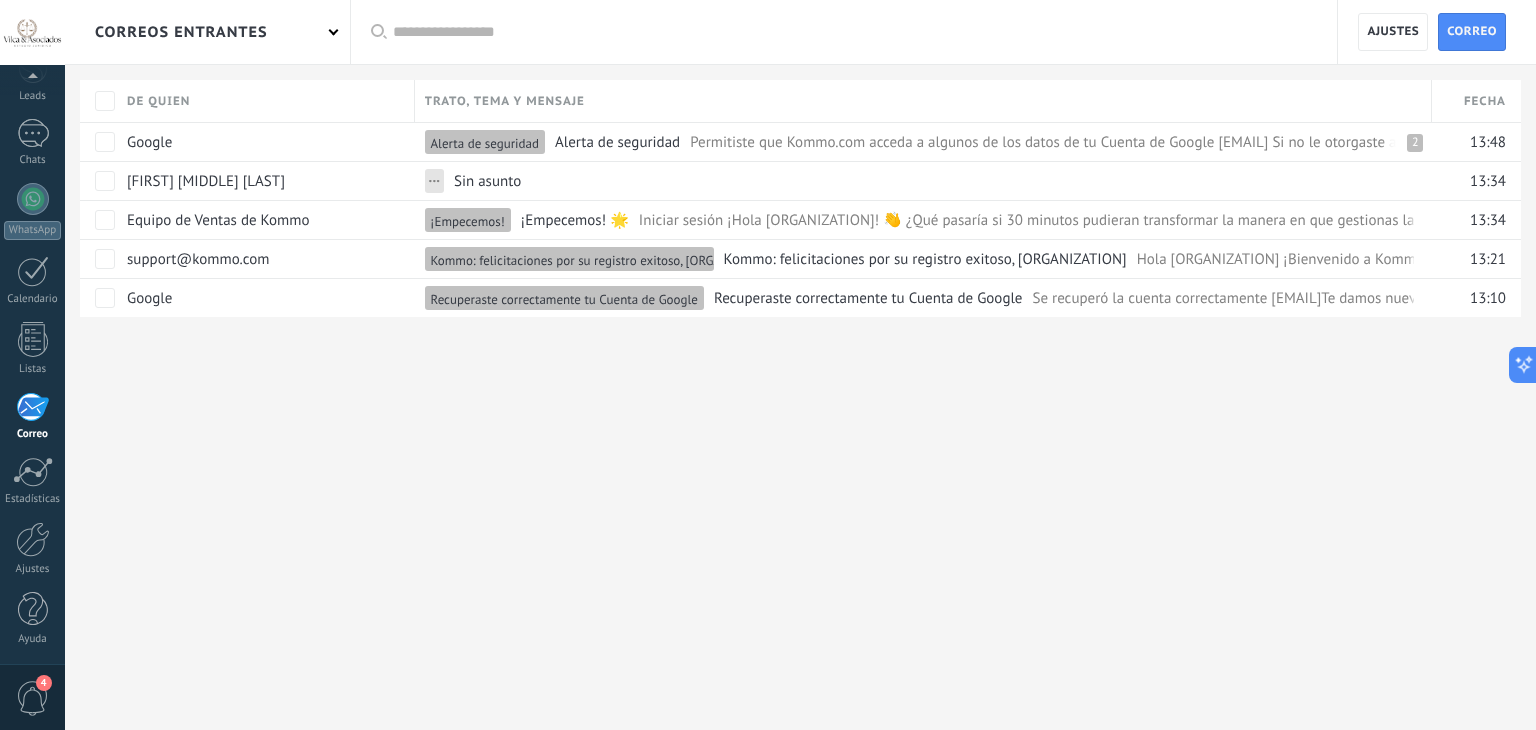 click on "4" at bounding box center [33, 698] 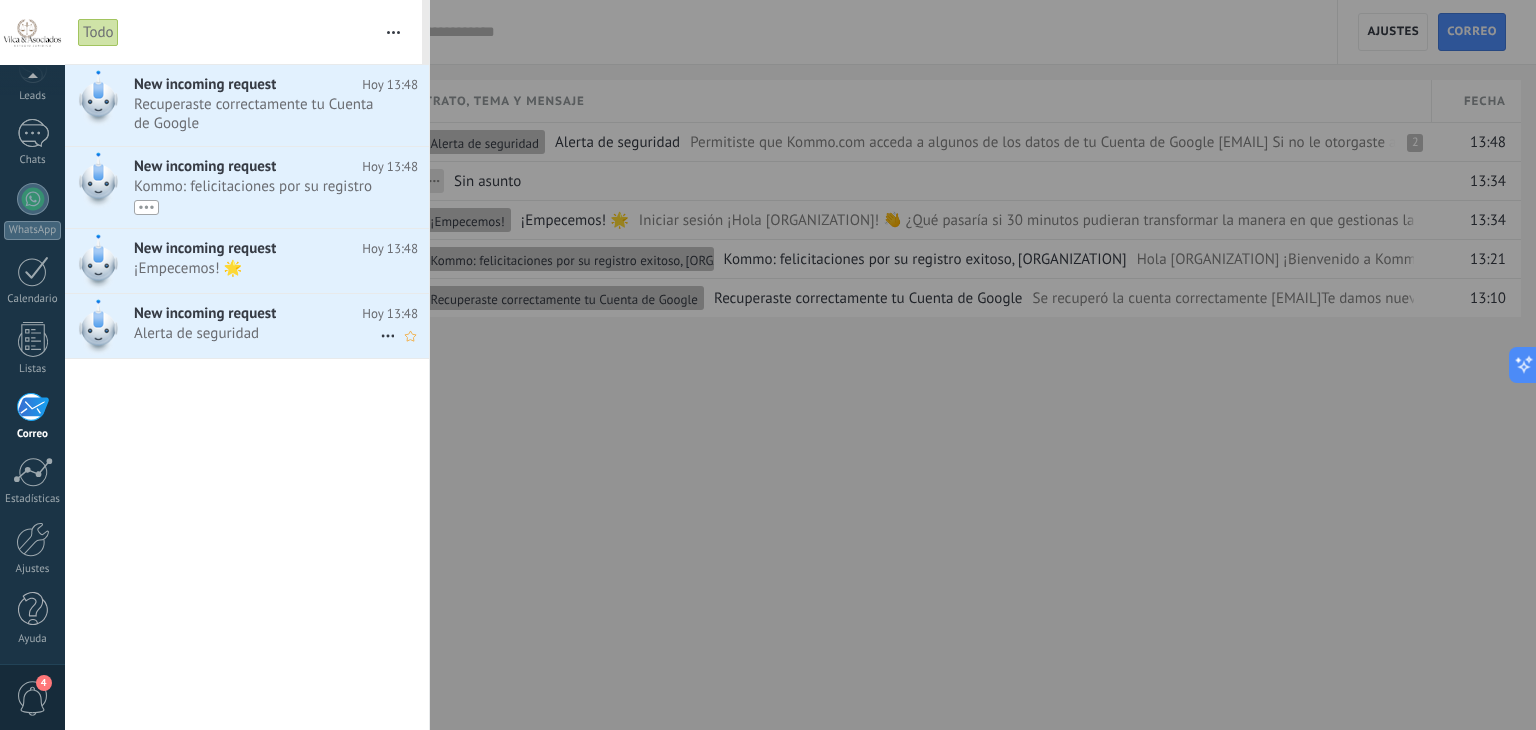 click on "Alerta de seguridad
•••" at bounding box center [257, 333] 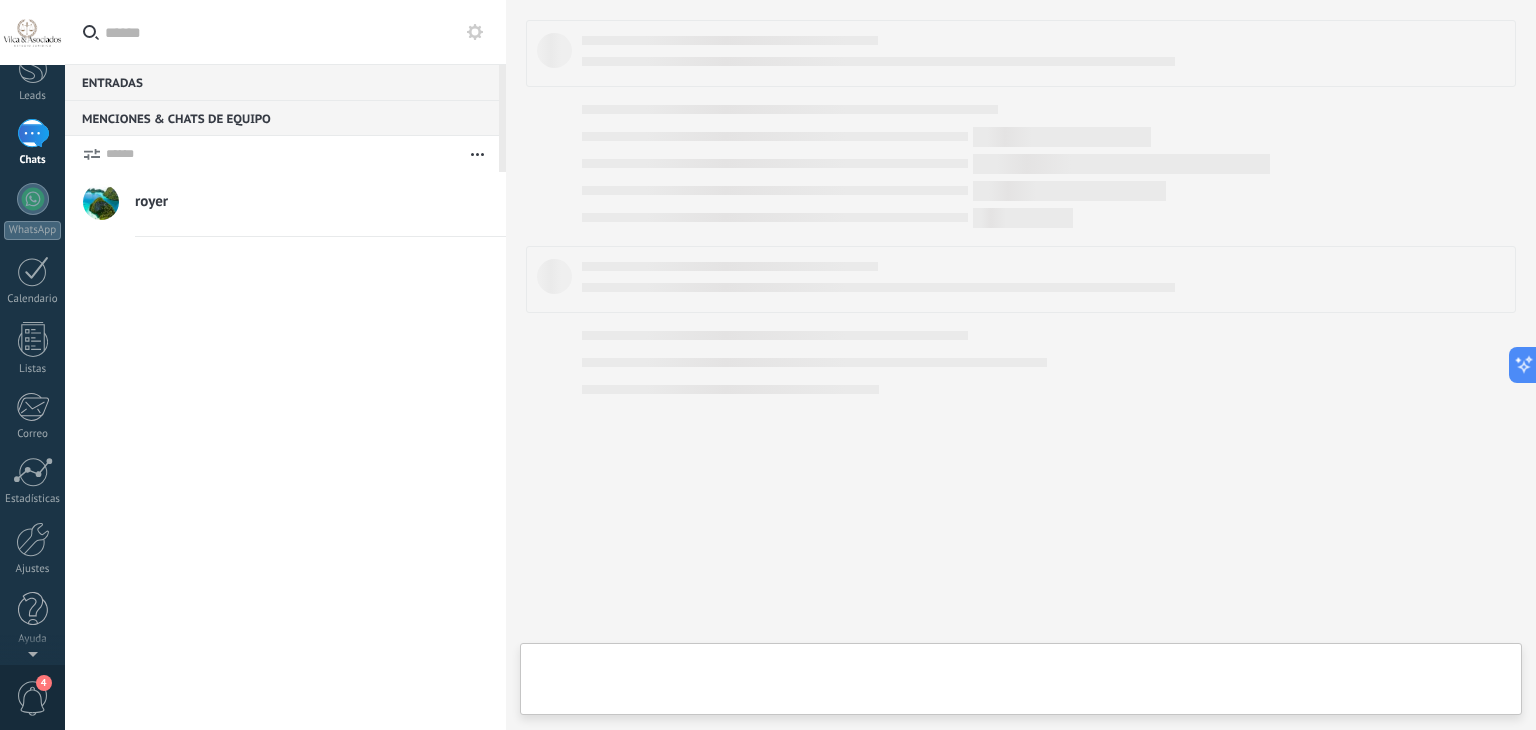 scroll, scrollTop: 0, scrollLeft: 0, axis: both 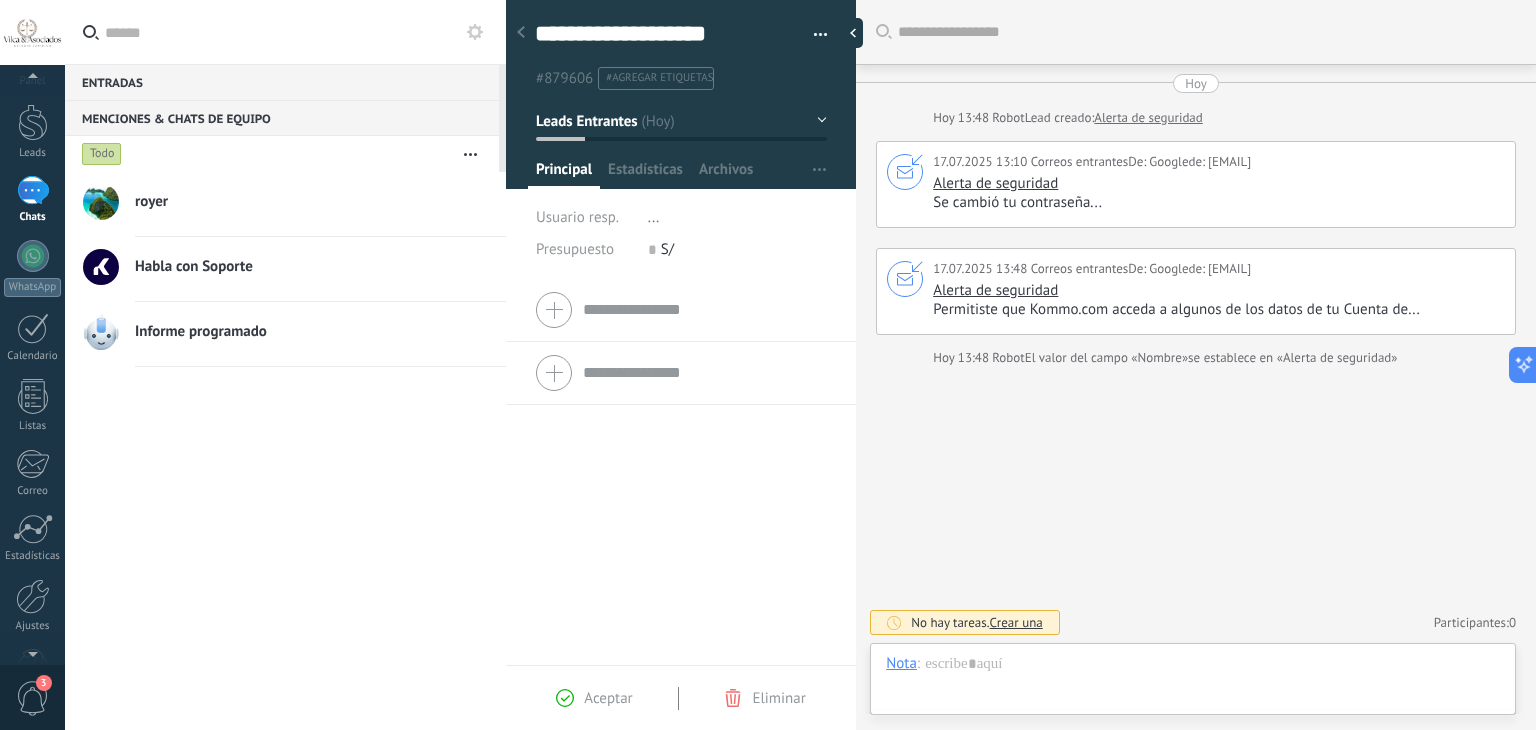 click on "3" at bounding box center [33, 698] 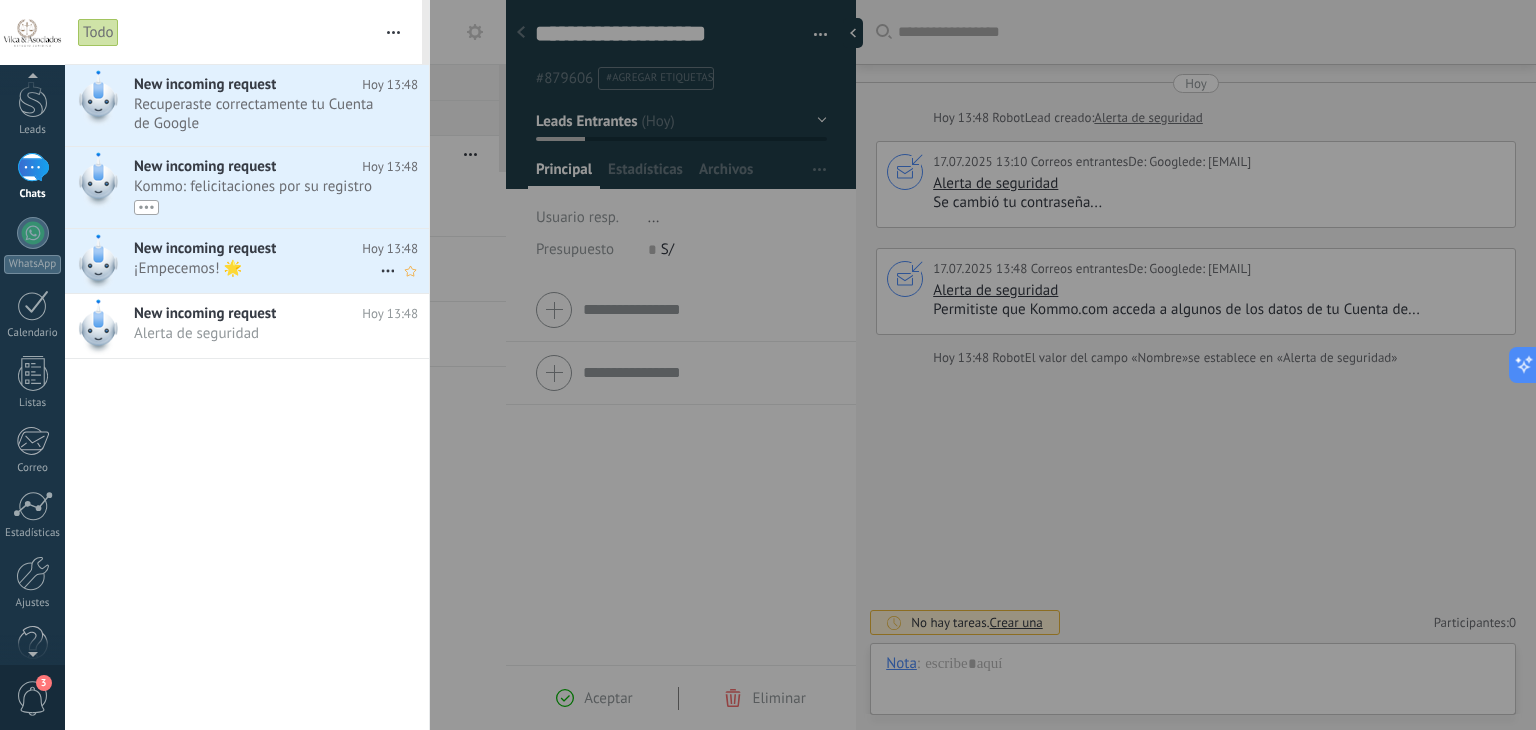 scroll, scrollTop: 0, scrollLeft: 0, axis: both 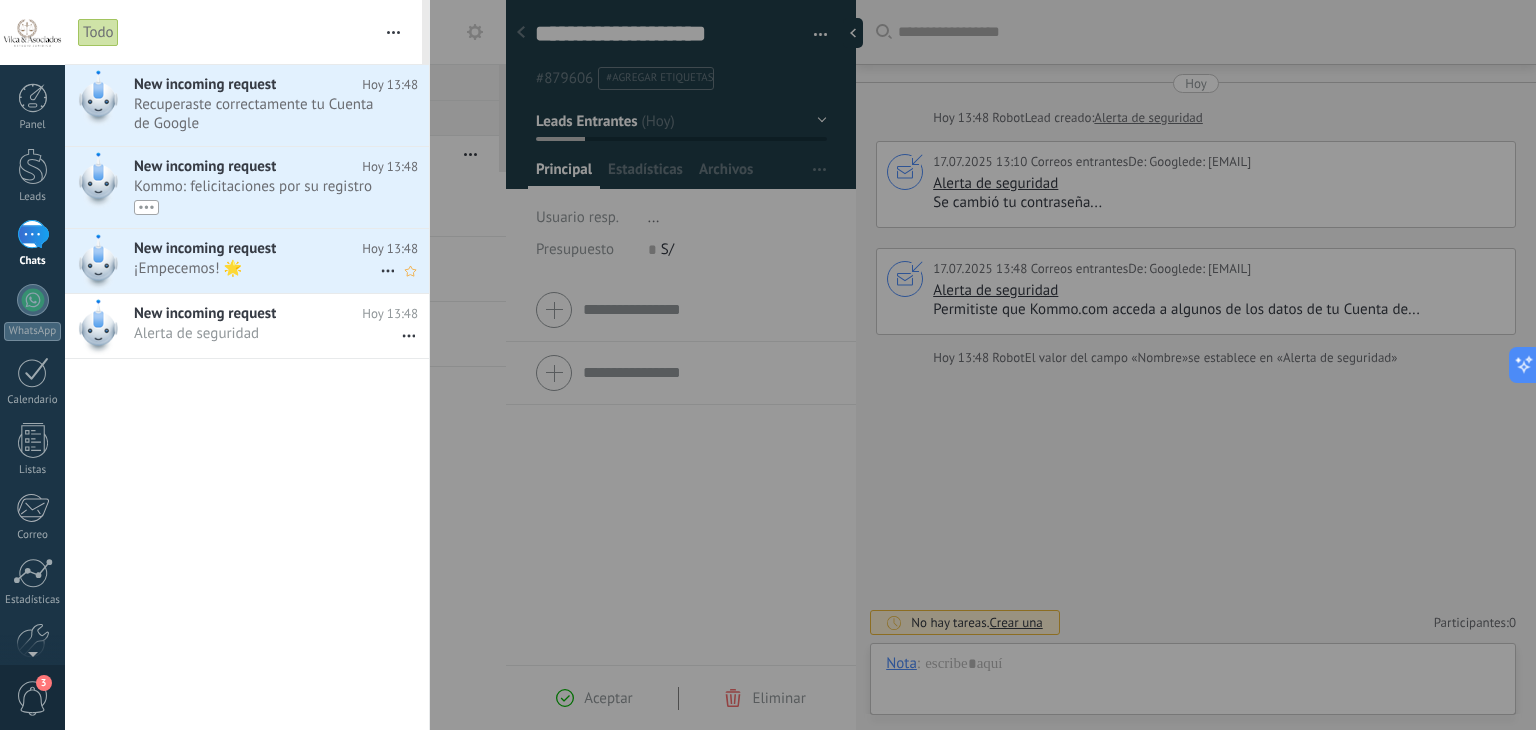 click on "New incoming request" at bounding box center [205, 248] 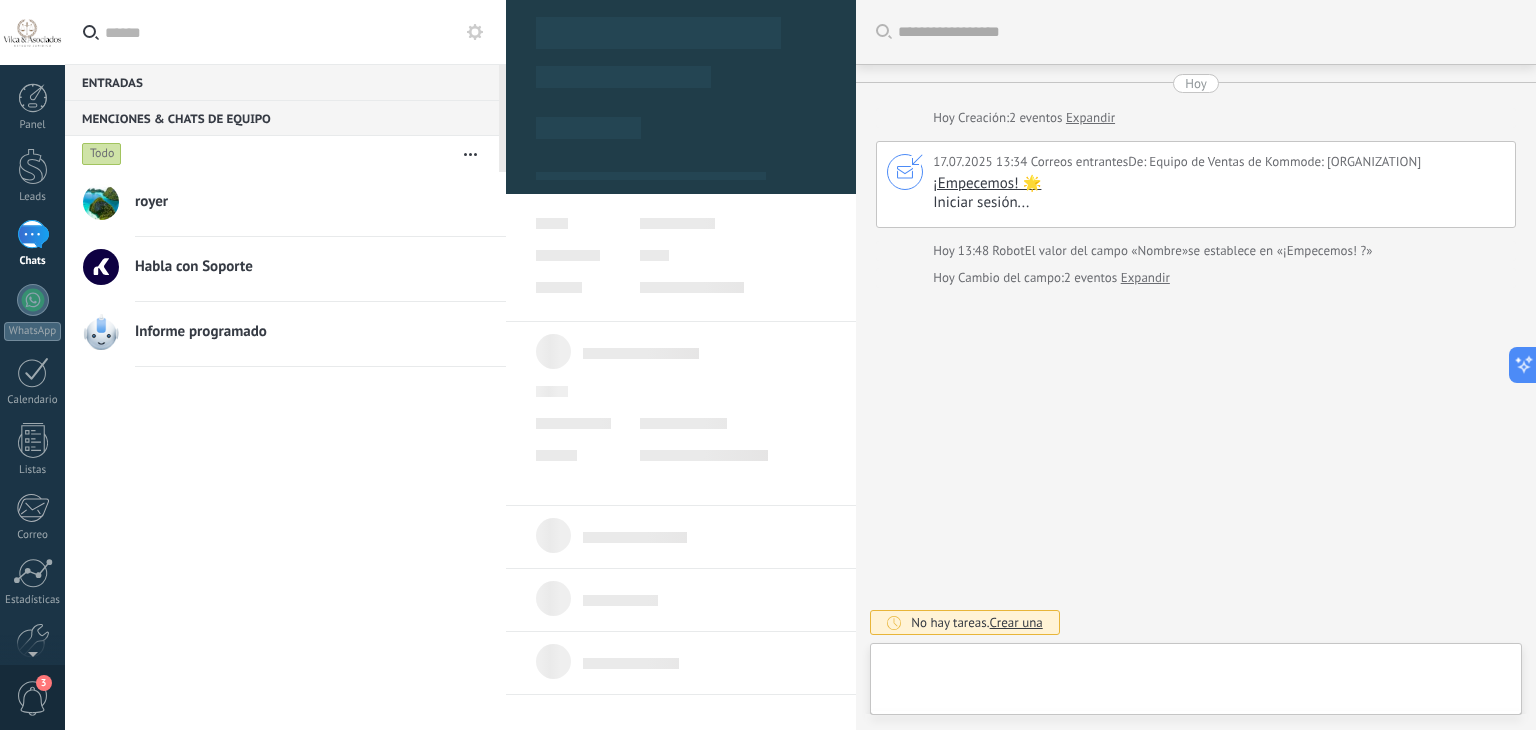 scroll, scrollTop: 29, scrollLeft: 0, axis: vertical 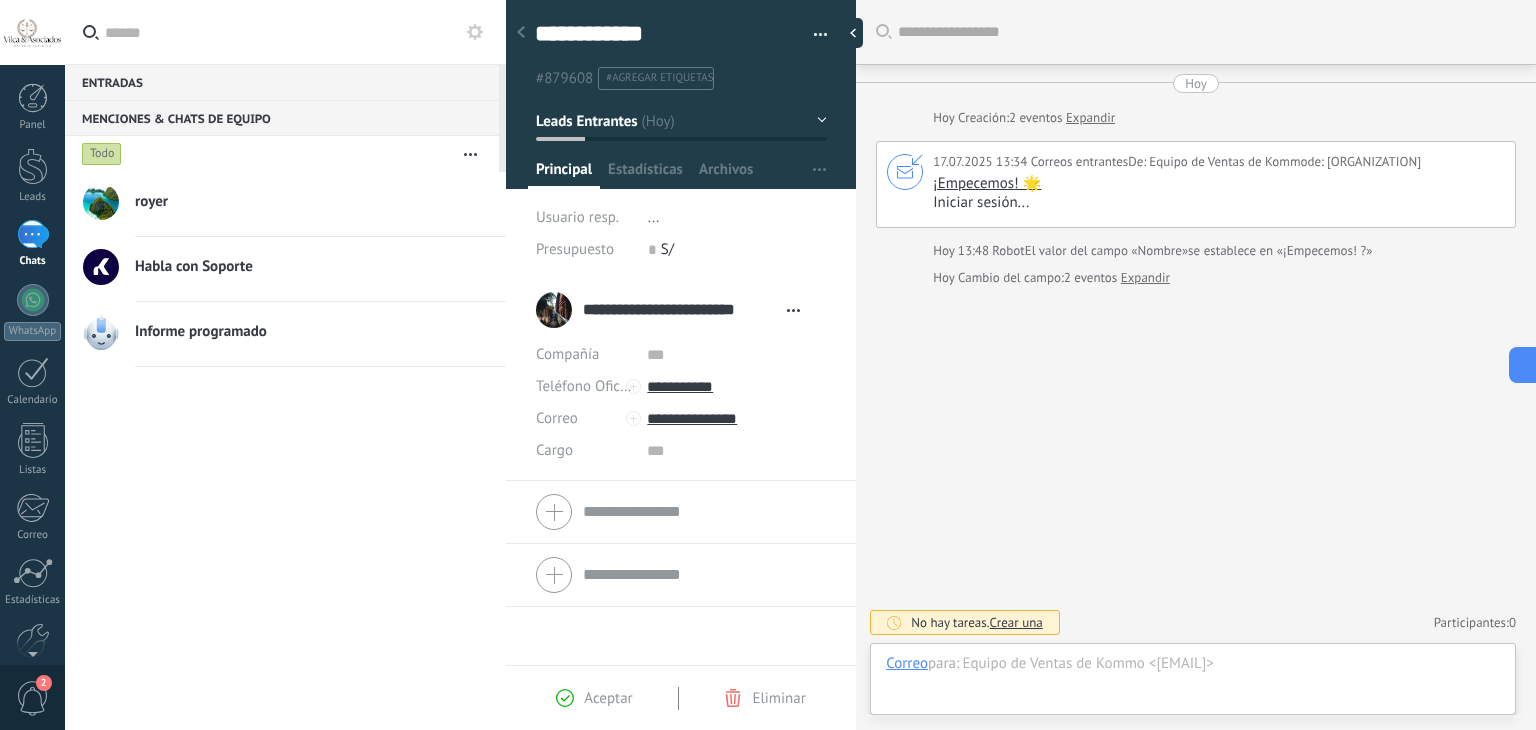 click on "2" at bounding box center (33, 698) 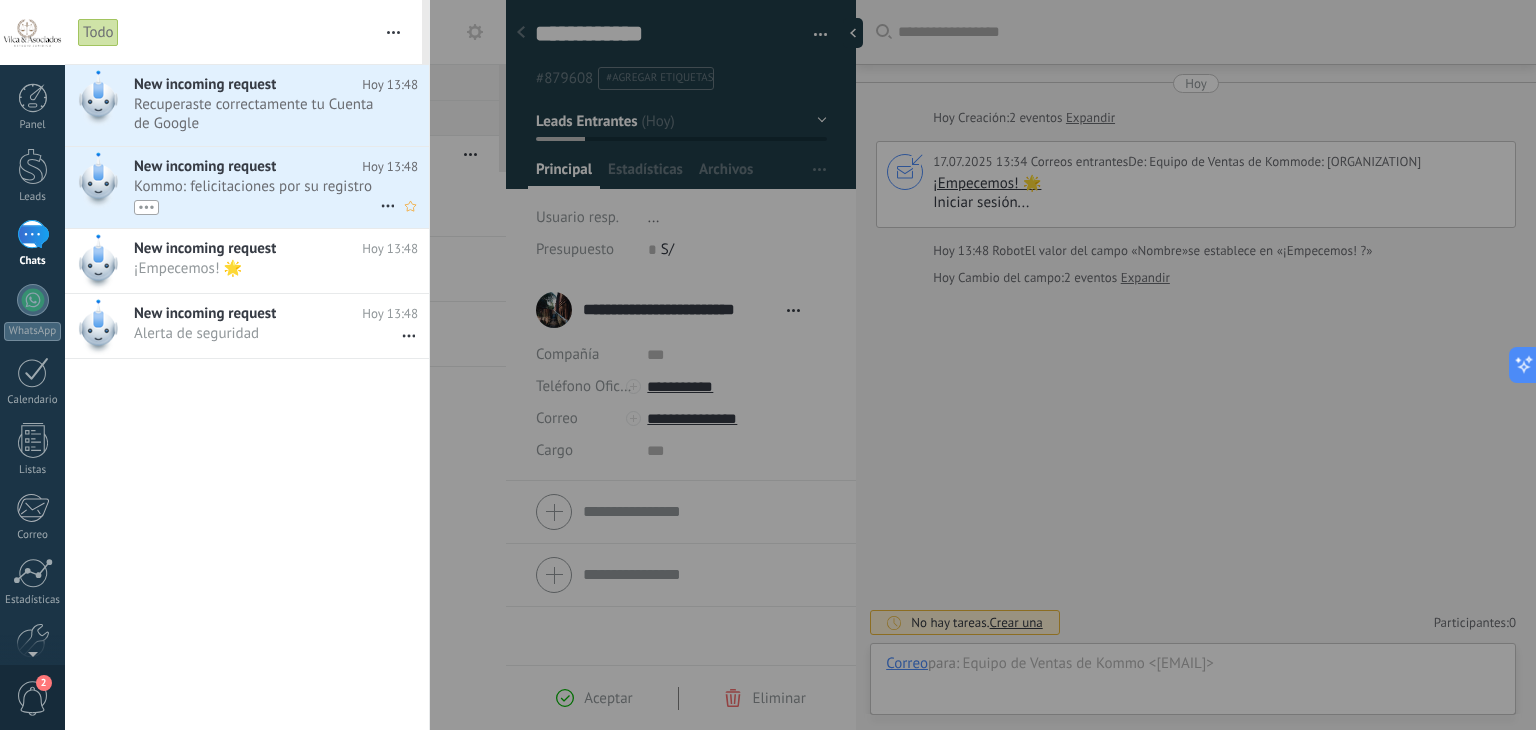 click on "Kommo: felicitaciones por su registro exitoso, Estudio Jurdico Vilca  Asociados
•••" at bounding box center [257, 196] 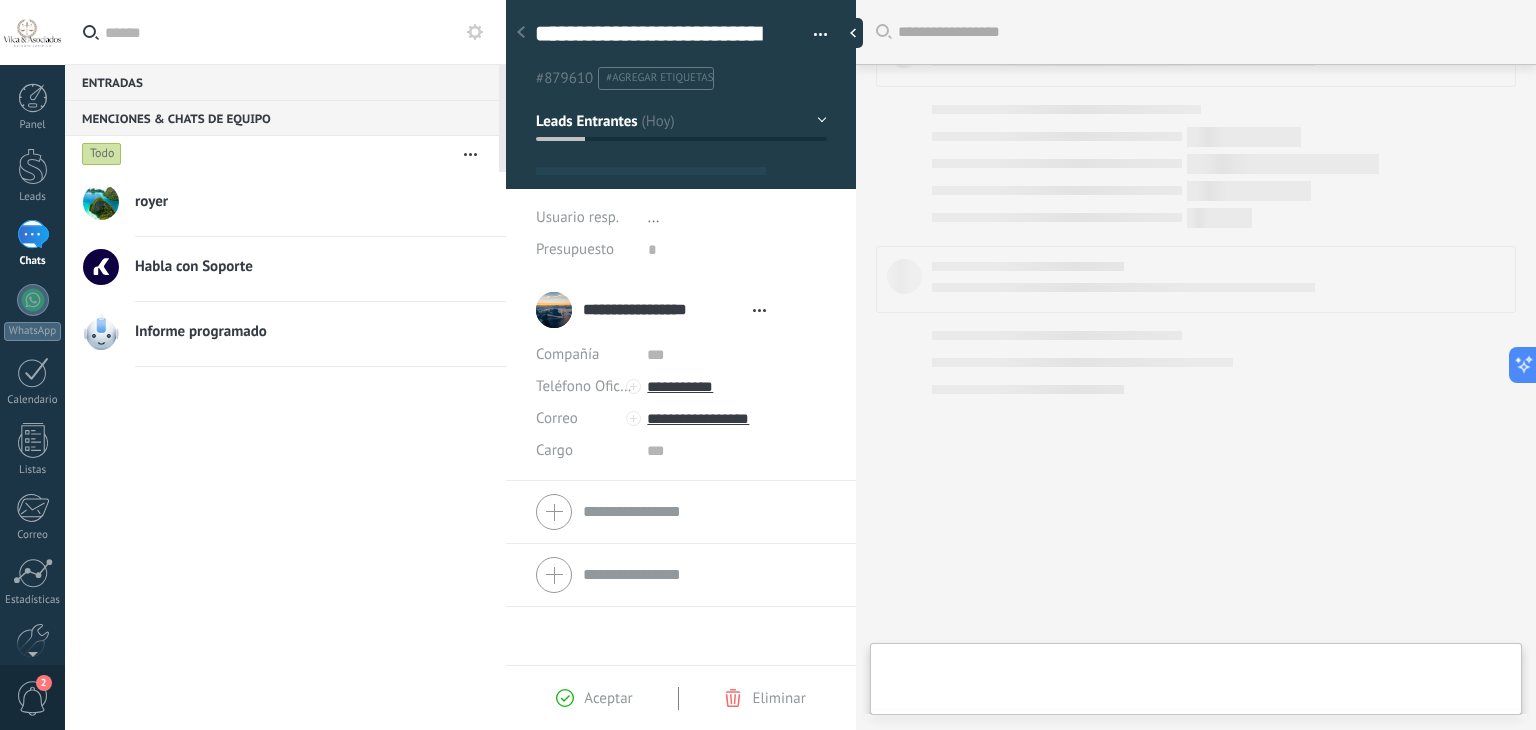 scroll, scrollTop: 89, scrollLeft: 0, axis: vertical 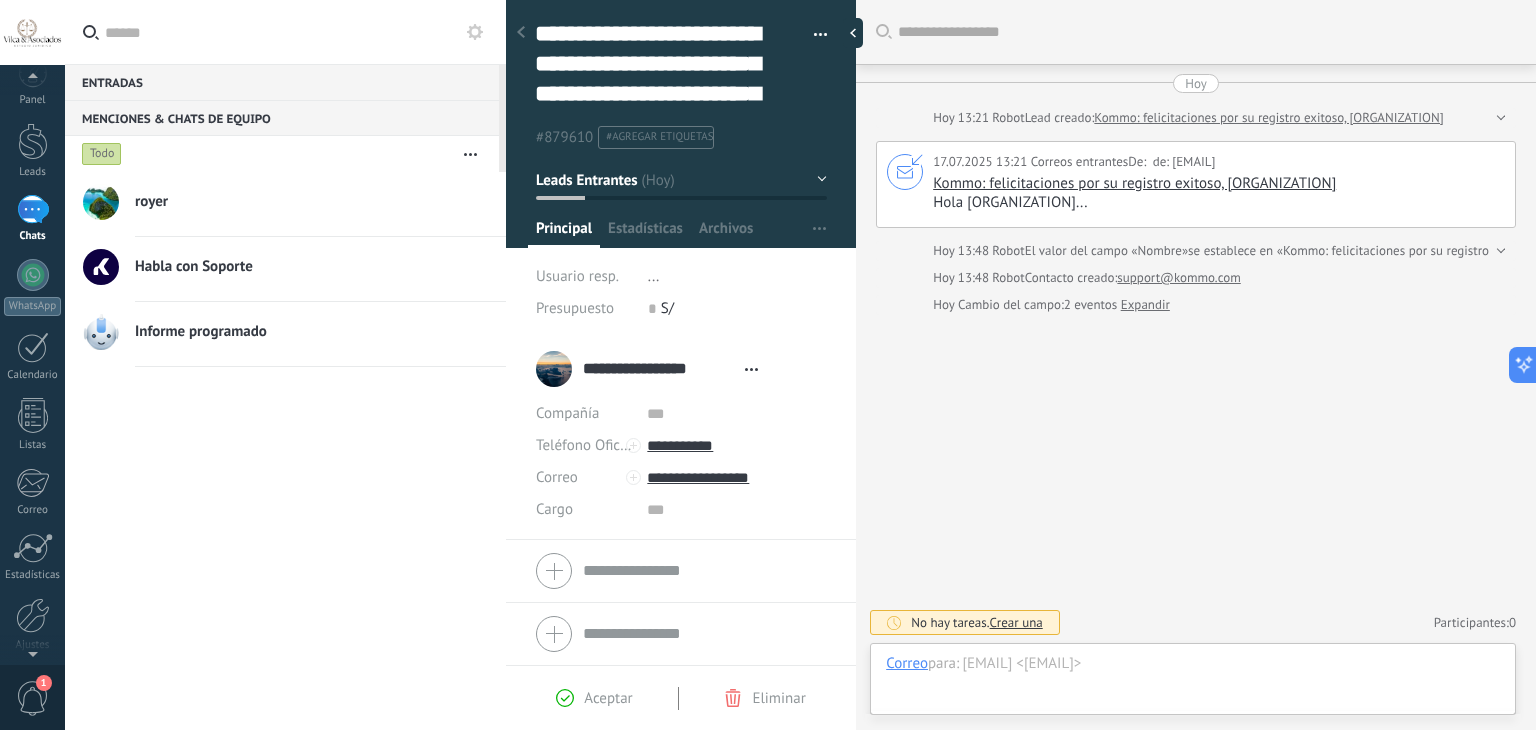 click on "1" at bounding box center (33, 698) 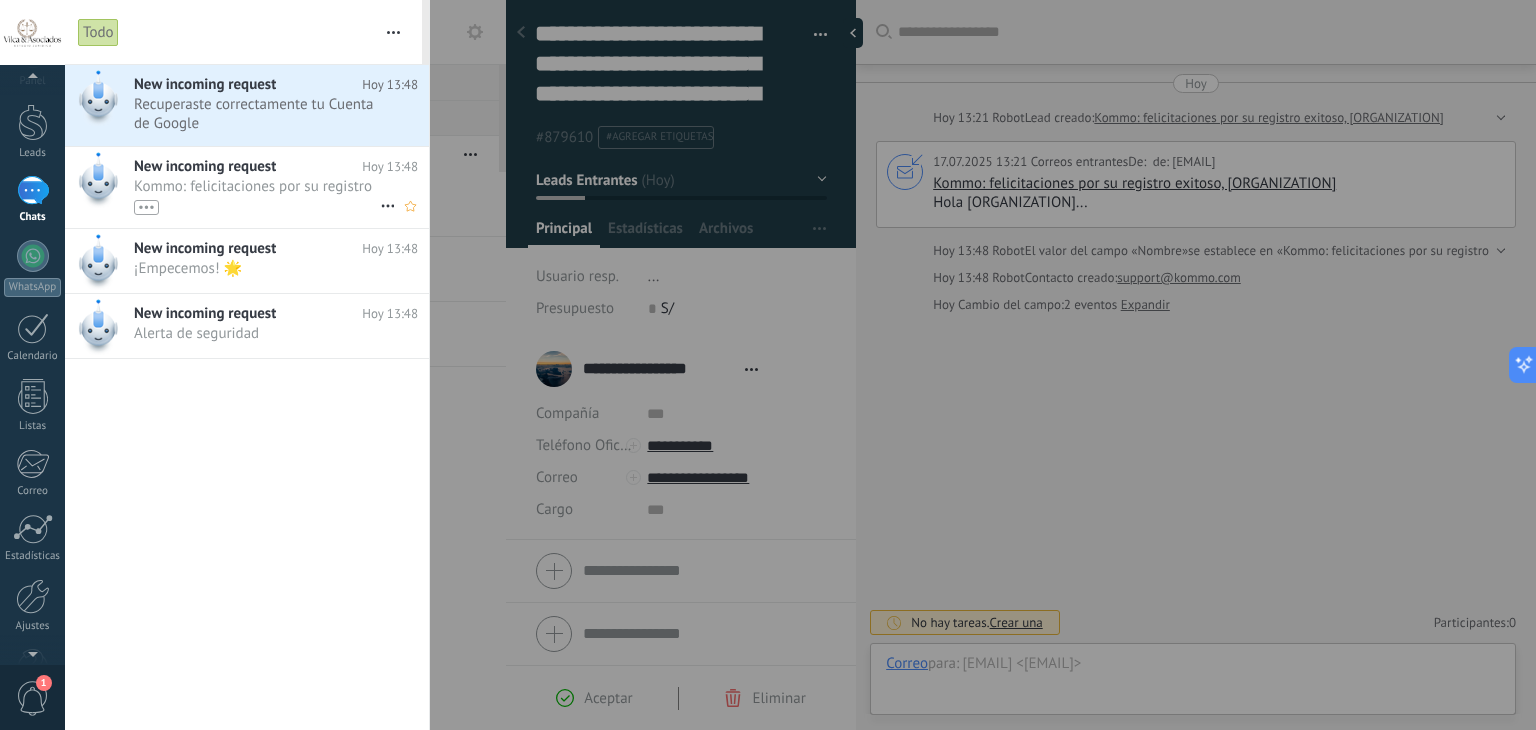 scroll, scrollTop: 0, scrollLeft: 0, axis: both 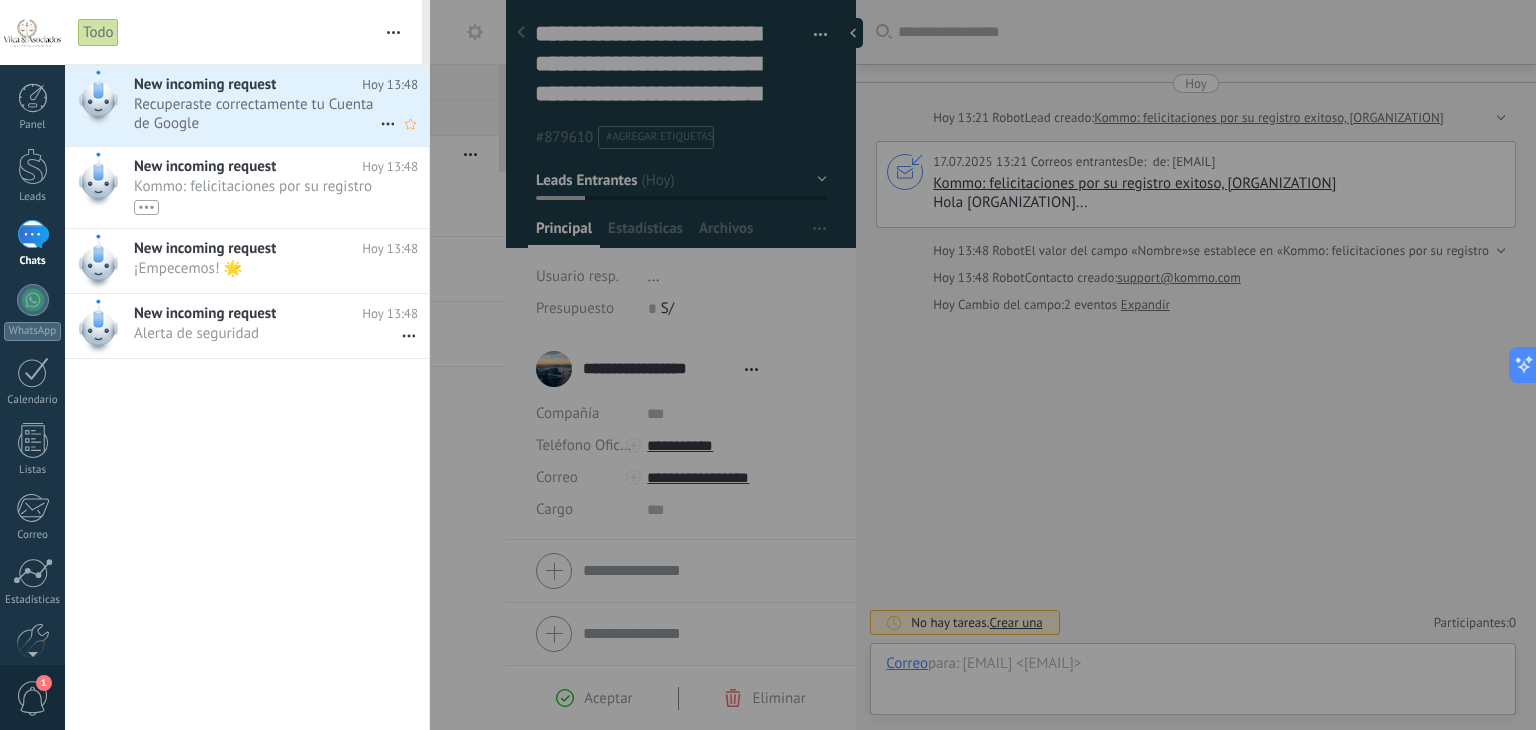 click on "Recuperaste correctamente tu Cuenta de Google
•••" at bounding box center (257, 114) 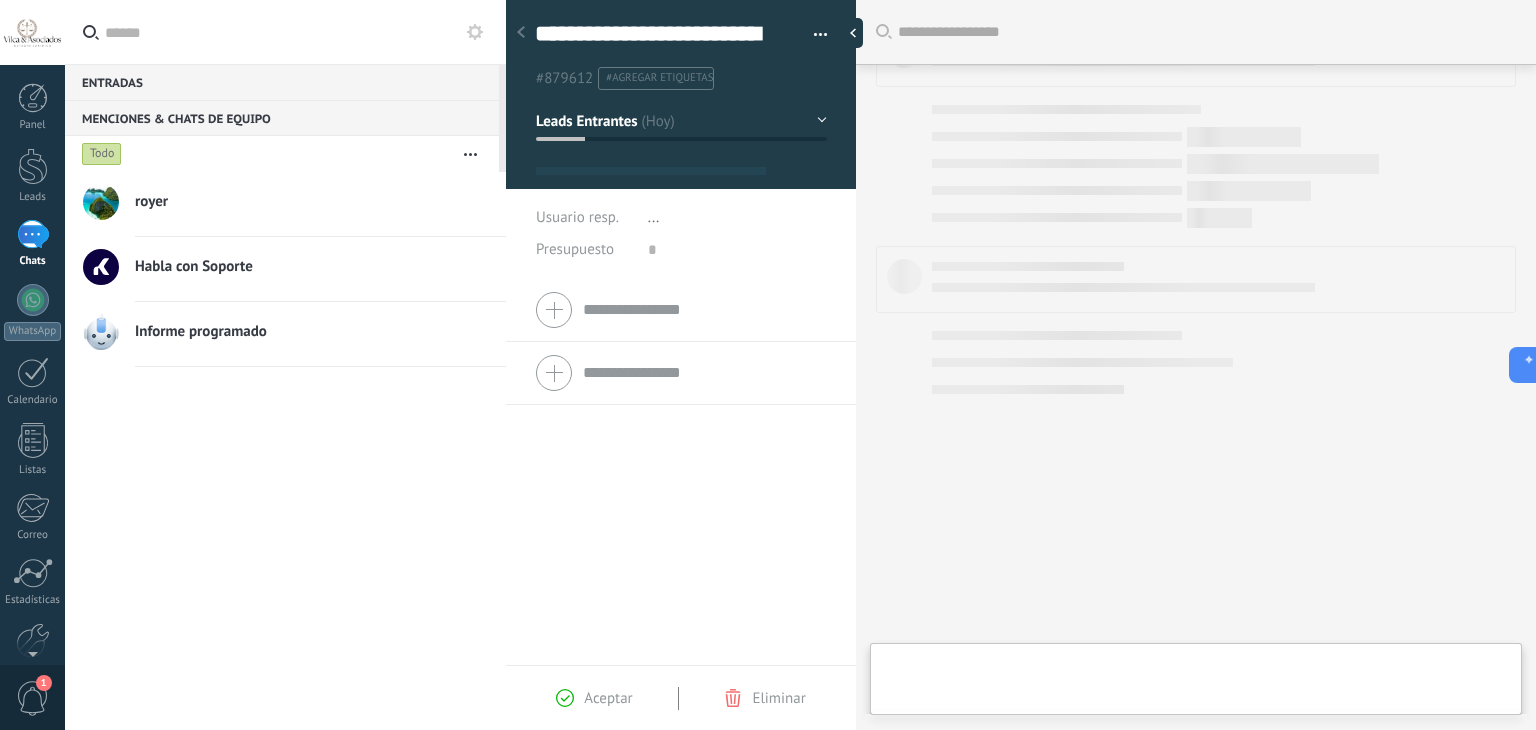 type on "**********" 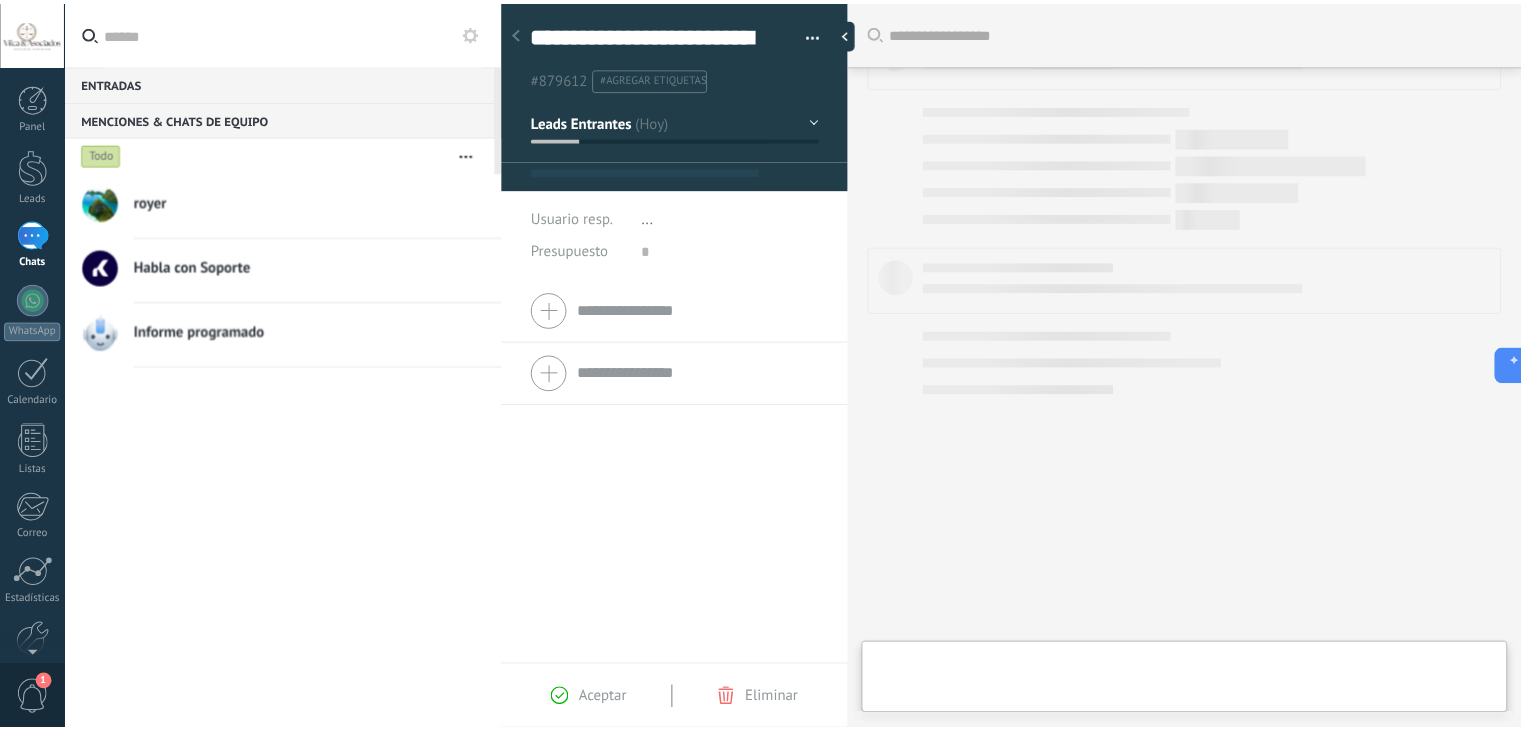 scroll, scrollTop: 60, scrollLeft: 0, axis: vertical 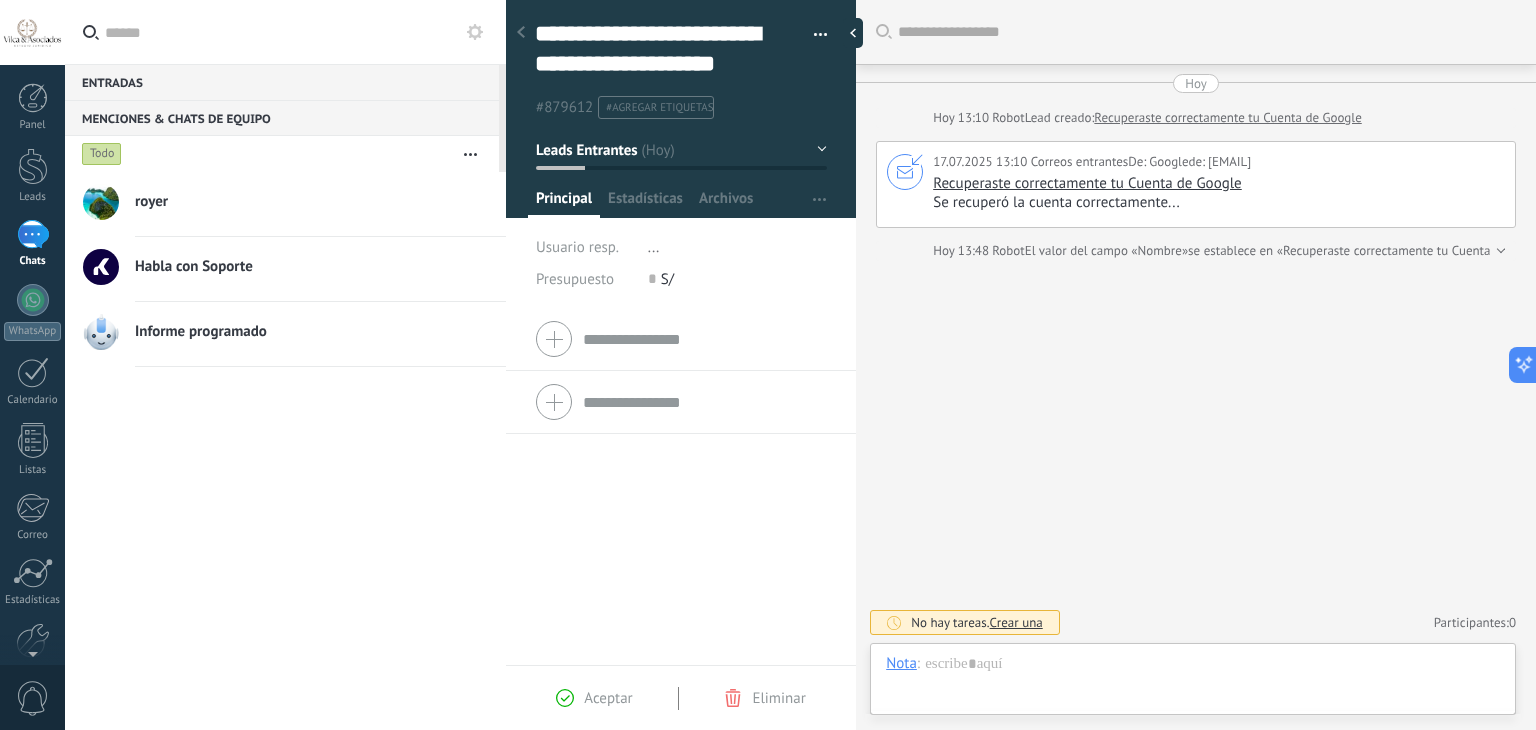 click at bounding box center [33, 234] 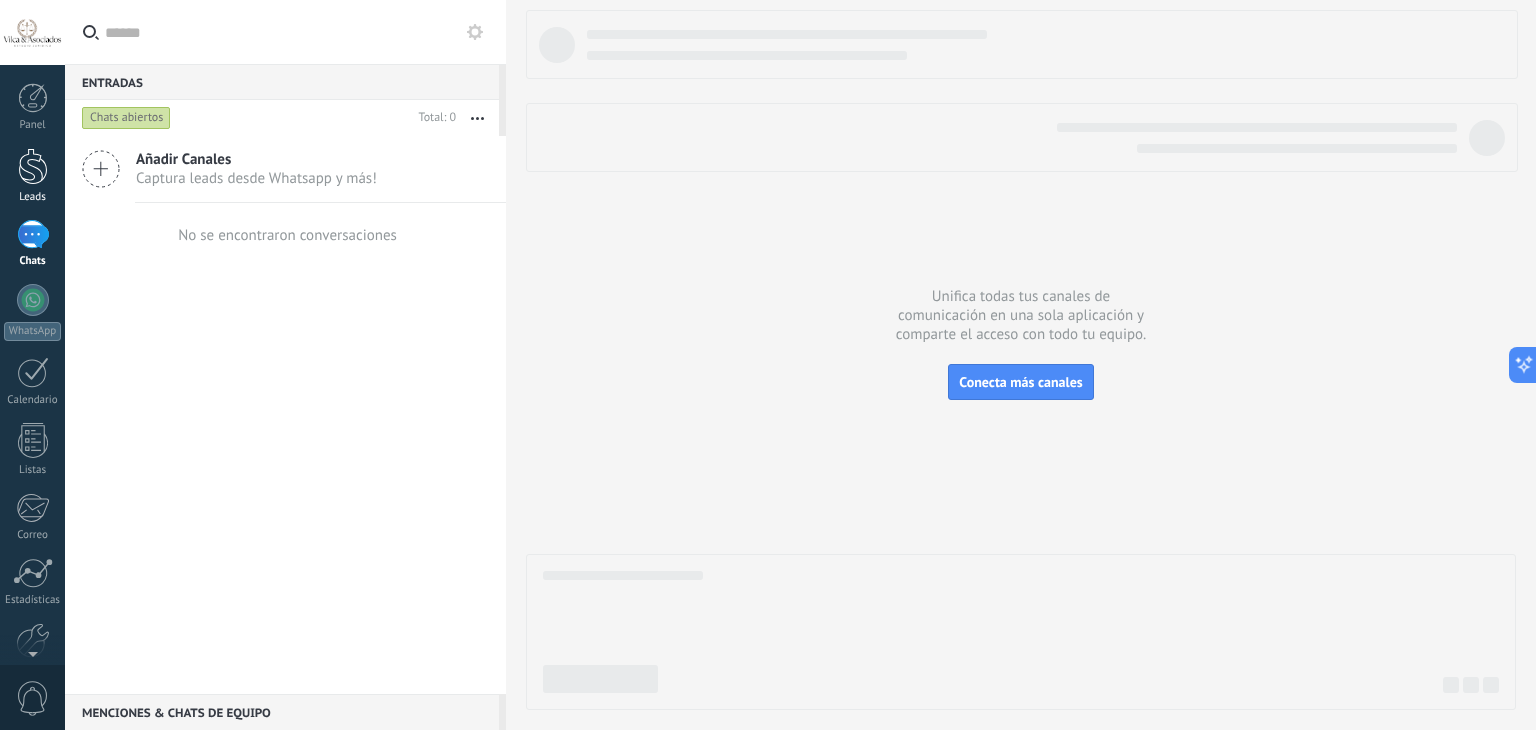 click on "Leads" at bounding box center [33, 197] 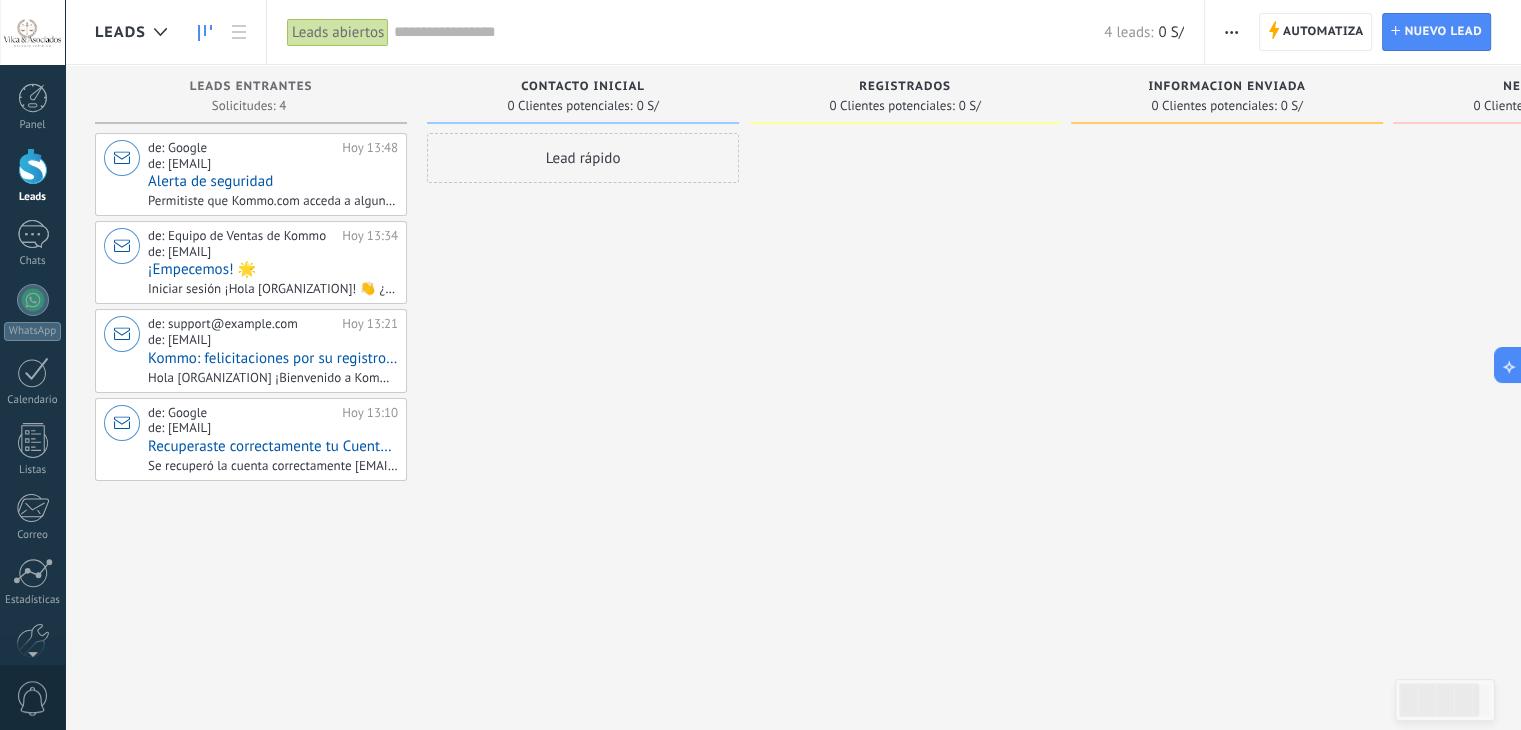 click at bounding box center [33, 166] 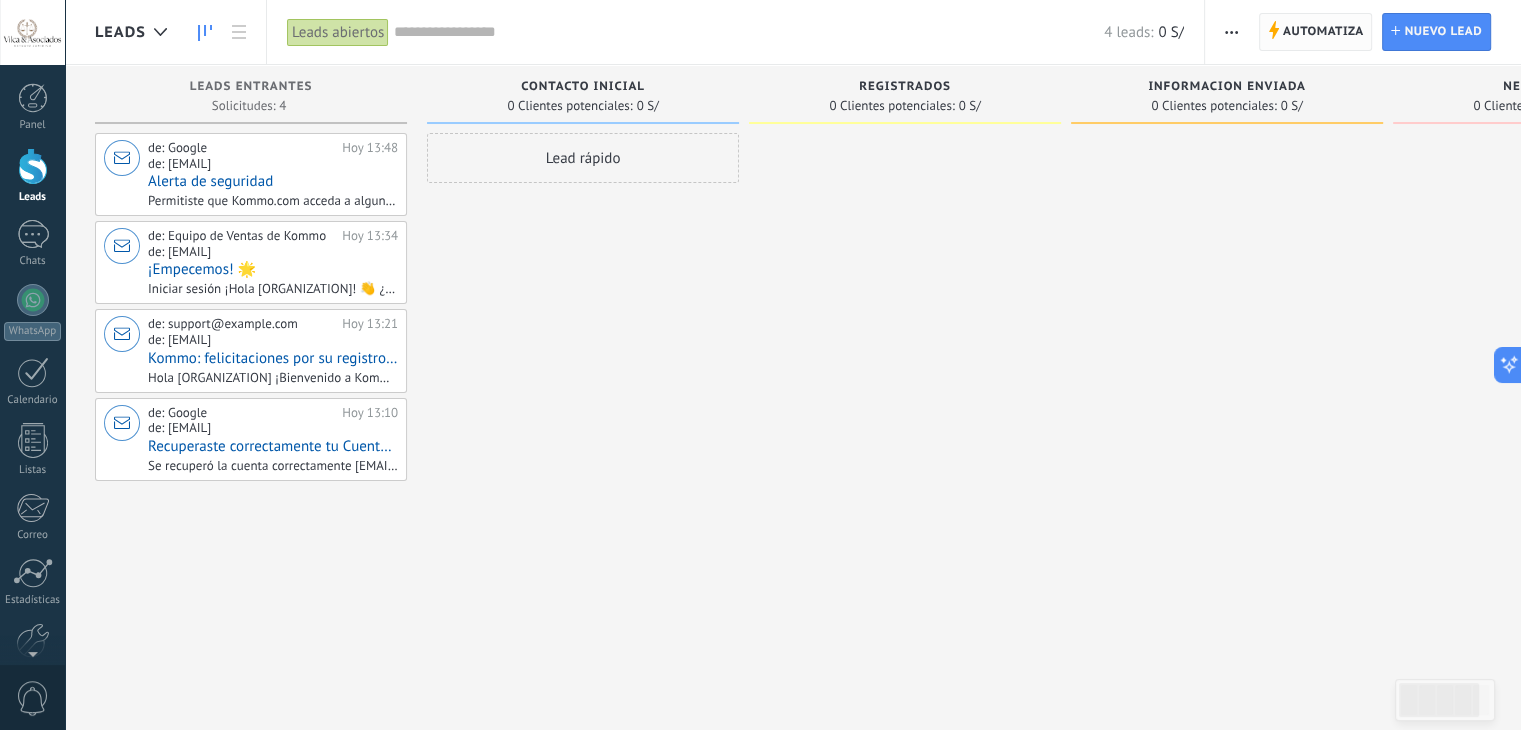 click on "Automatiza" at bounding box center [1323, 32] 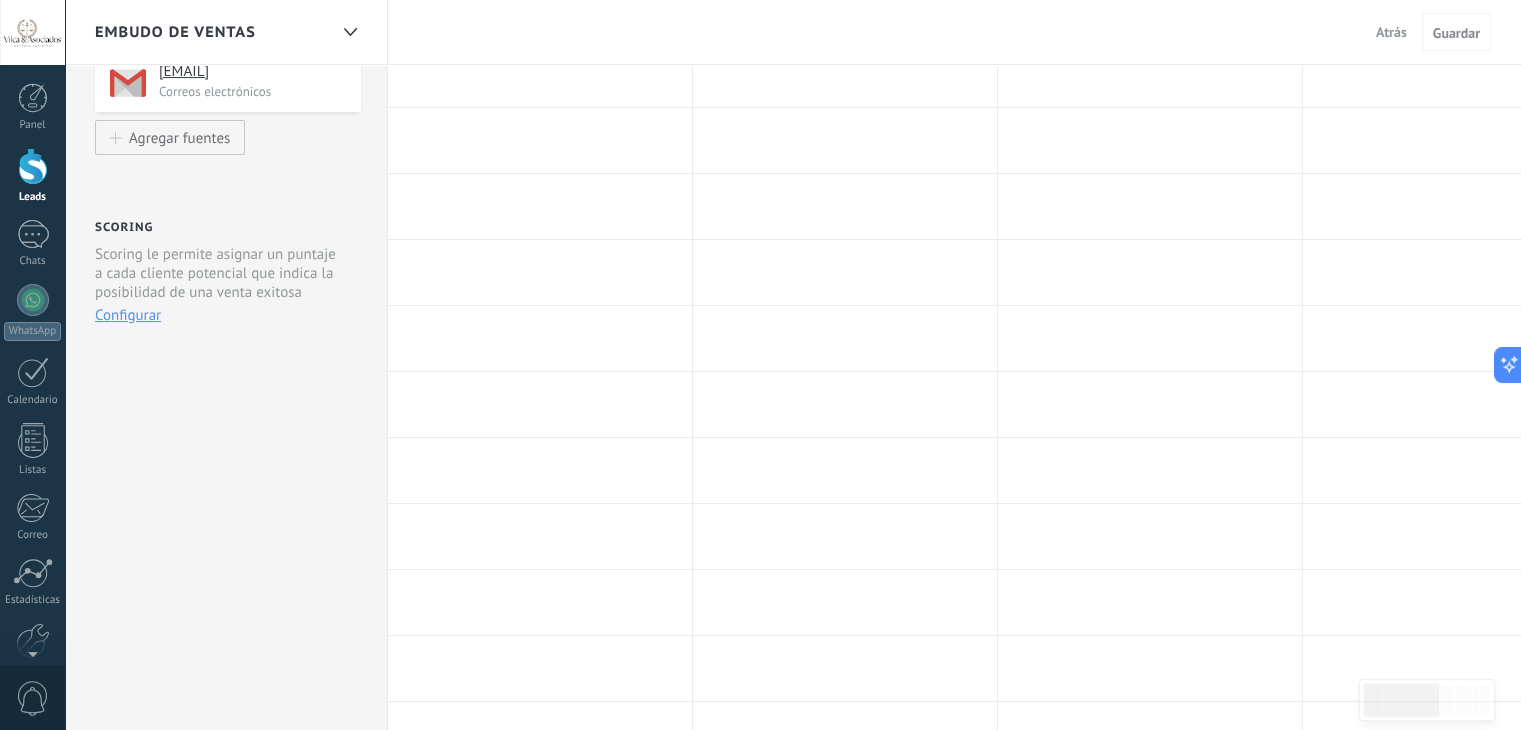 scroll, scrollTop: 200, scrollLeft: 0, axis: vertical 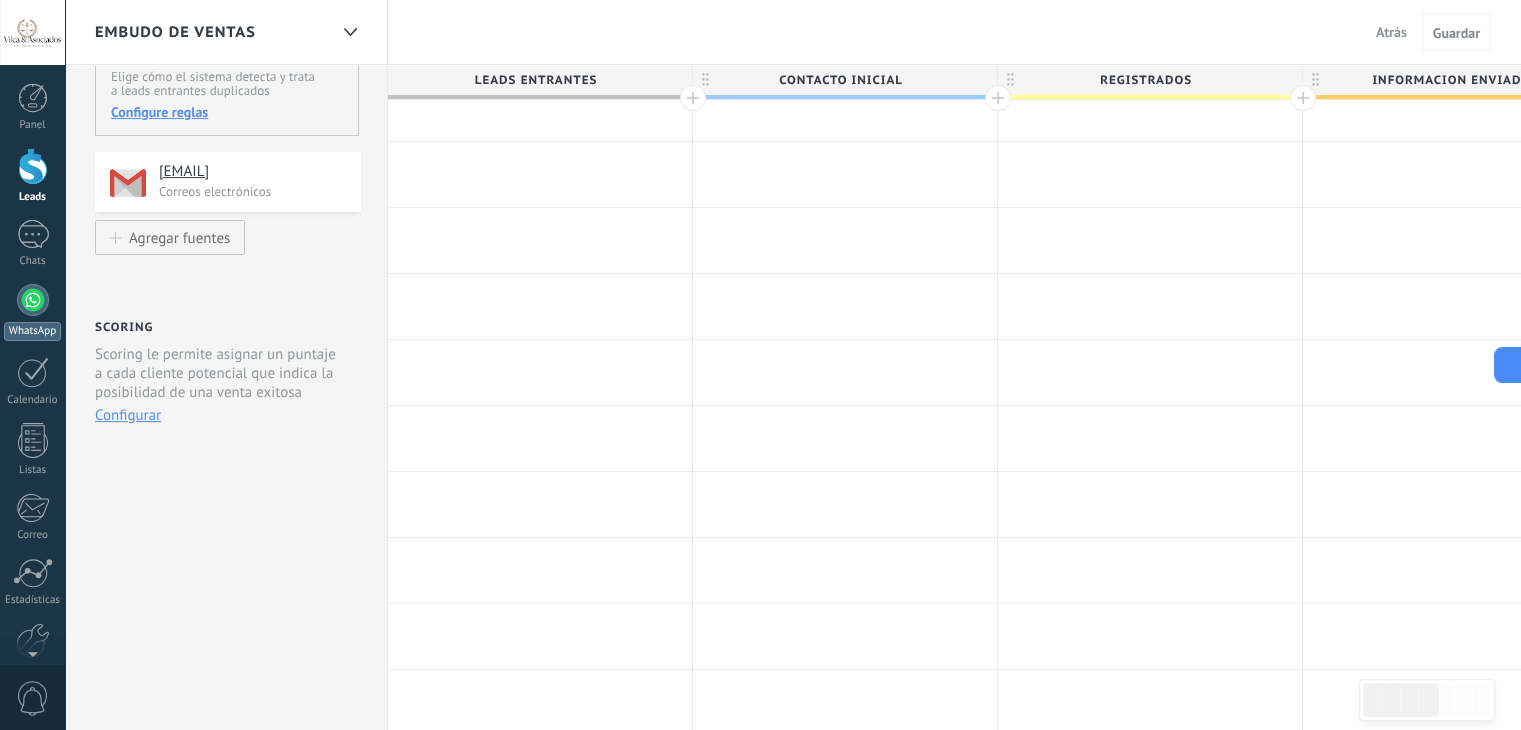 click at bounding box center (33, 300) 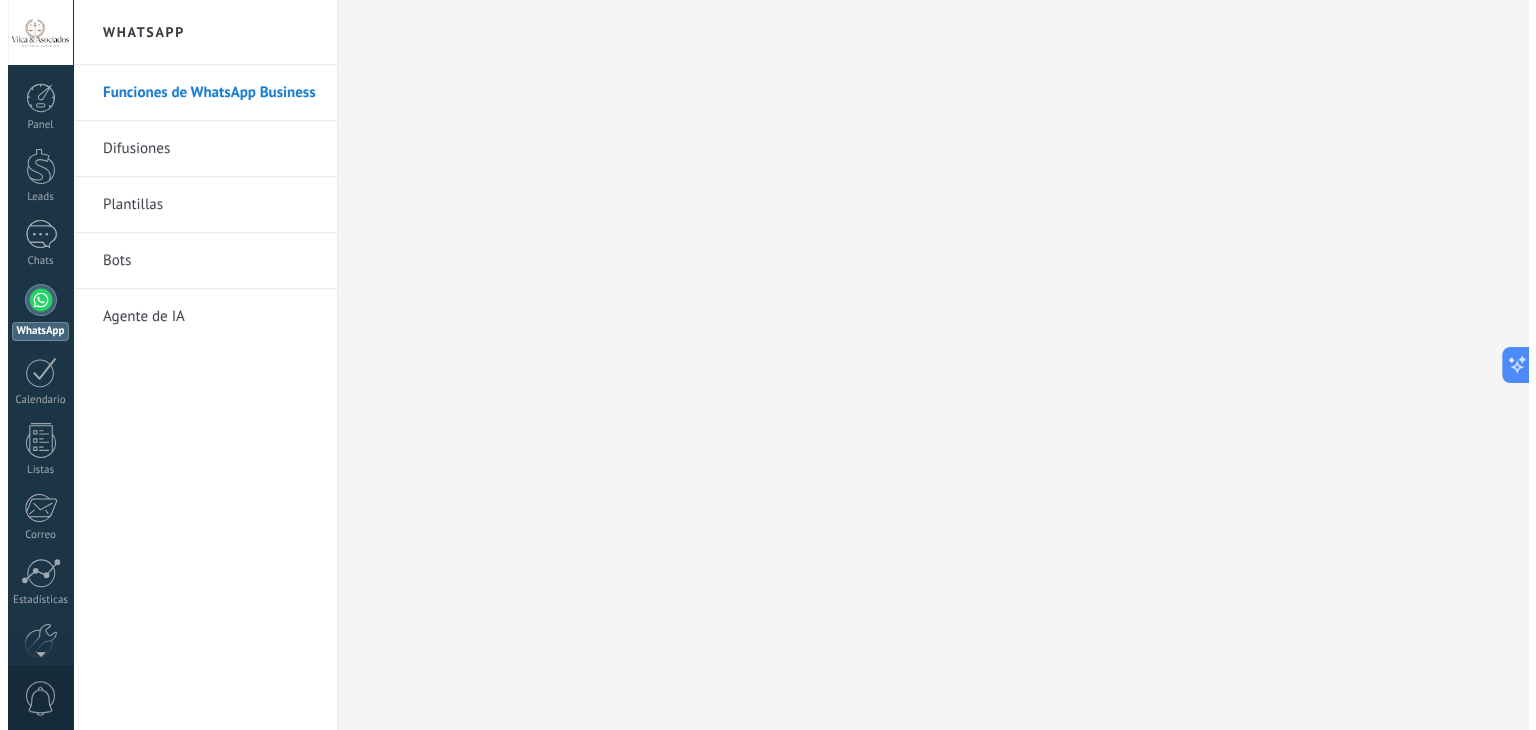 scroll, scrollTop: 0, scrollLeft: 0, axis: both 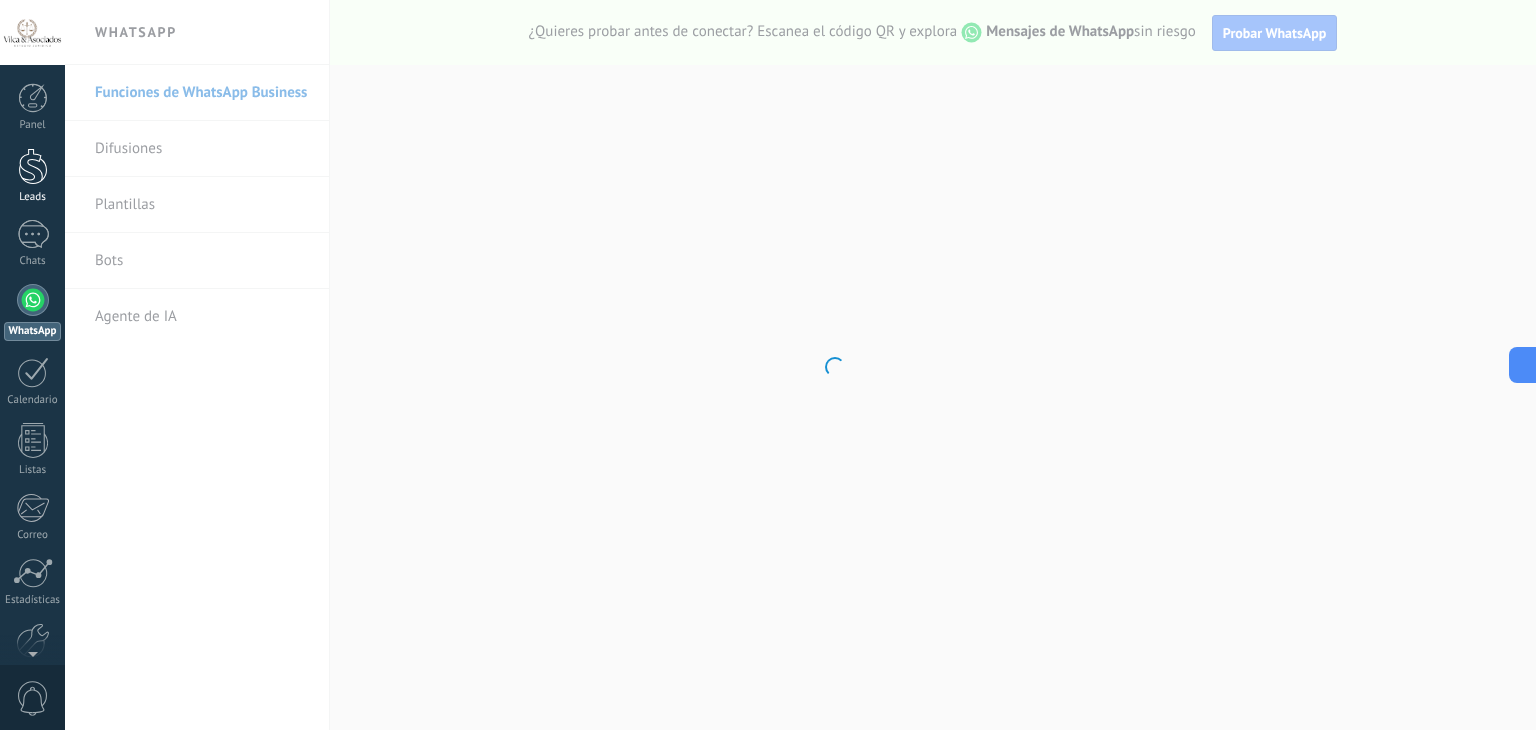 click at bounding box center [33, 166] 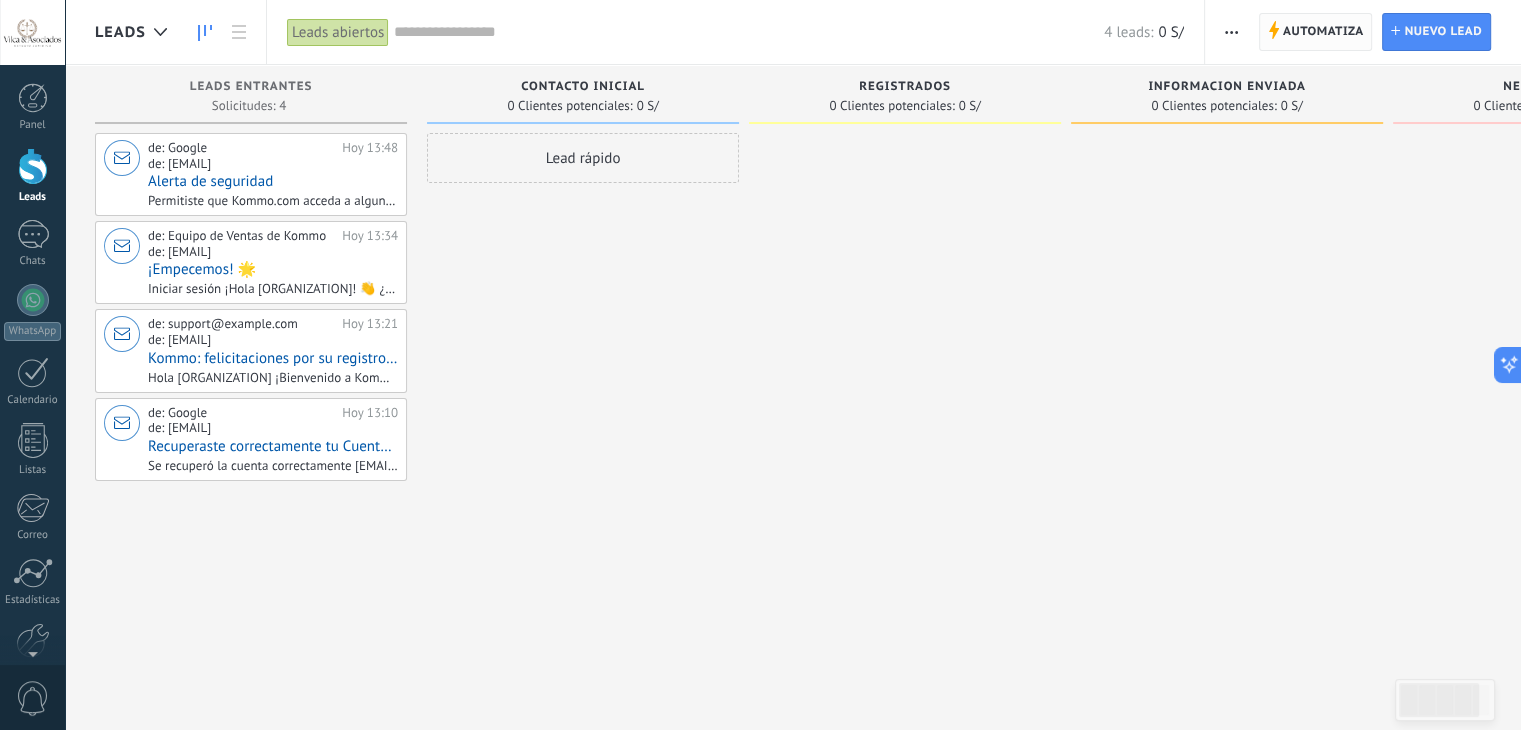 click on "Automatiza" at bounding box center [1323, 32] 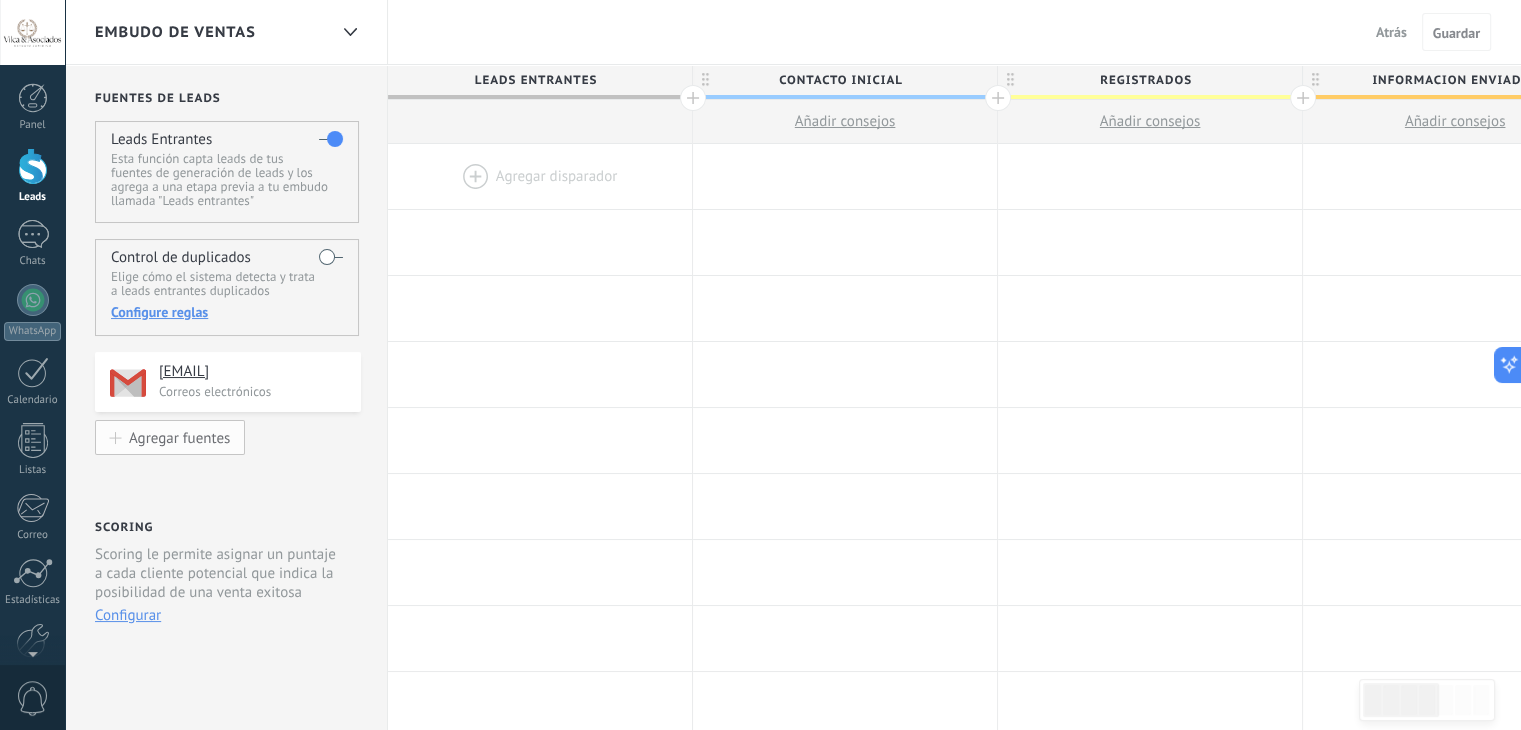 click on "Agregar fuentes" at bounding box center (179, 437) 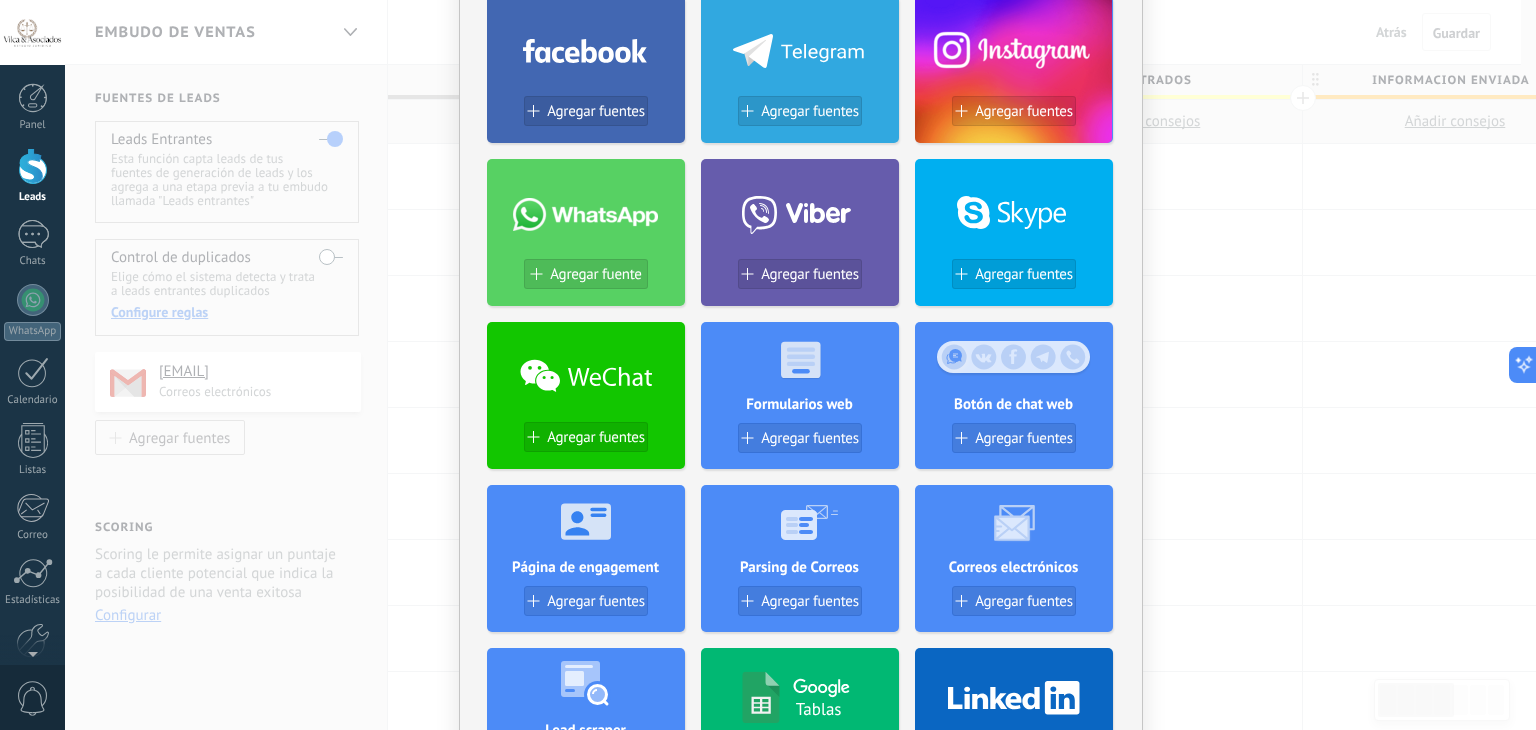scroll, scrollTop: 200, scrollLeft: 0, axis: vertical 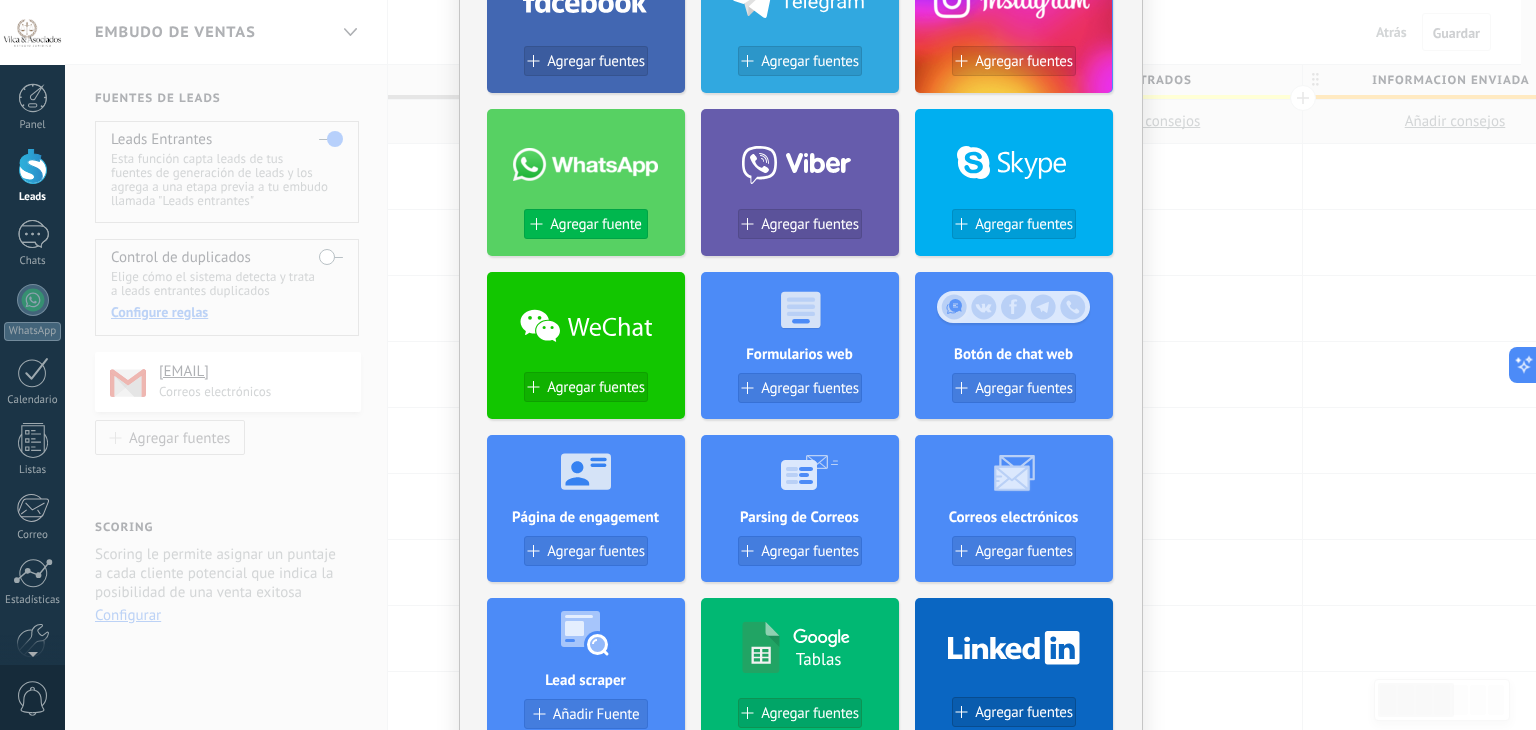 click on "Agregar fuente" at bounding box center [595, 224] 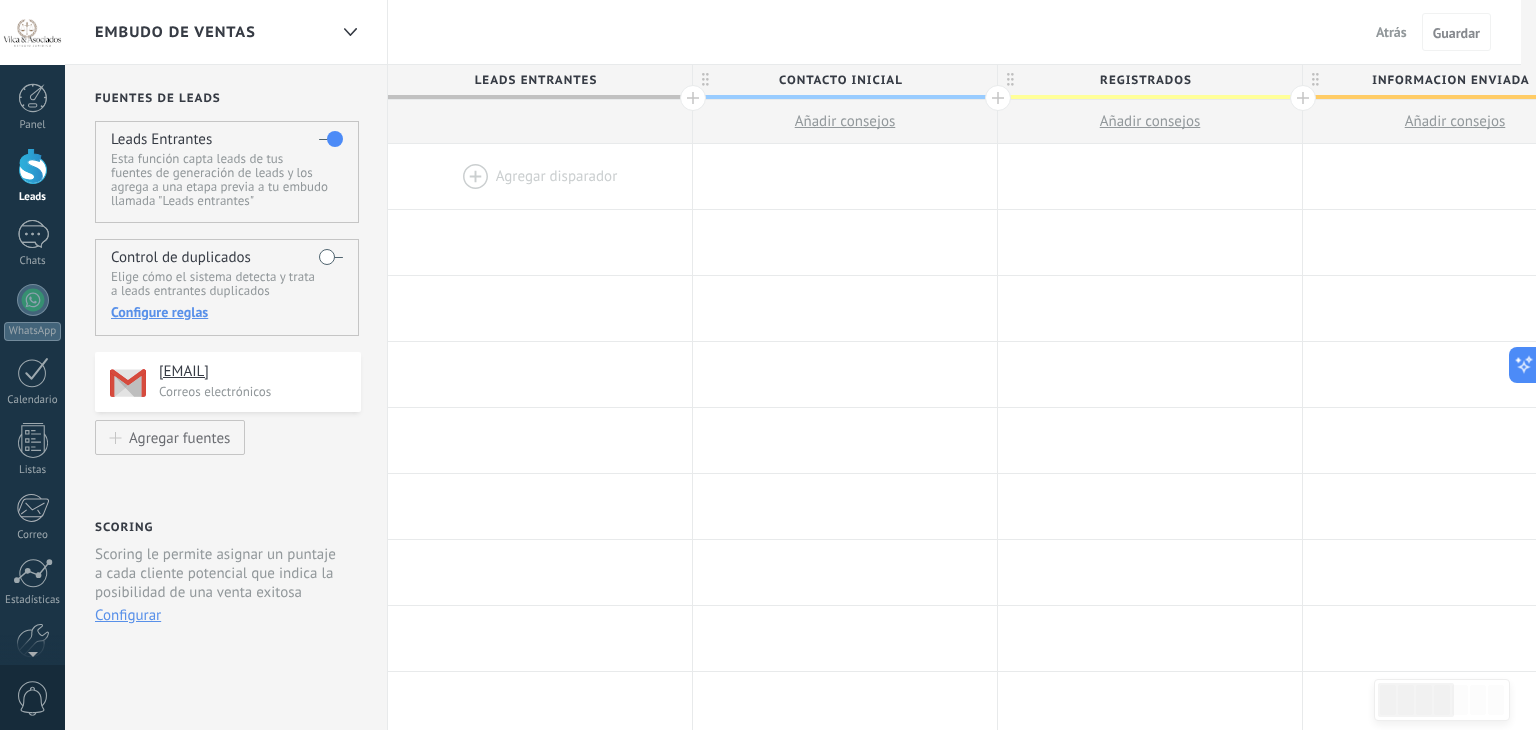 scroll, scrollTop: 0, scrollLeft: 0, axis: both 